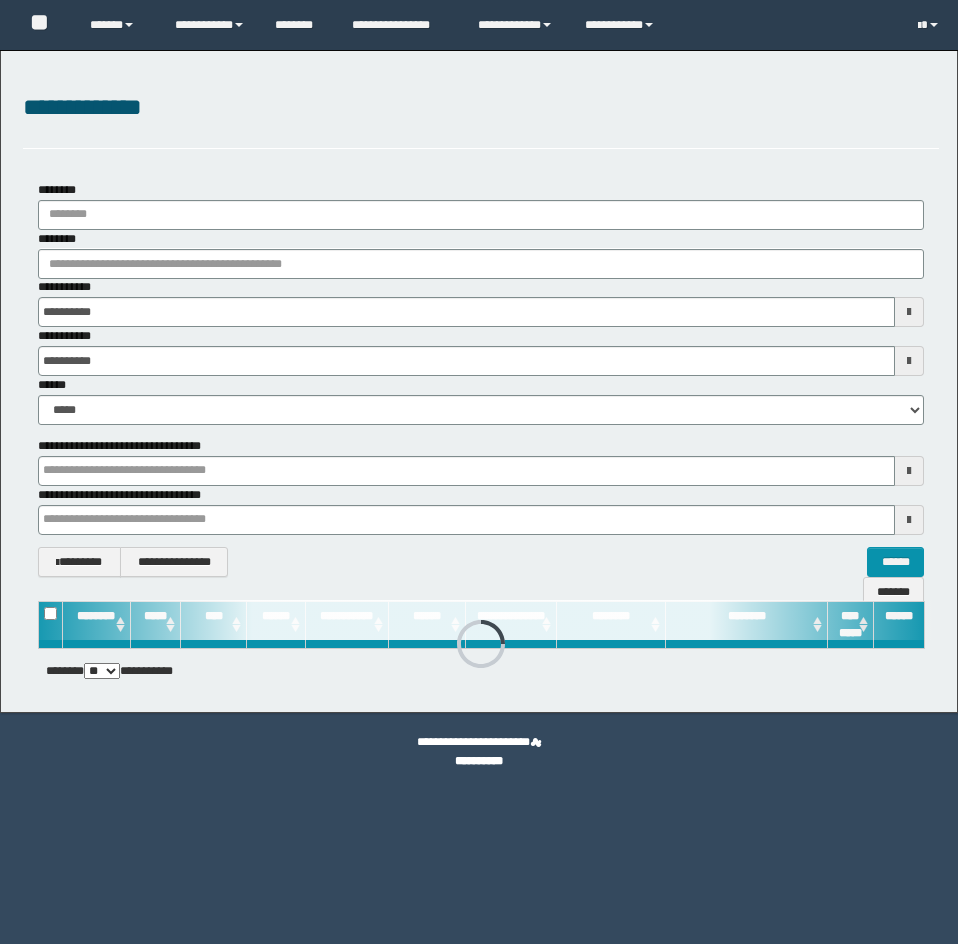 scroll, scrollTop: 0, scrollLeft: 0, axis: both 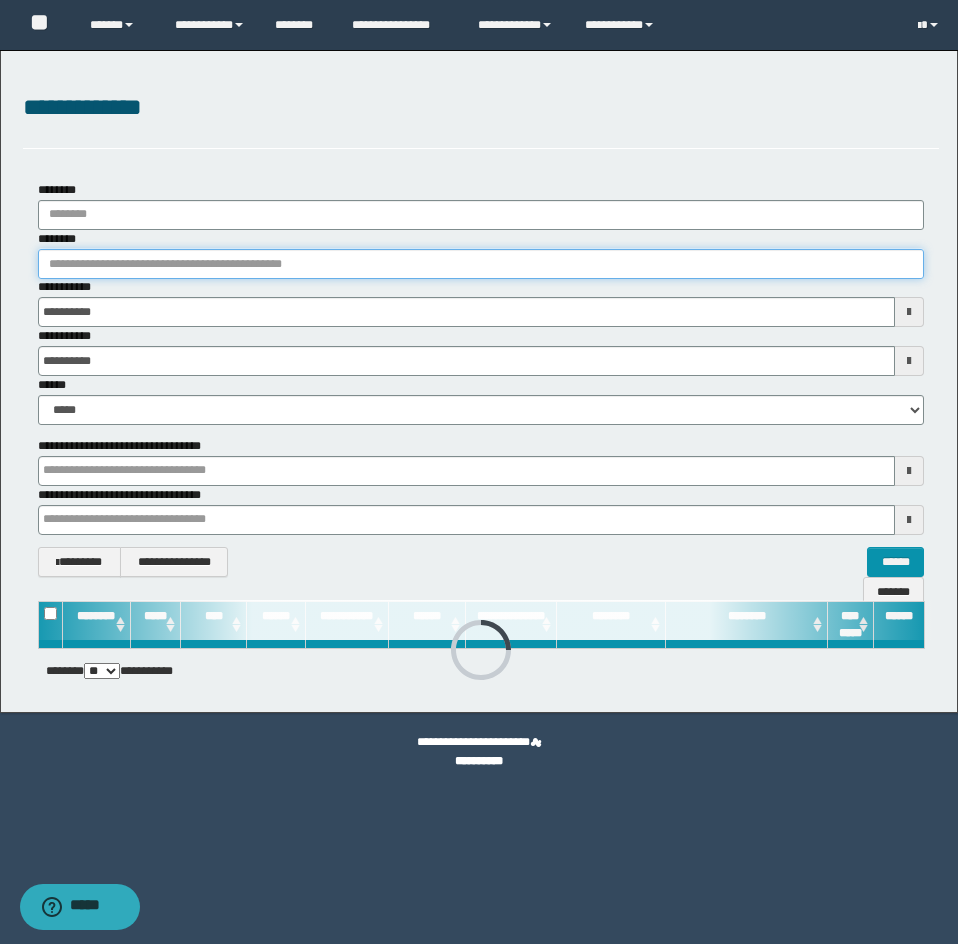 click on "********" at bounding box center (481, 264) 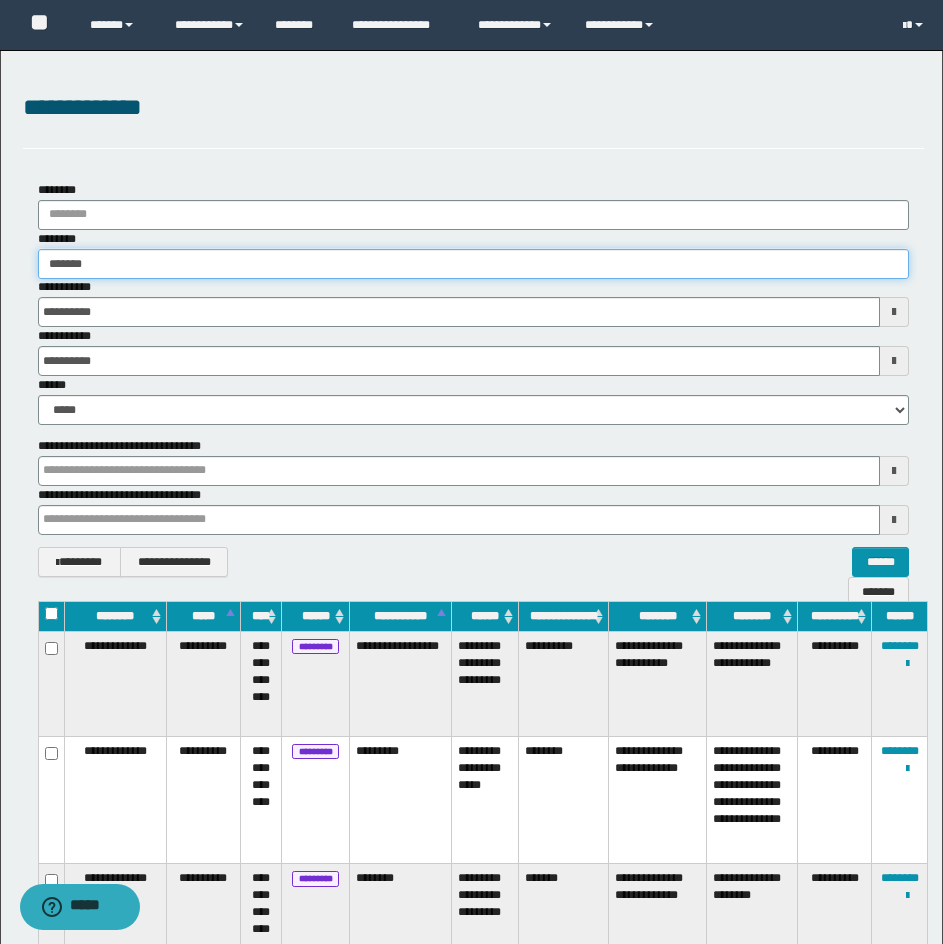 type on "*******" 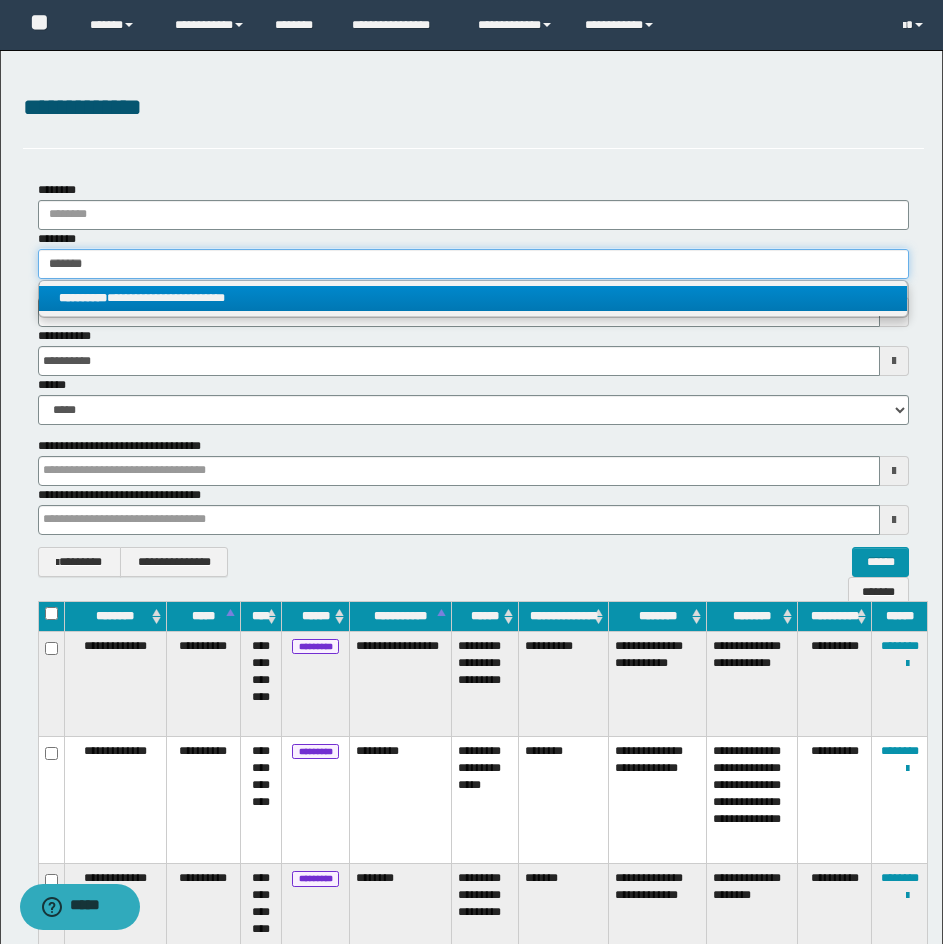 type on "*******" 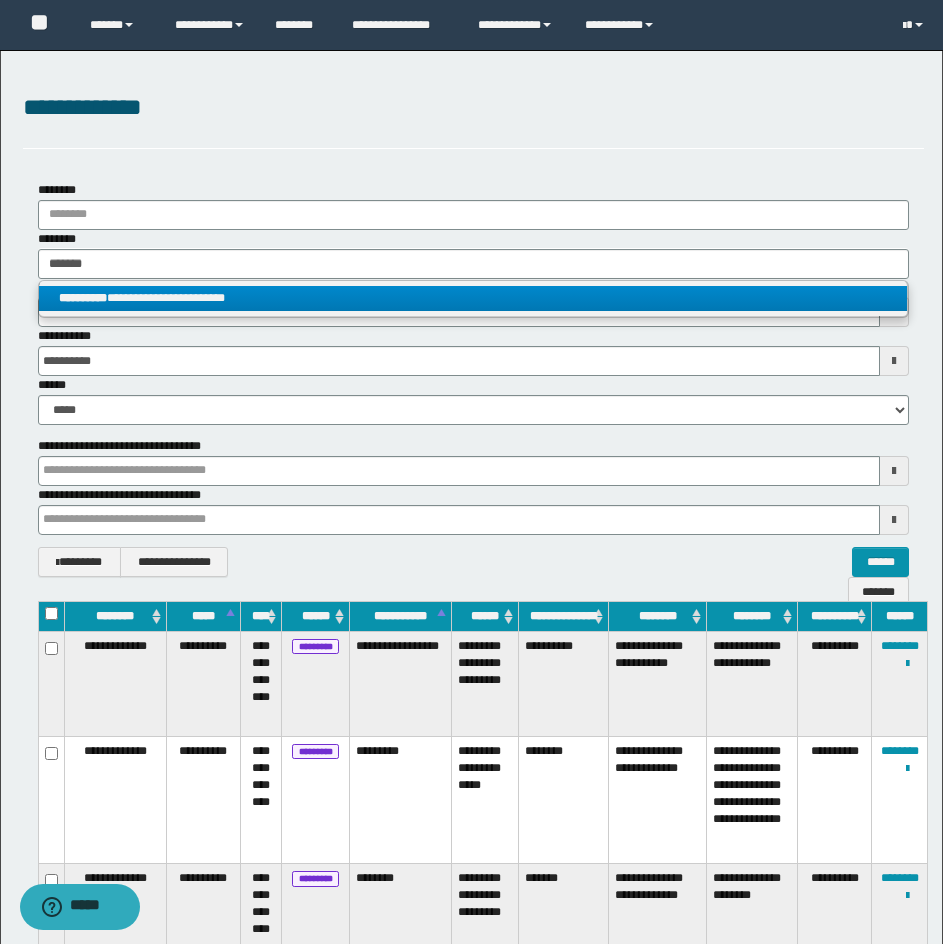 click on "**********" at bounding box center [473, 298] 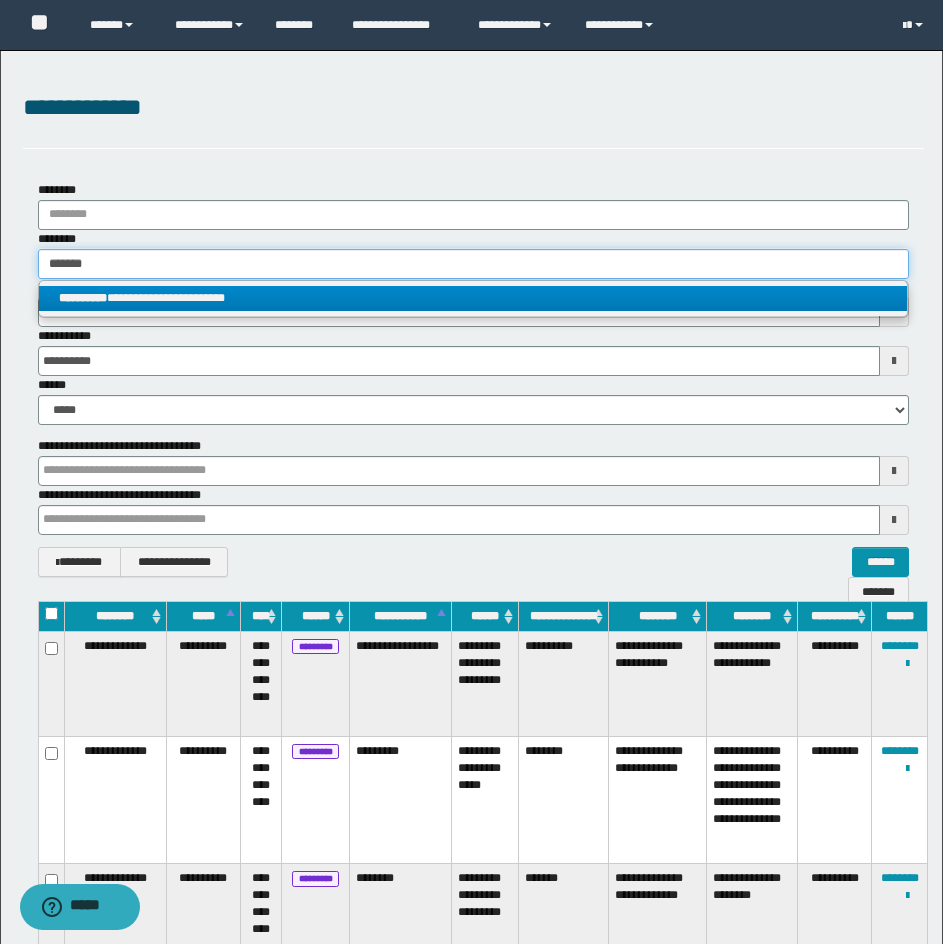 type 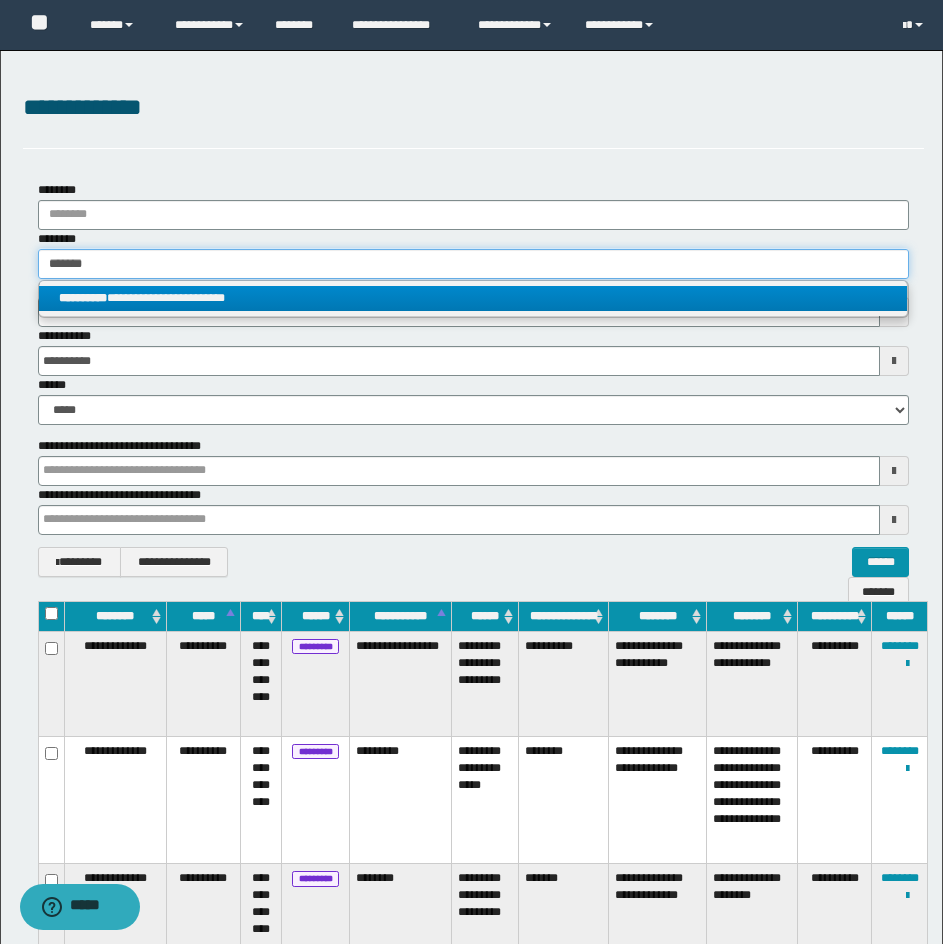type on "**********" 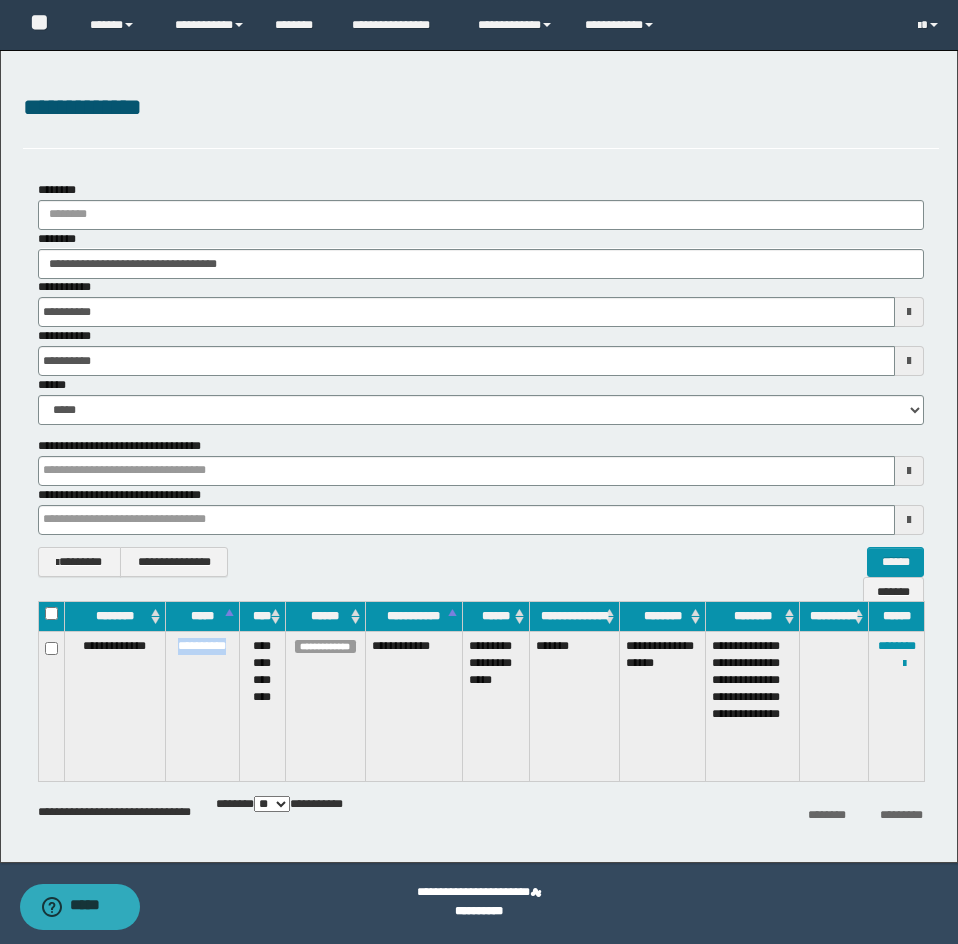 drag, startPoint x: 173, startPoint y: 663, endPoint x: 234, endPoint y: 663, distance: 61 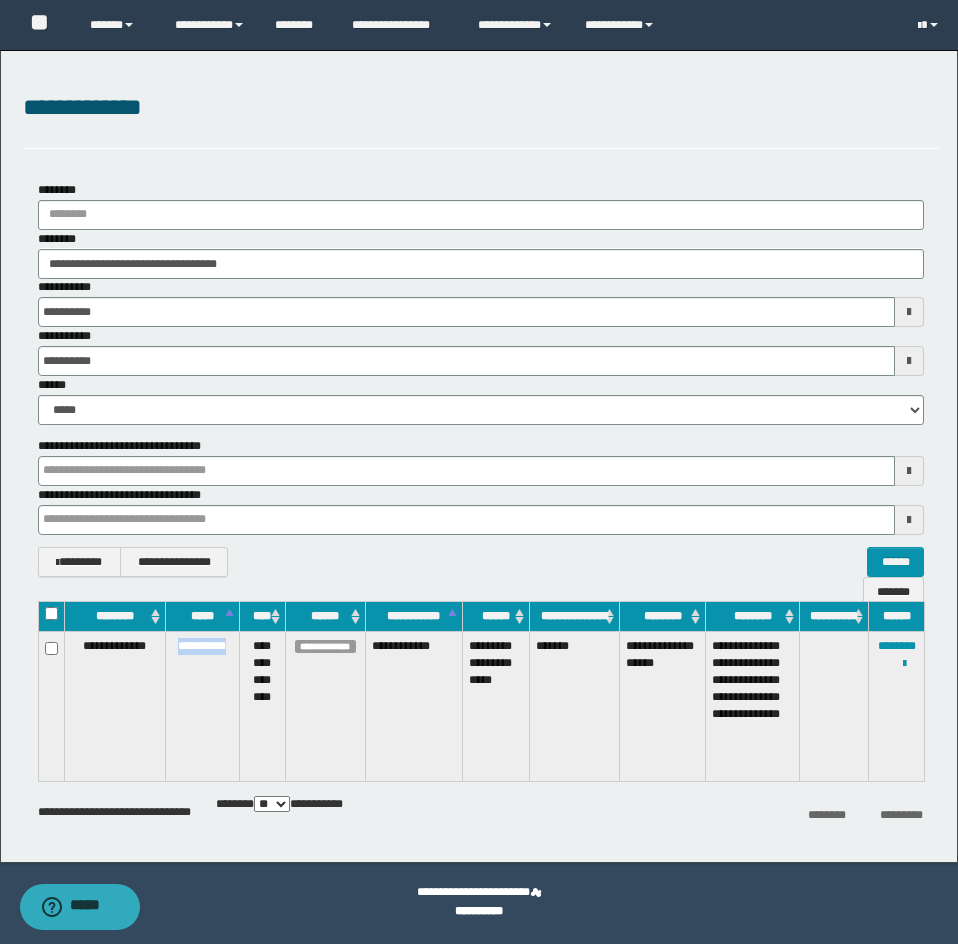 click on "**********" at bounding box center [202, 706] 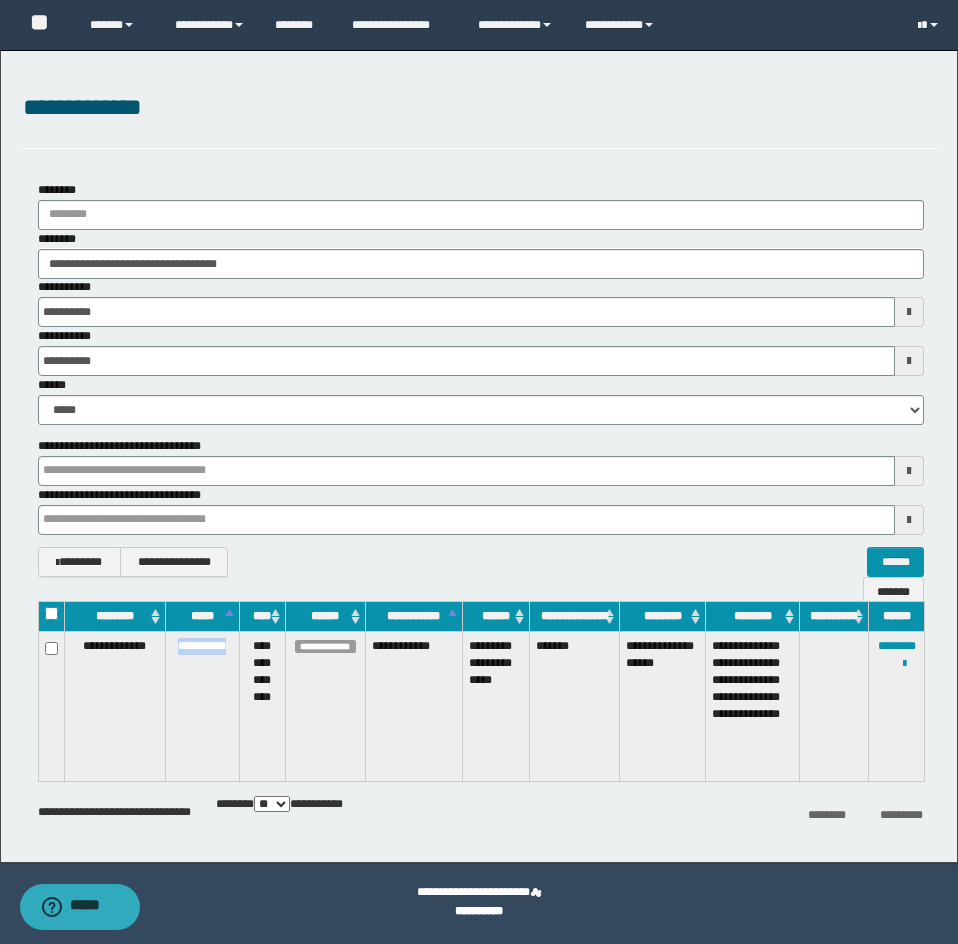 copy on "**********" 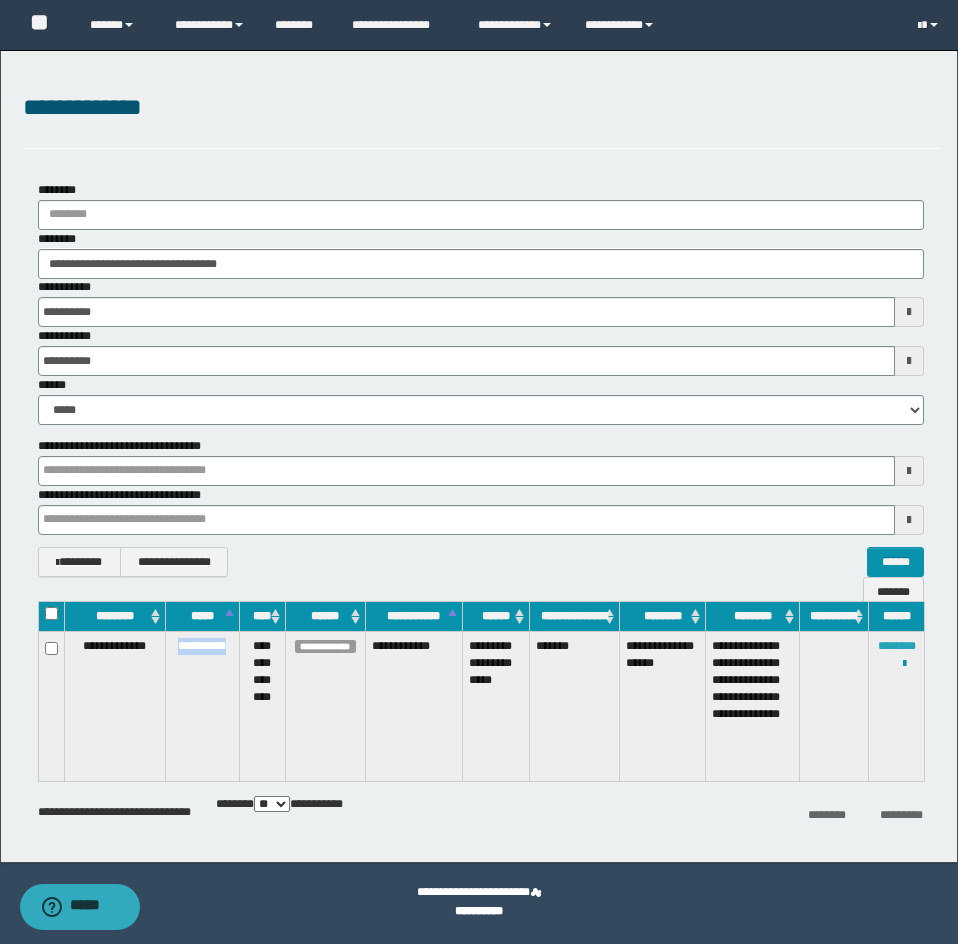click on "********" at bounding box center [897, 646] 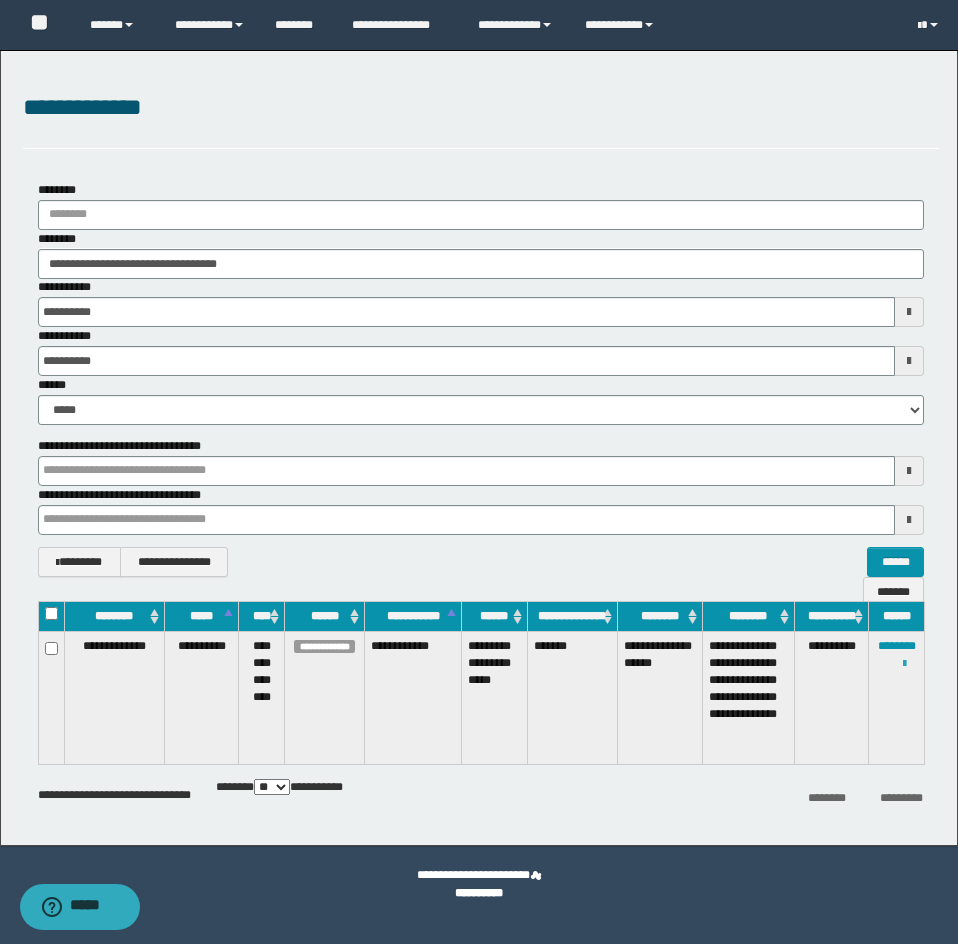 click at bounding box center (904, 664) 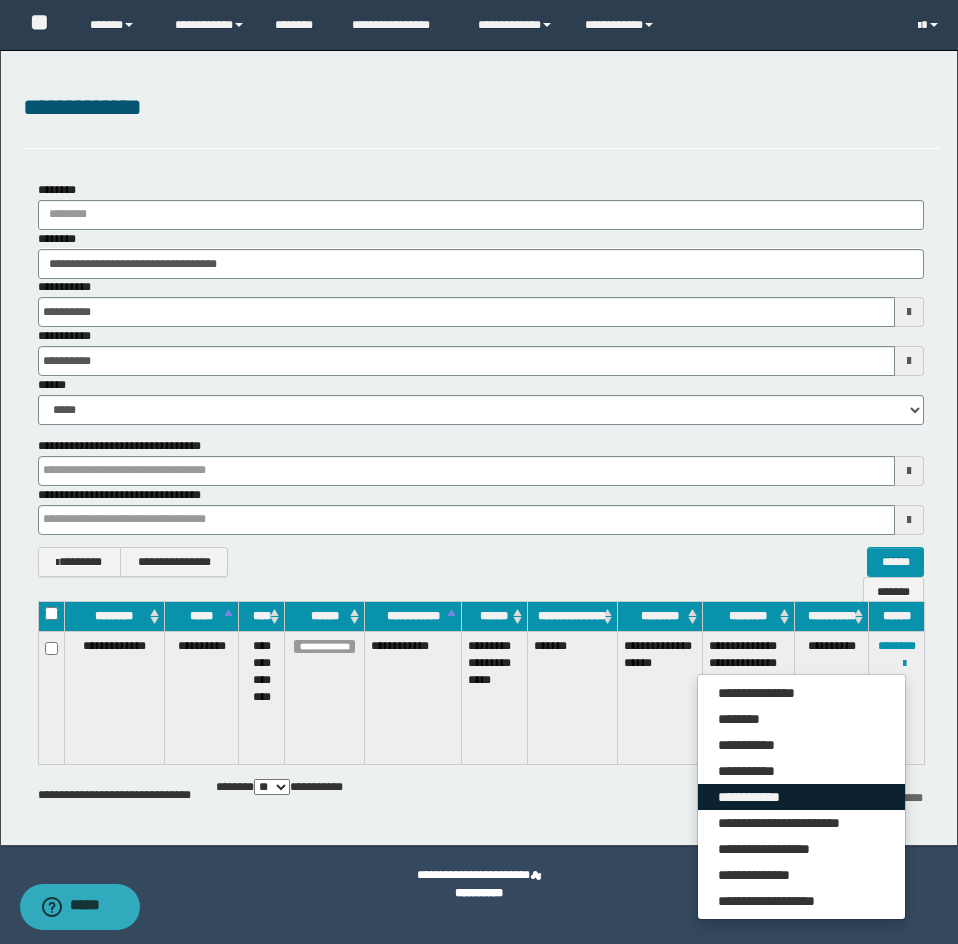 click on "**********" at bounding box center (801, 797) 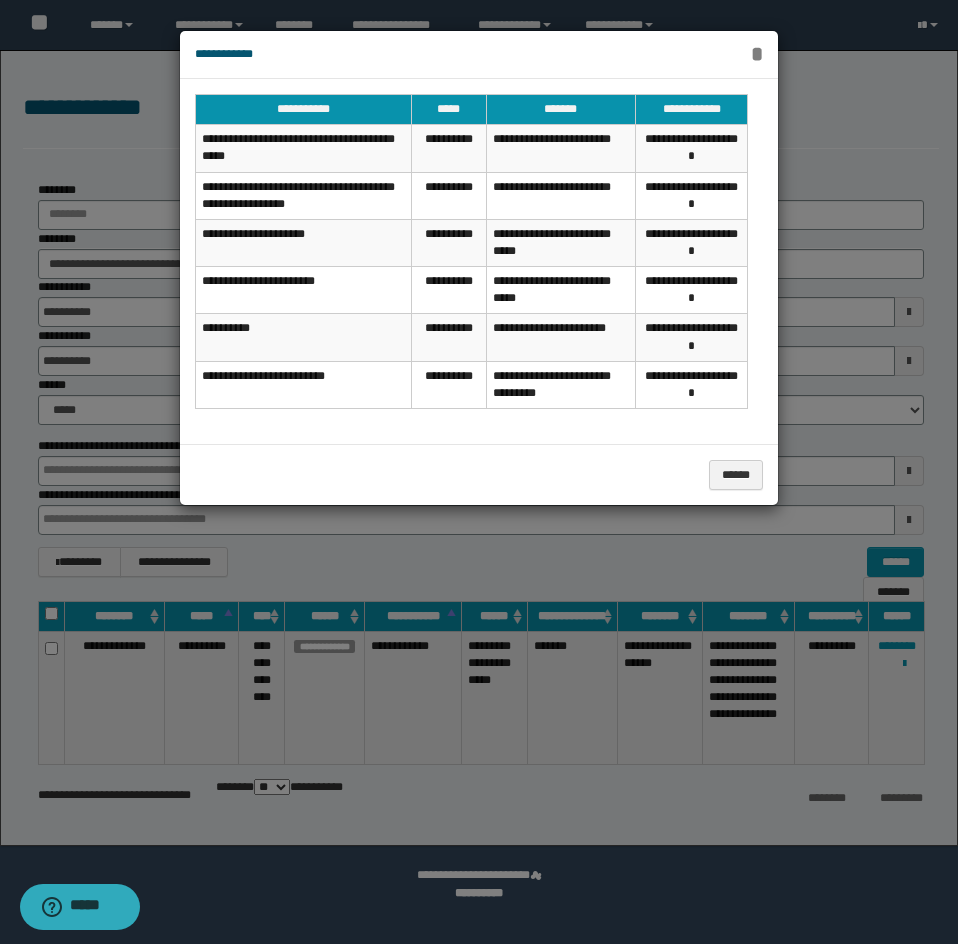 click on "*" at bounding box center (757, 54) 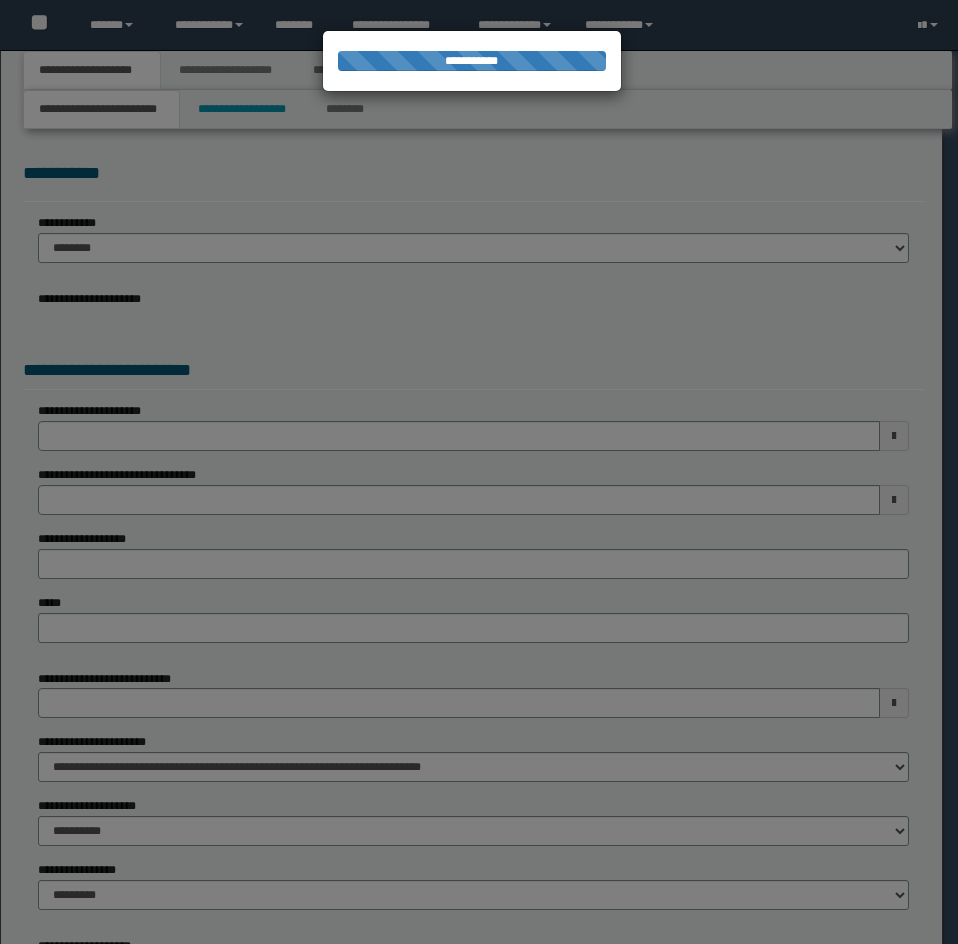 scroll, scrollTop: 0, scrollLeft: 0, axis: both 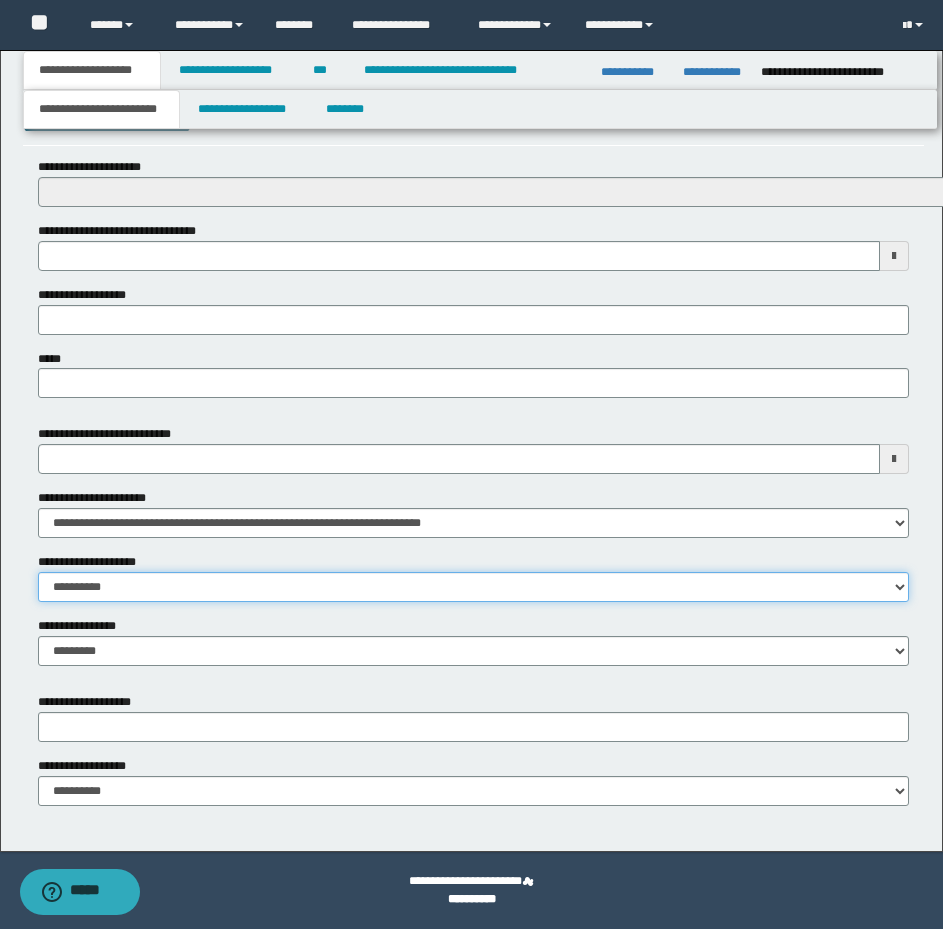 click on "**********" at bounding box center (473, 587) 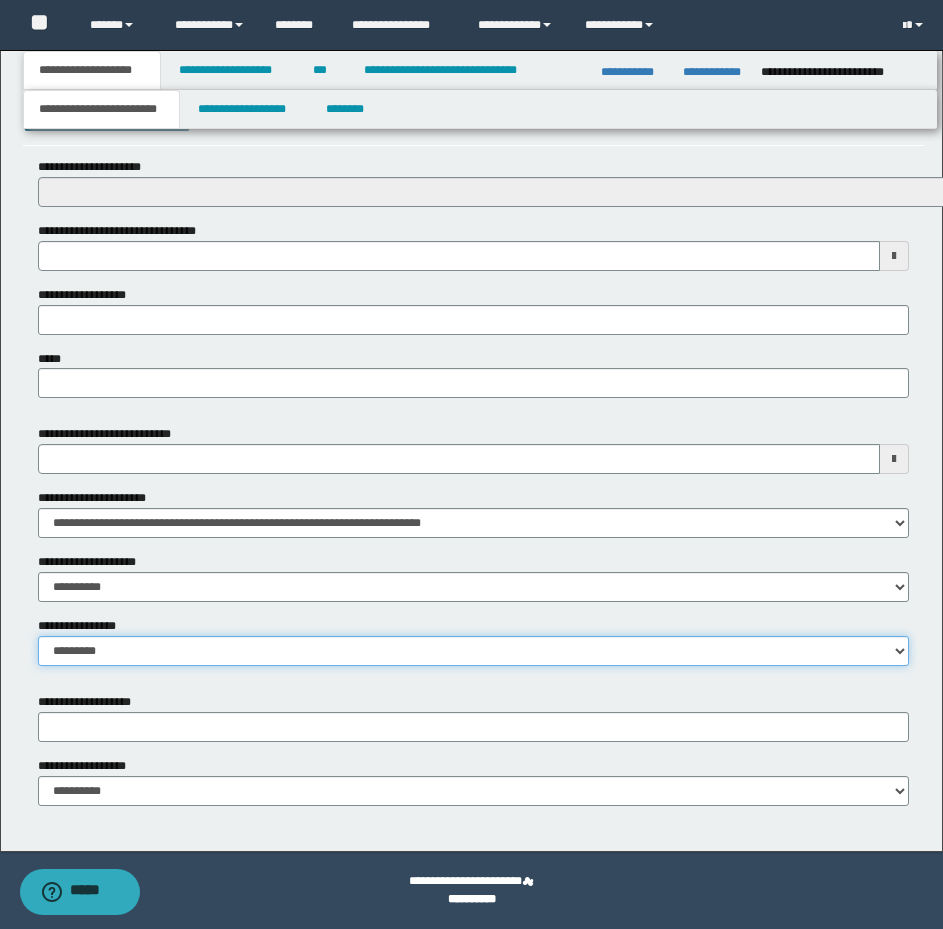 click on "**********" at bounding box center (473, 651) 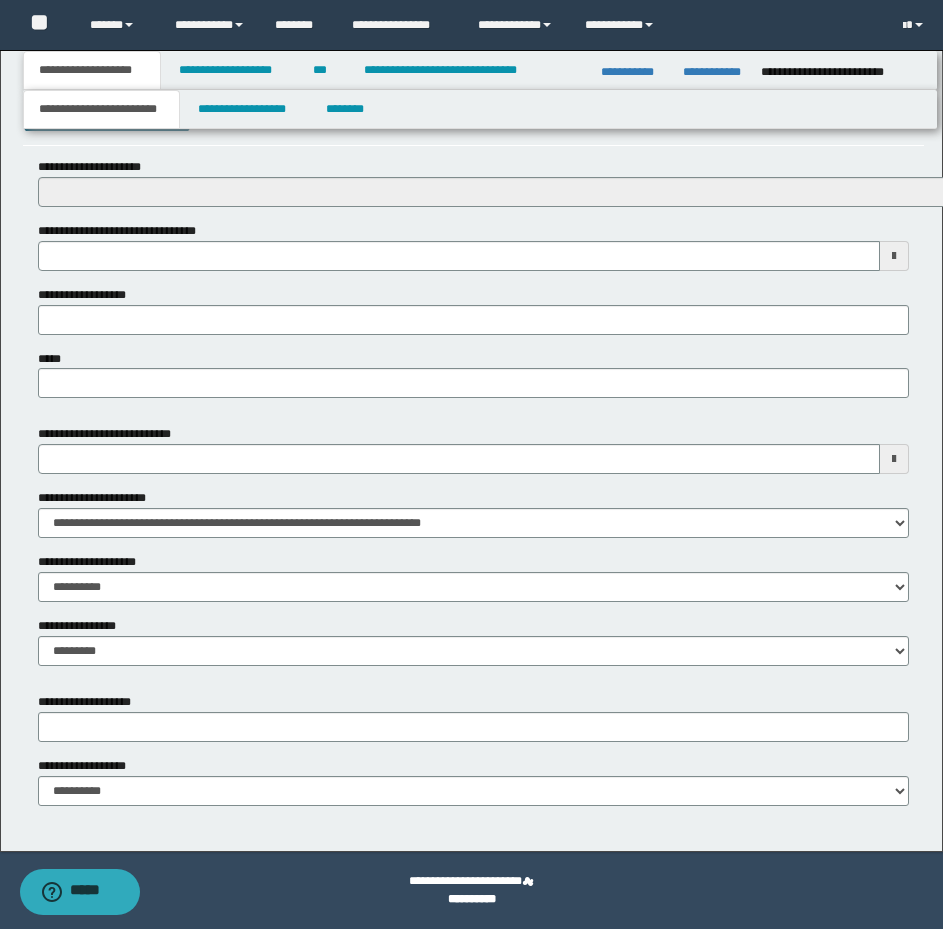 click on "**********" at bounding box center [473, 781] 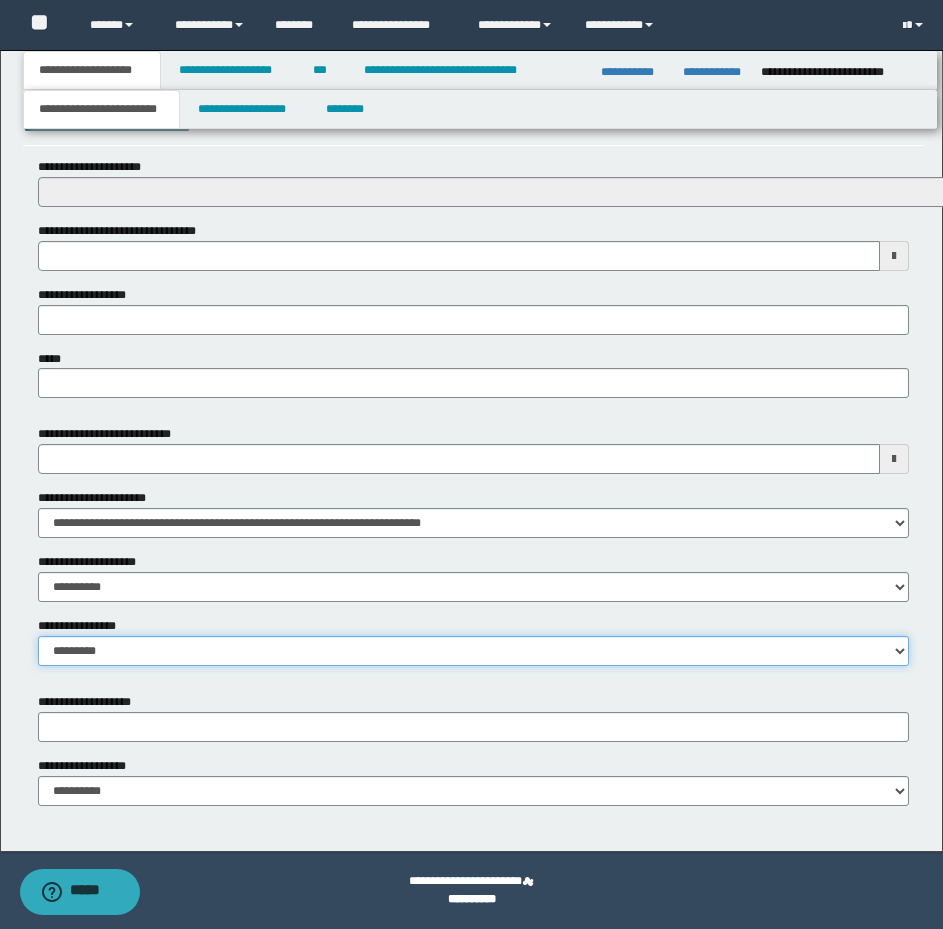 click on "**********" at bounding box center [473, 651] 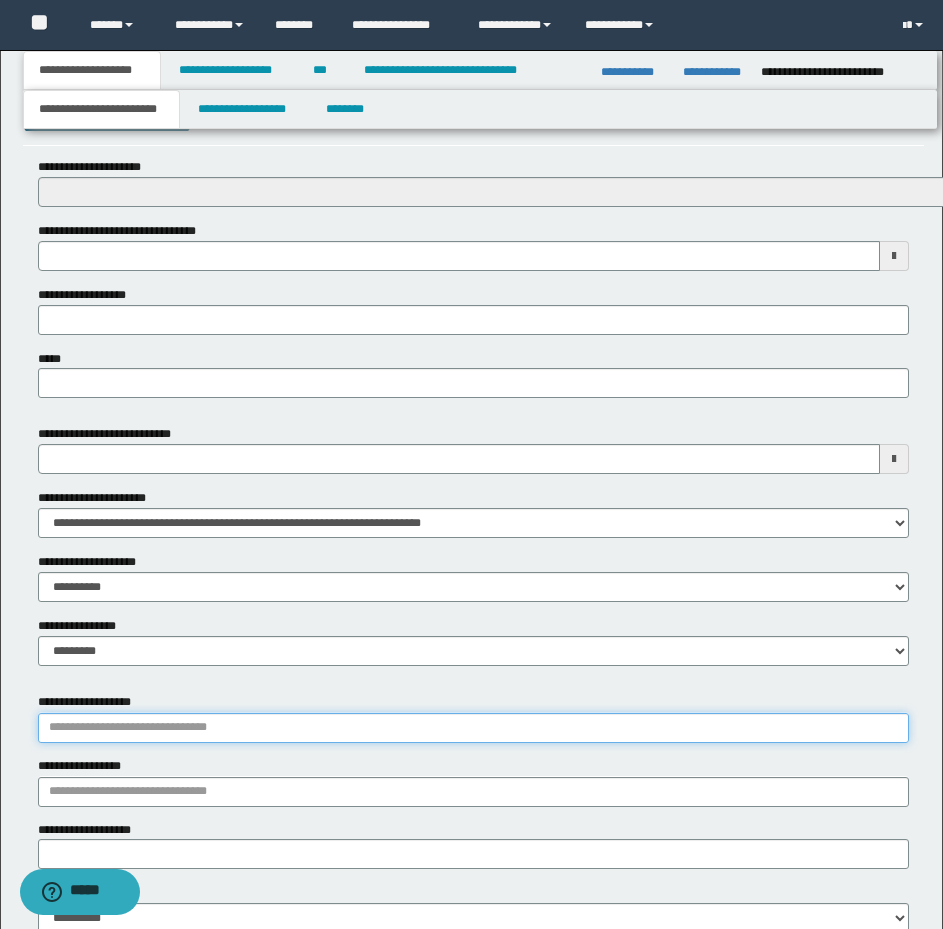 click on "**********" at bounding box center [473, 728] 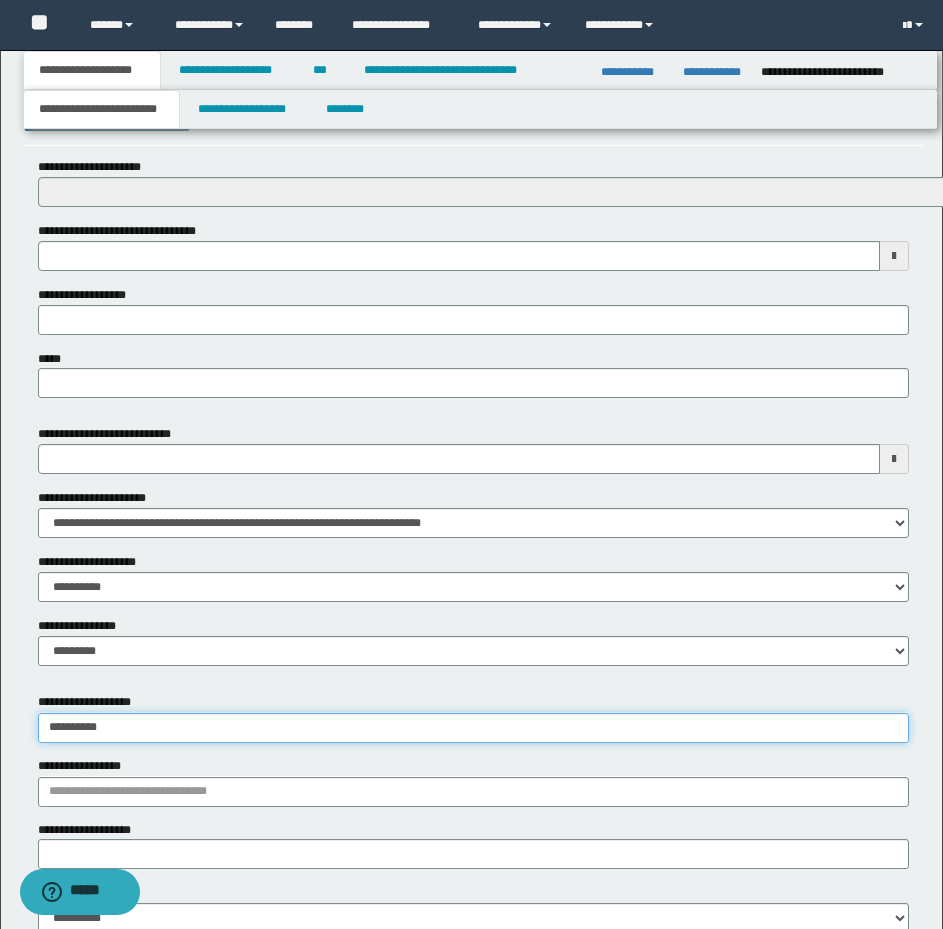 type on "**********" 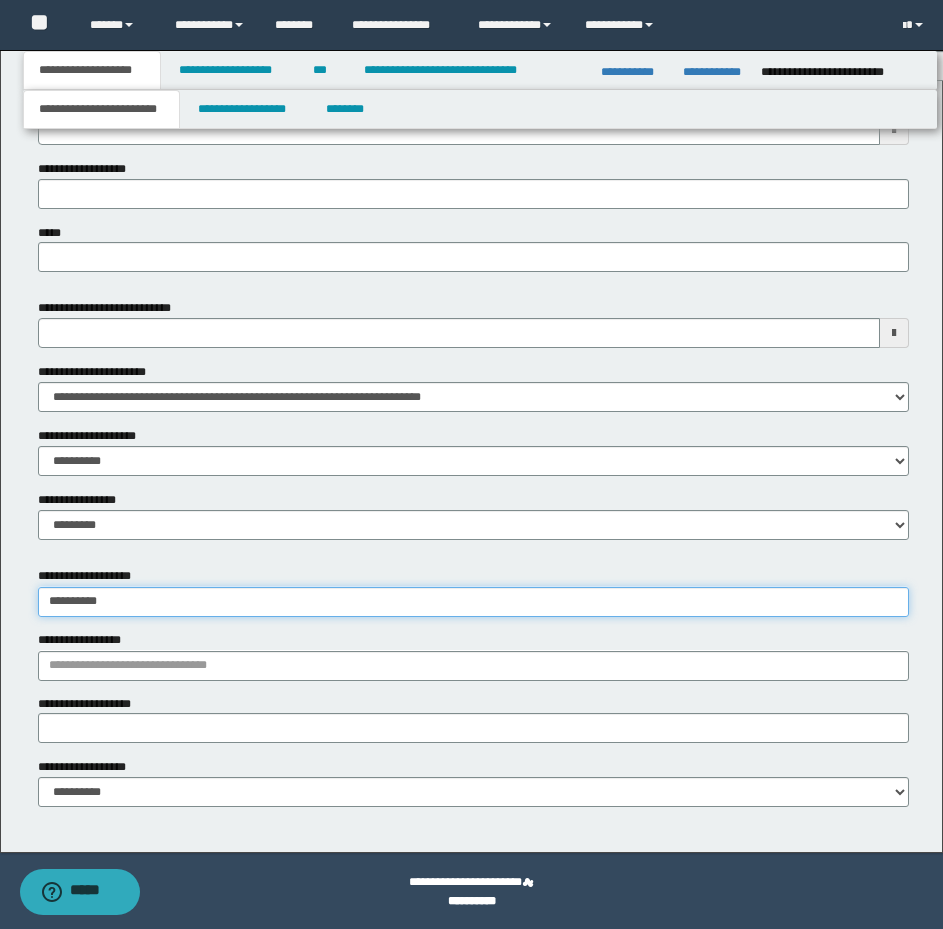 scroll, scrollTop: 863, scrollLeft: 0, axis: vertical 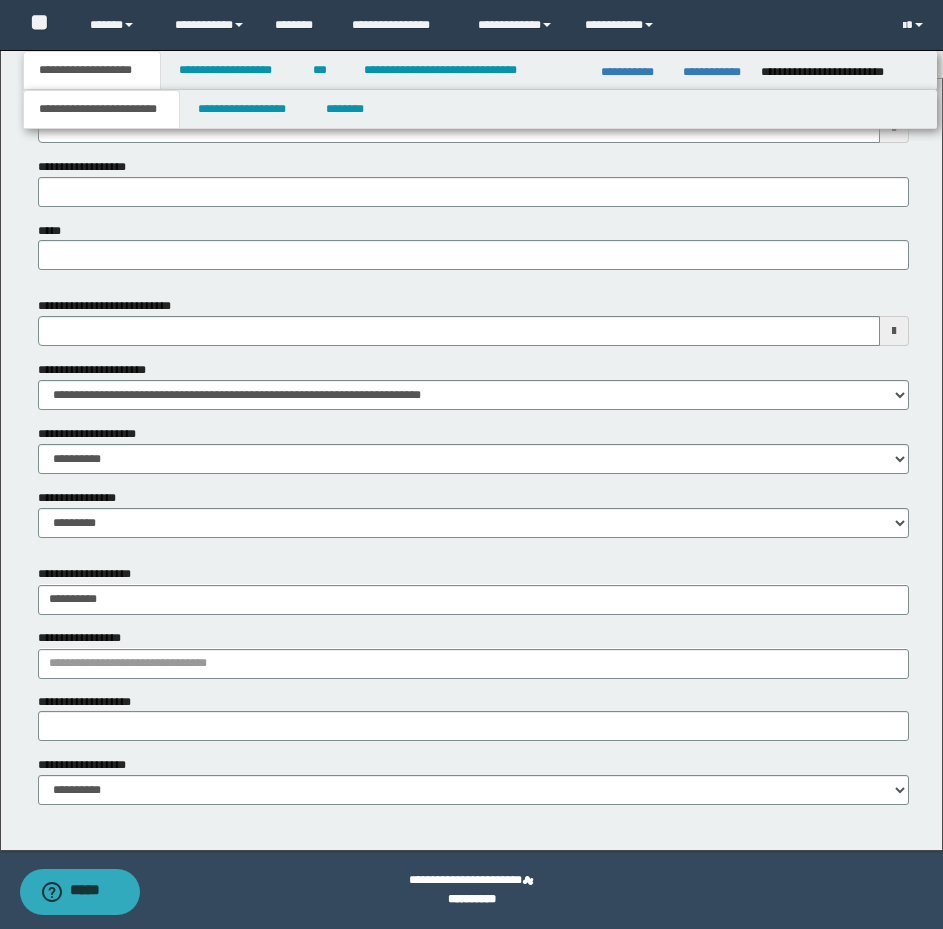 click on "**********" at bounding box center (473, 653) 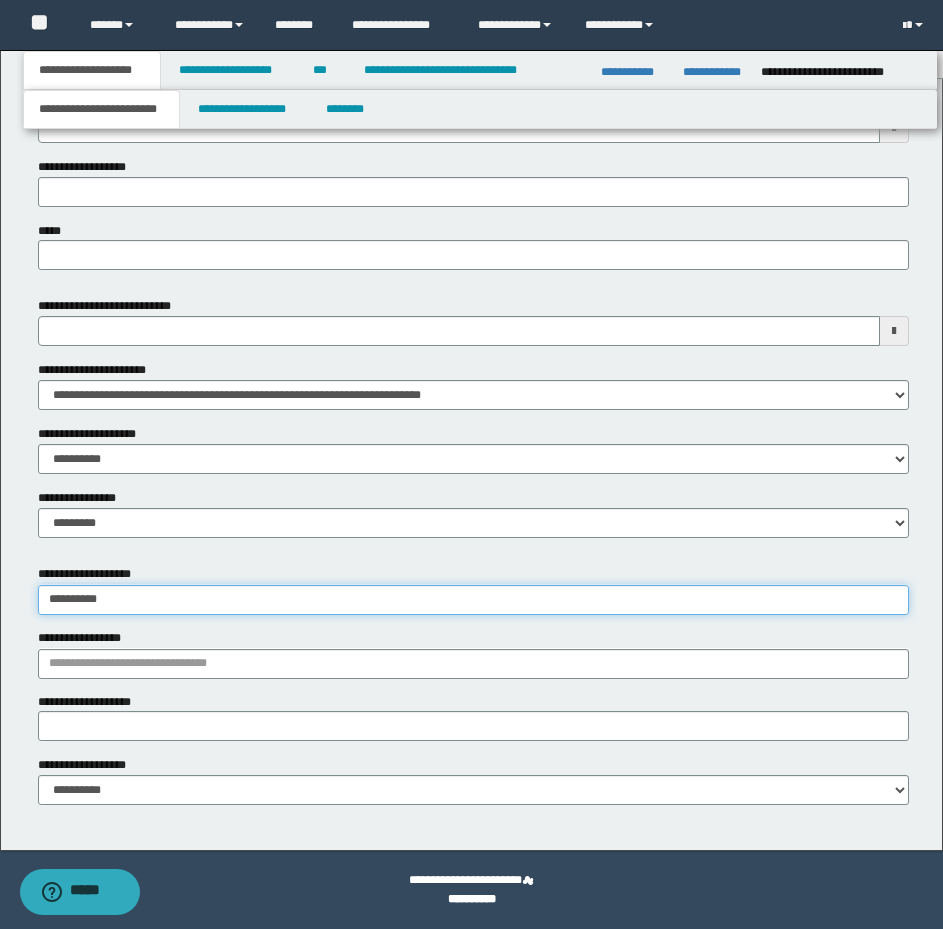 drag, startPoint x: 194, startPoint y: 604, endPoint x: 140, endPoint y: 613, distance: 54.74486 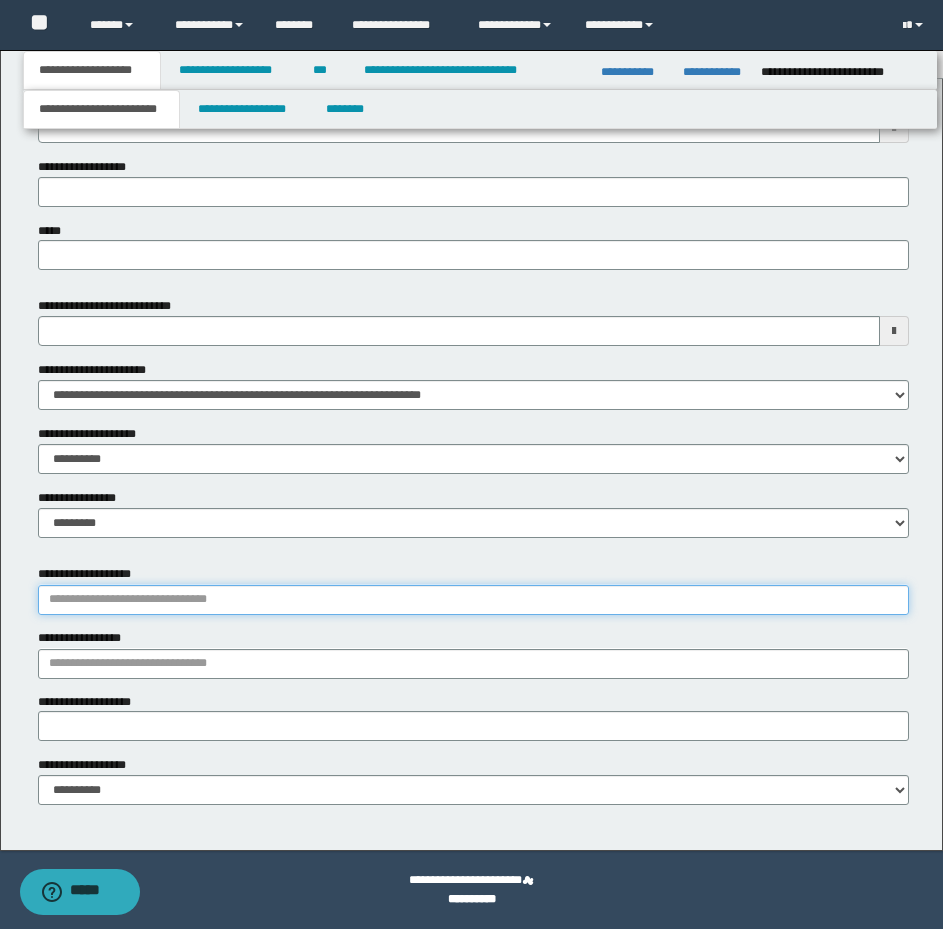 type 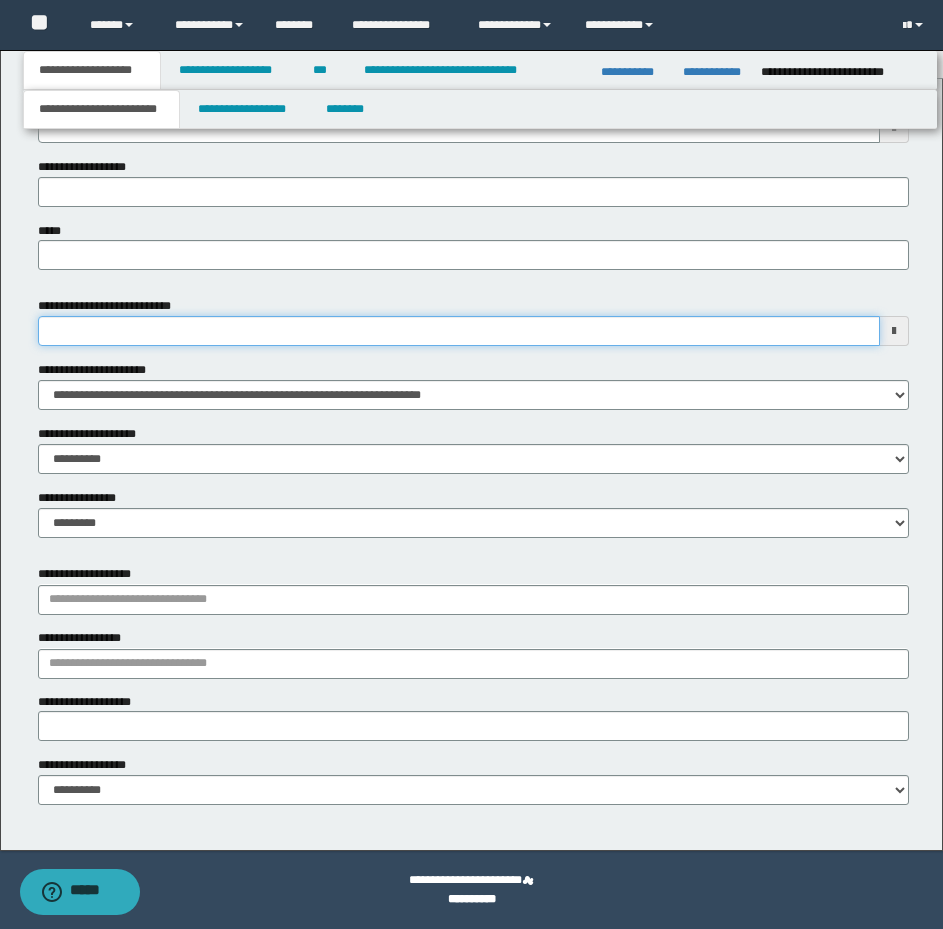 click on "**********" at bounding box center [459, 331] 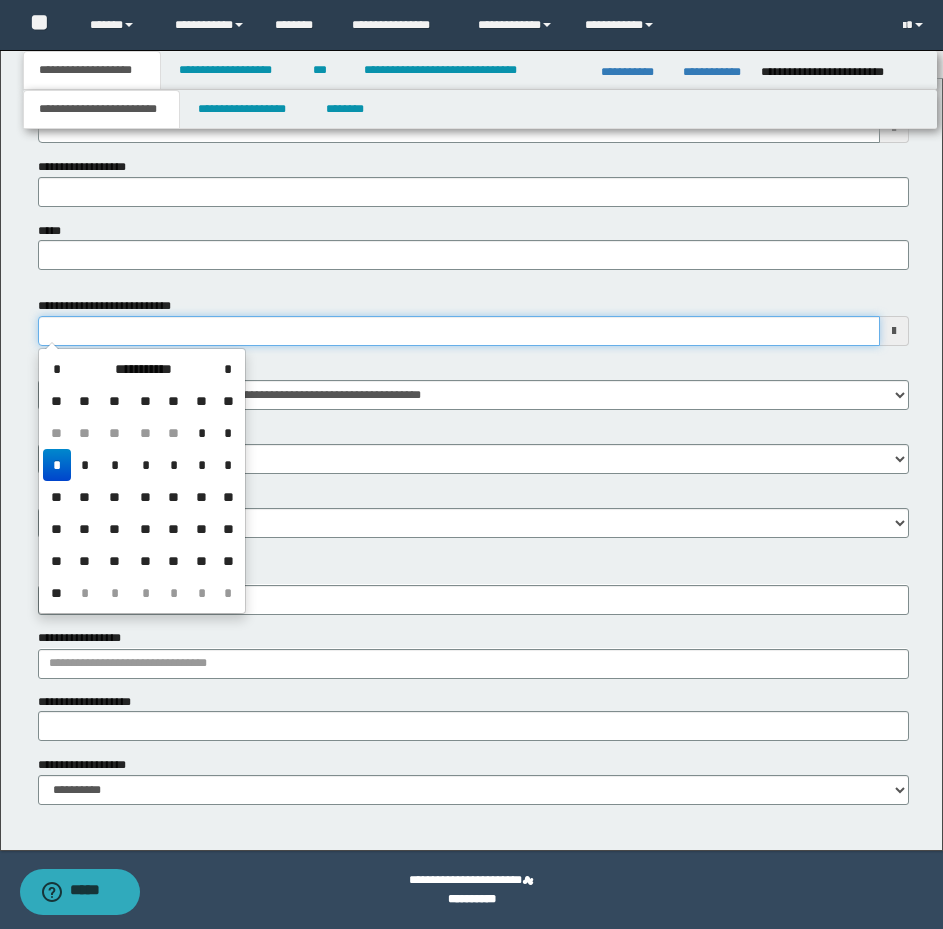 type on "**********" 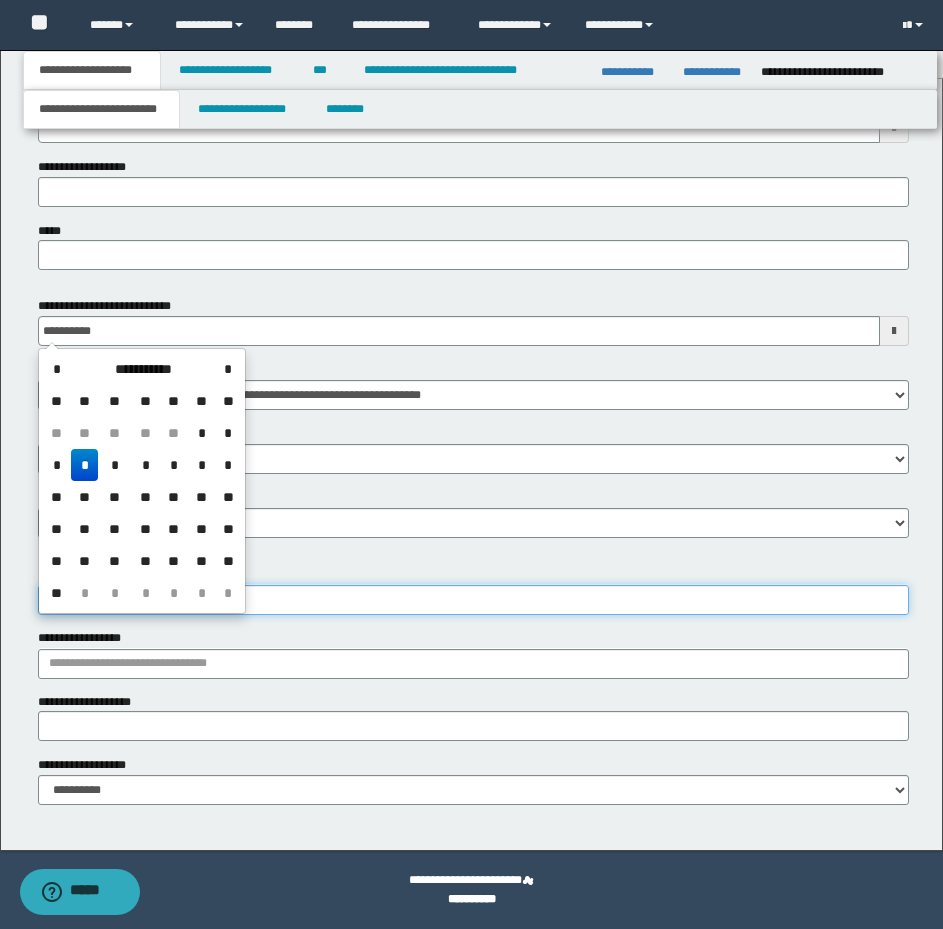 click on "**********" at bounding box center [473, 600] 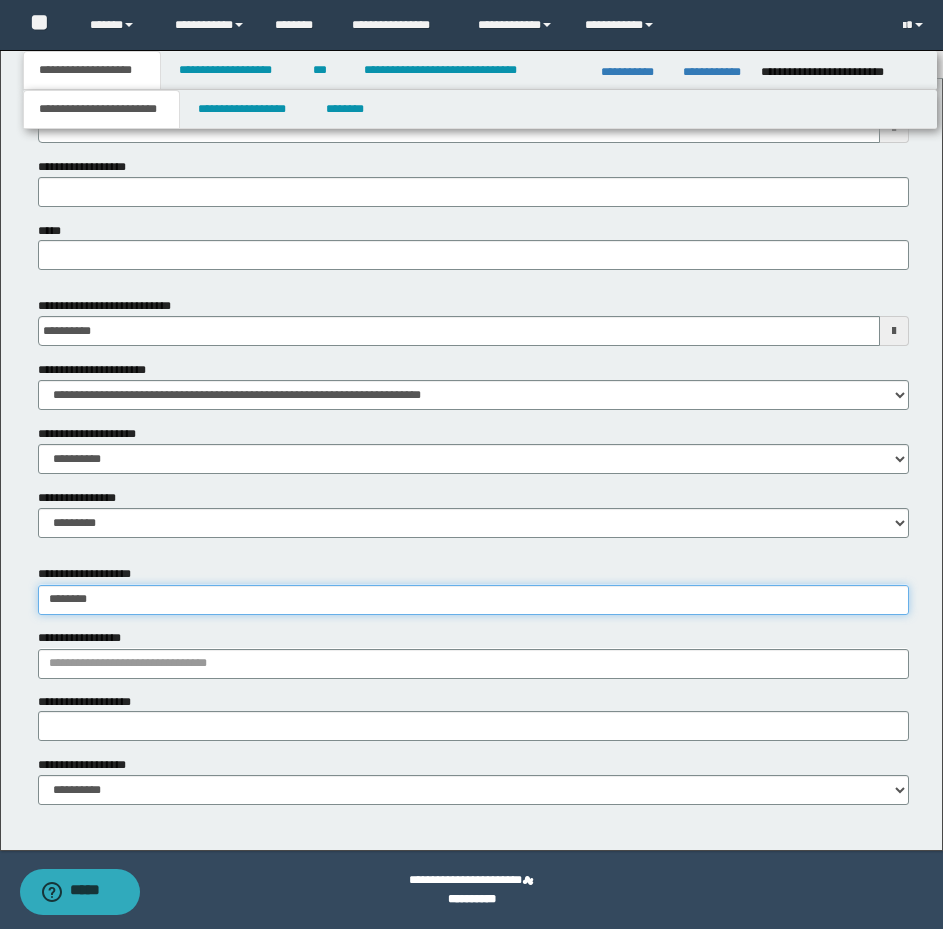 type on "*******" 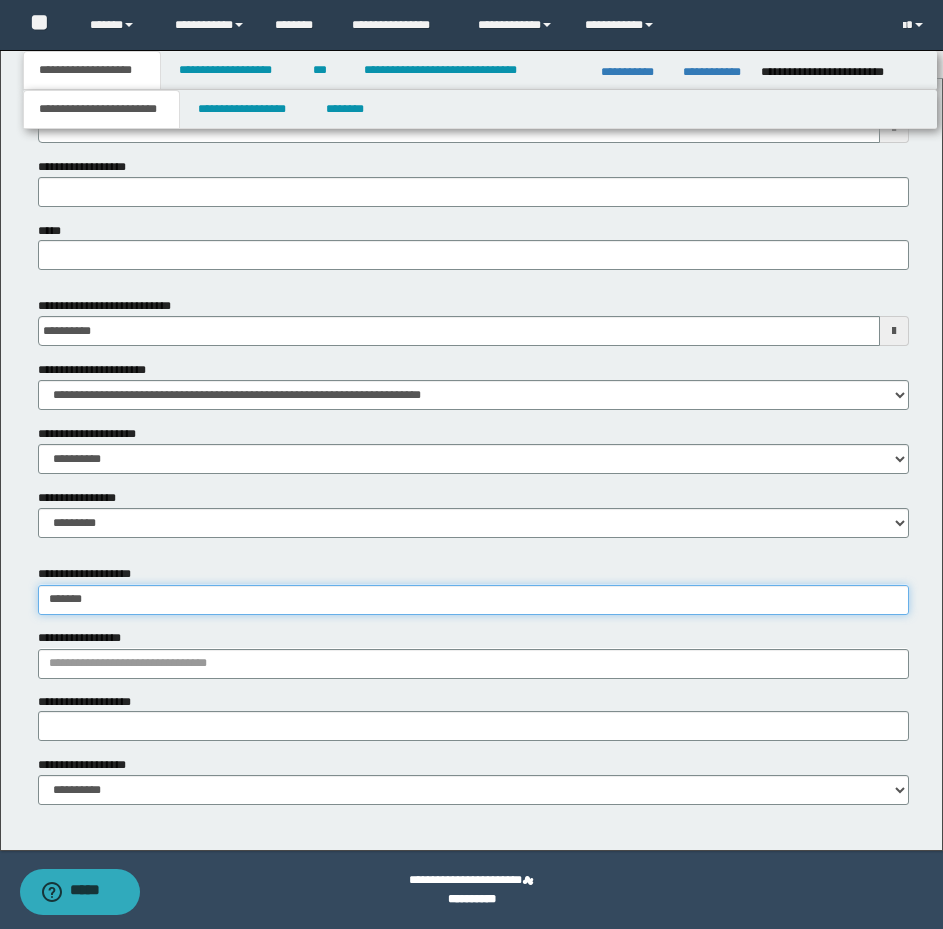 type on "**********" 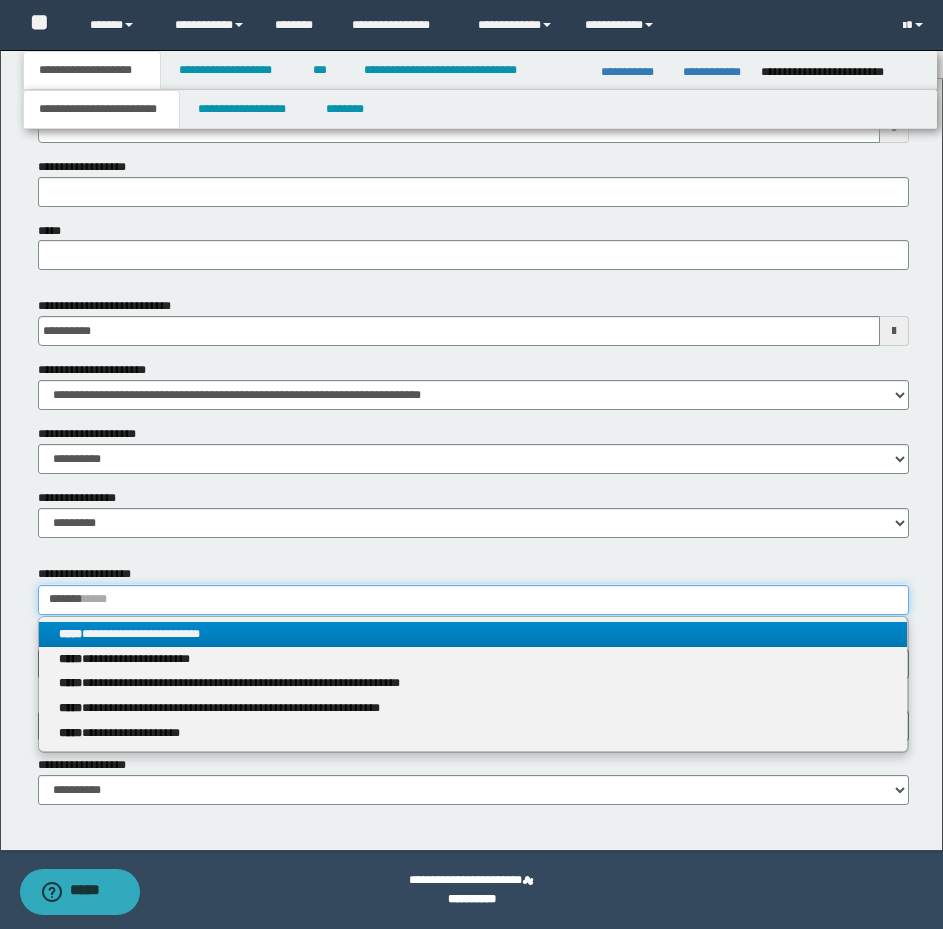 type on "*******" 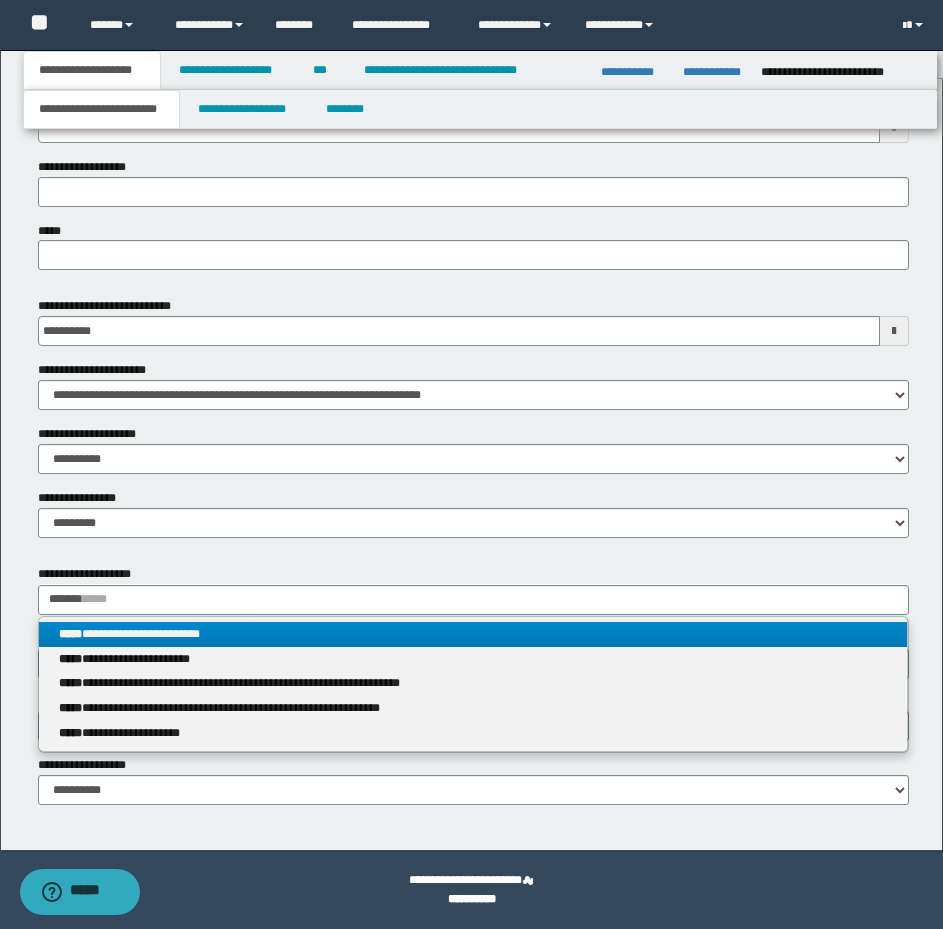 click on "**********" at bounding box center (473, 634) 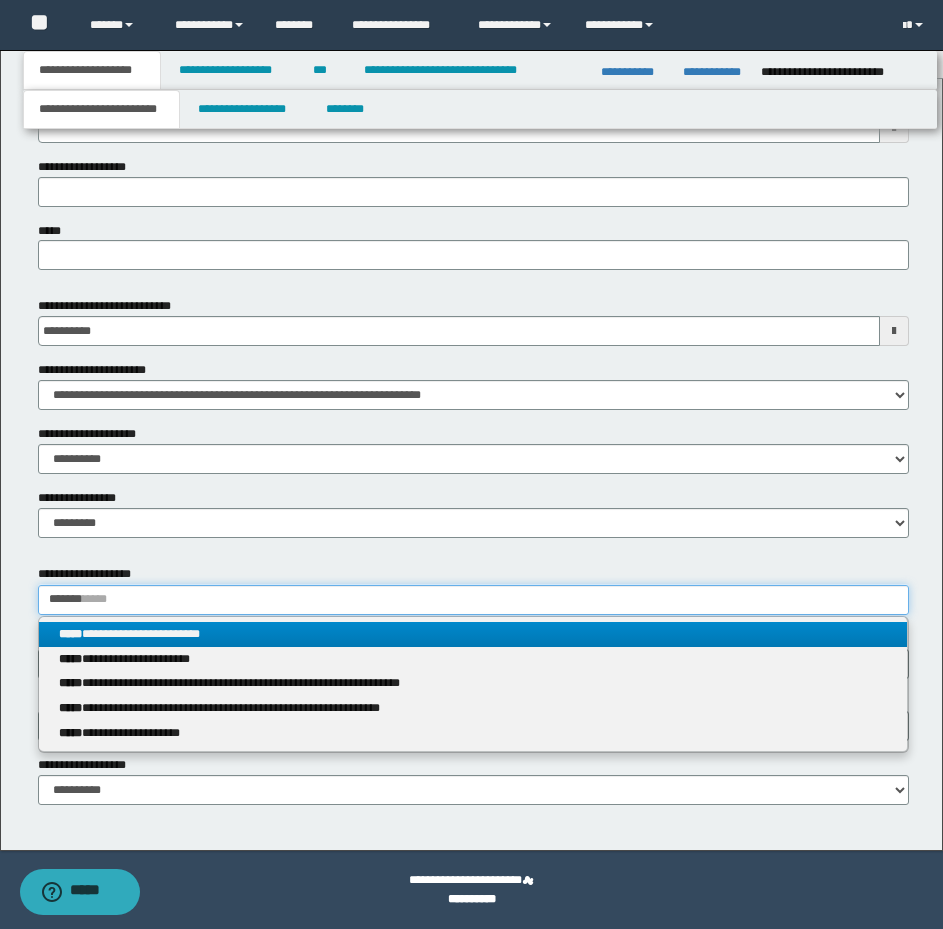 type 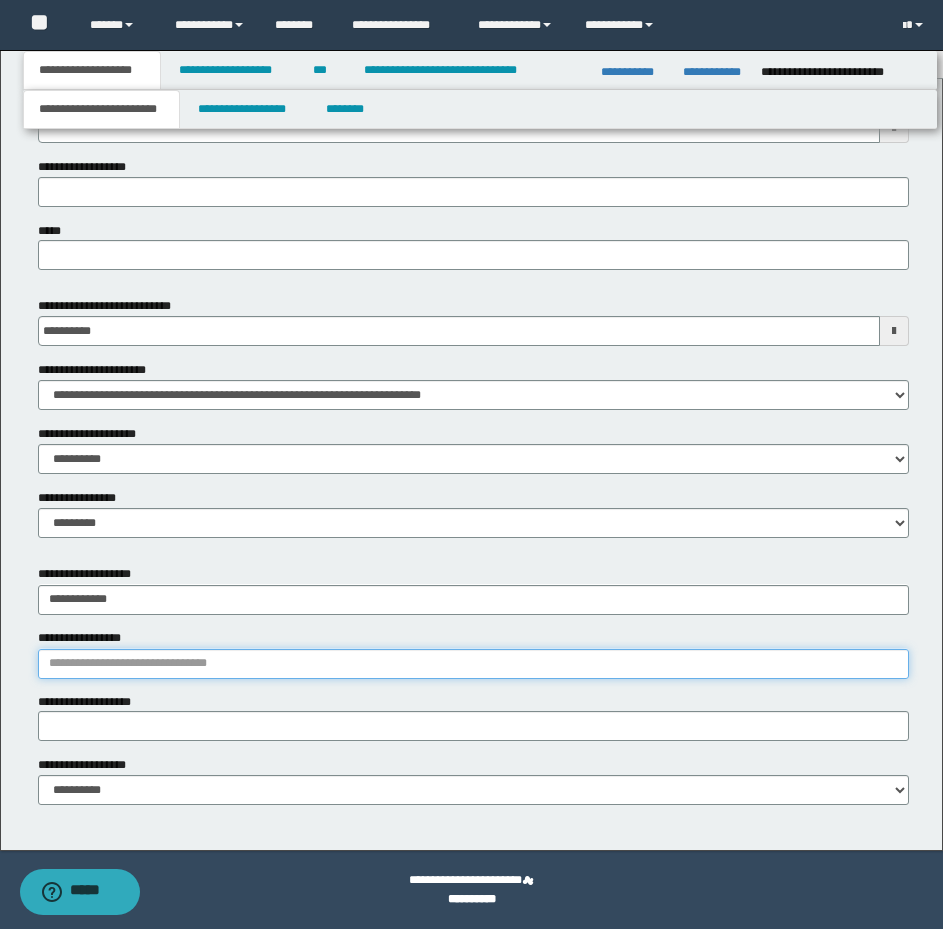 click on "**********" at bounding box center (473, 664) 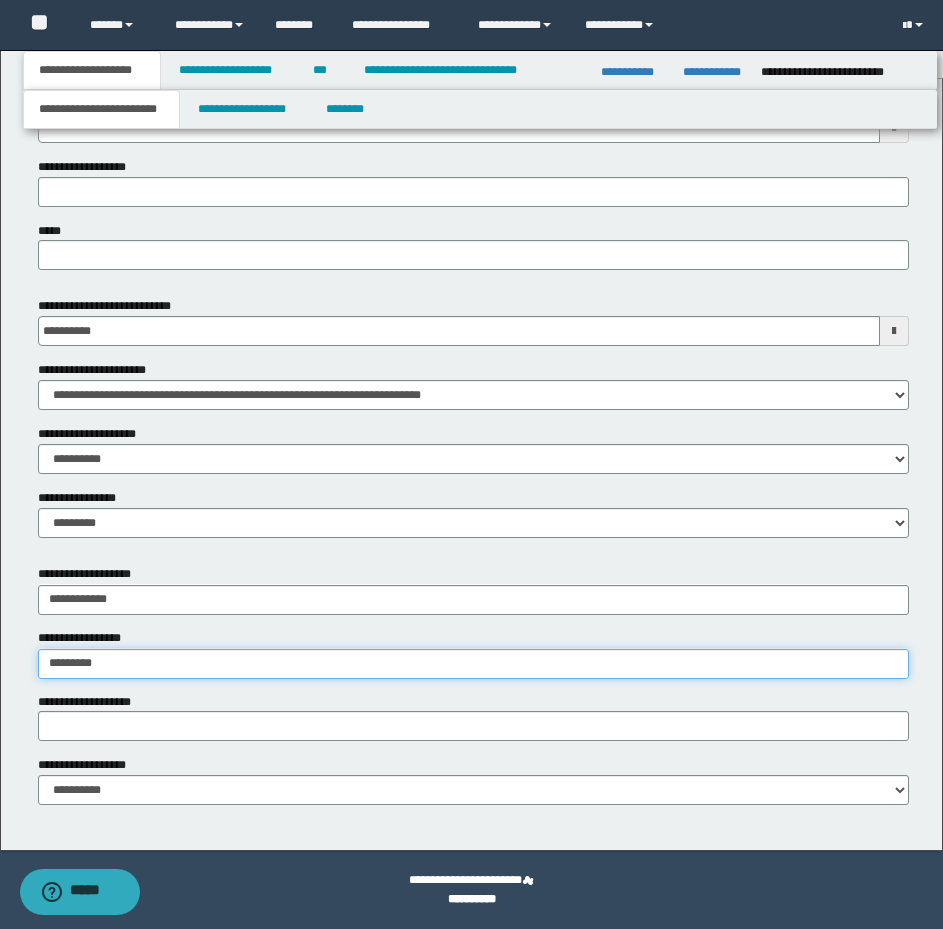 type on "**********" 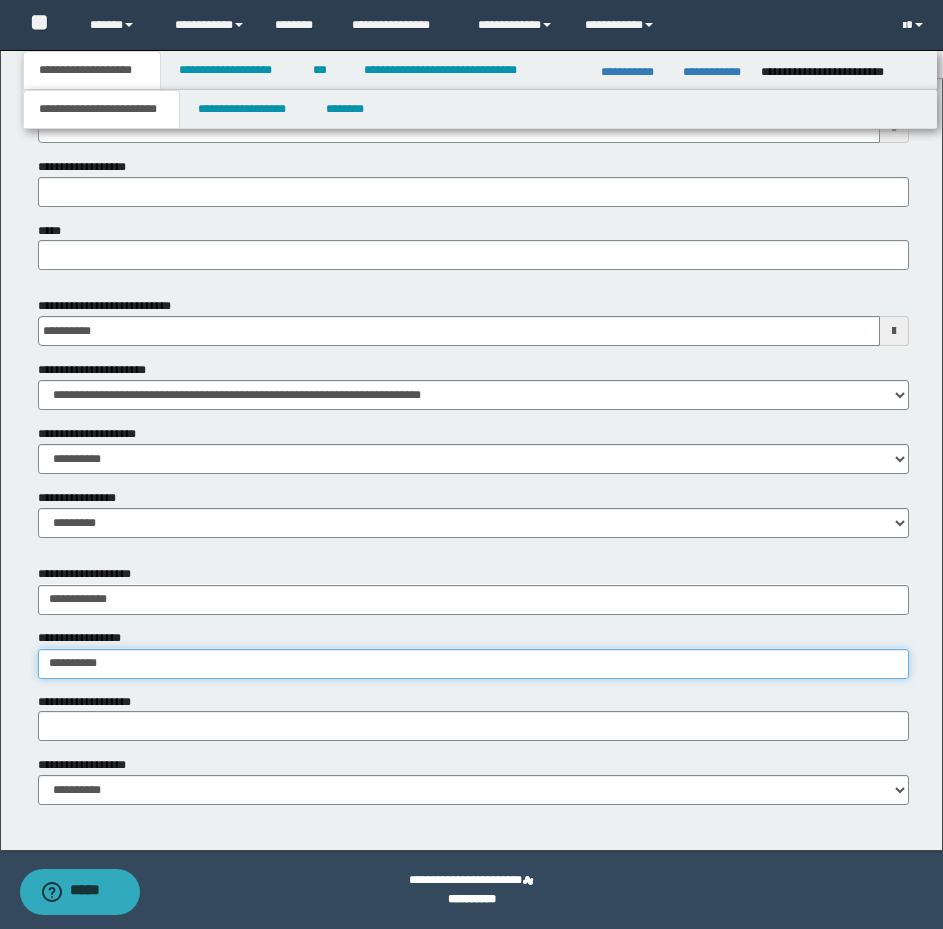 type on "**********" 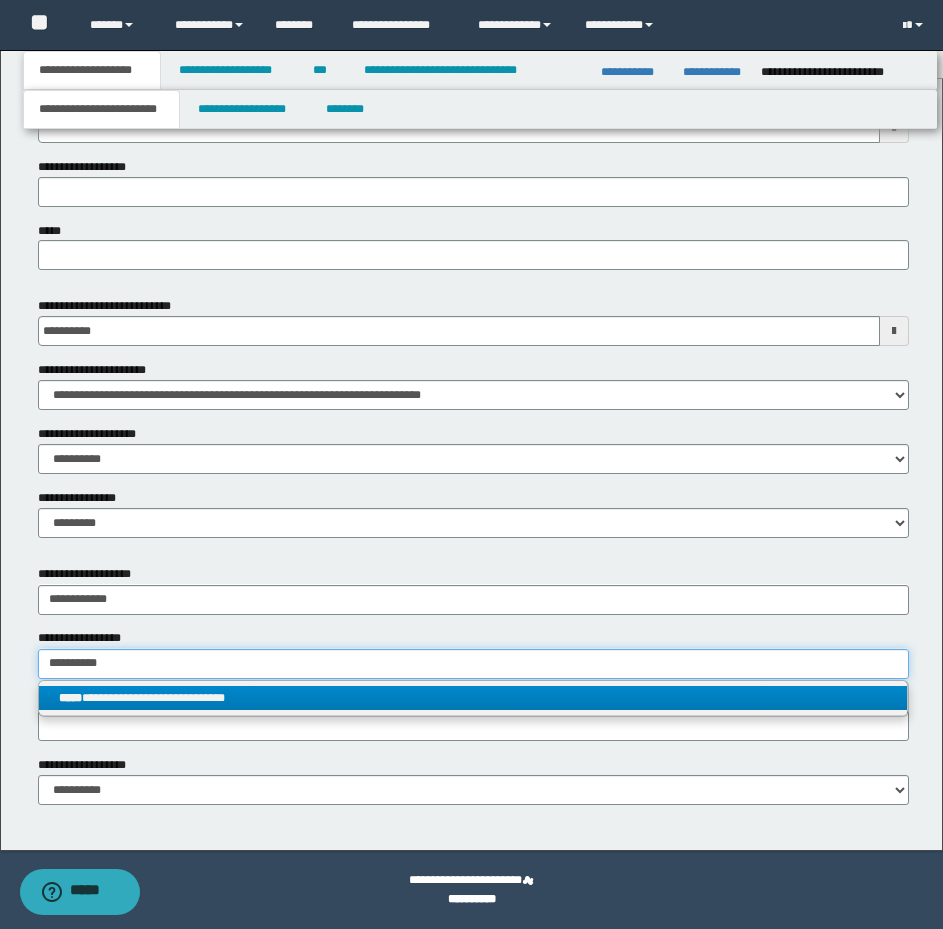 type on "**********" 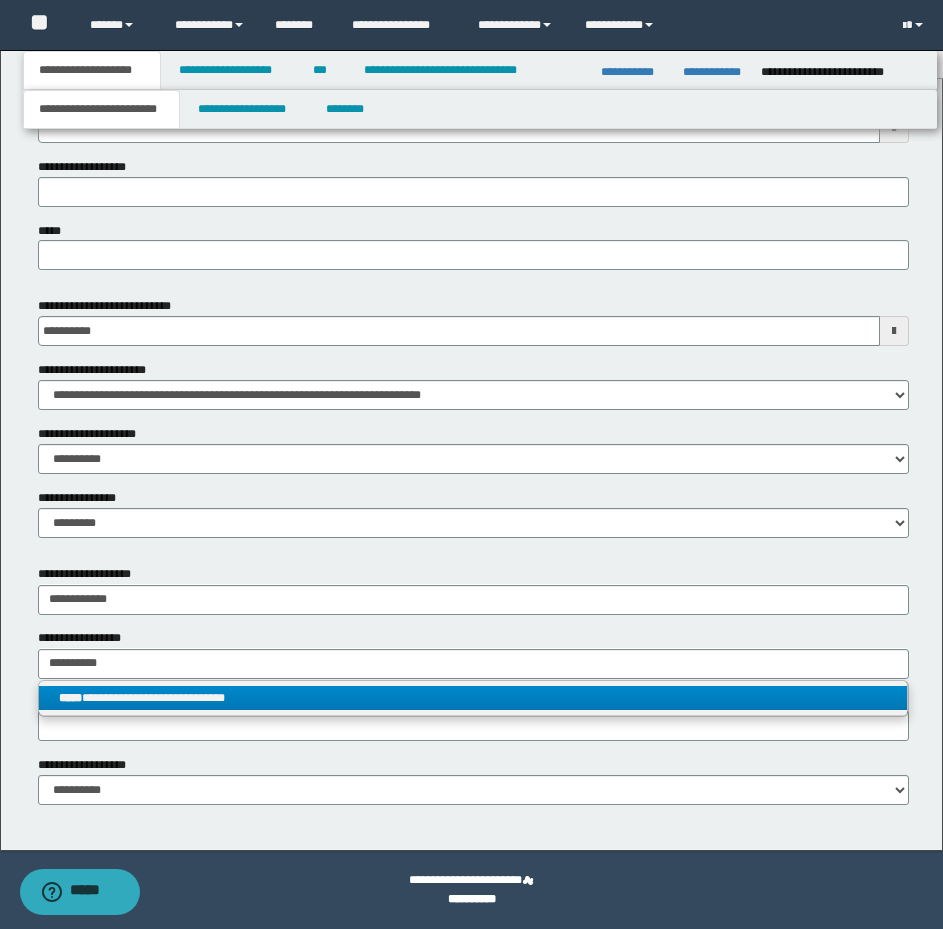 click on "**********" at bounding box center (473, 698) 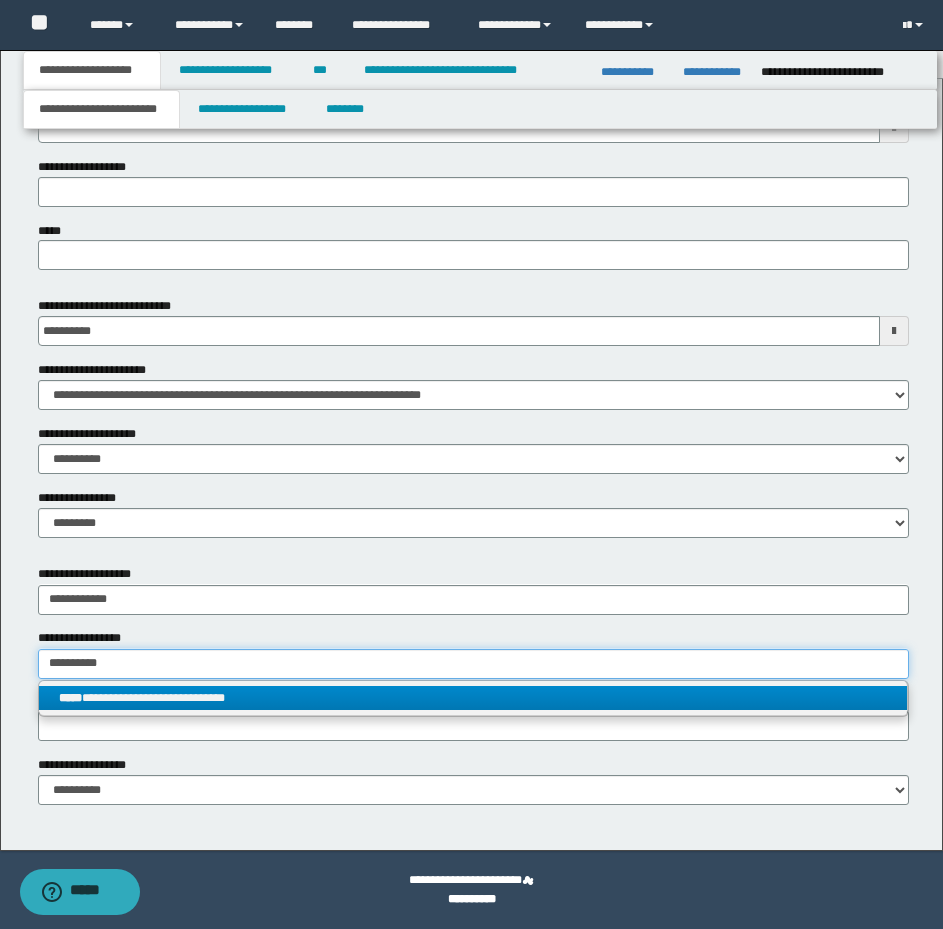 type 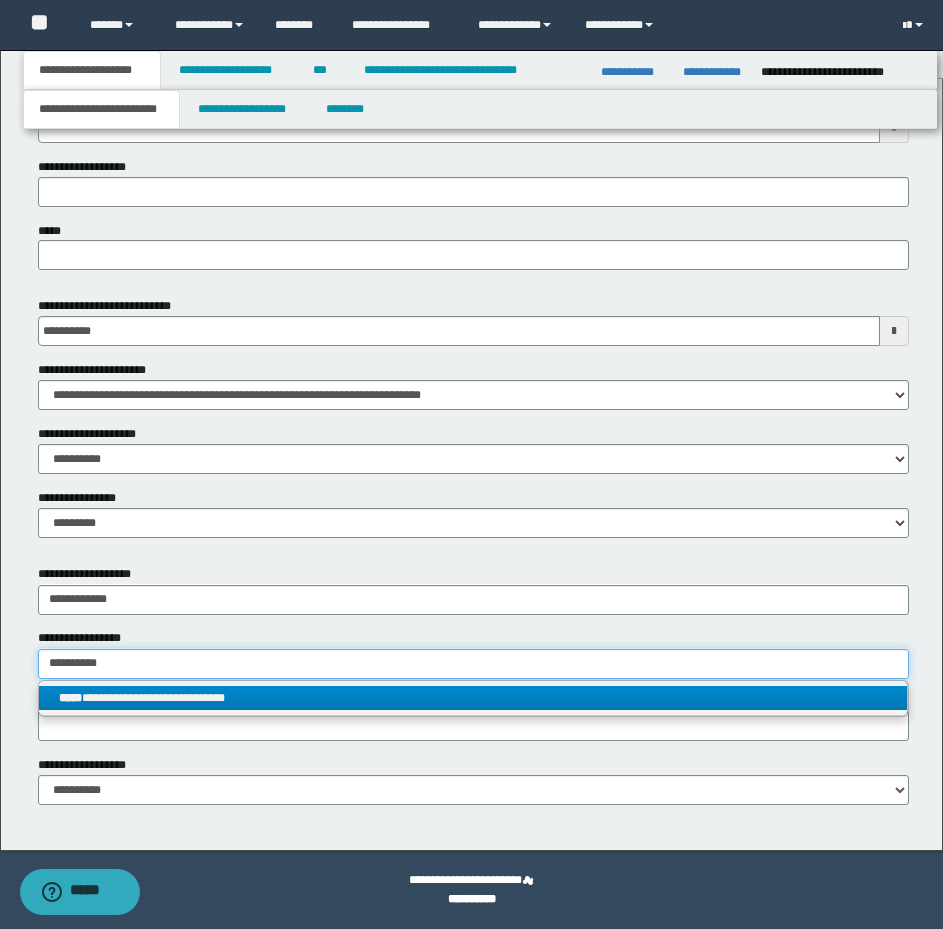 type on "**********" 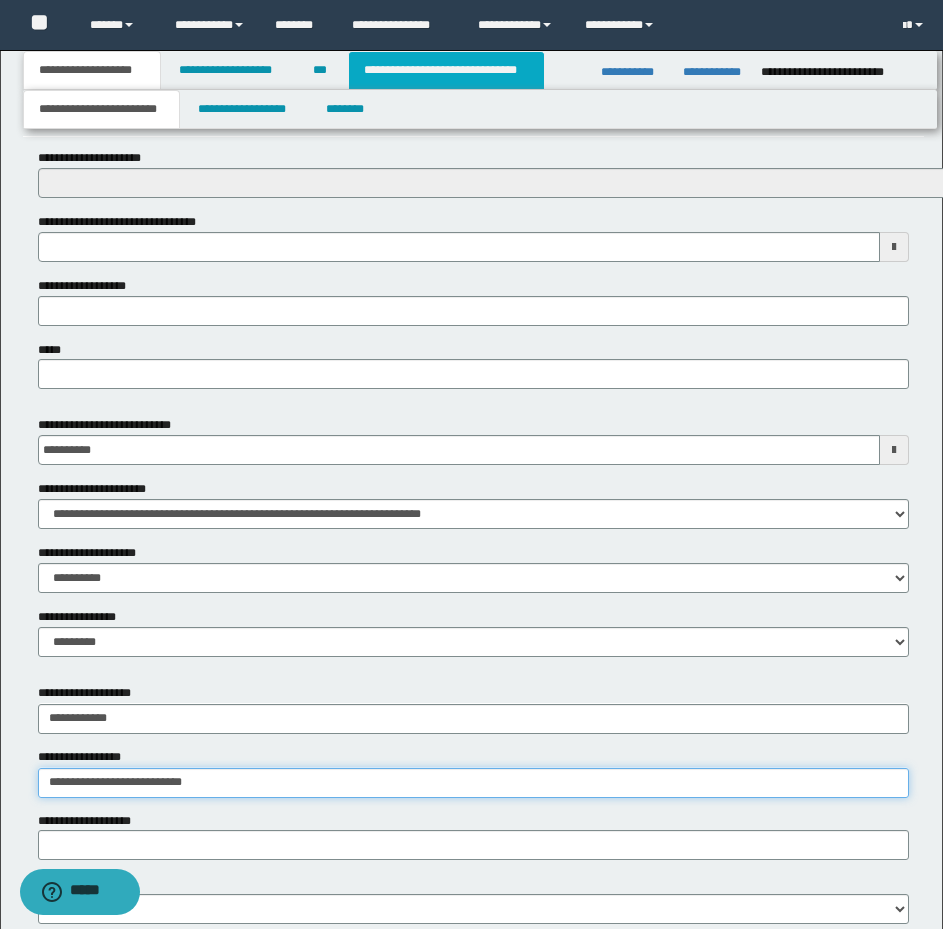 scroll, scrollTop: 563, scrollLeft: 0, axis: vertical 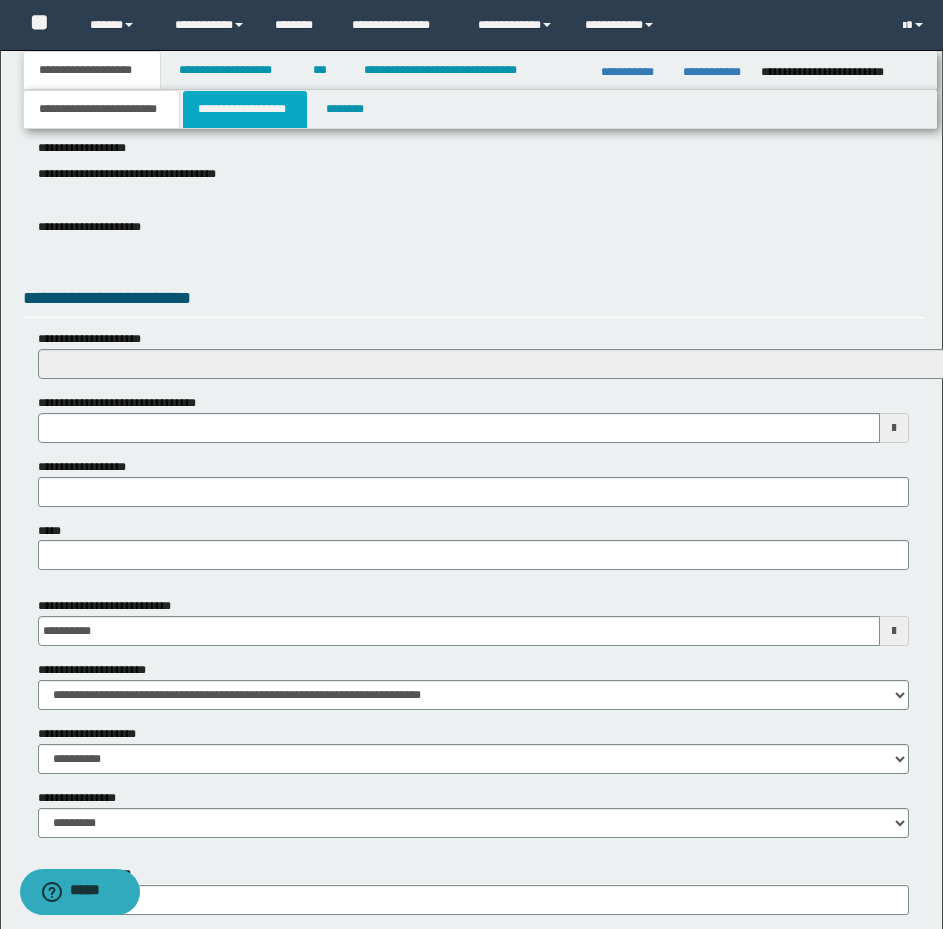 click on "**********" at bounding box center (245, 109) 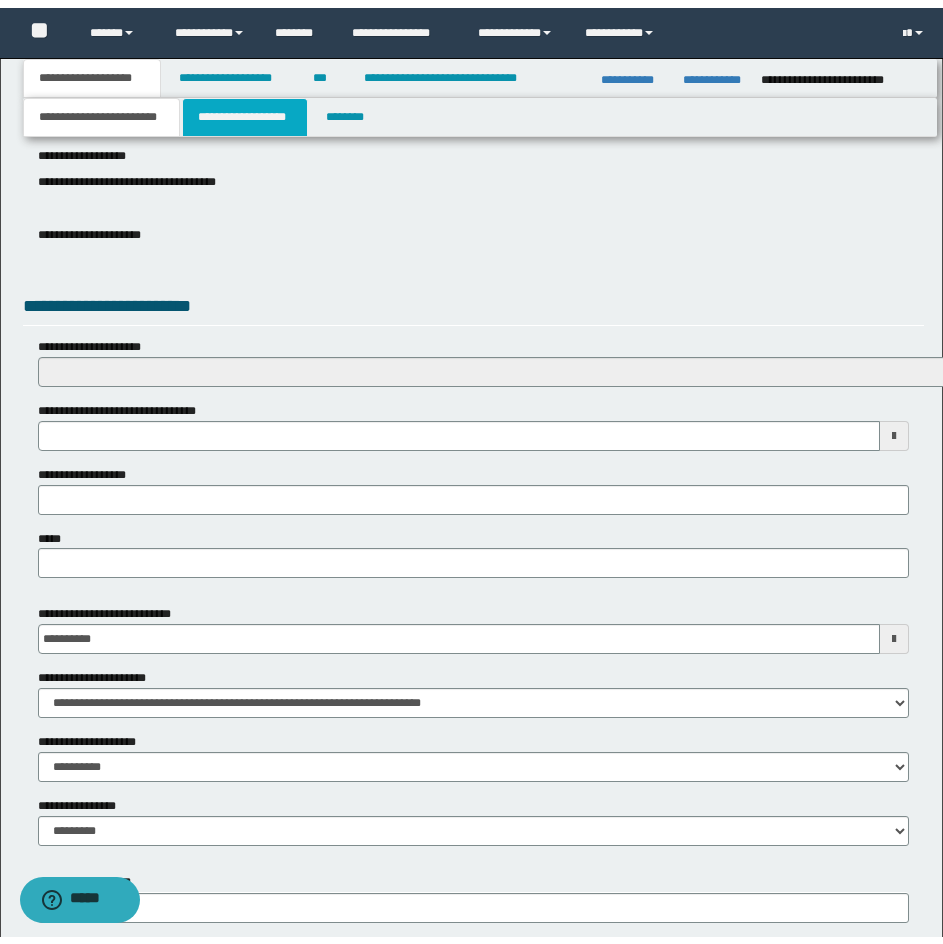 scroll, scrollTop: 0, scrollLeft: 0, axis: both 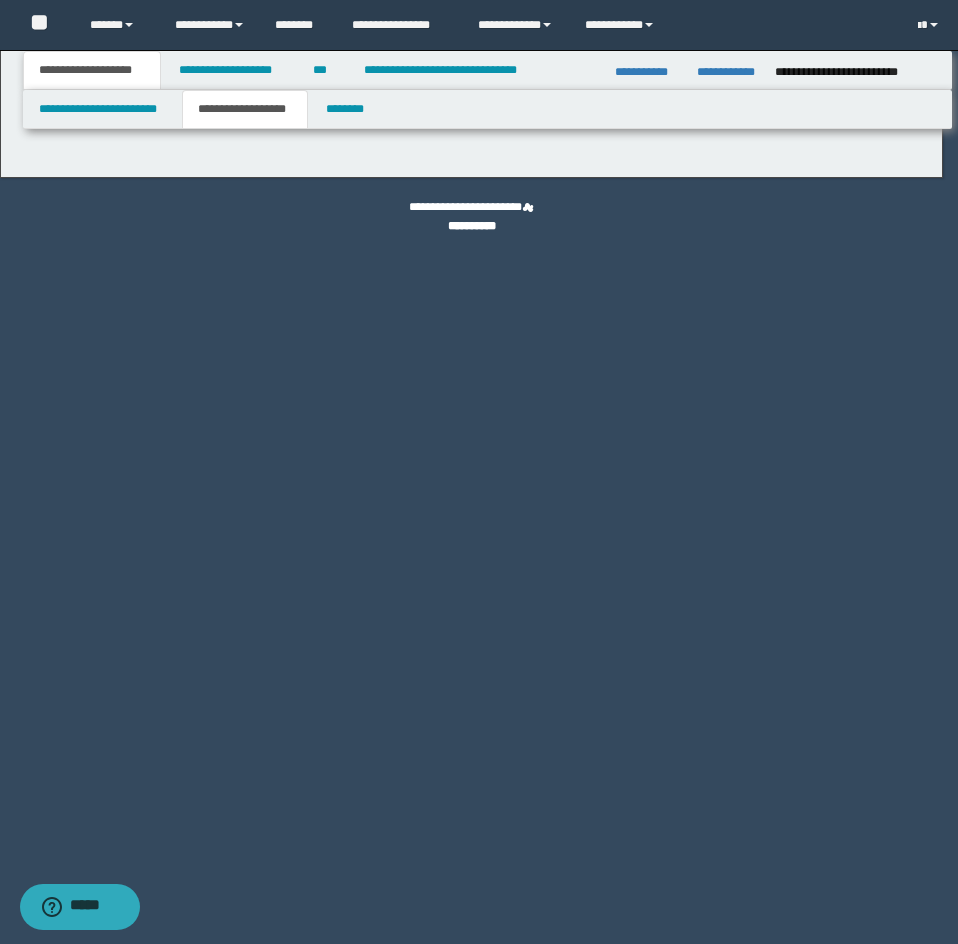 type on "*******" 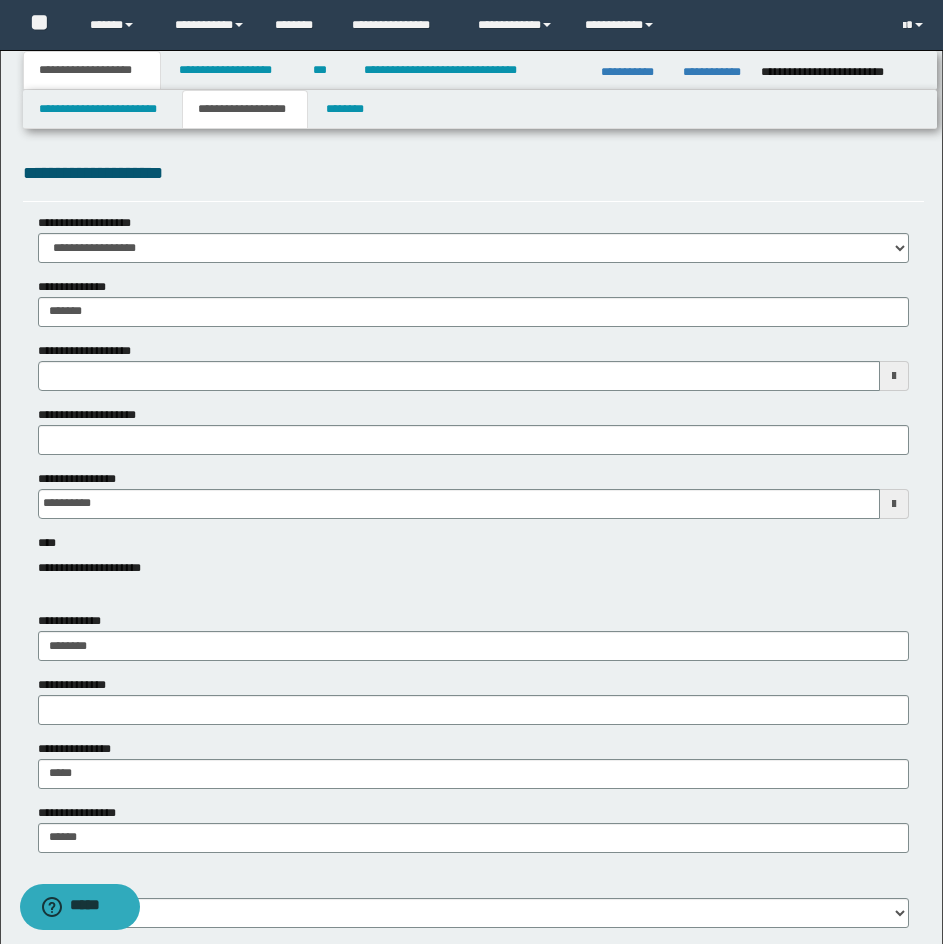 type 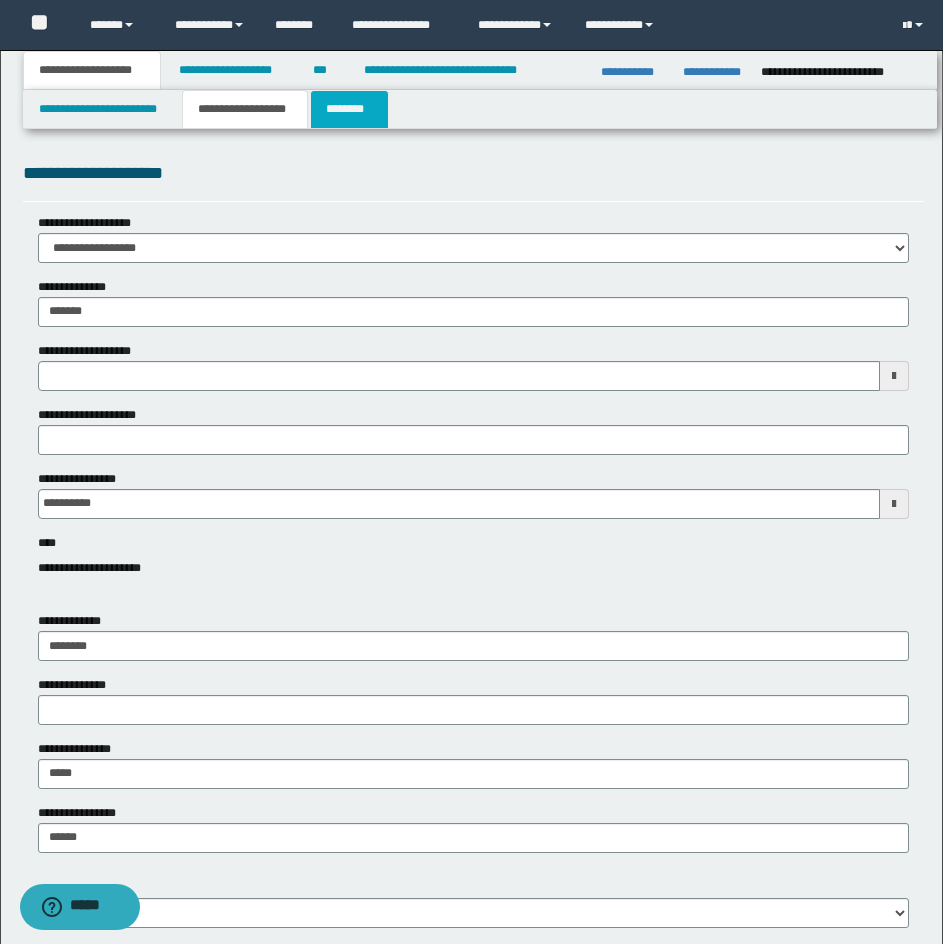 click on "********" at bounding box center [349, 109] 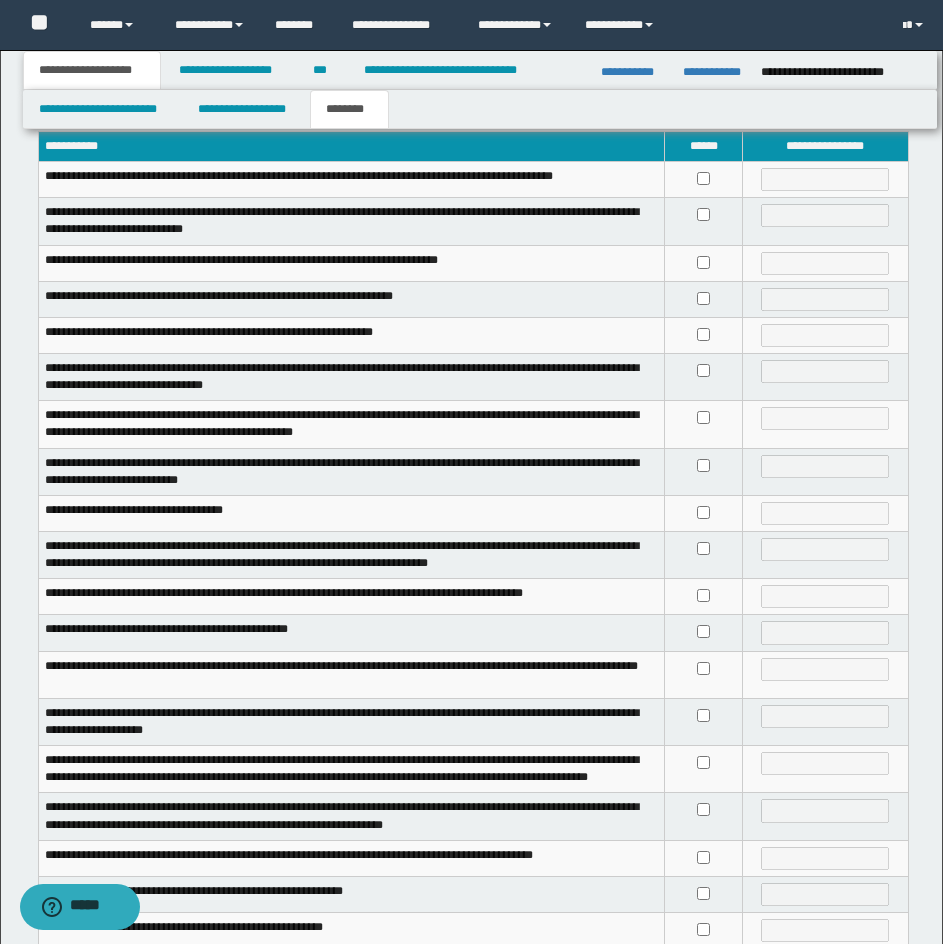 scroll, scrollTop: 200, scrollLeft: 0, axis: vertical 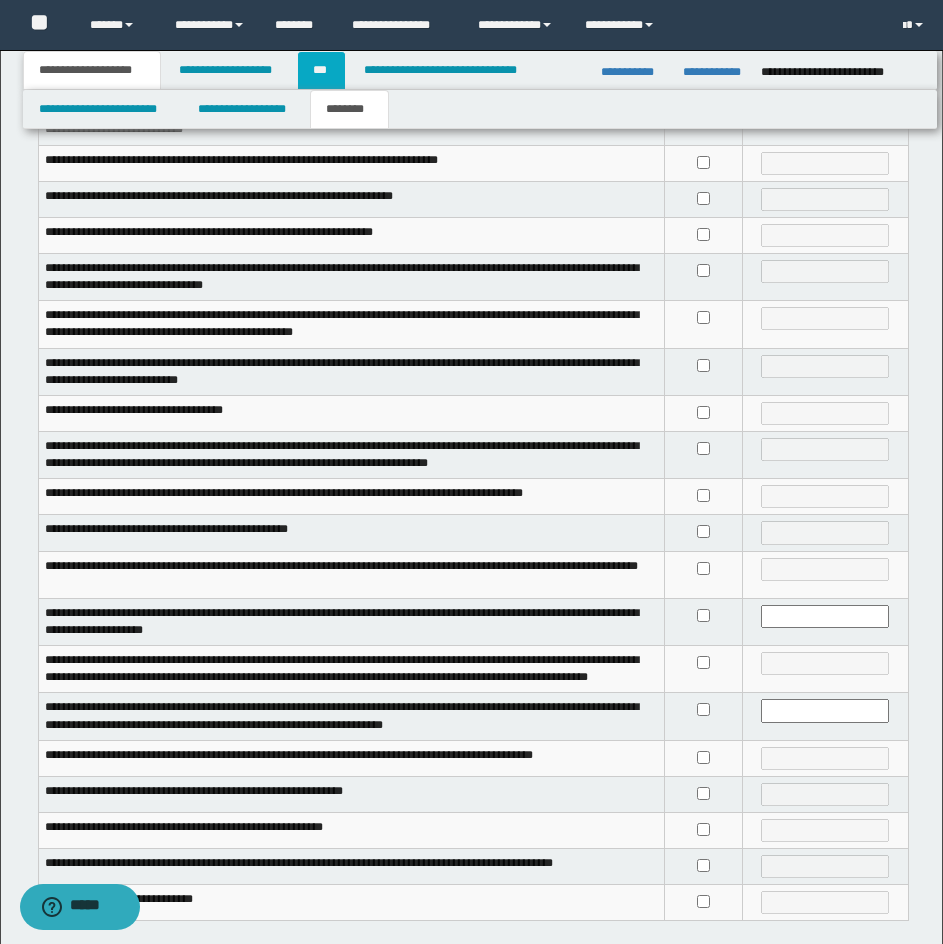 click on "***" at bounding box center [321, 70] 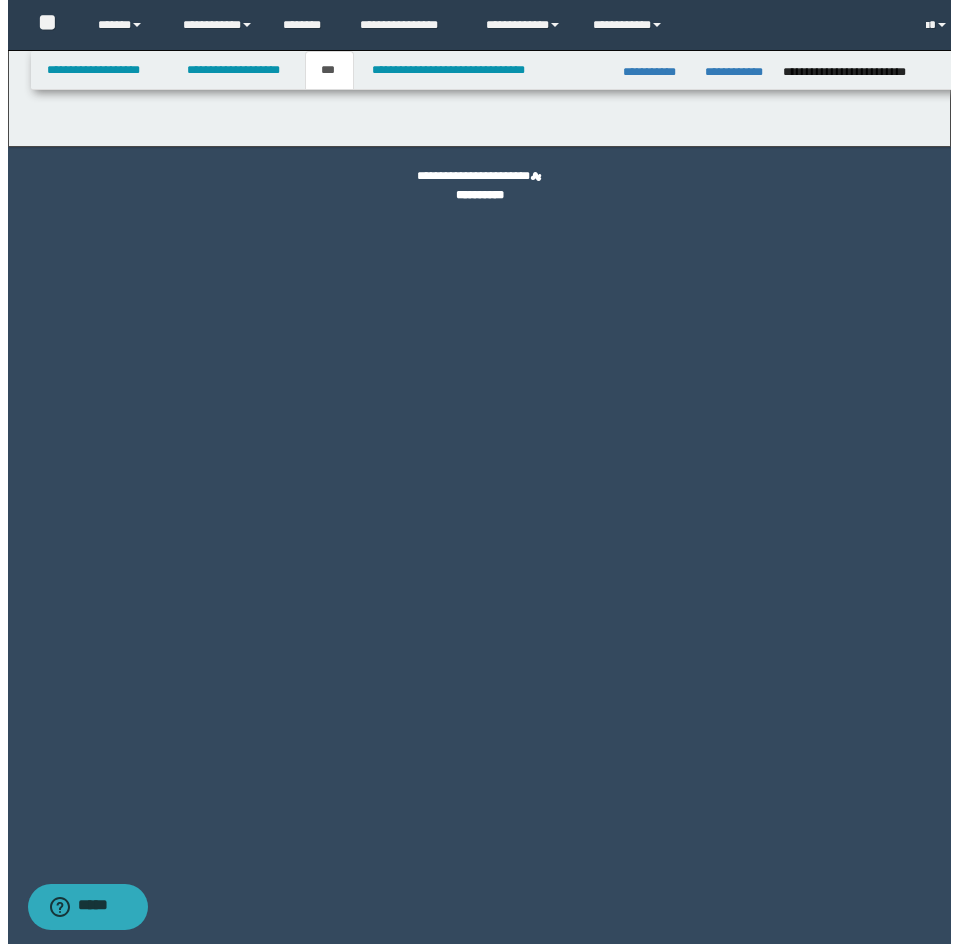 scroll, scrollTop: 0, scrollLeft: 0, axis: both 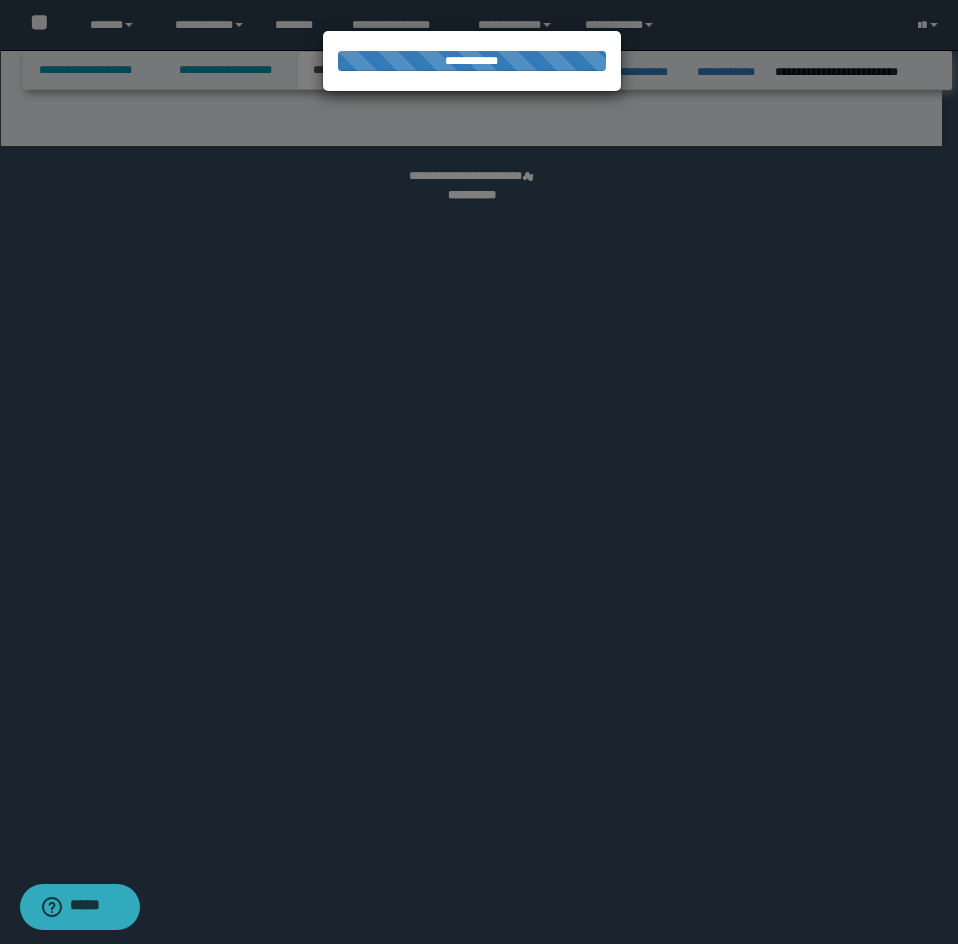 select on "*" 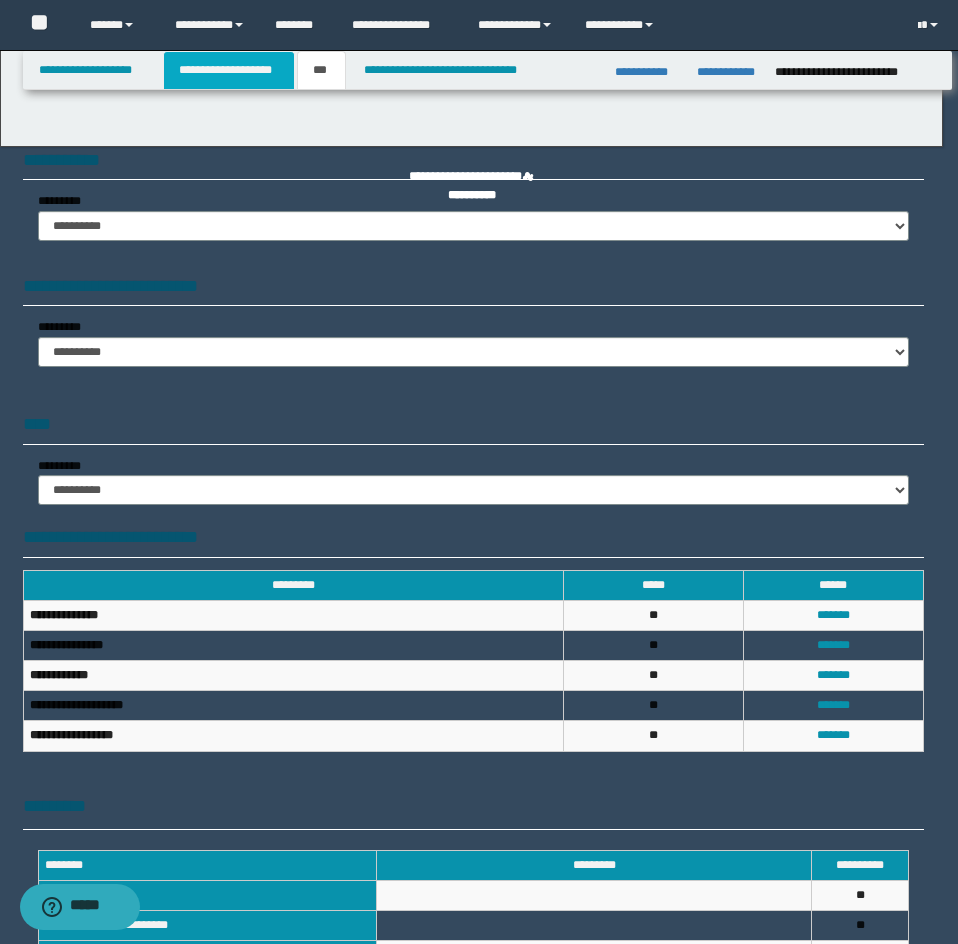click on "**********" at bounding box center (471, 472) 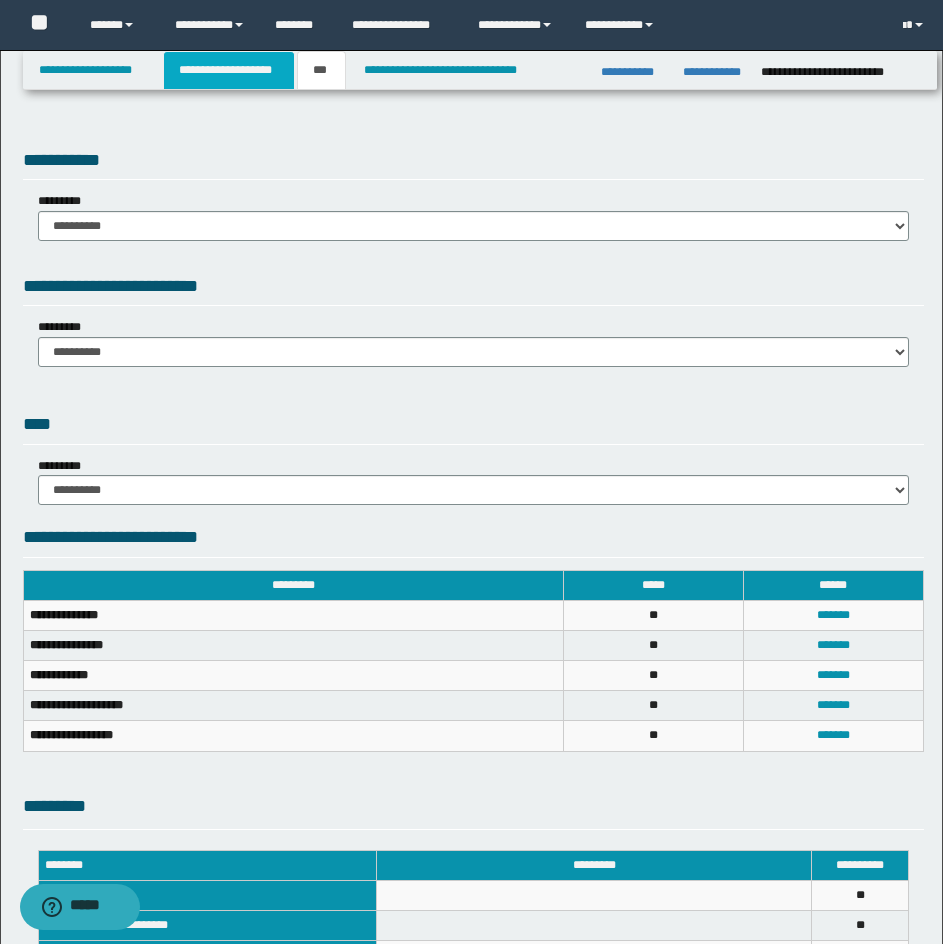 click on "**********" at bounding box center (229, 70) 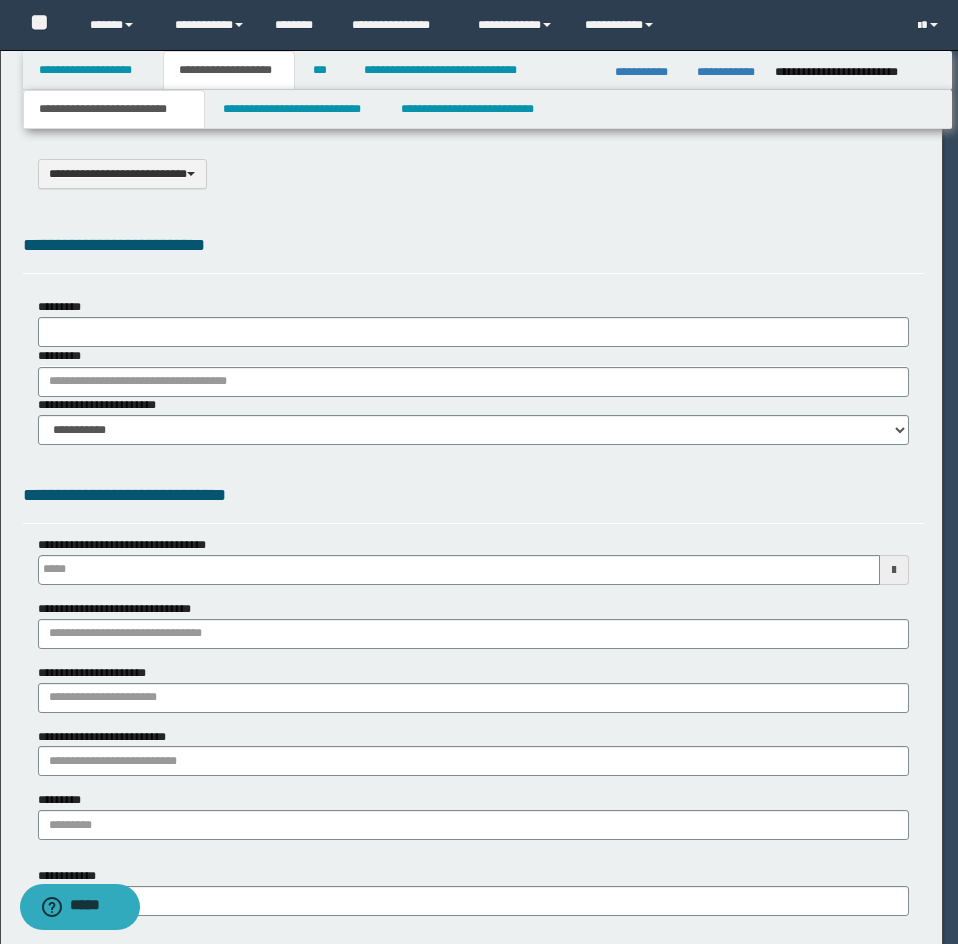 select on "*" 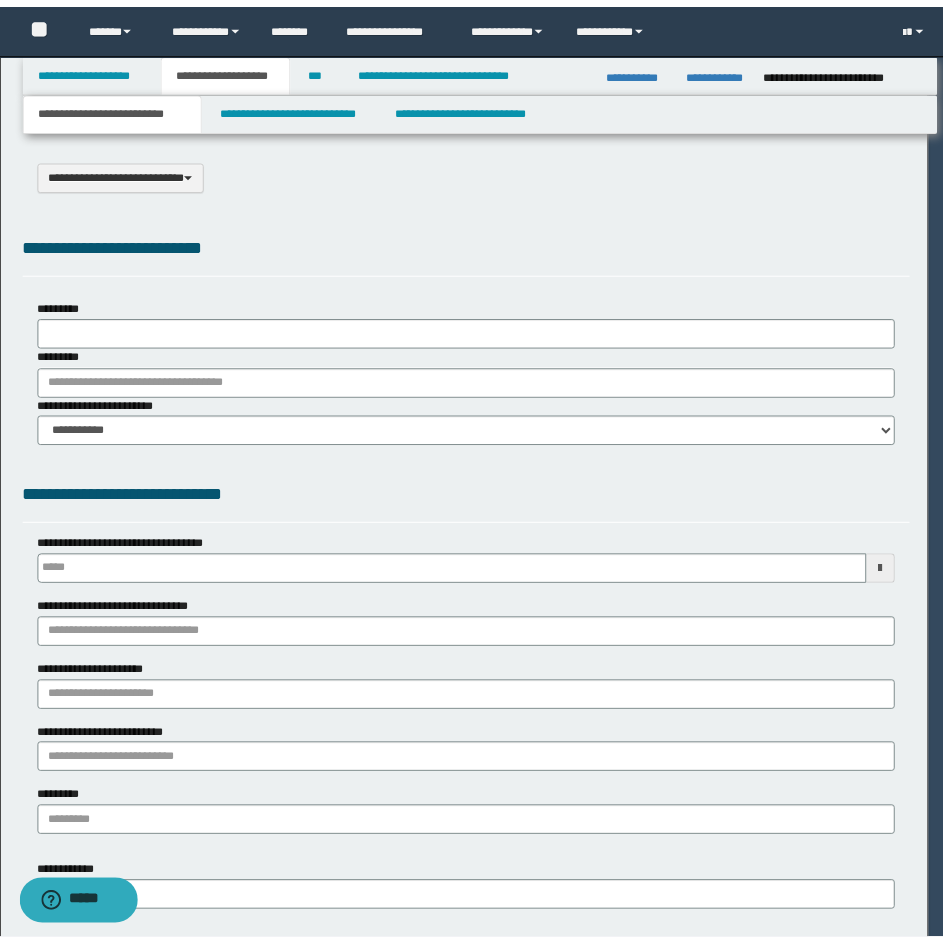 scroll, scrollTop: 0, scrollLeft: 0, axis: both 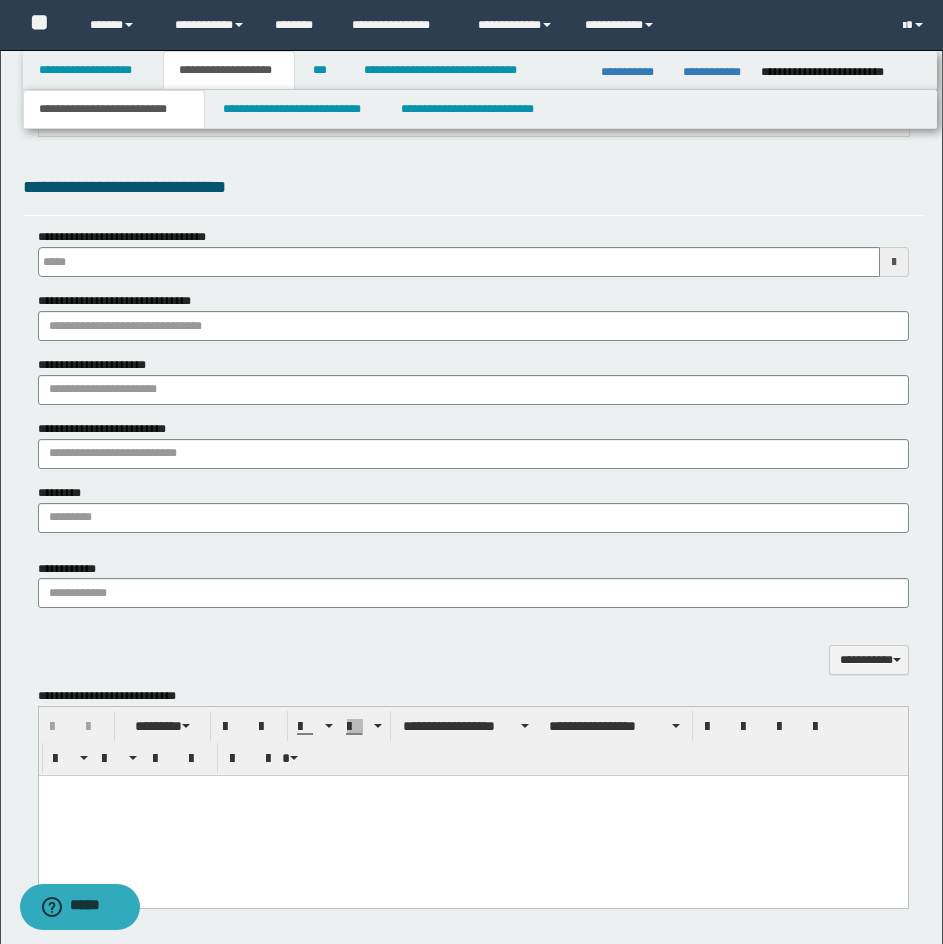 type 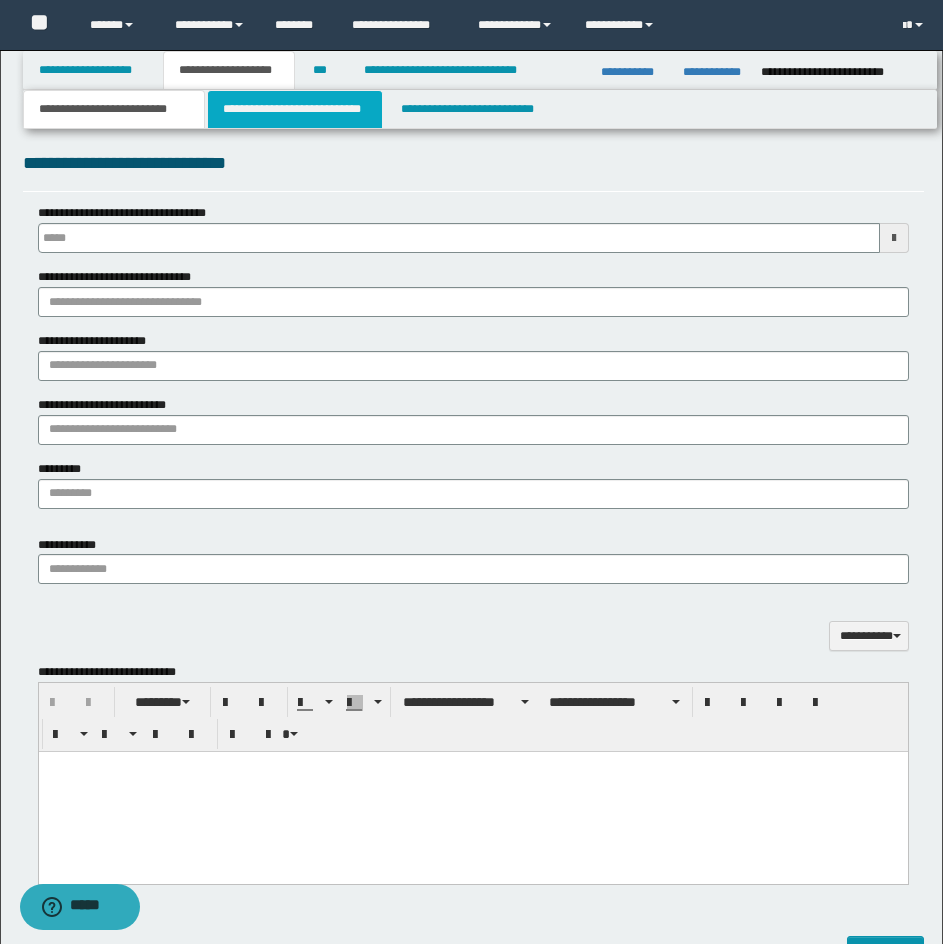 click on "**********" at bounding box center (295, 109) 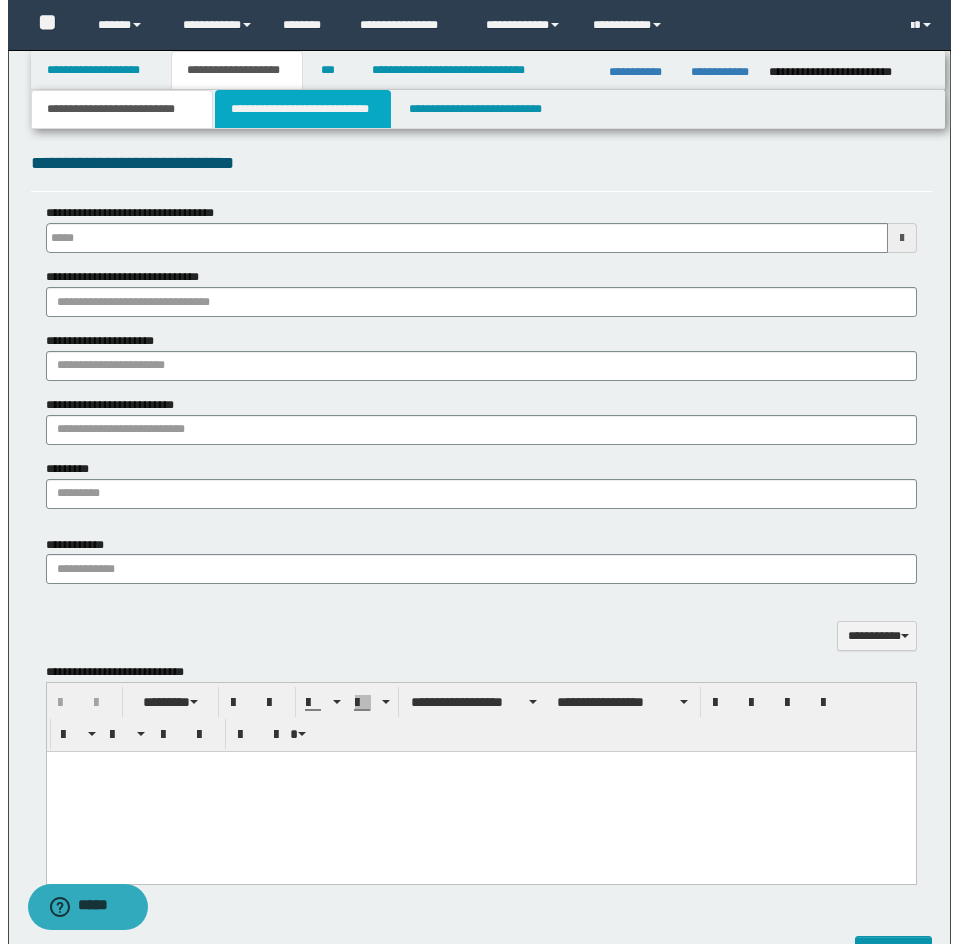 scroll, scrollTop: 0, scrollLeft: 0, axis: both 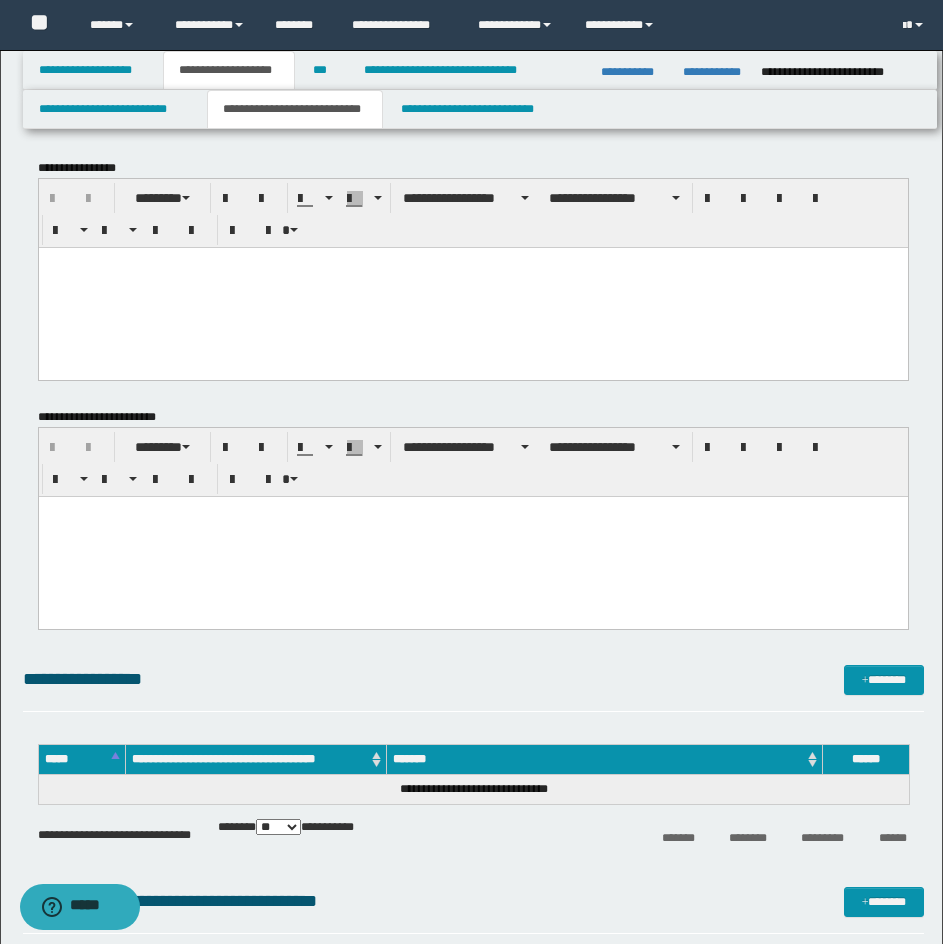click at bounding box center (472, 287) 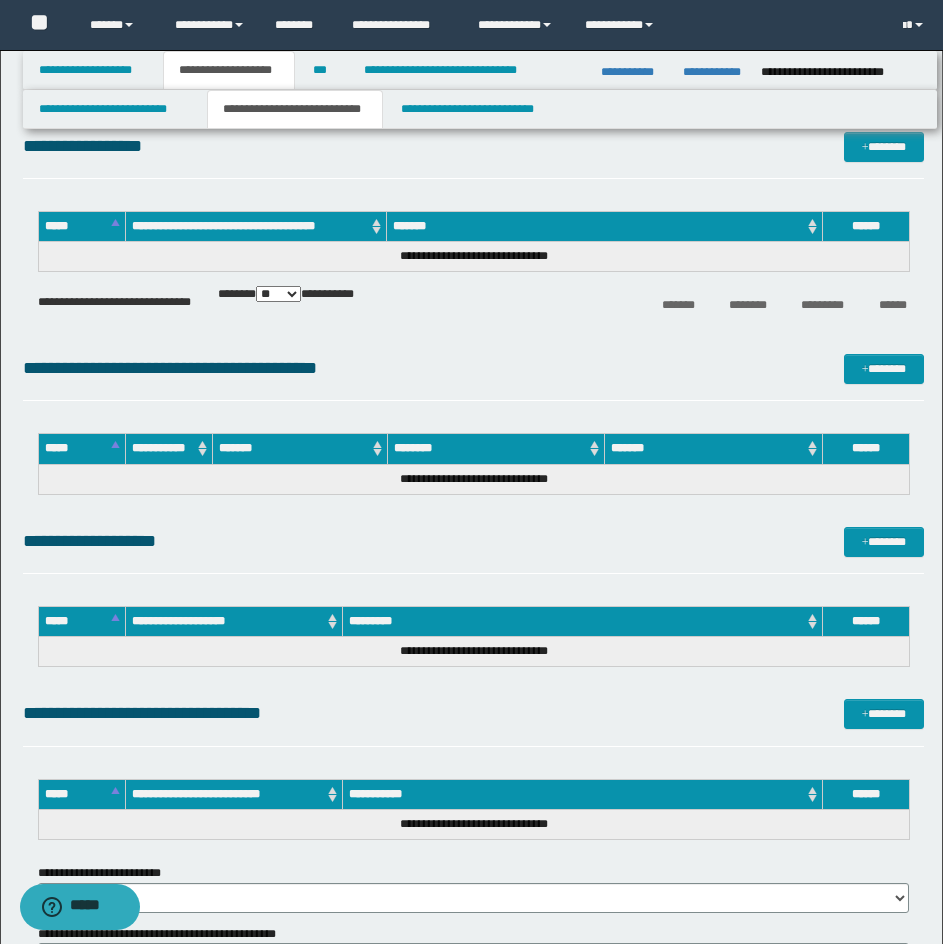 scroll, scrollTop: 2393, scrollLeft: 0, axis: vertical 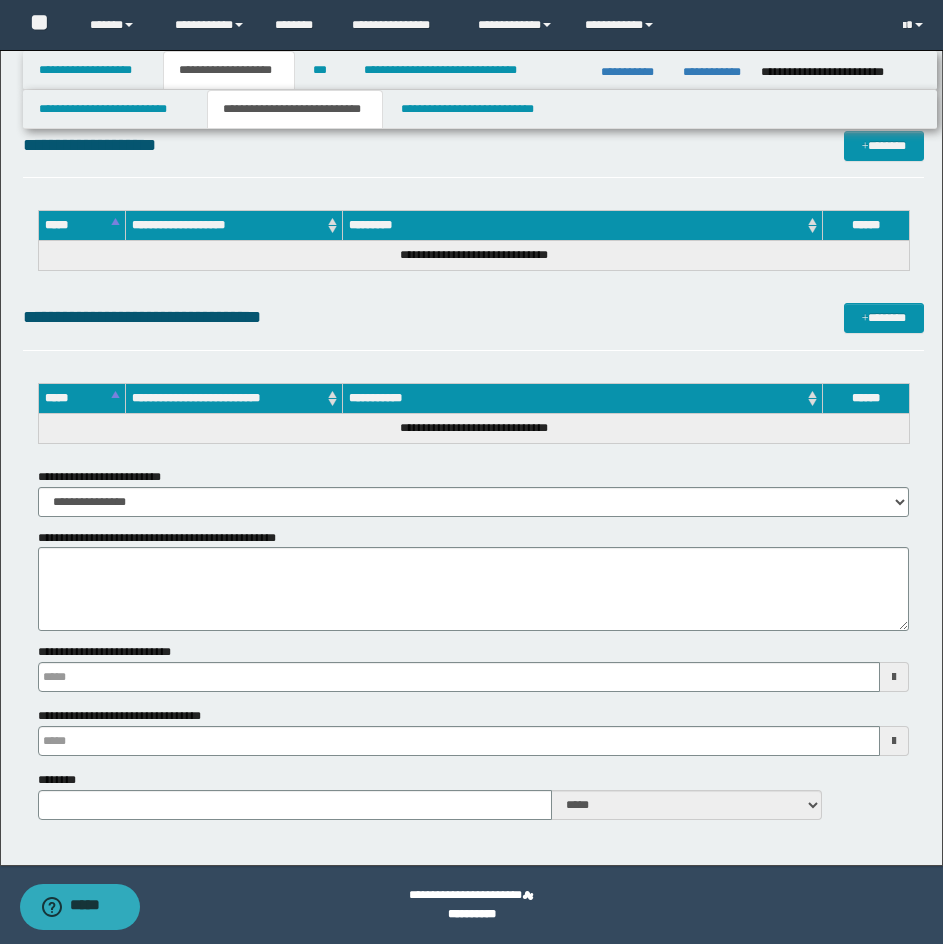 type 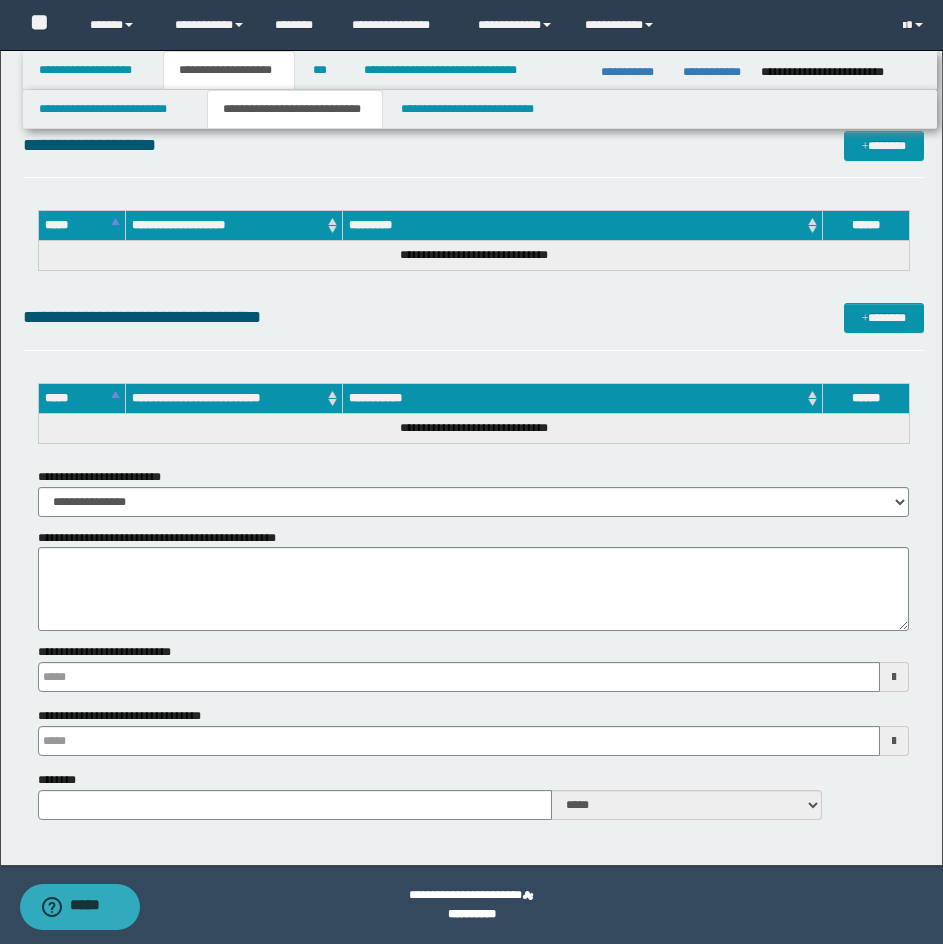 type 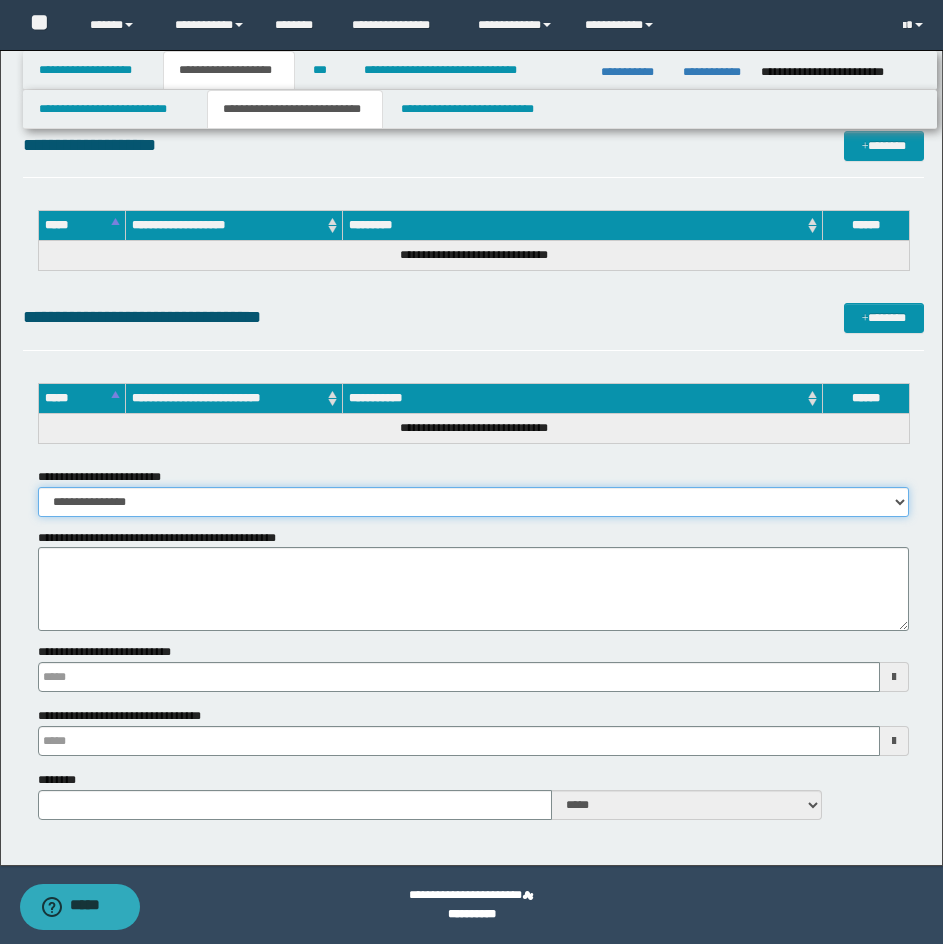 click on "**********" at bounding box center [473, 502] 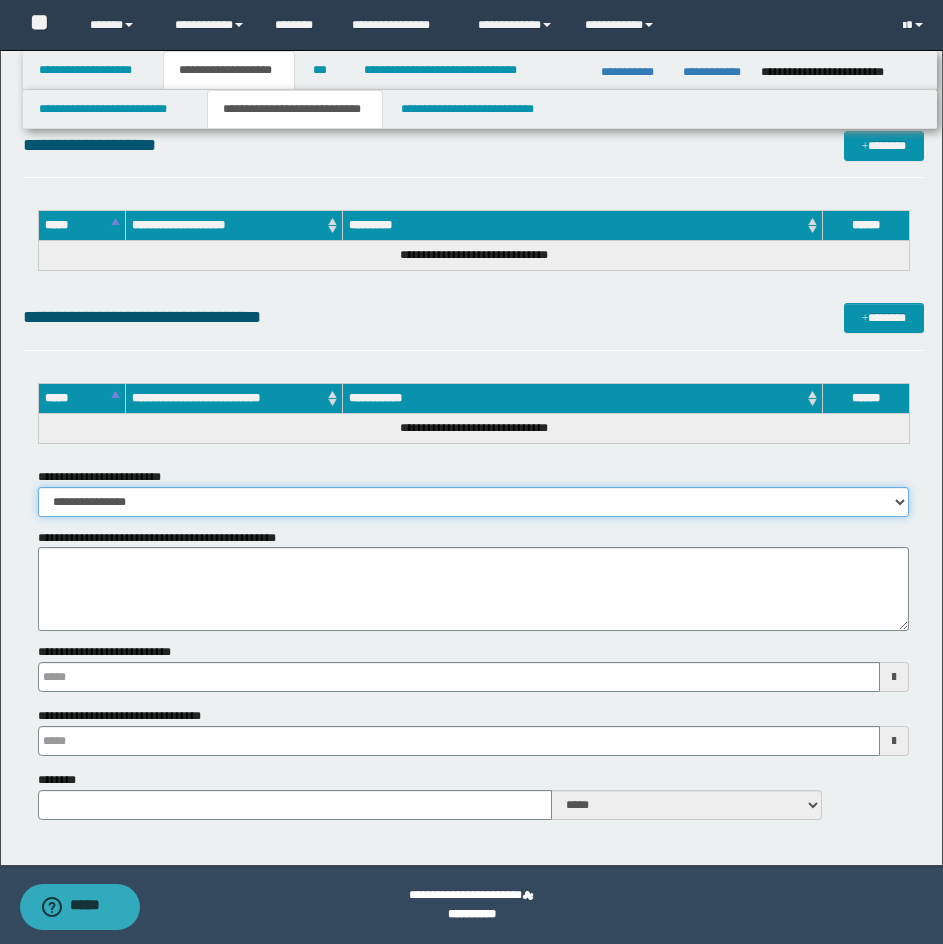 select on "*" 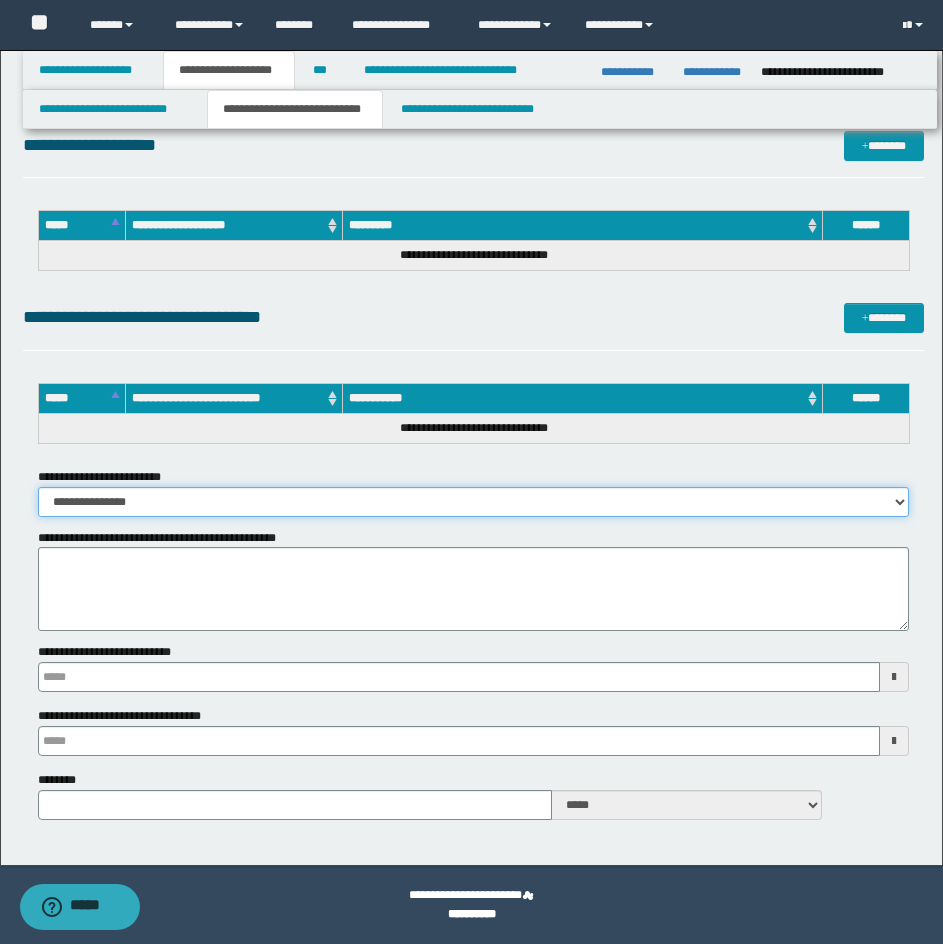 click on "**********" at bounding box center [473, 502] 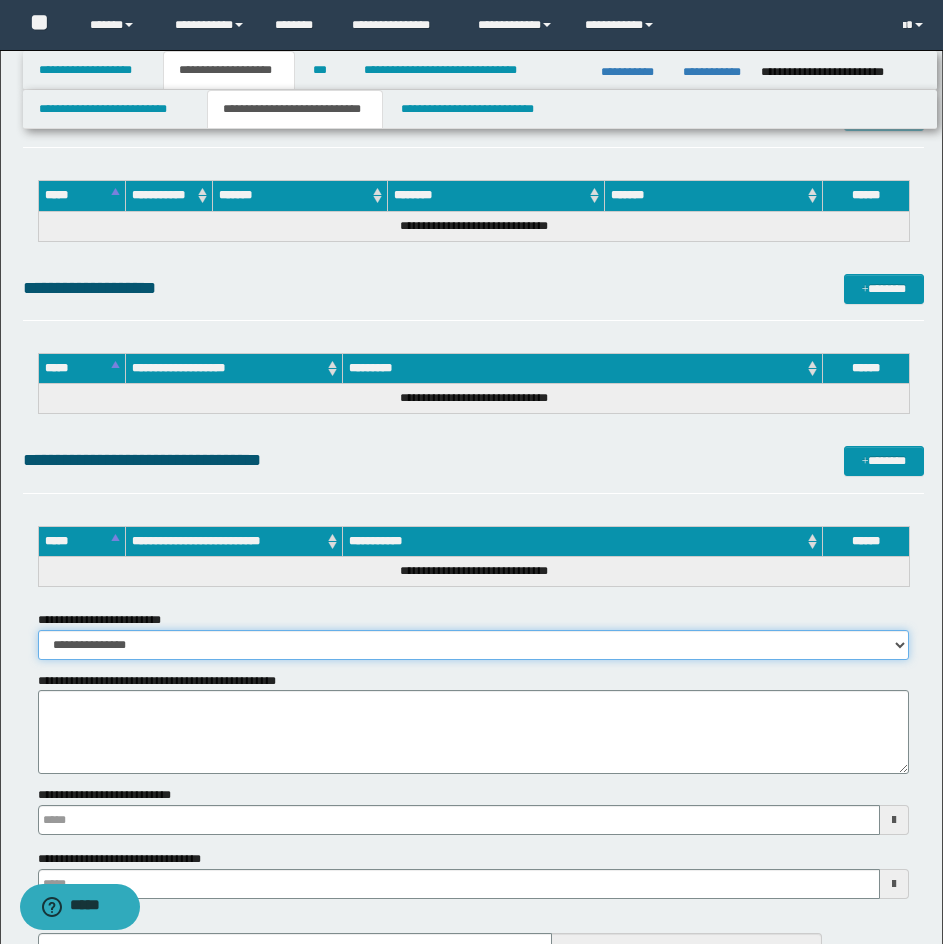 scroll, scrollTop: 2193, scrollLeft: 0, axis: vertical 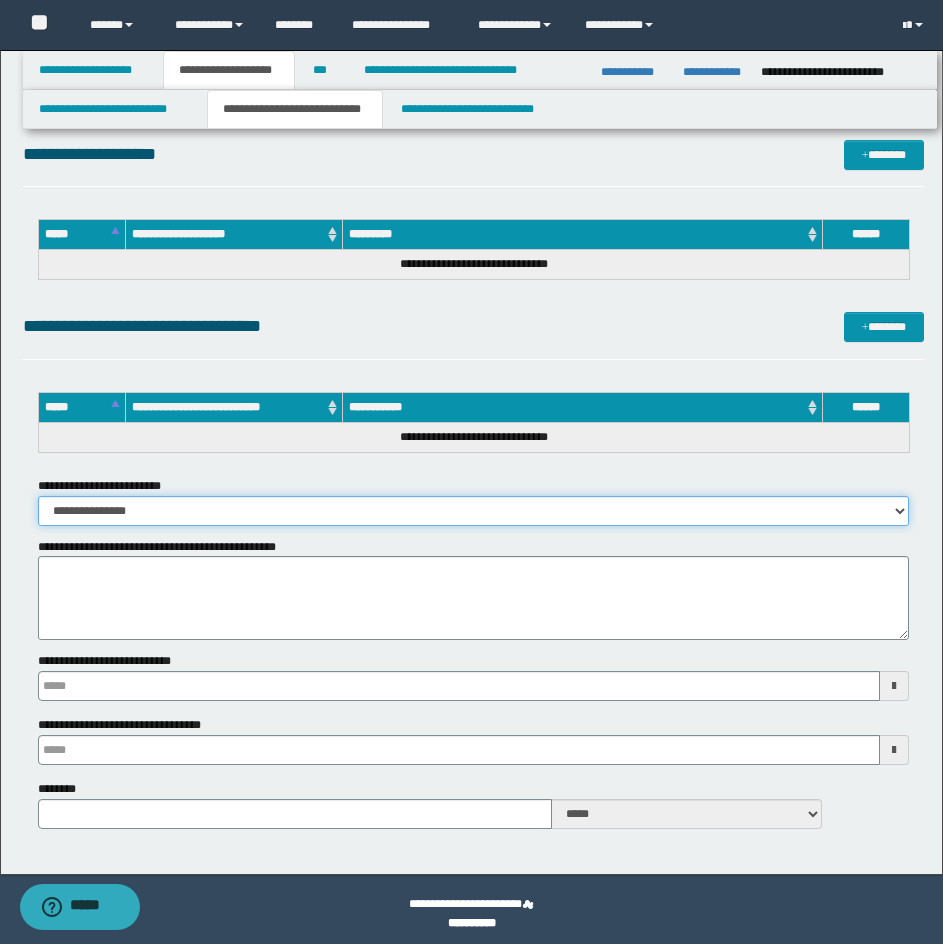 type 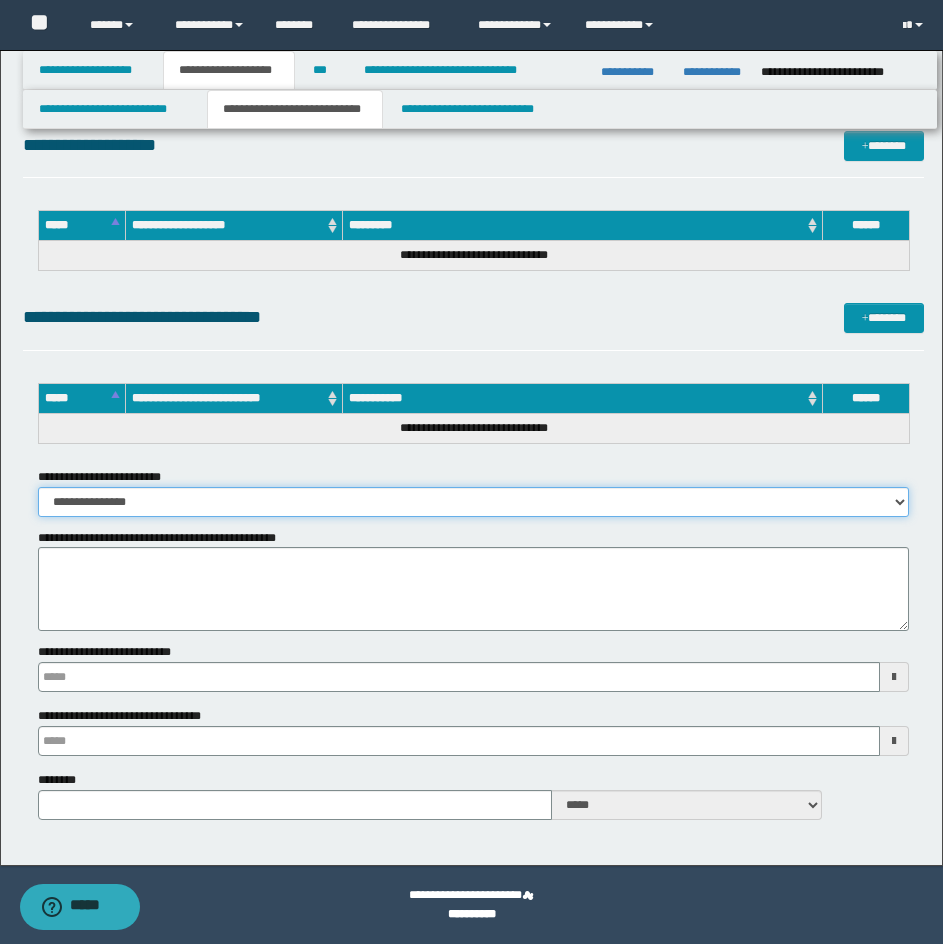 type 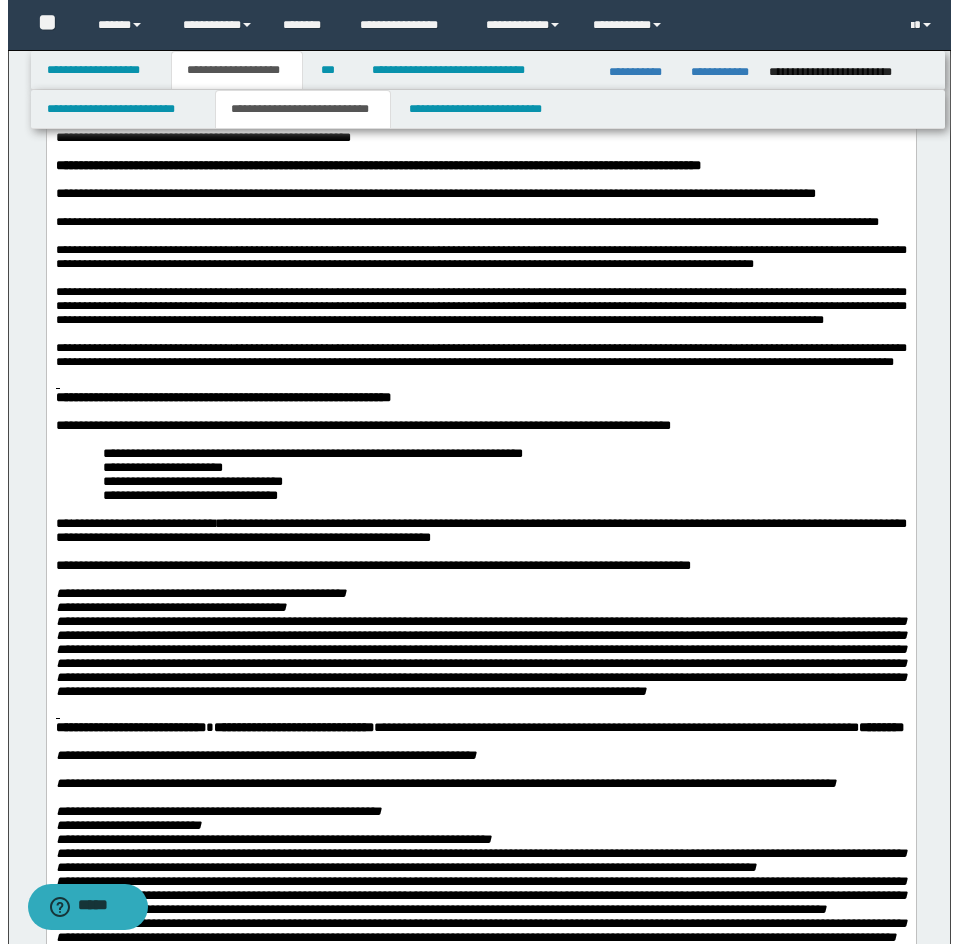 scroll, scrollTop: 0, scrollLeft: 0, axis: both 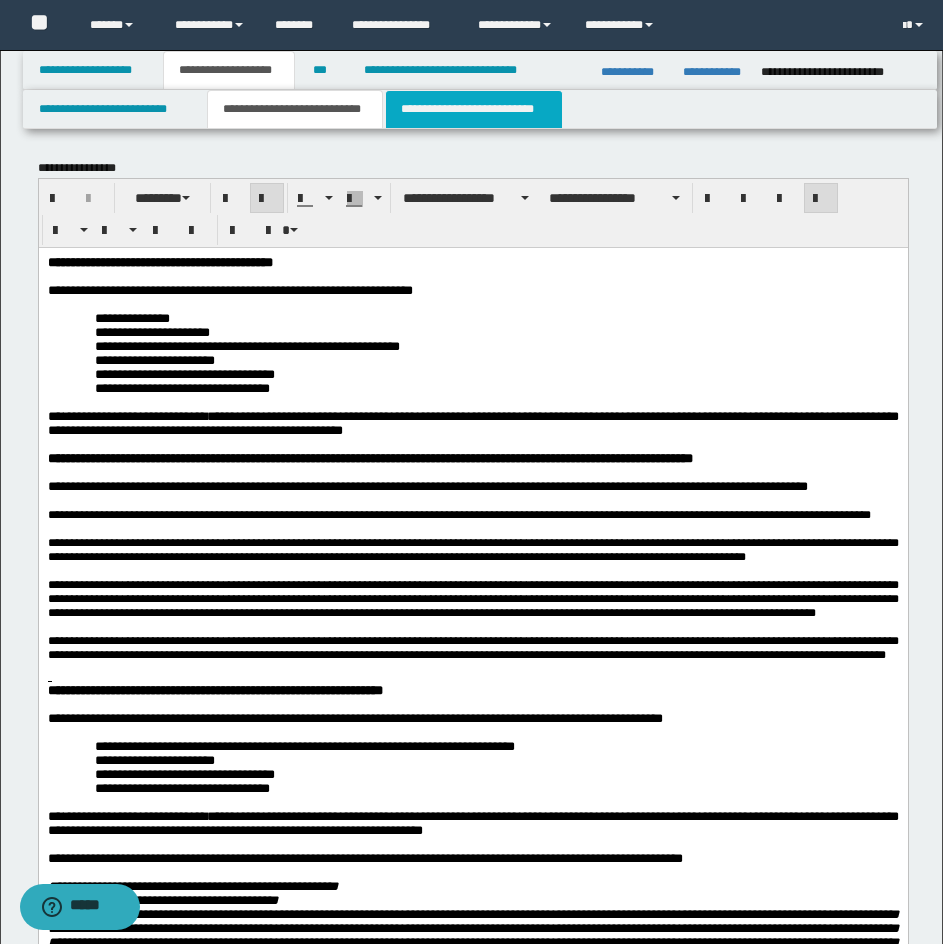 click on "**********" at bounding box center (474, 109) 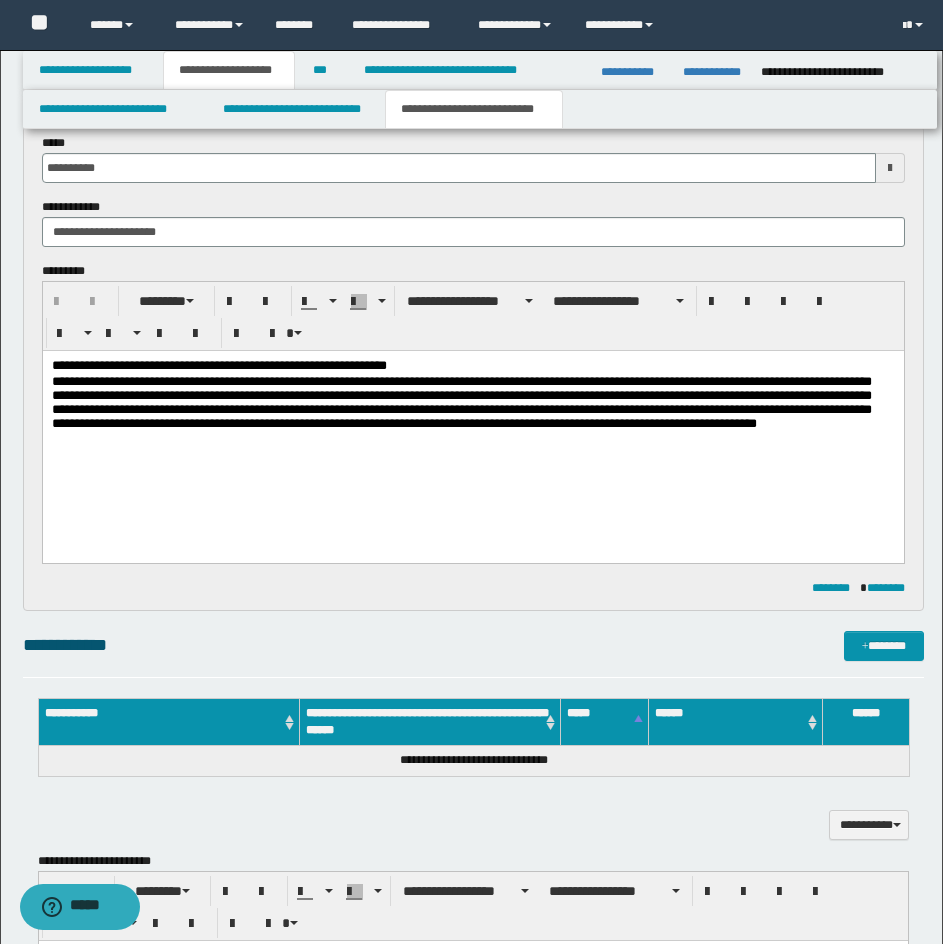 scroll, scrollTop: 0, scrollLeft: 0, axis: both 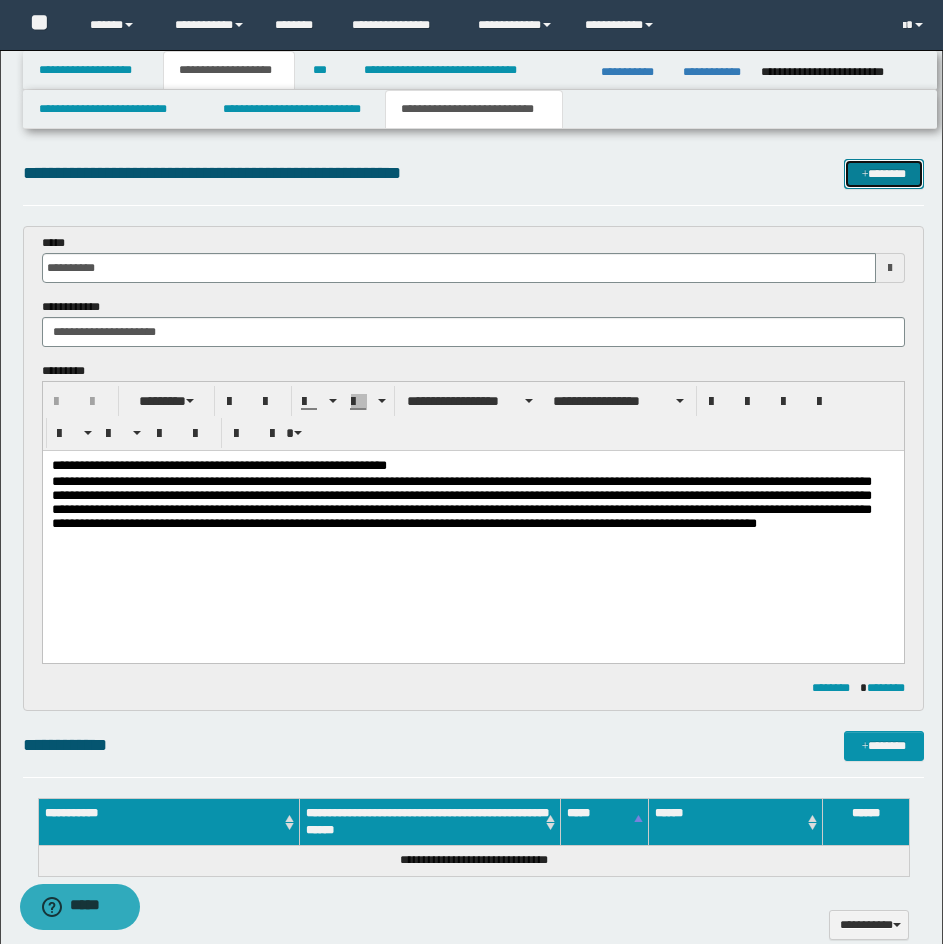 click on "*******" at bounding box center [884, 174] 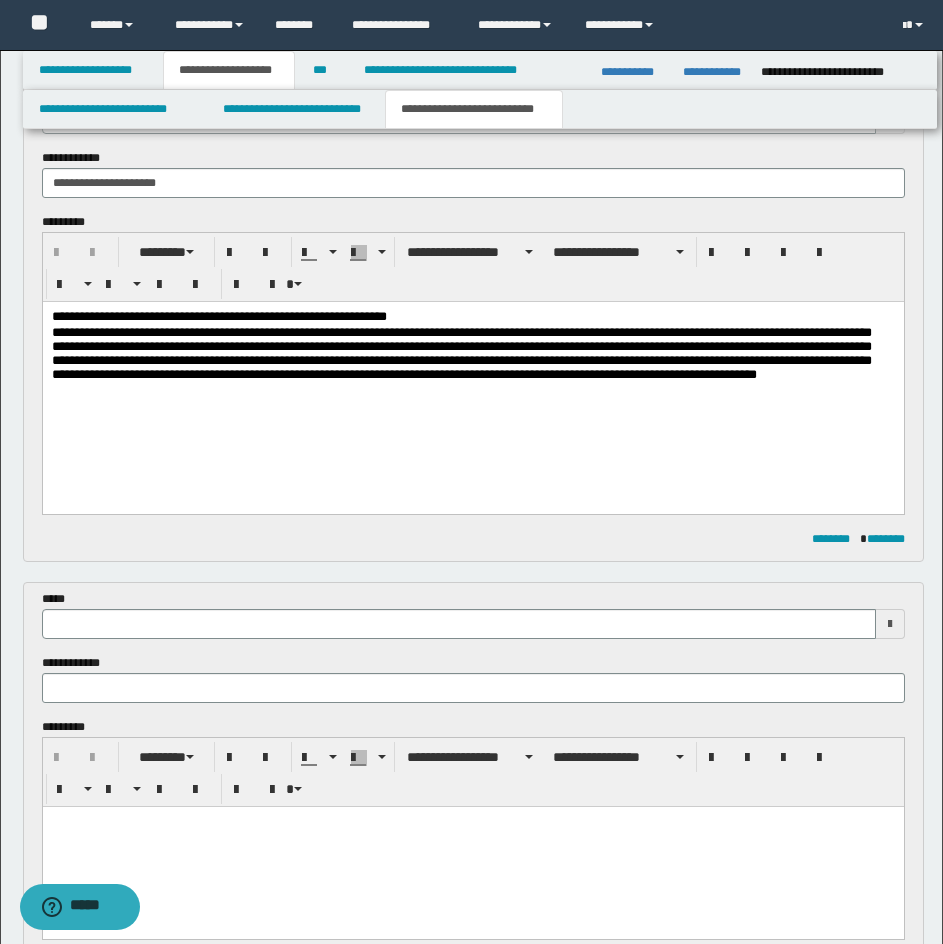 scroll, scrollTop: 0, scrollLeft: 0, axis: both 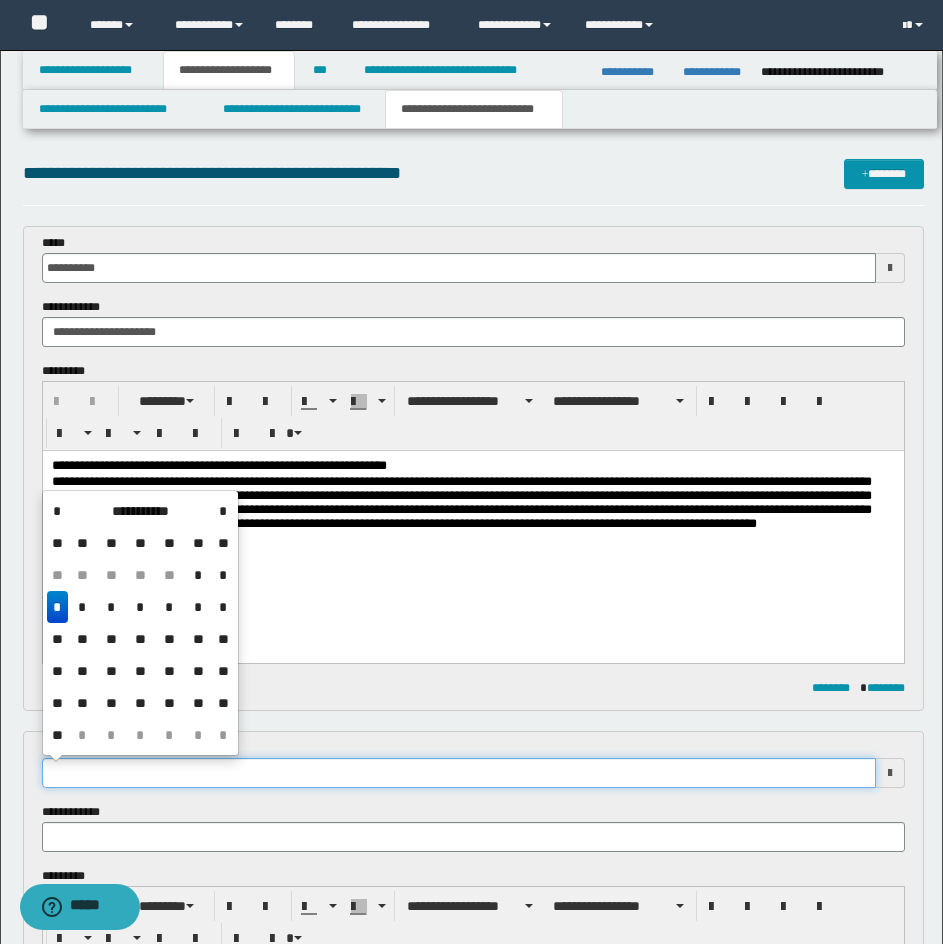 click at bounding box center (459, 773) 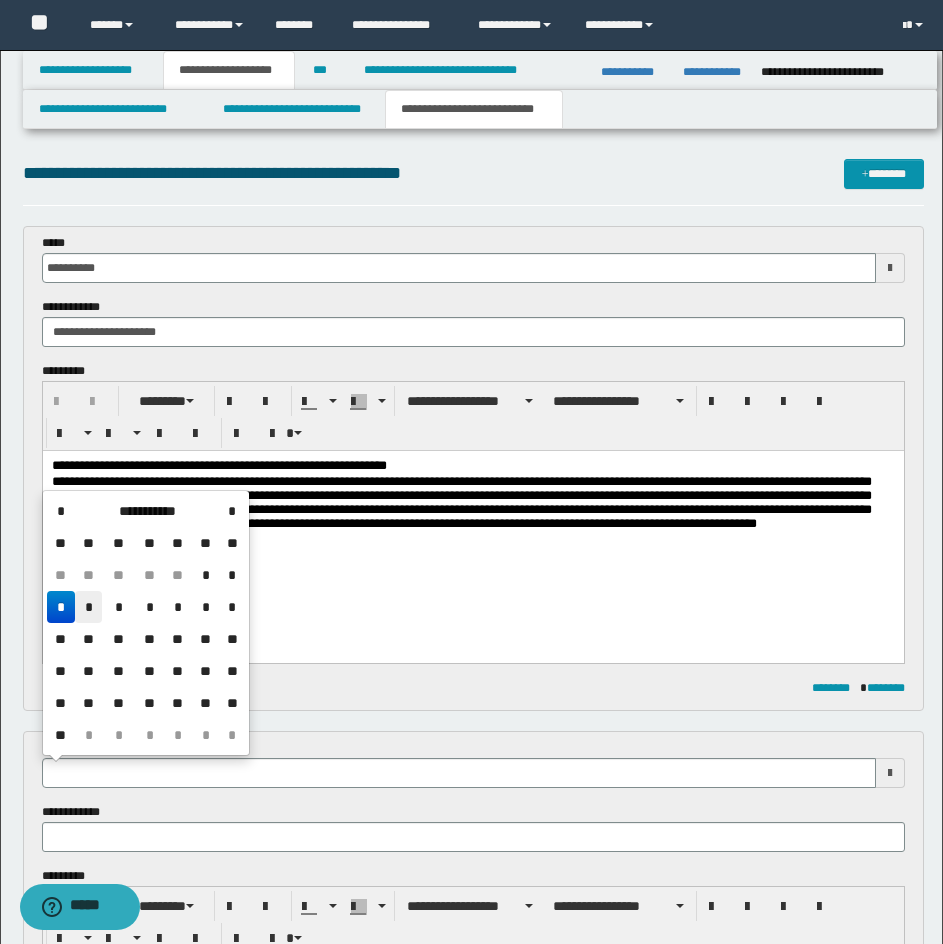 click on "*" at bounding box center [89, 607] 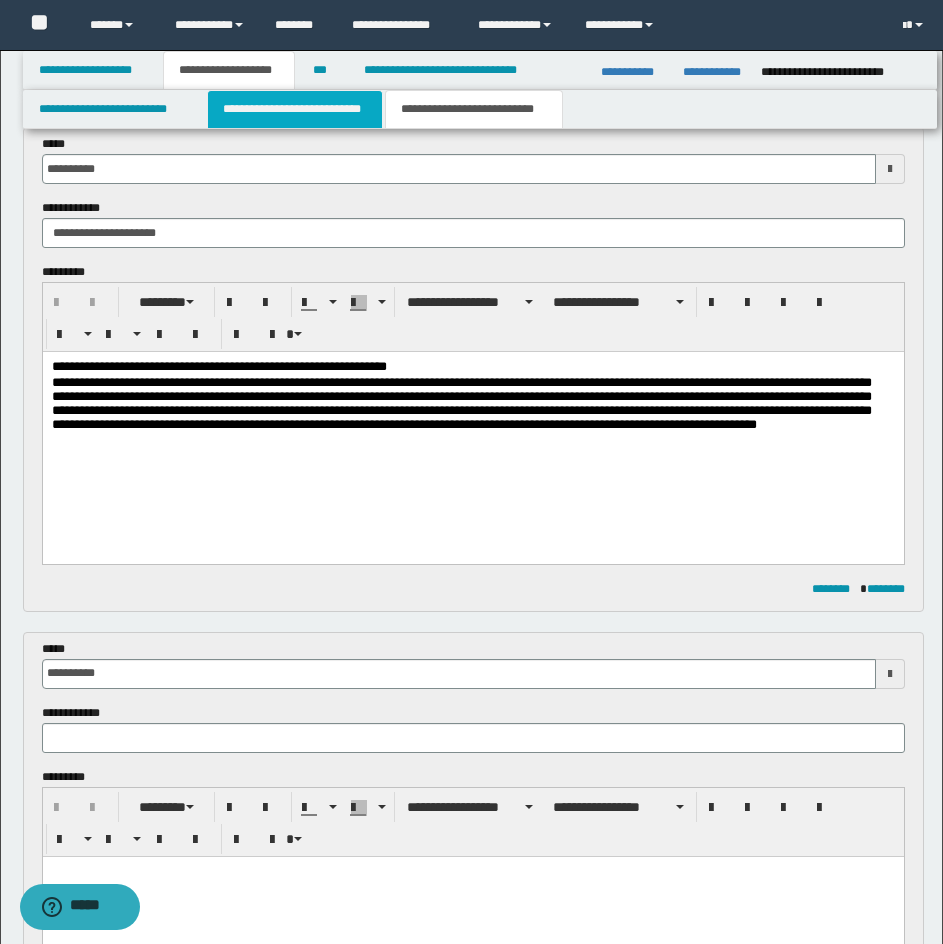 scroll, scrollTop: 100, scrollLeft: 0, axis: vertical 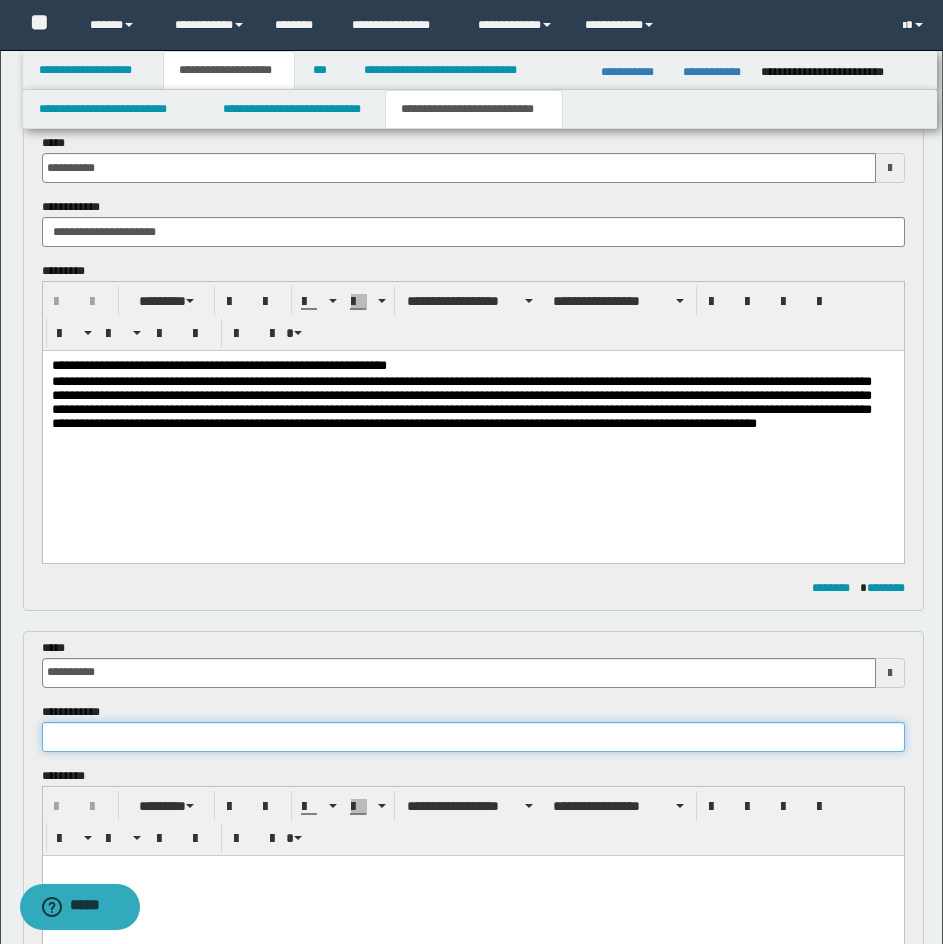 click at bounding box center (473, 737) 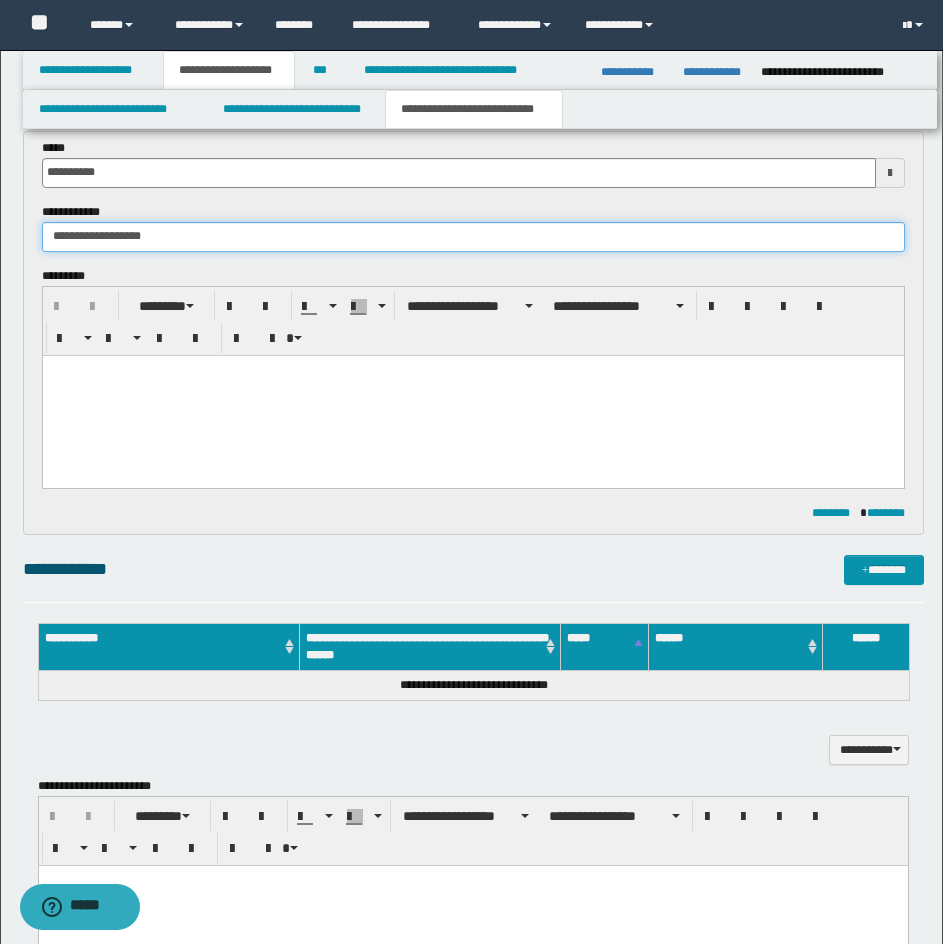 scroll, scrollTop: 700, scrollLeft: 0, axis: vertical 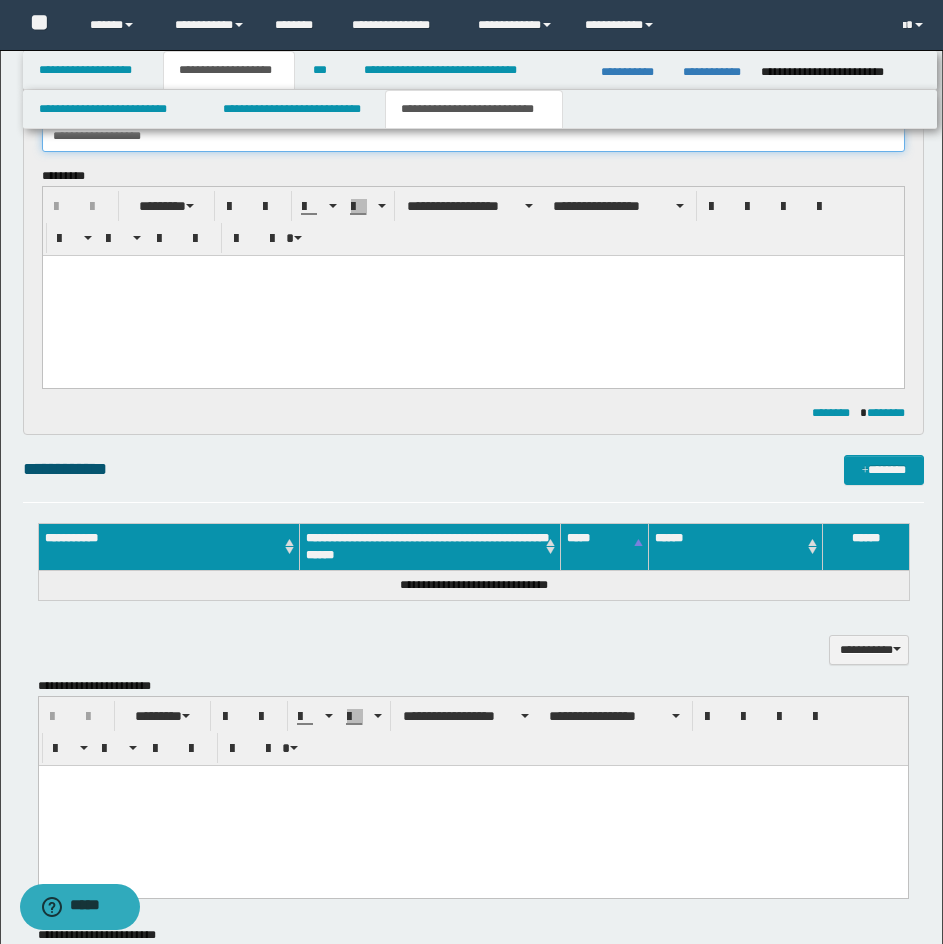 type on "**********" 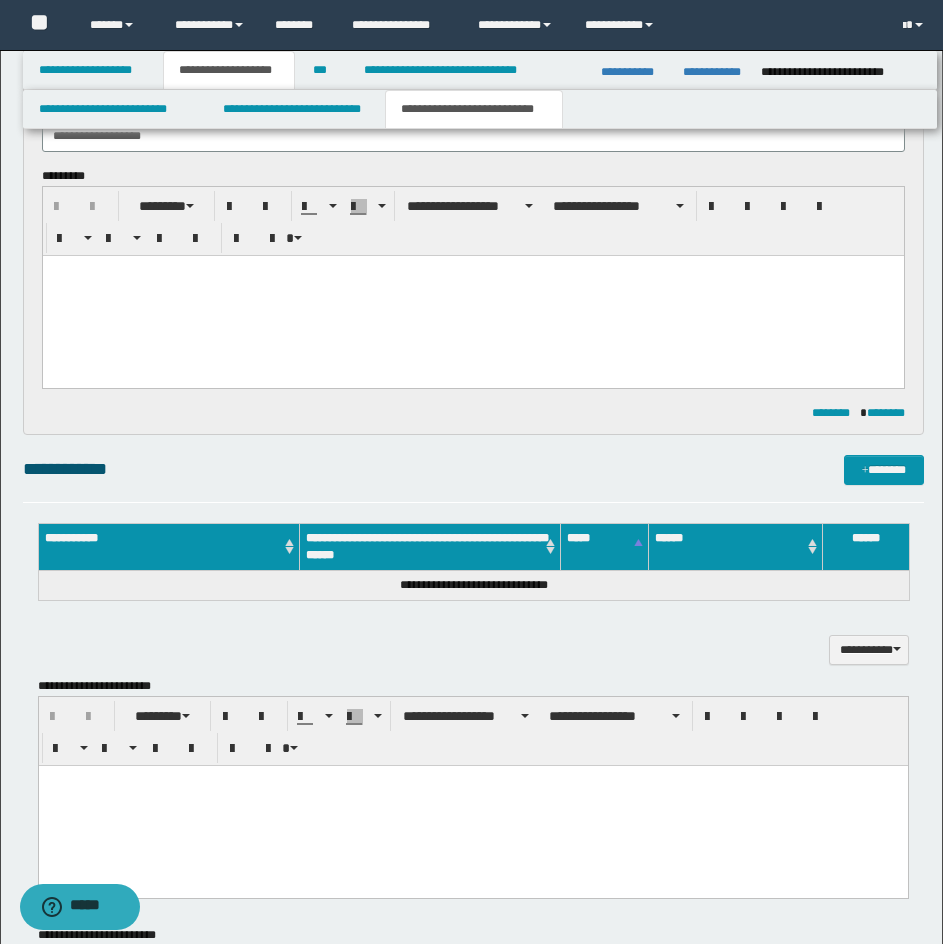 click at bounding box center [472, 295] 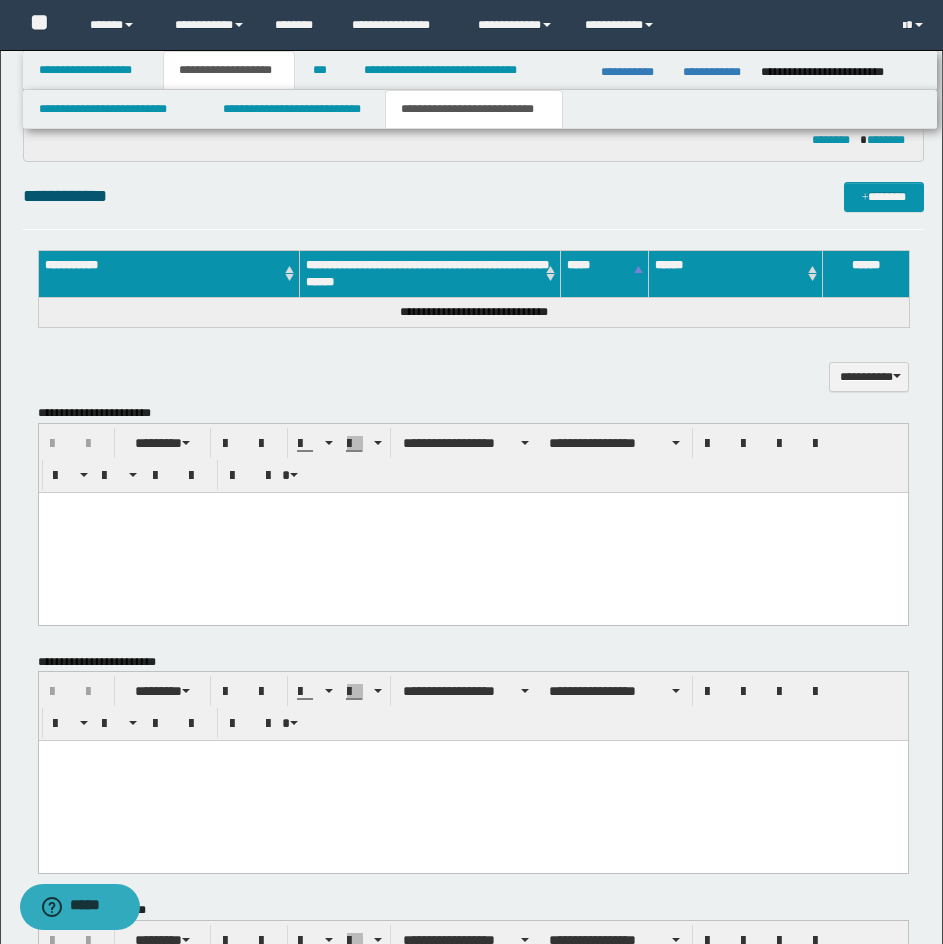 scroll, scrollTop: 1692, scrollLeft: 0, axis: vertical 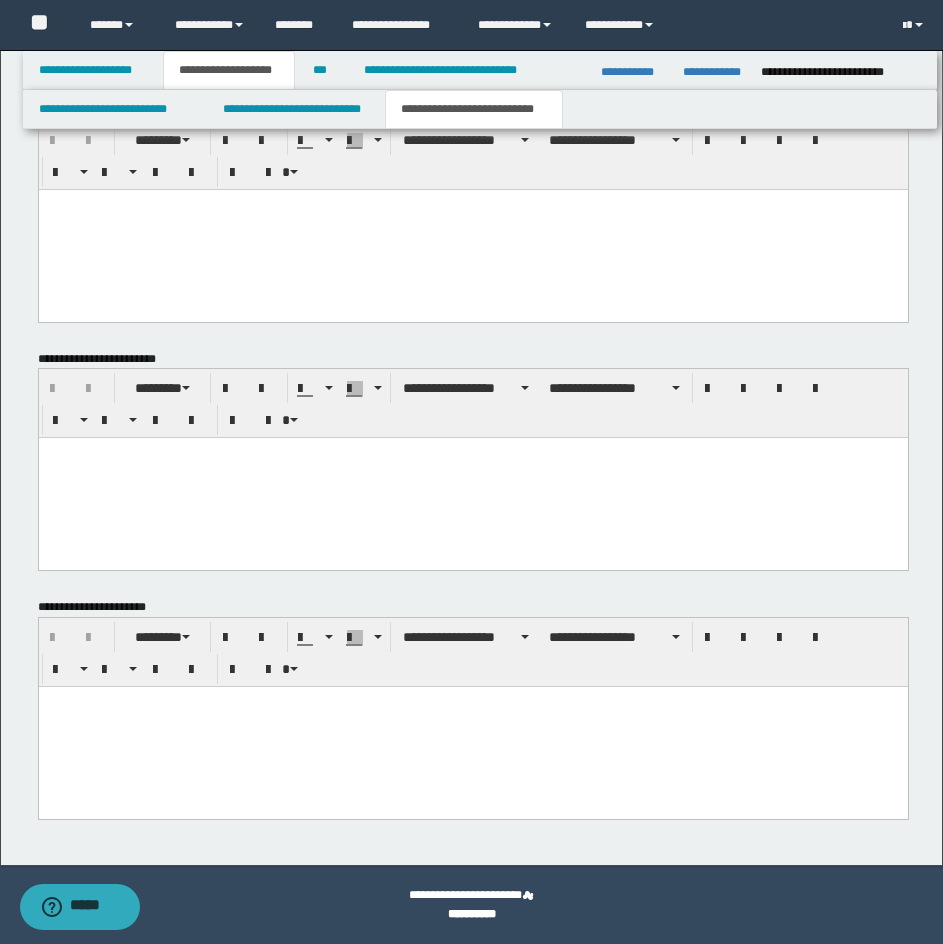 click at bounding box center [472, 727] 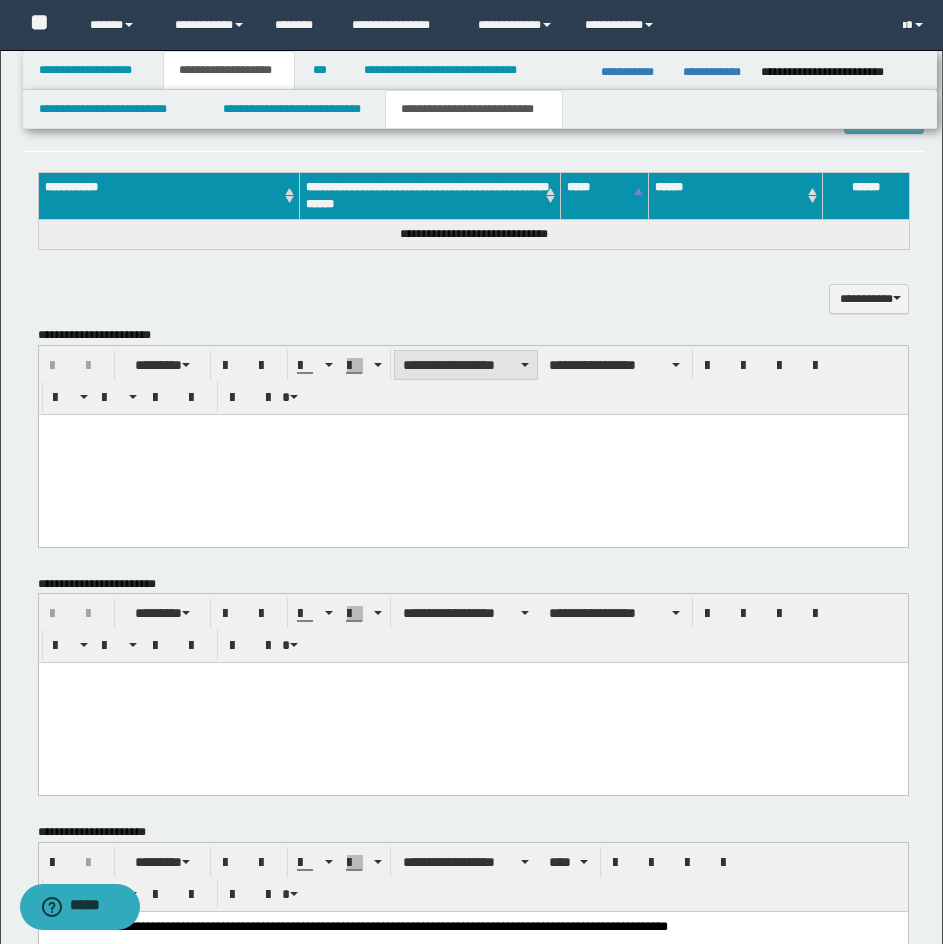 scroll, scrollTop: 1392, scrollLeft: 0, axis: vertical 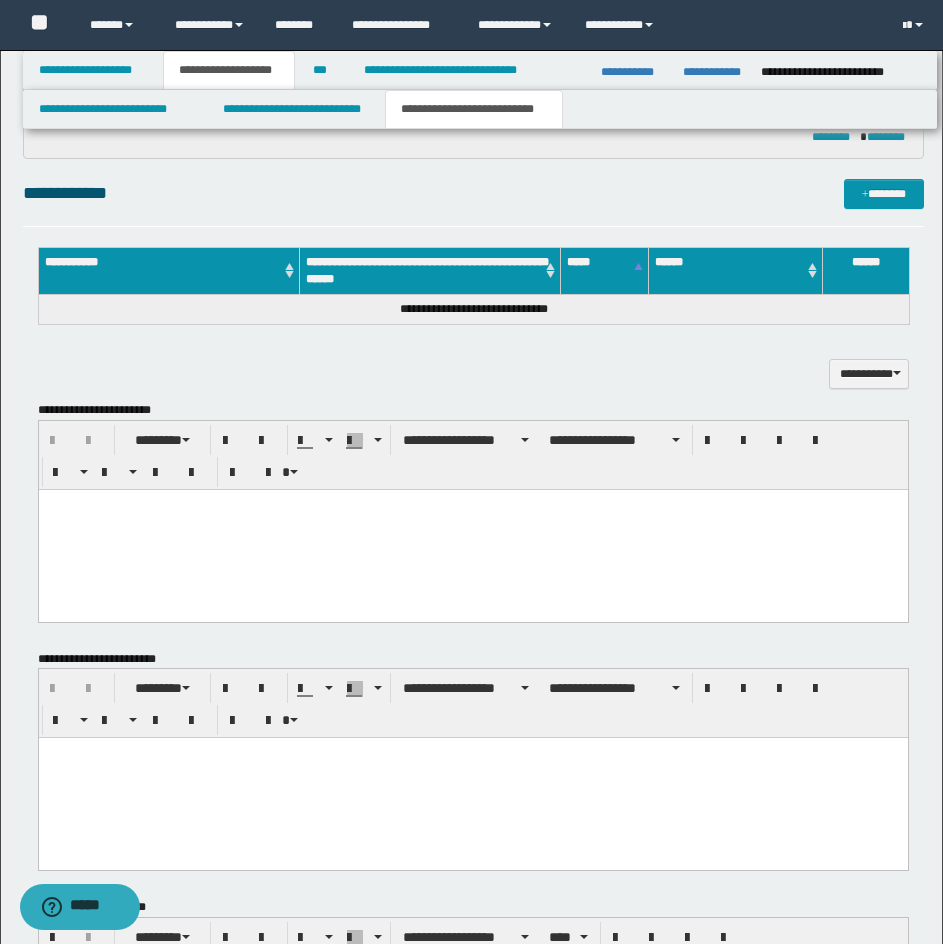 click at bounding box center (472, 529) 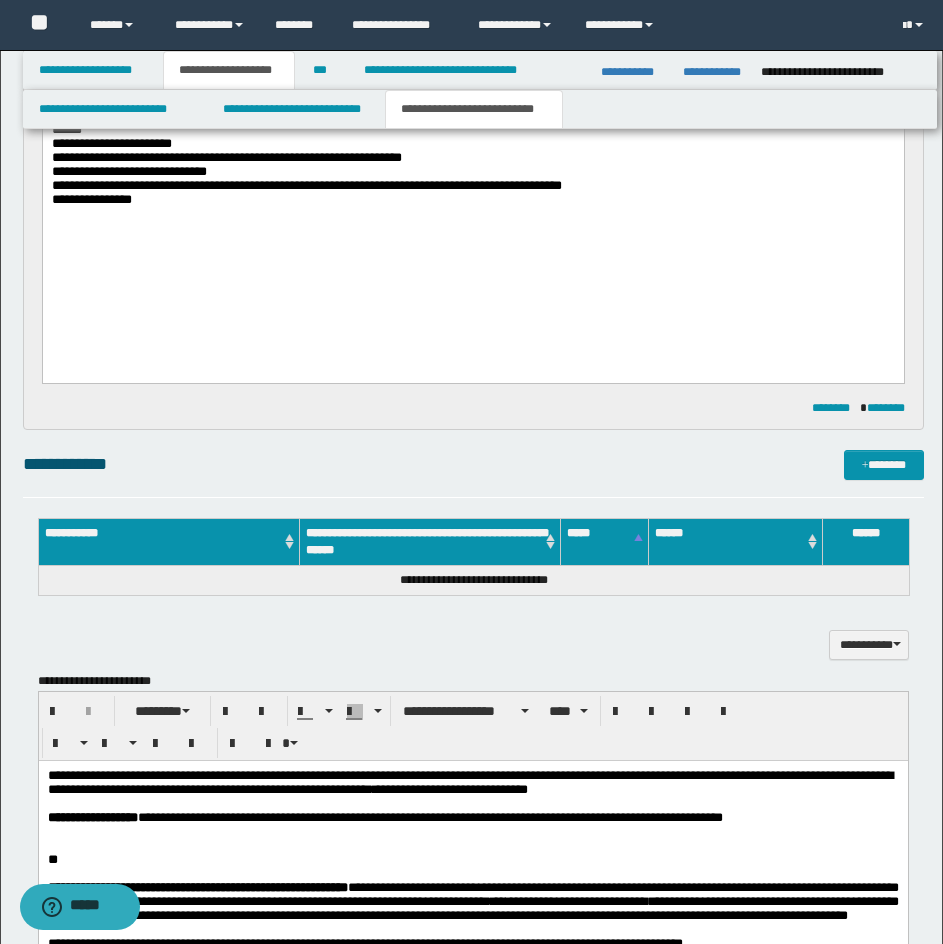 scroll, scrollTop: 1092, scrollLeft: 0, axis: vertical 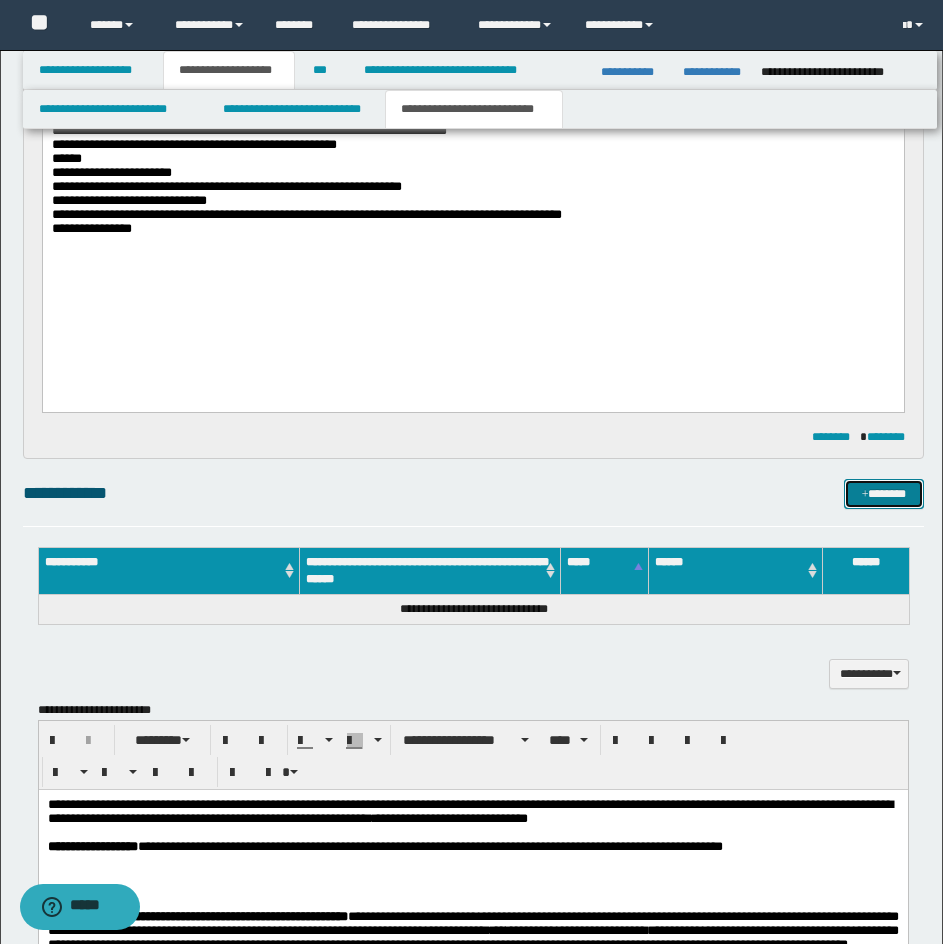 click on "*******" at bounding box center (884, 494) 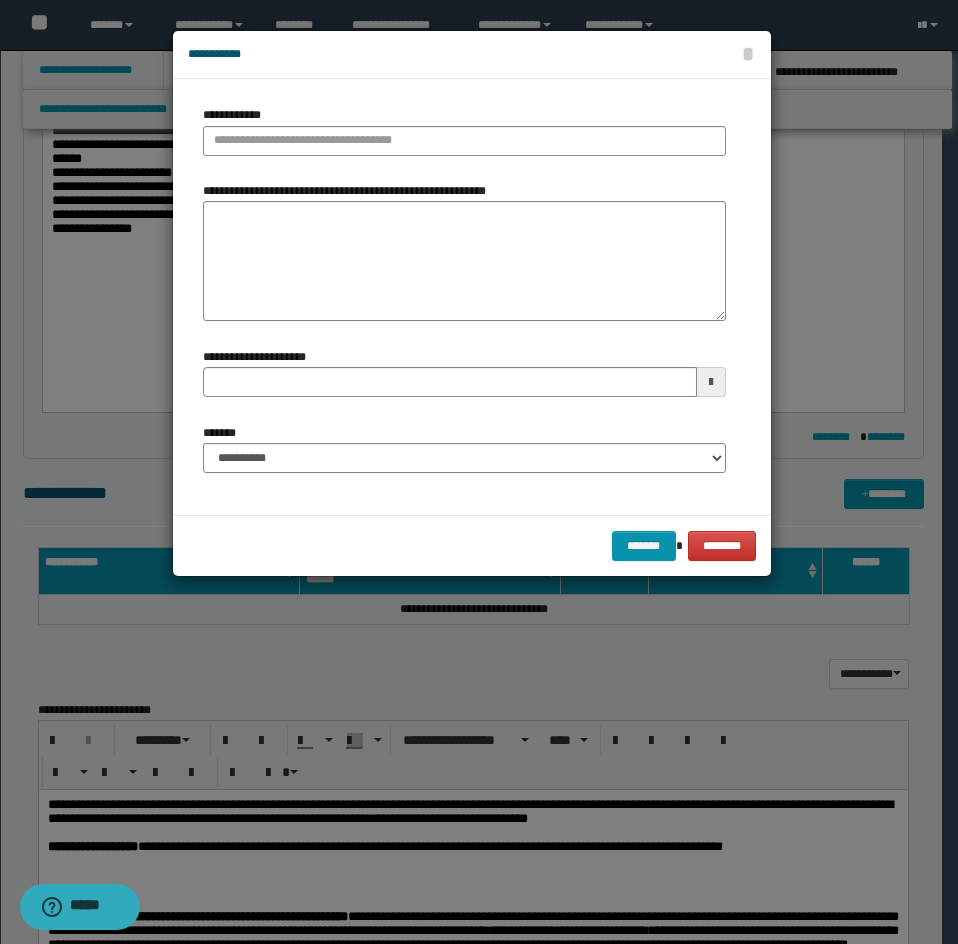 click on "**********" at bounding box center [464, 138] 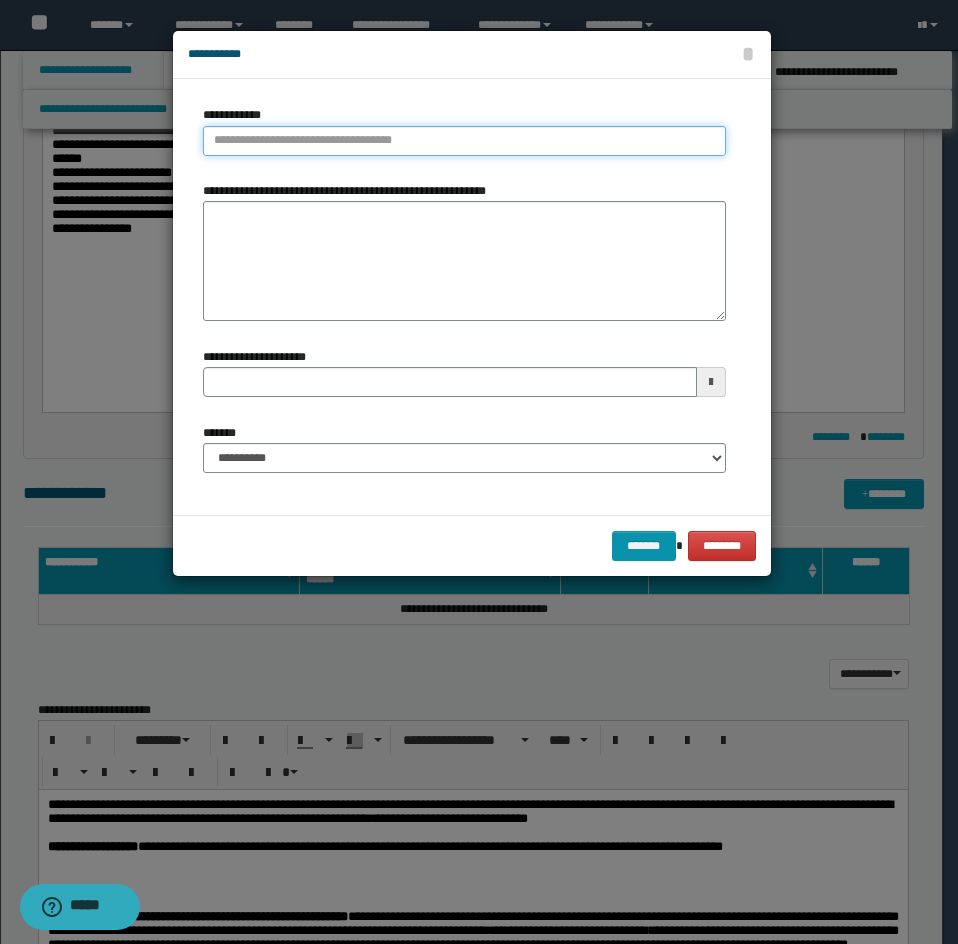 click on "**********" at bounding box center (464, 141) 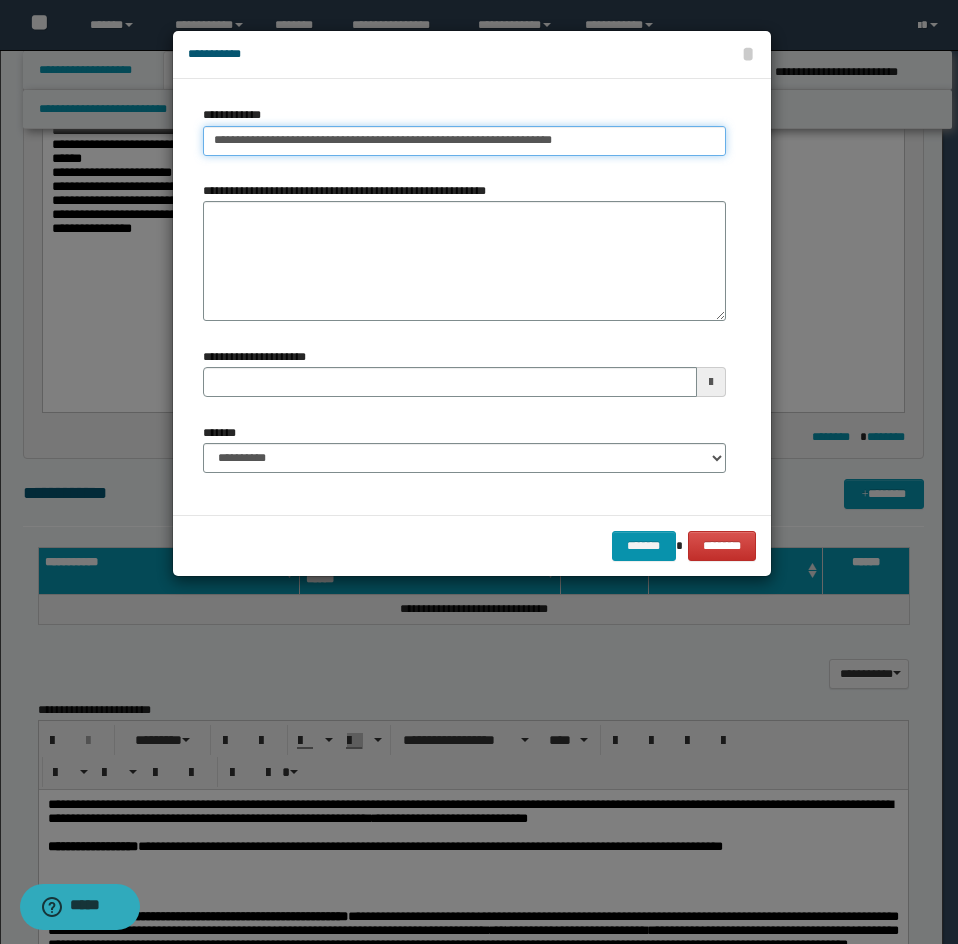 drag, startPoint x: 574, startPoint y: 144, endPoint x: 535, endPoint y: 144, distance: 39 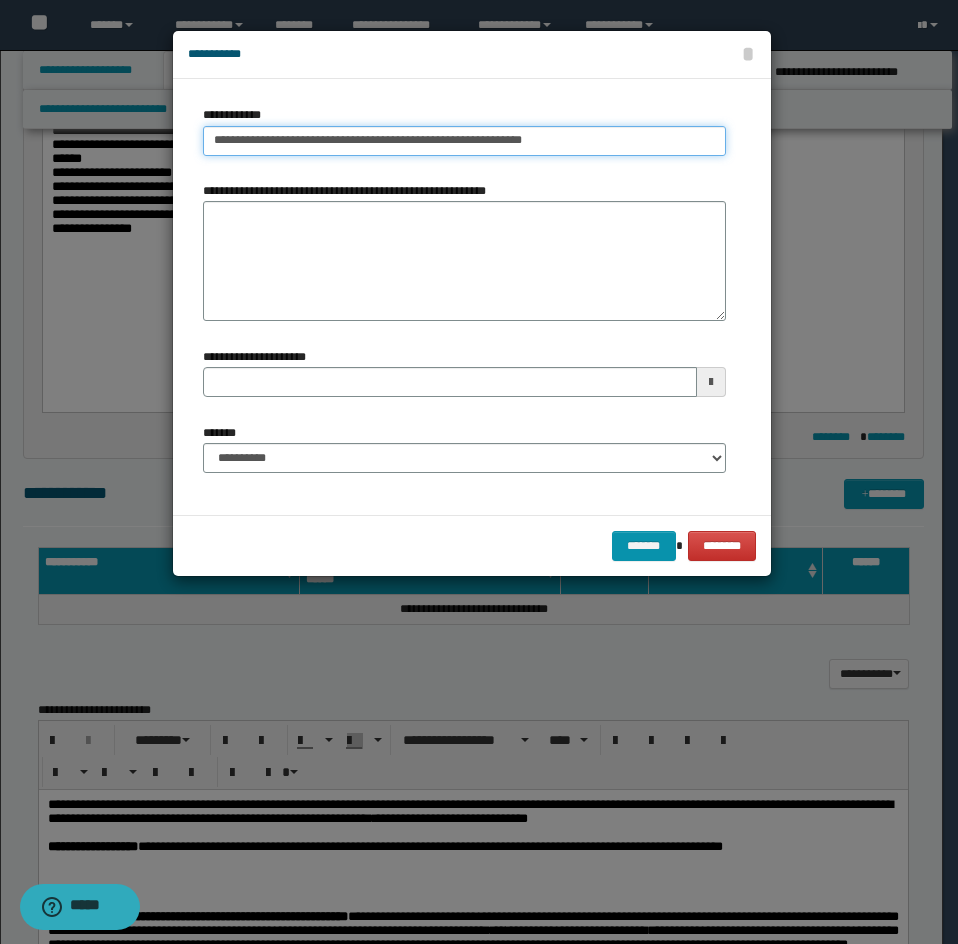 type on "**********" 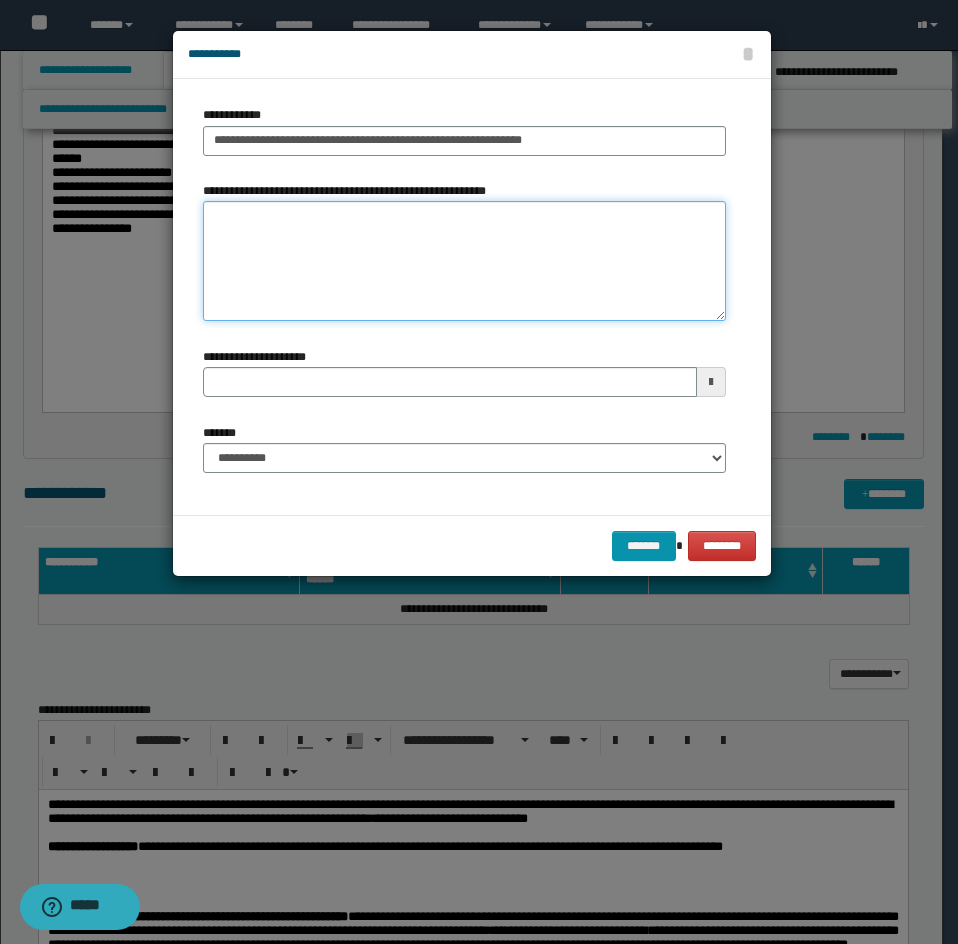 click on "**********" at bounding box center (464, 261) 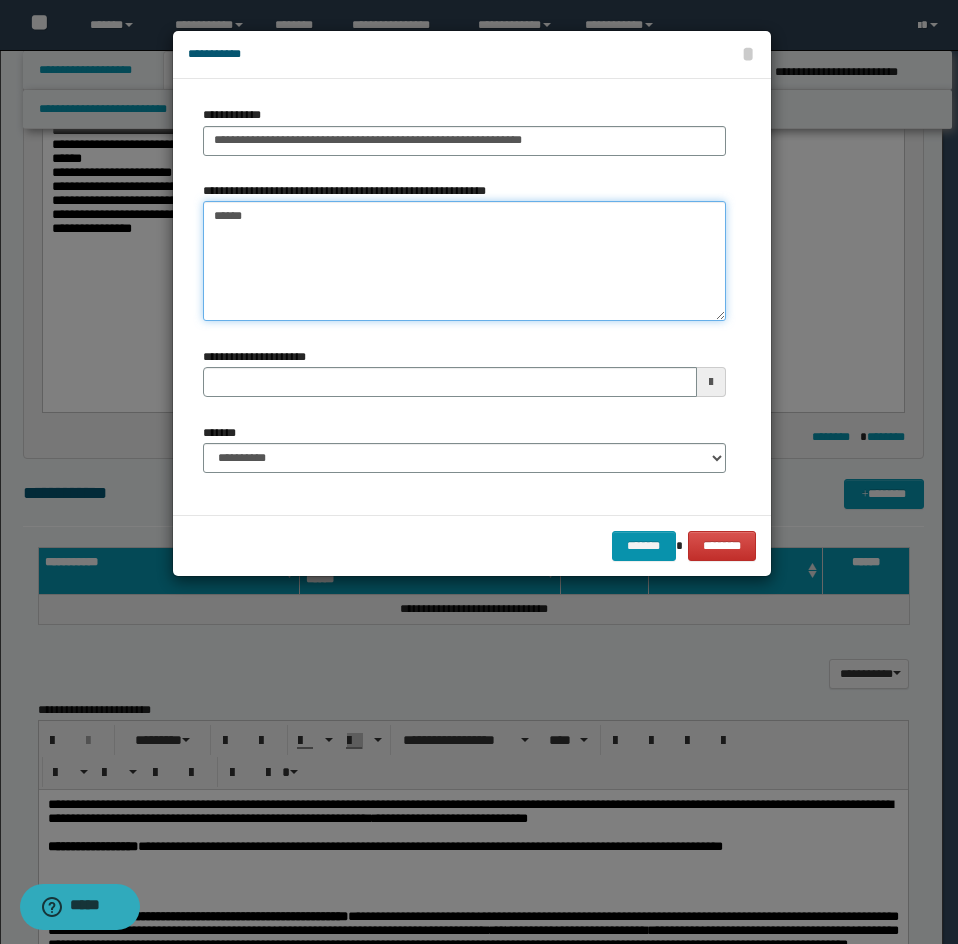 click on "******" at bounding box center [464, 261] 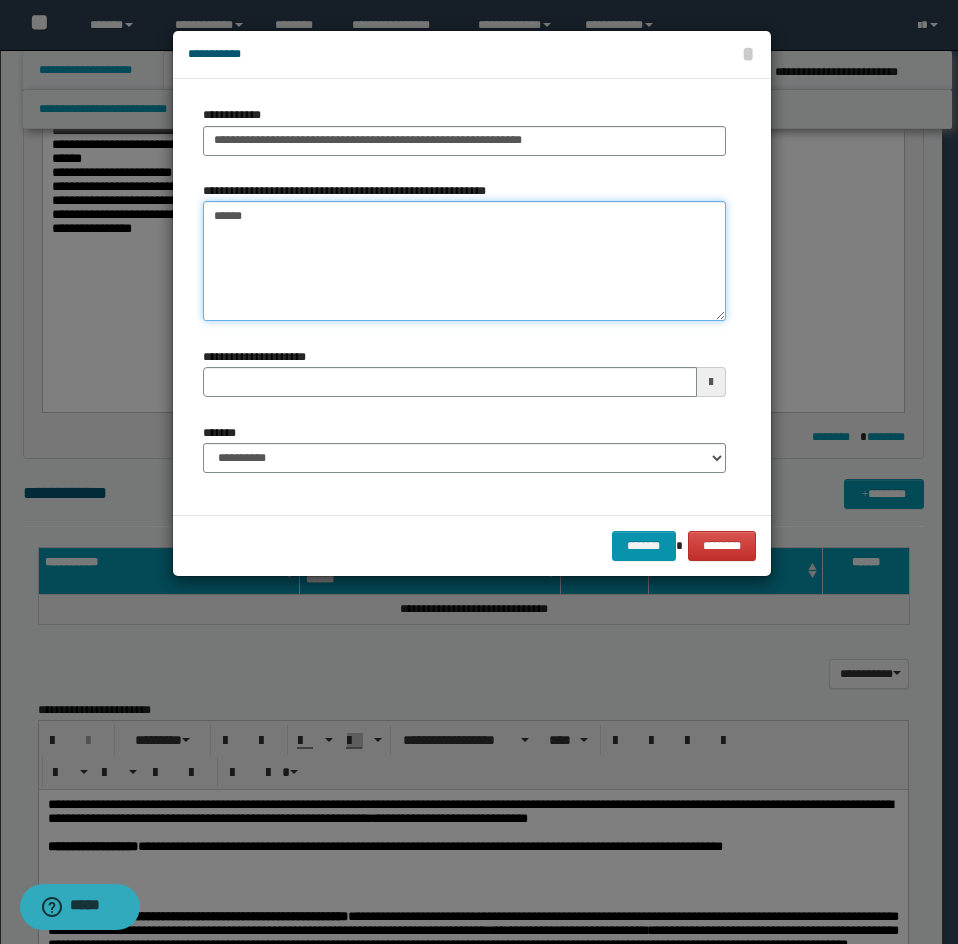 type on "******" 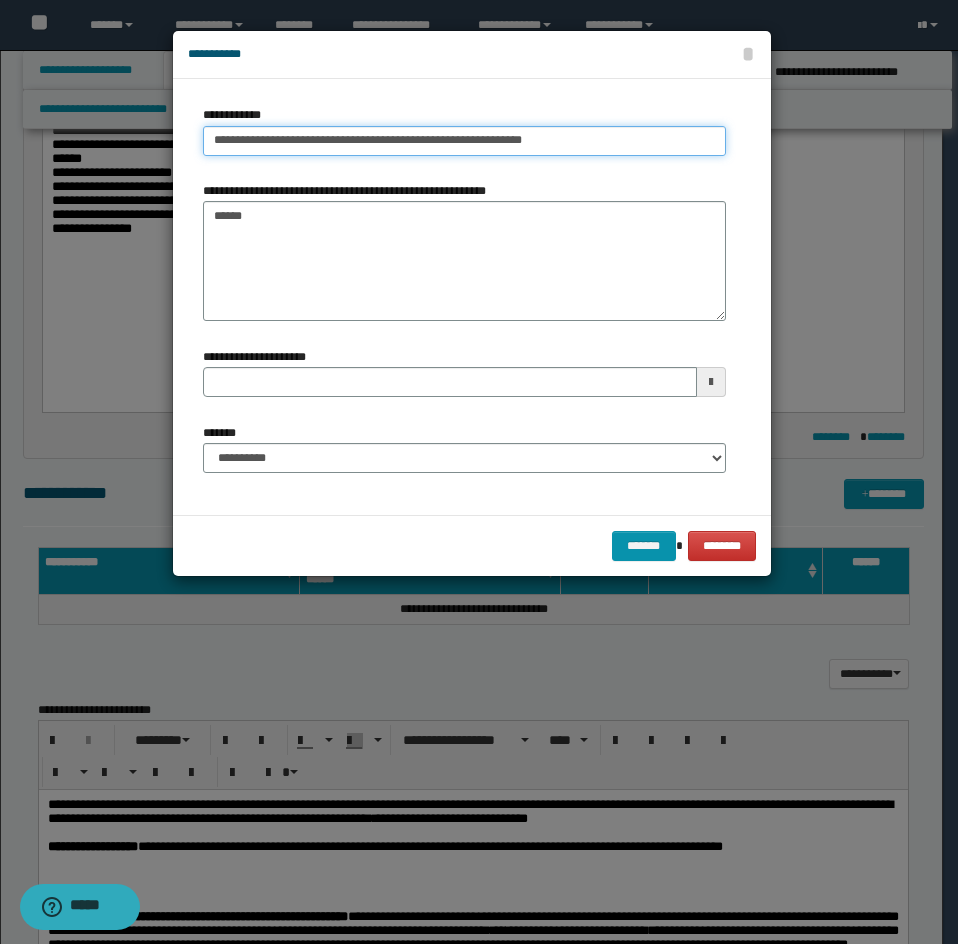 type on "**********" 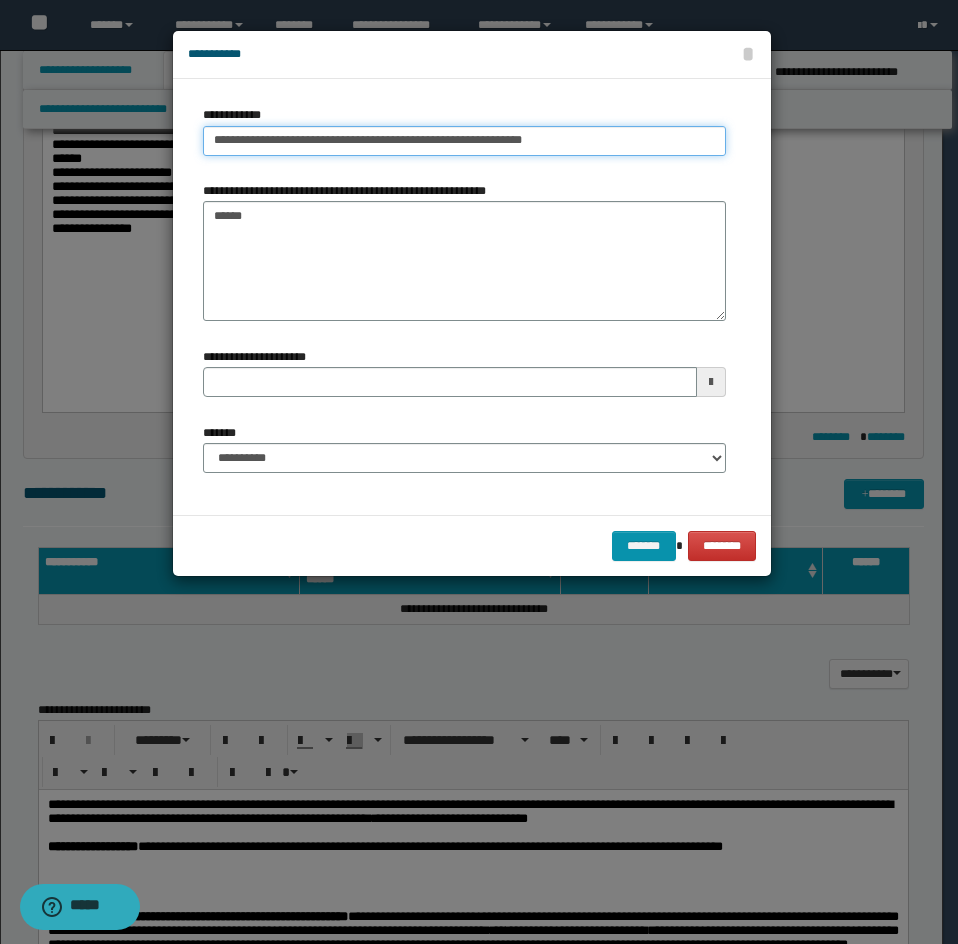 click on "**********" at bounding box center [464, 141] 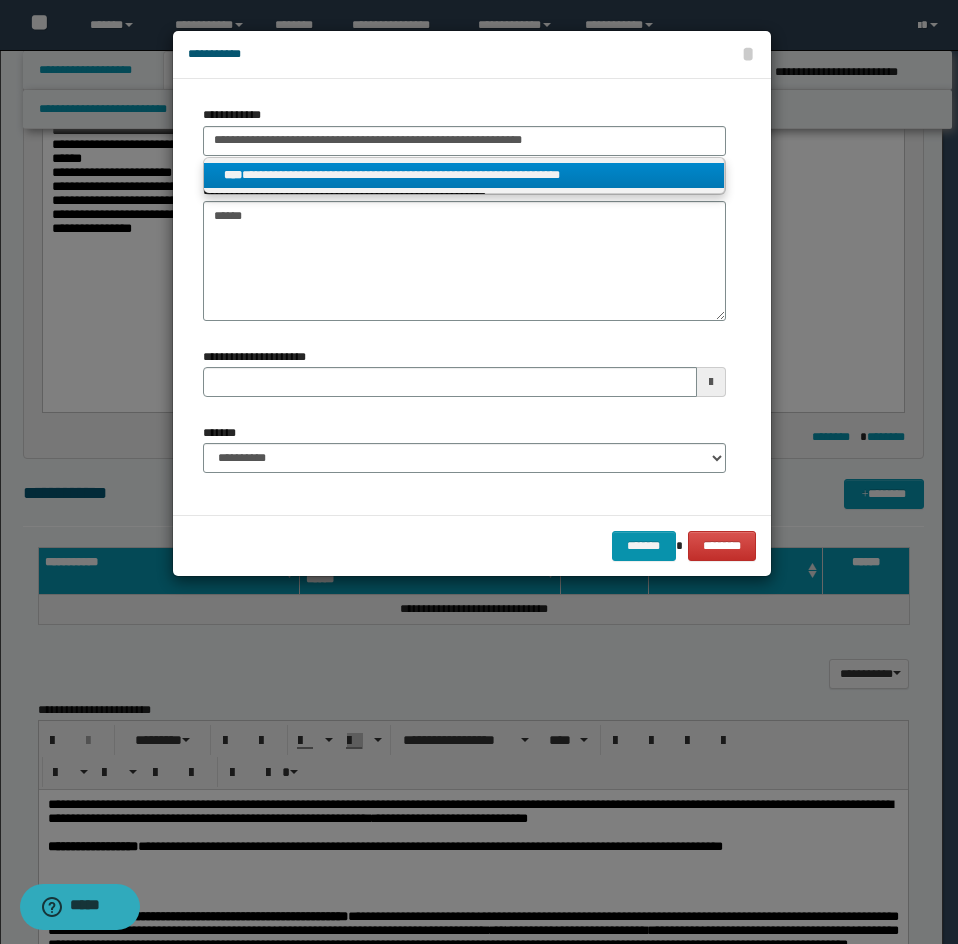 click on "**********" at bounding box center [464, 175] 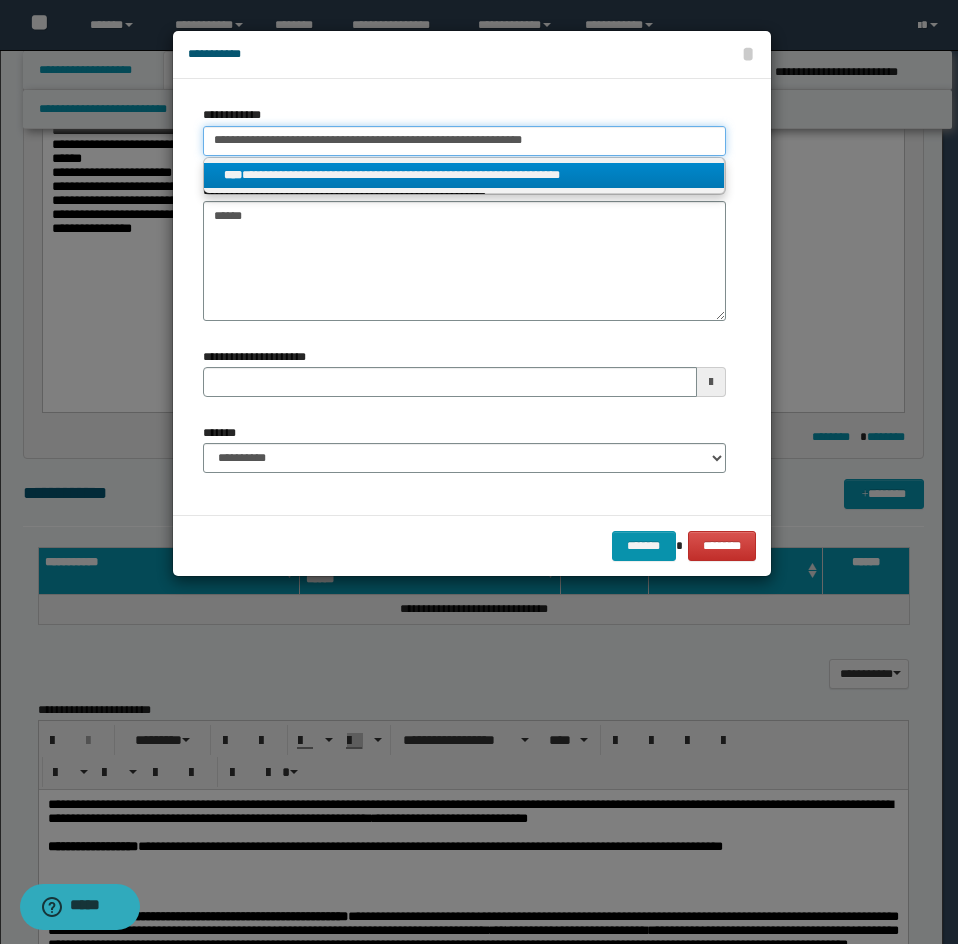 type 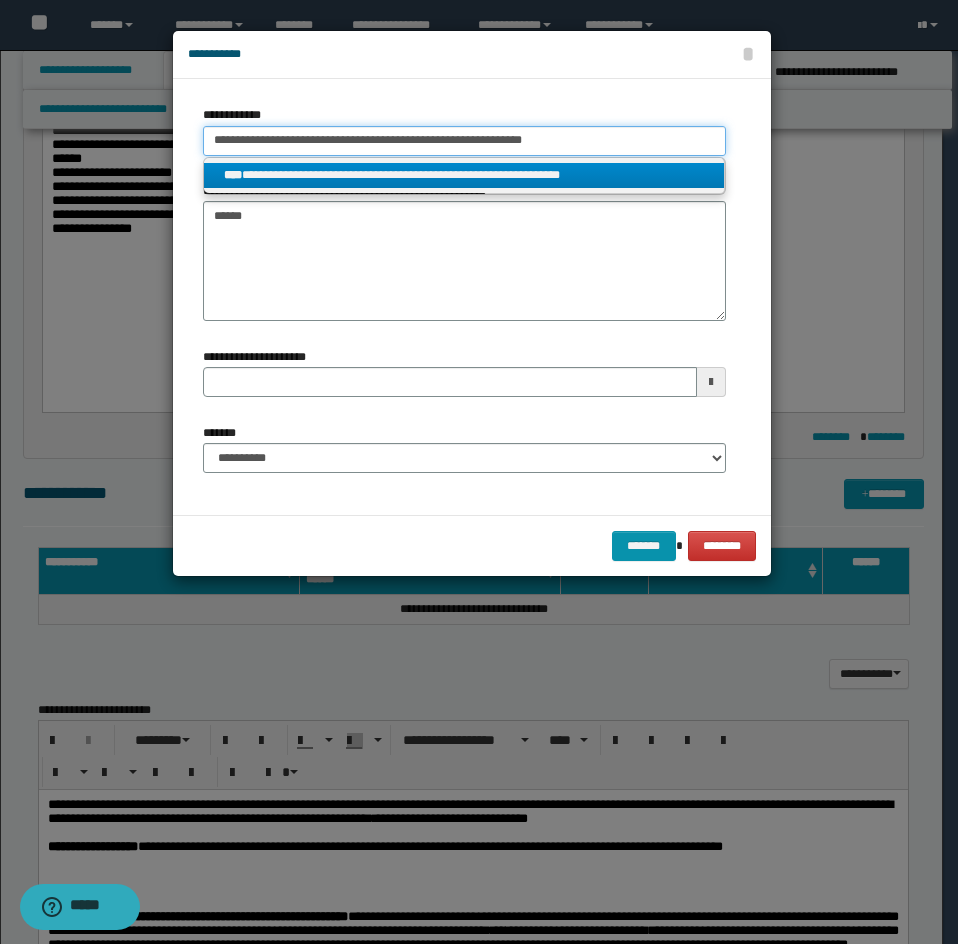 type on "**********" 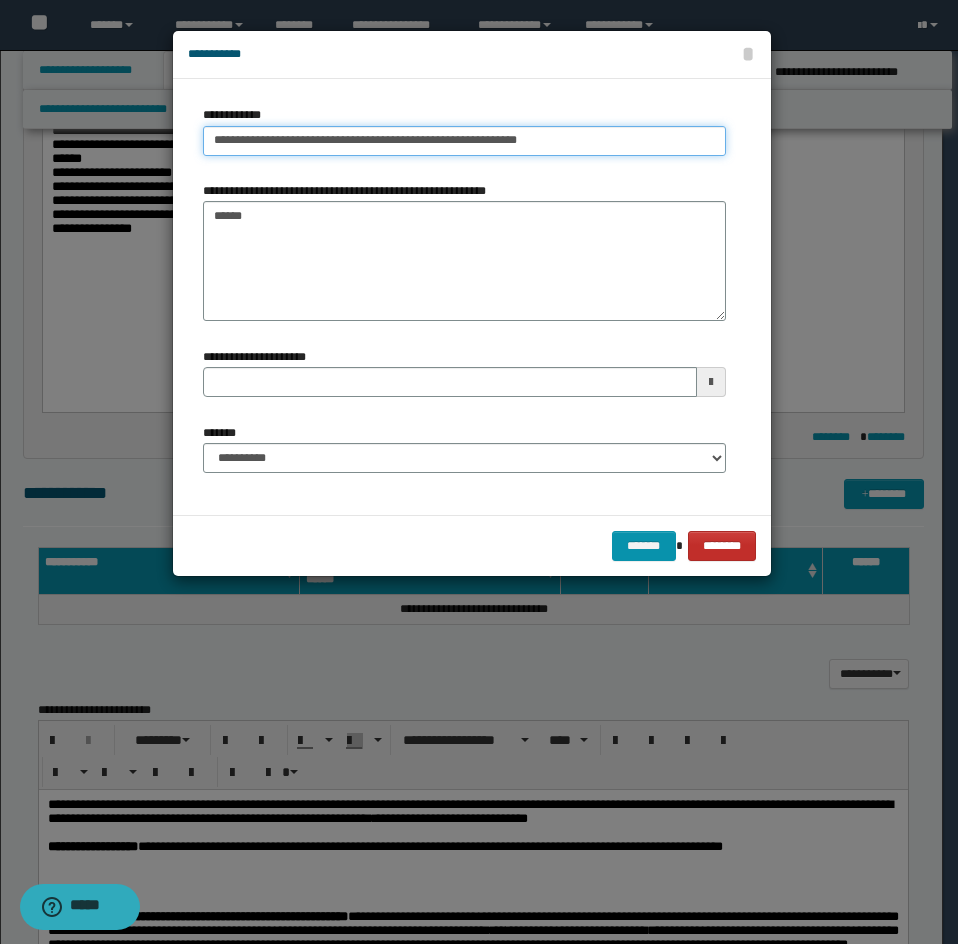 type 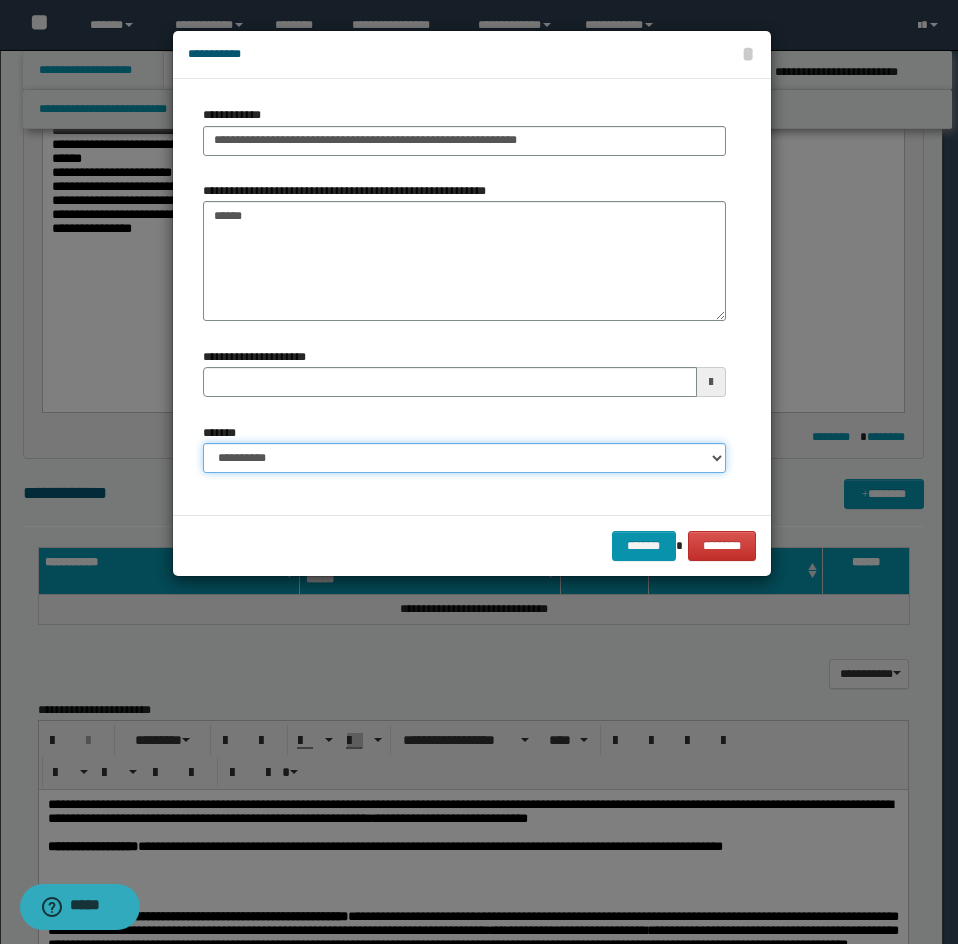 click on "**********" at bounding box center [464, 458] 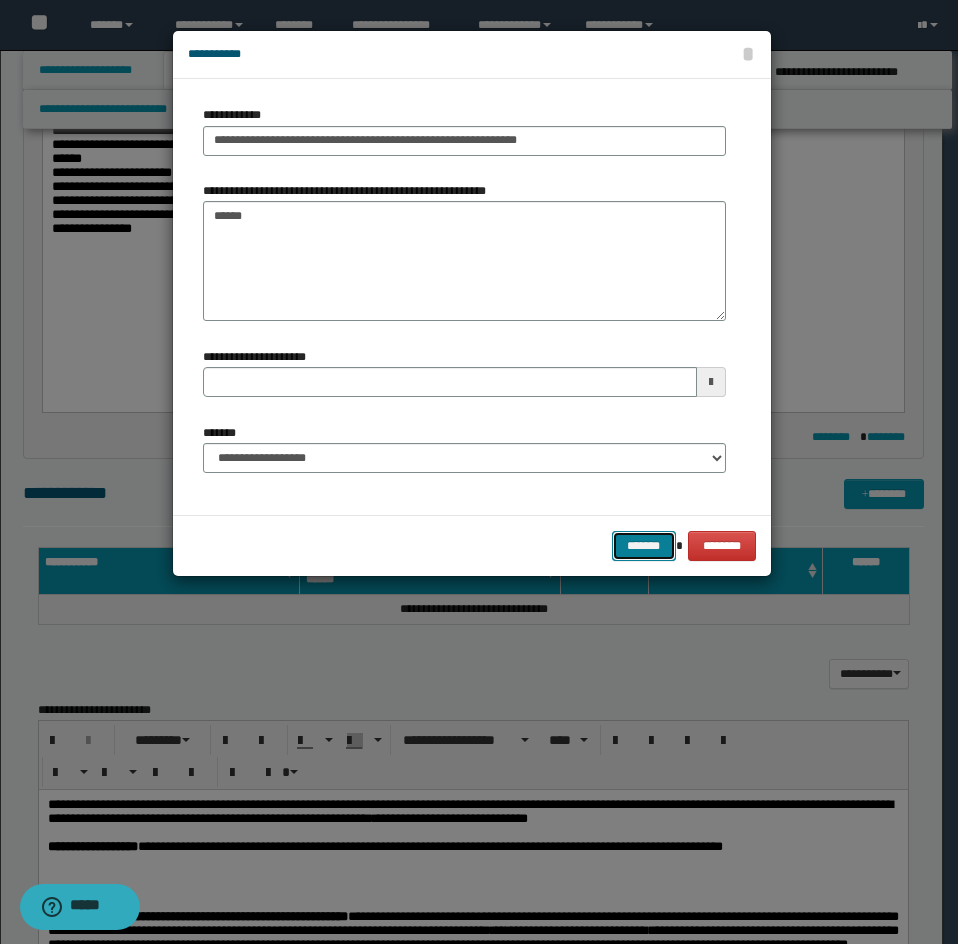 click on "*******" at bounding box center (644, 546) 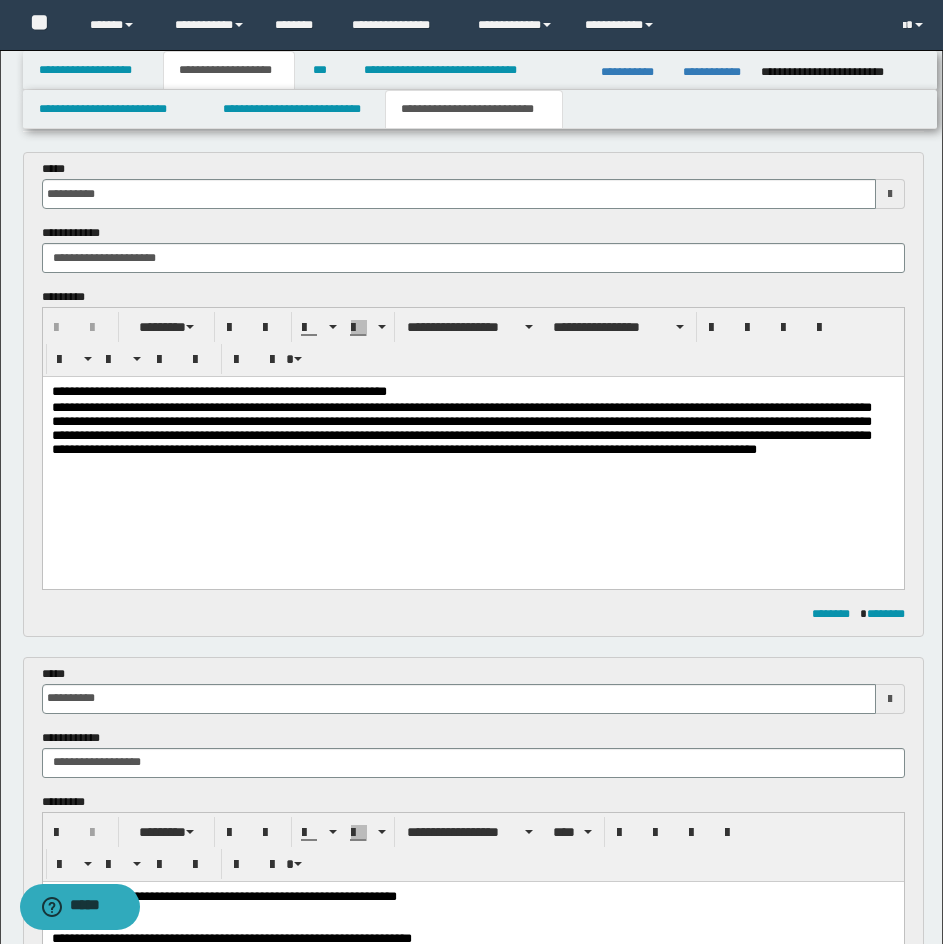 scroll, scrollTop: 0, scrollLeft: 0, axis: both 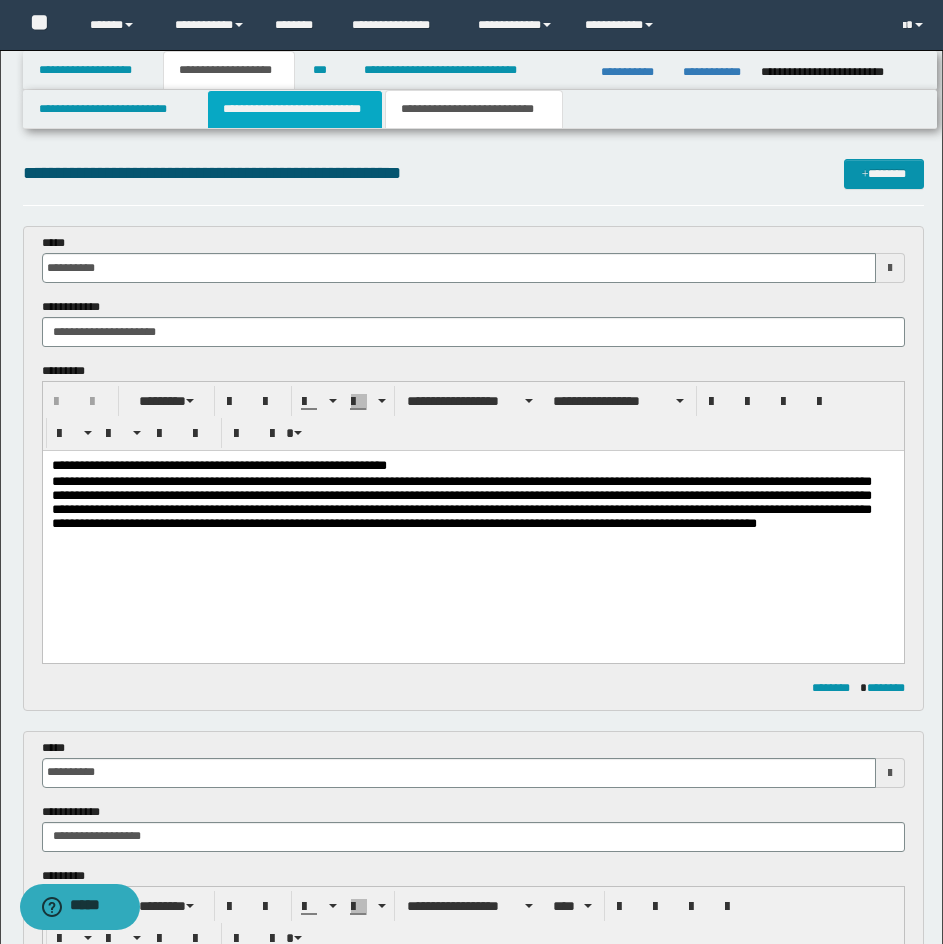 click on "**********" at bounding box center (295, 109) 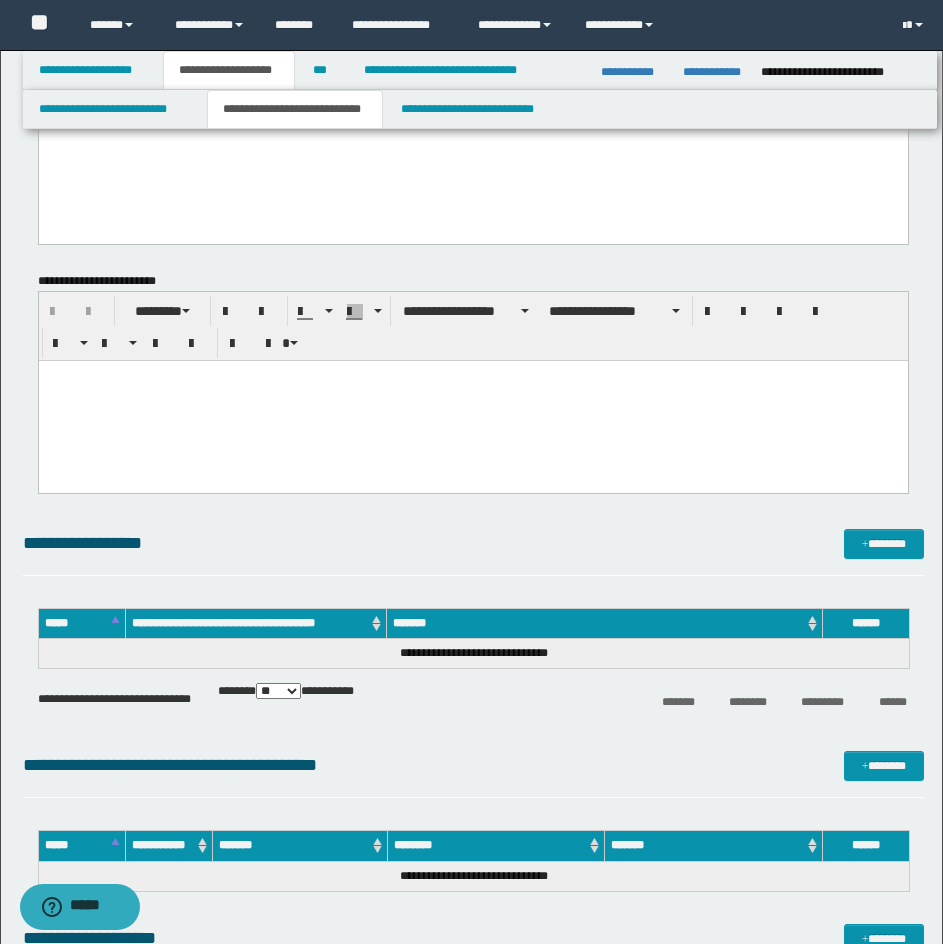 scroll, scrollTop: 2393, scrollLeft: 0, axis: vertical 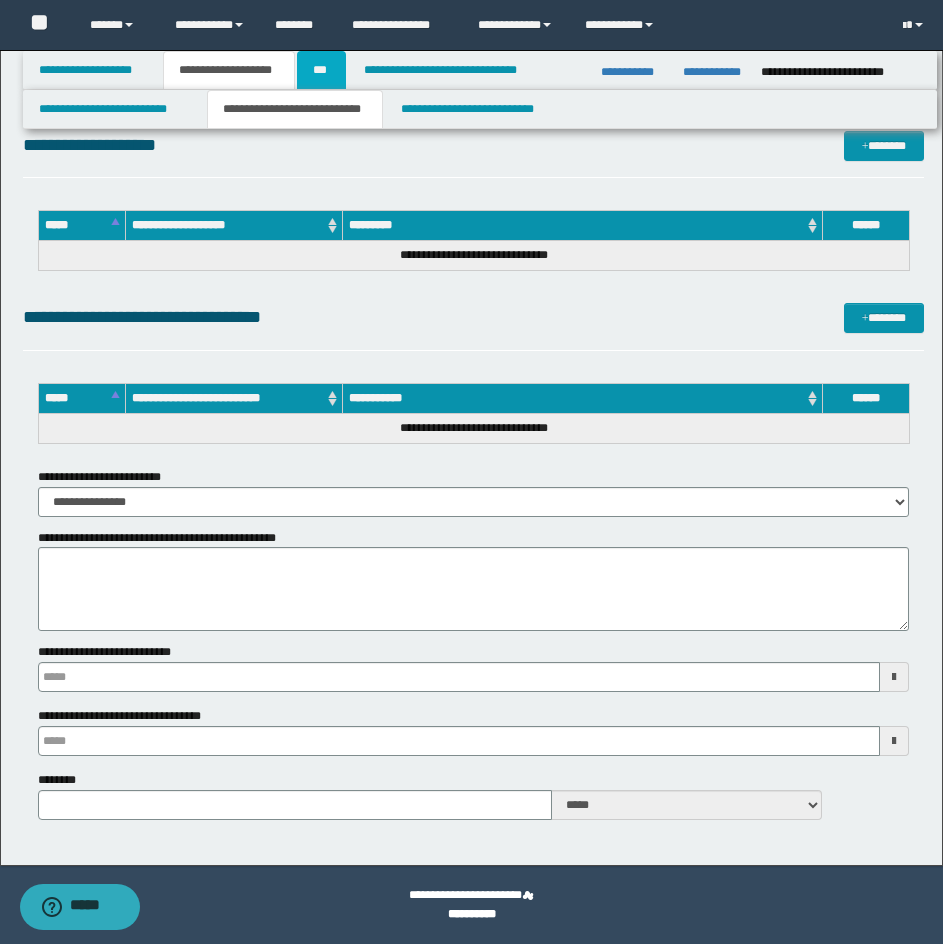 drag, startPoint x: 322, startPoint y: 69, endPoint x: 441, endPoint y: 109, distance: 125.54282 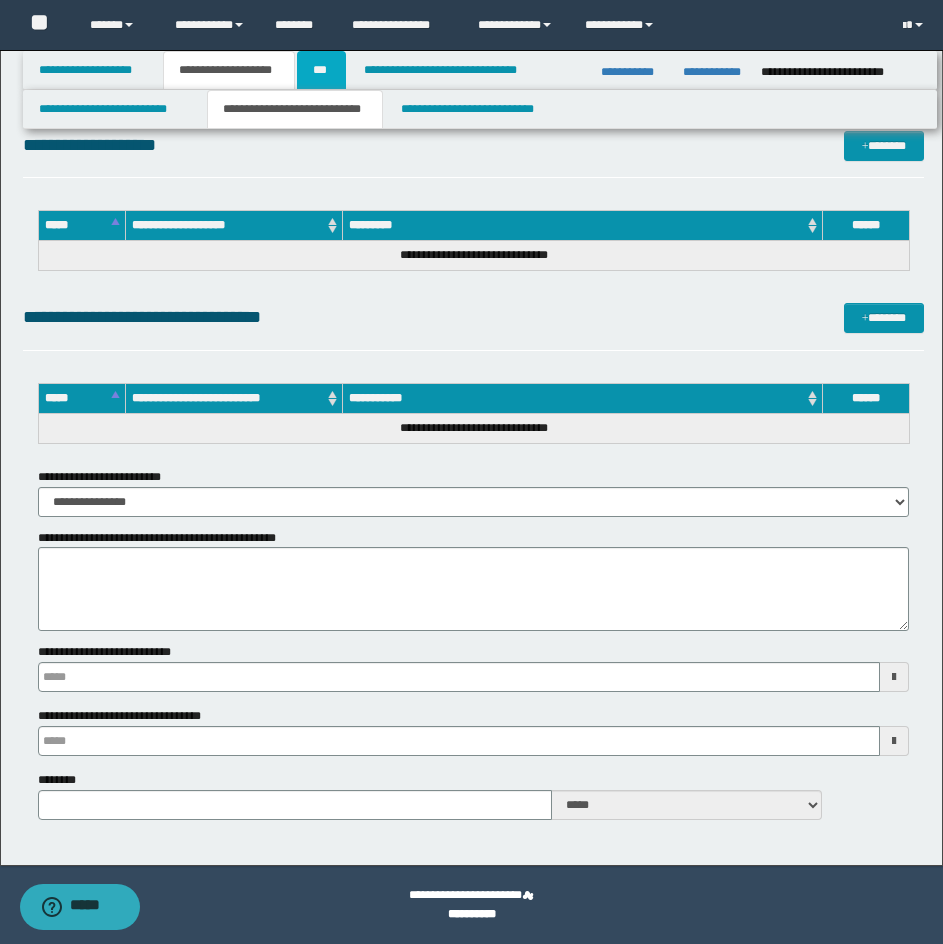 click on "***" at bounding box center [321, 70] 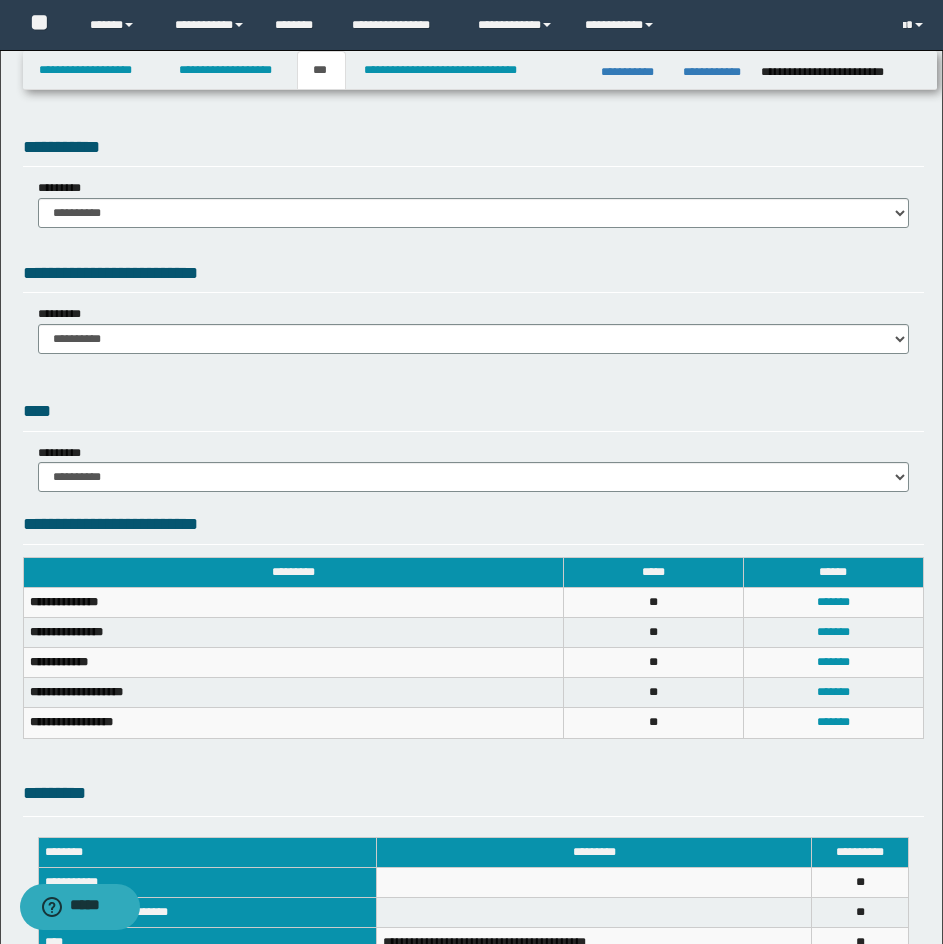 scroll, scrollTop: 0, scrollLeft: 0, axis: both 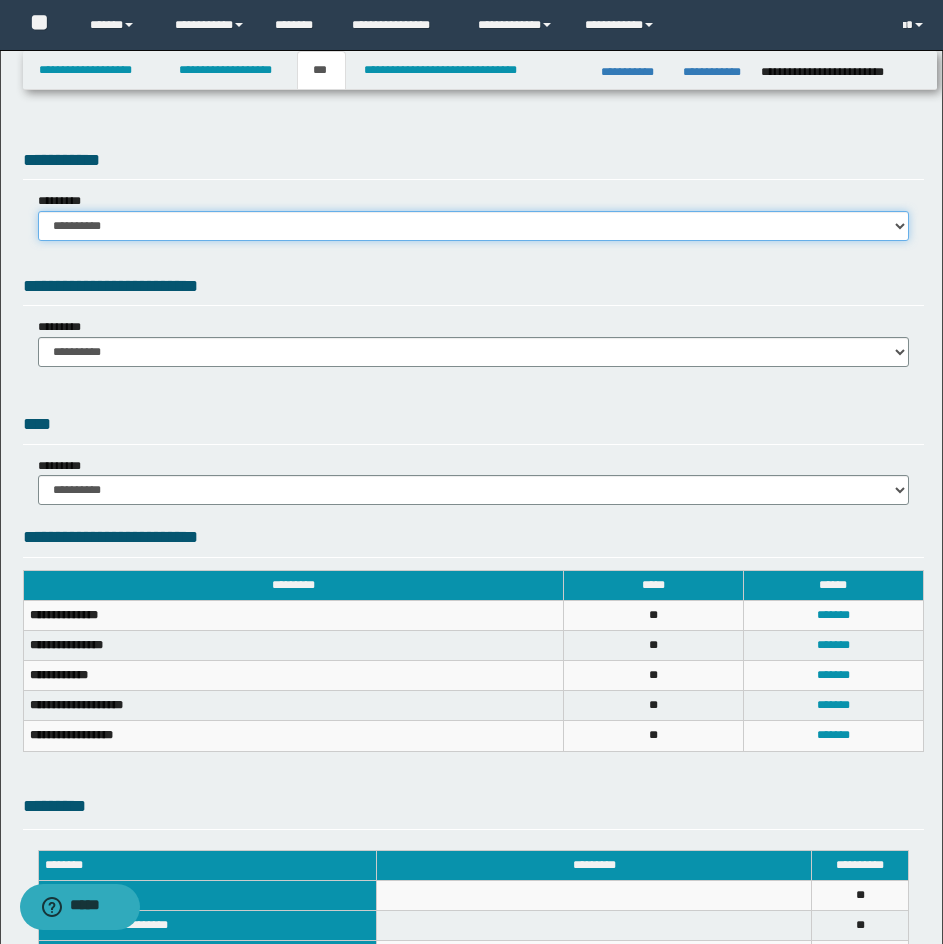 click on "**********" at bounding box center (473, 226) 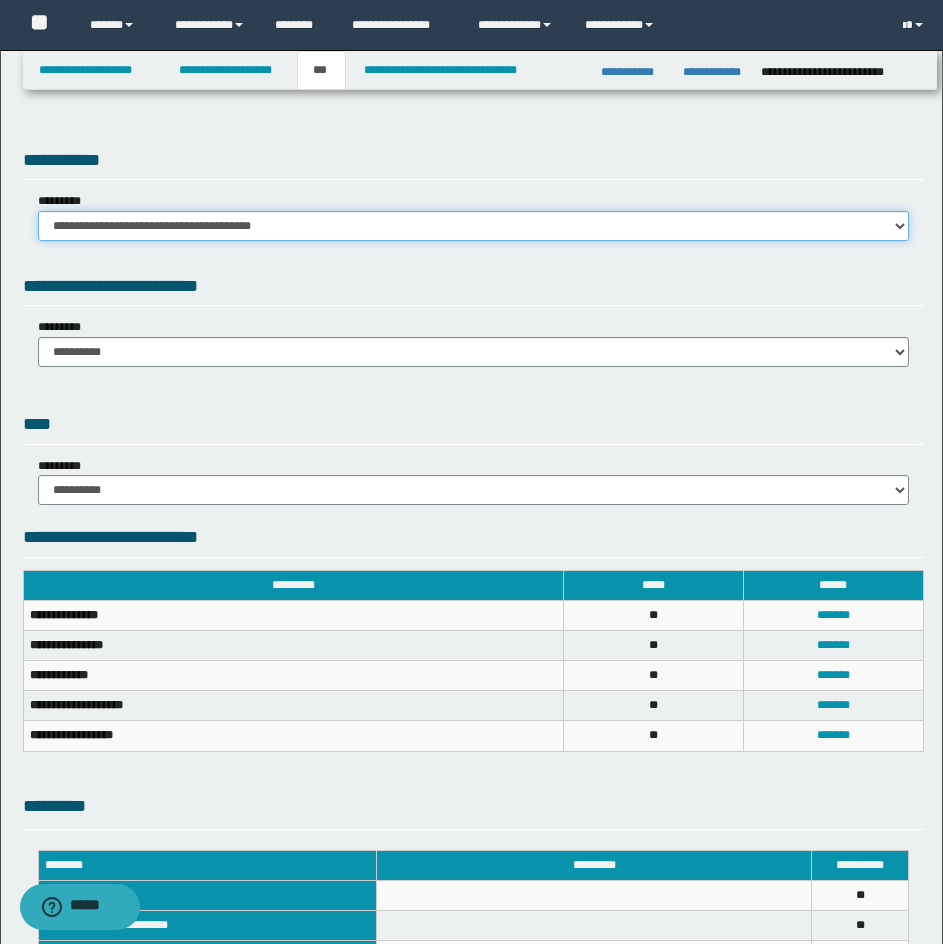 click on "**********" at bounding box center (473, 226) 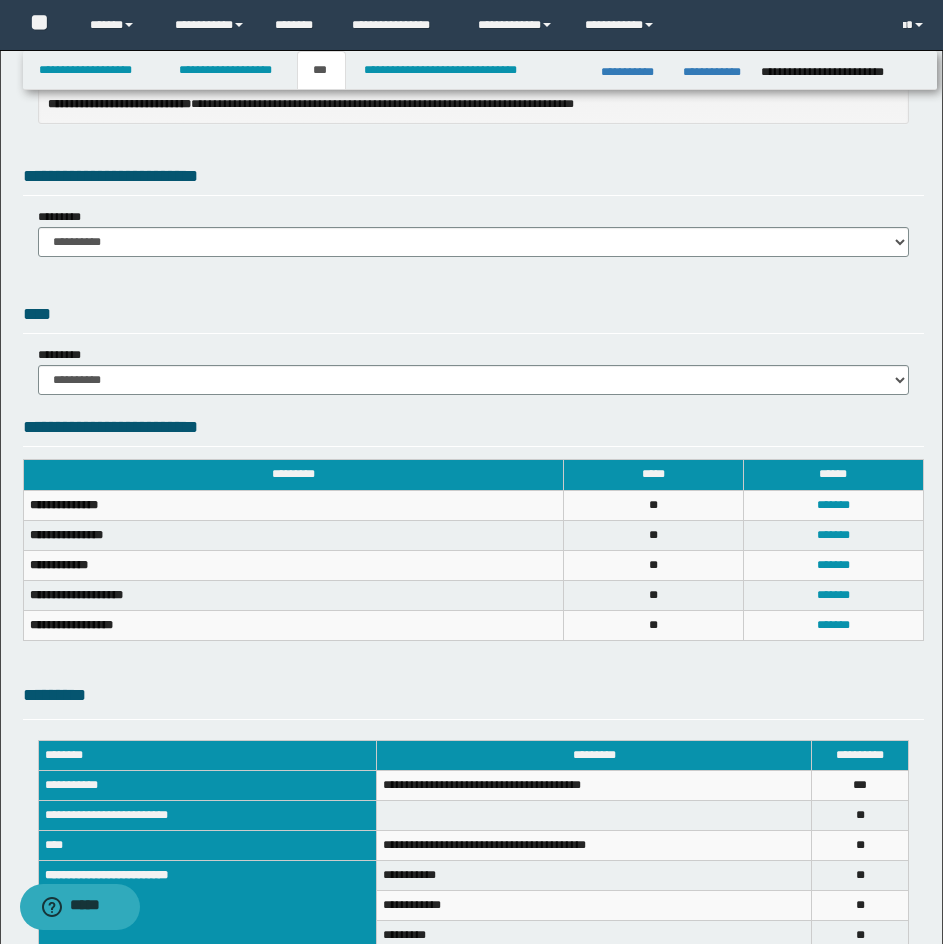 scroll, scrollTop: 200, scrollLeft: 0, axis: vertical 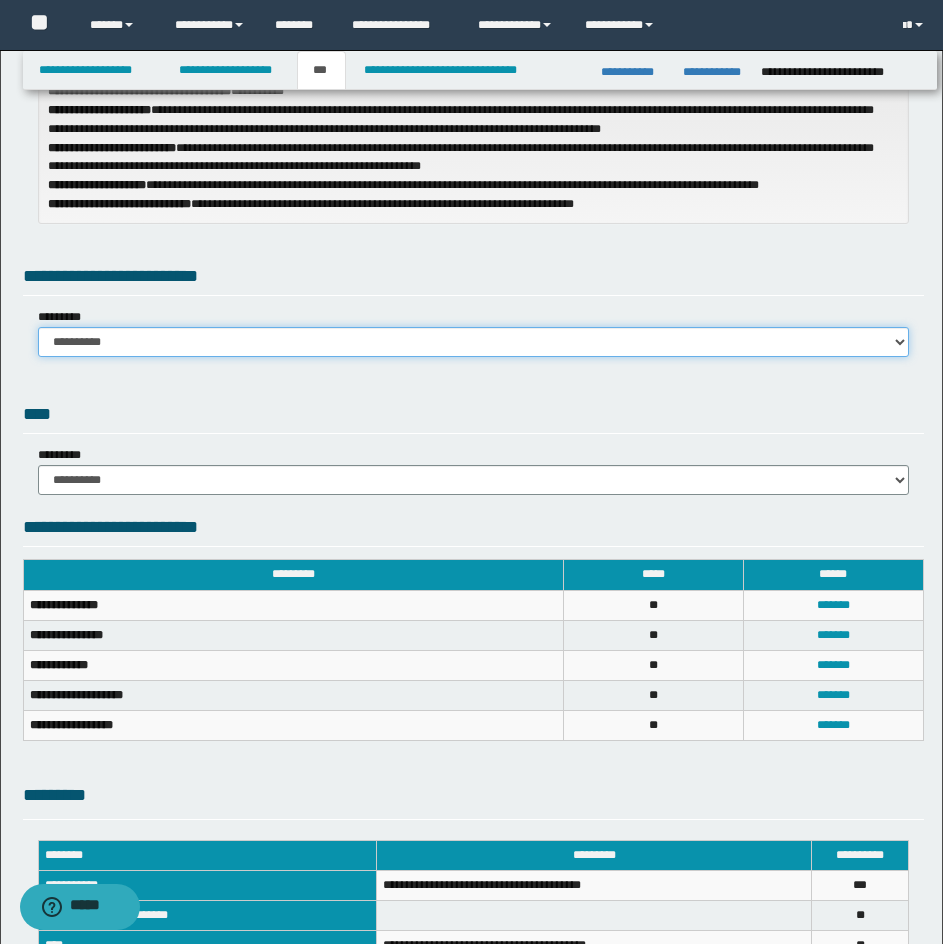 click on "**********" at bounding box center [473, 342] 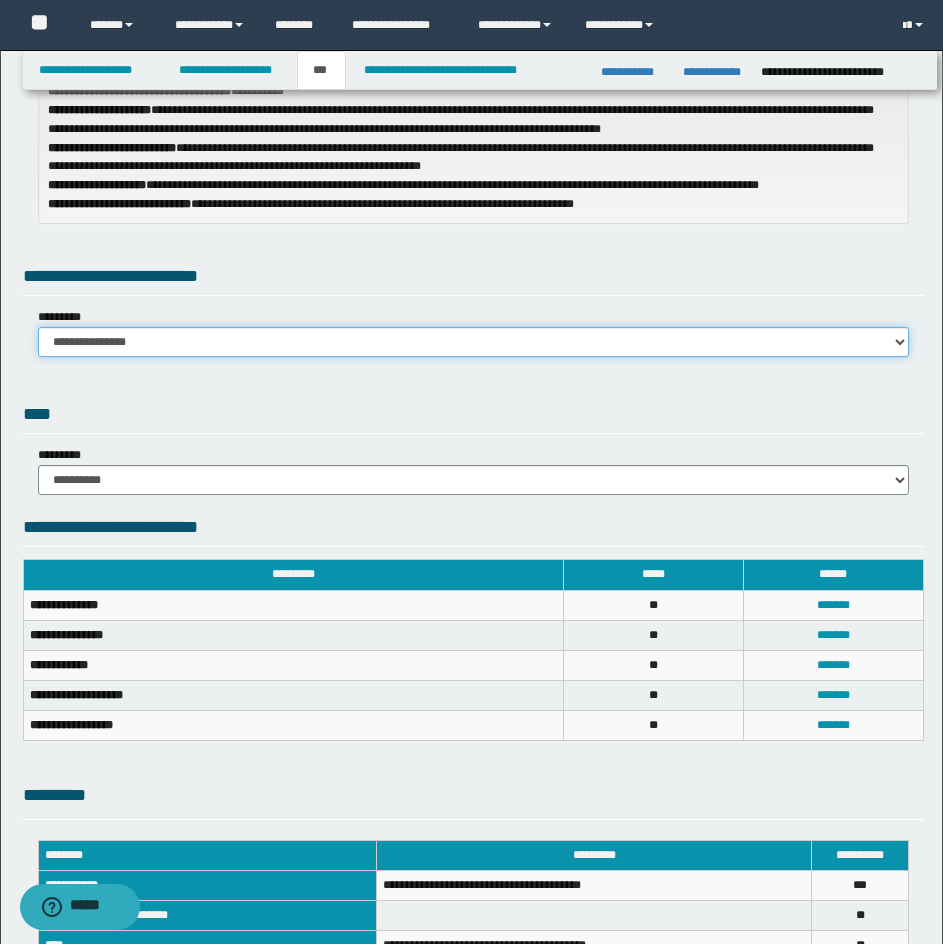 click on "**********" at bounding box center [473, 342] 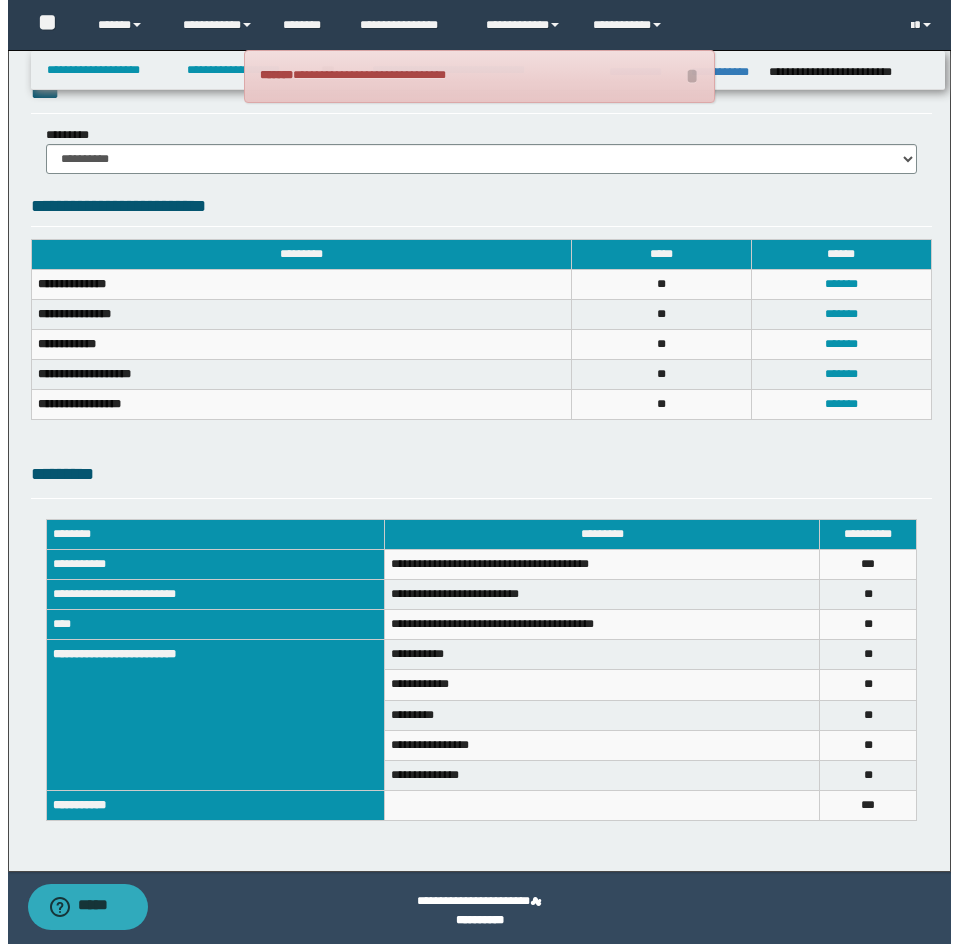 scroll, scrollTop: 660, scrollLeft: 0, axis: vertical 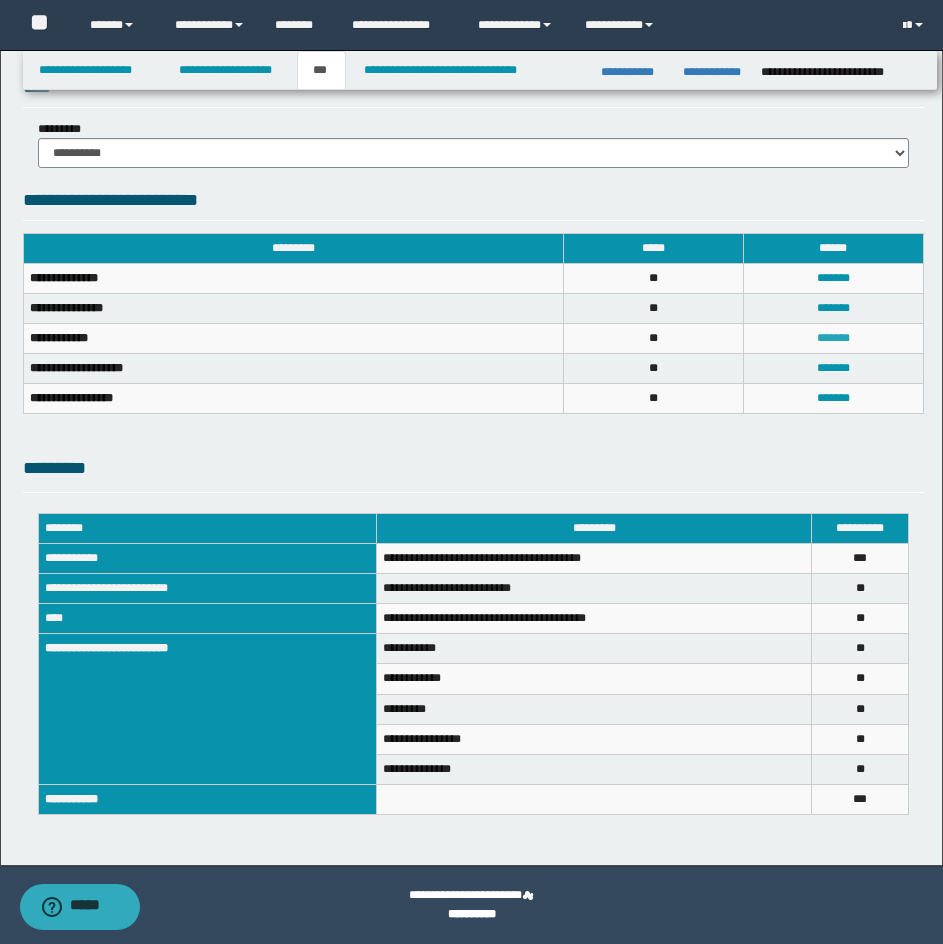 click on "*******" at bounding box center [833, 338] 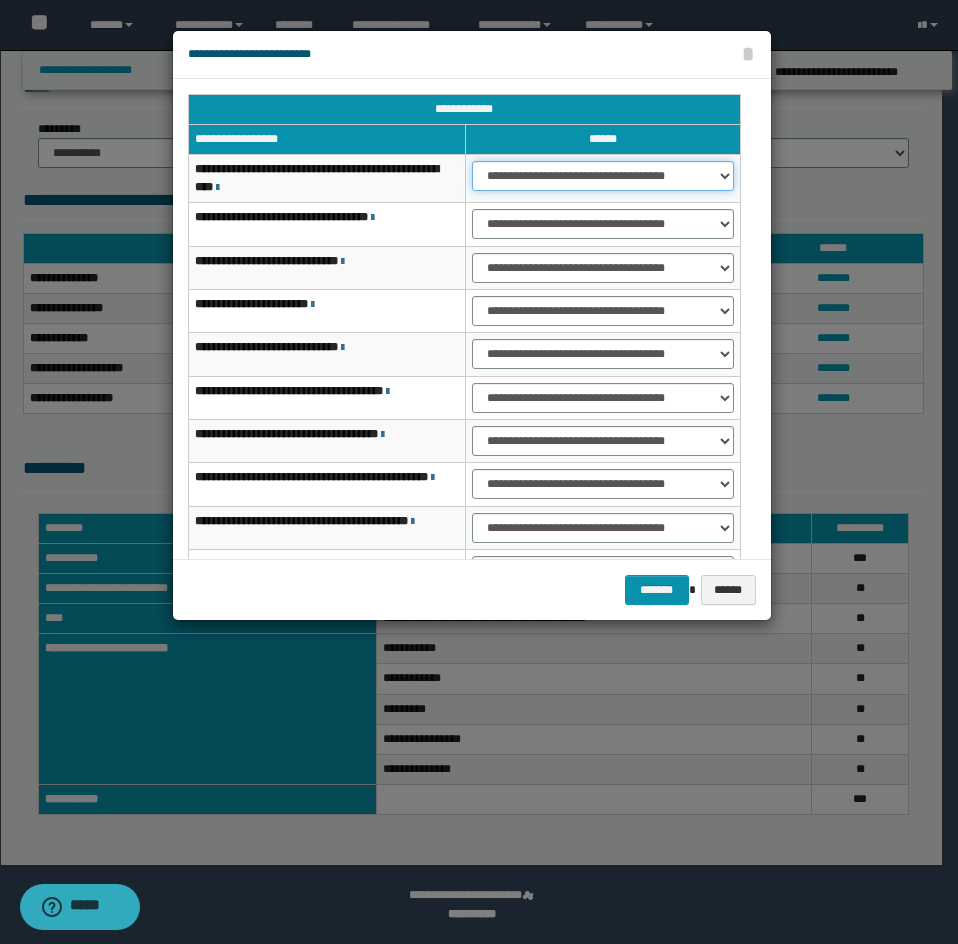 click on "**********" at bounding box center [603, 176] 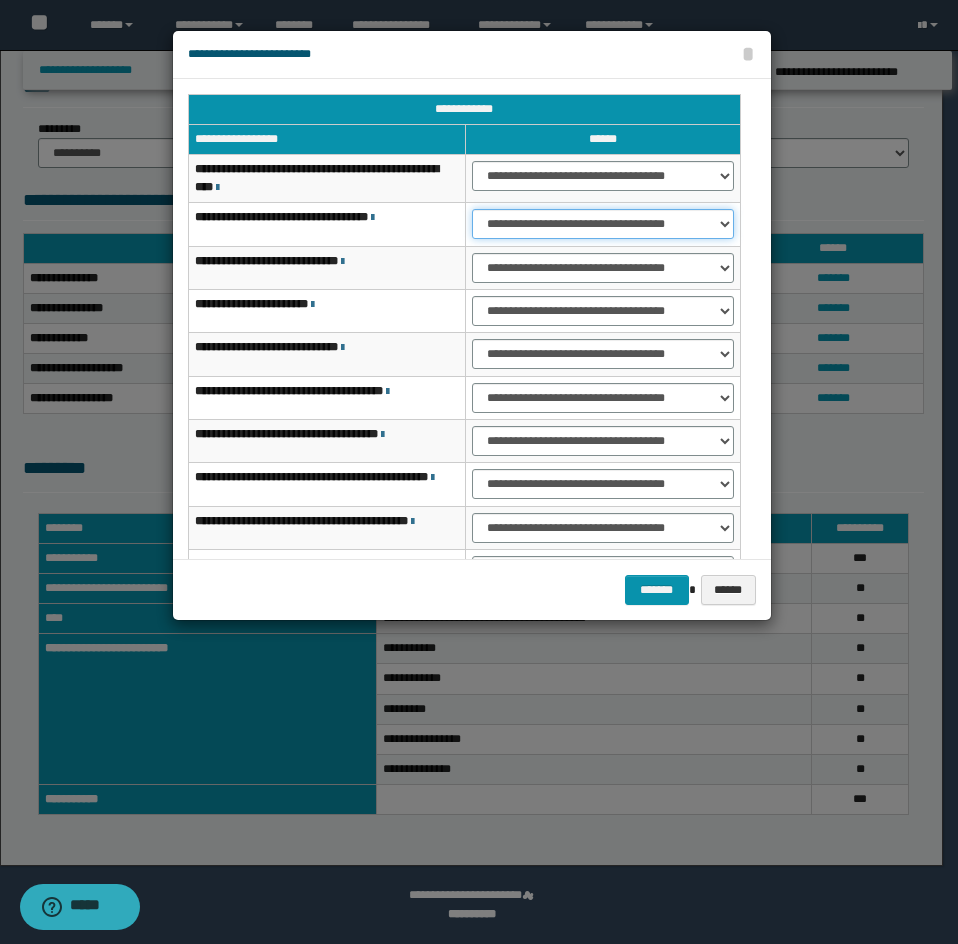 click on "**********" at bounding box center [603, 224] 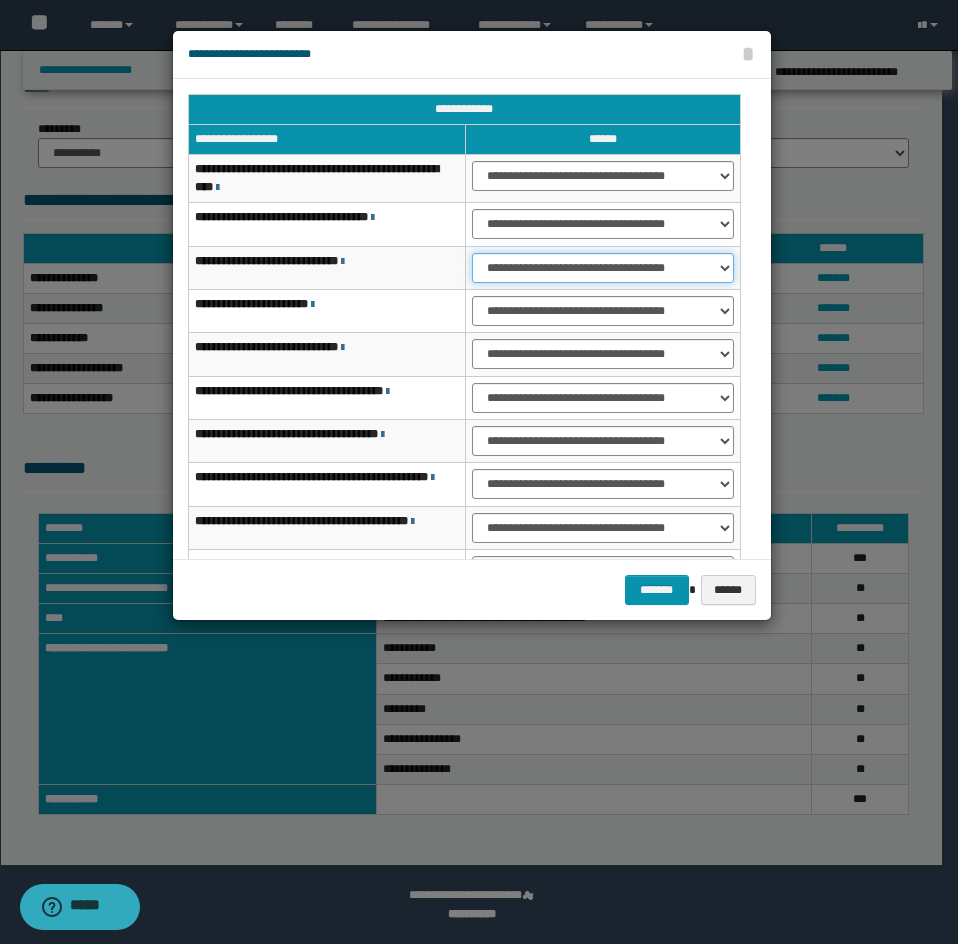 click on "**********" at bounding box center [603, 268] 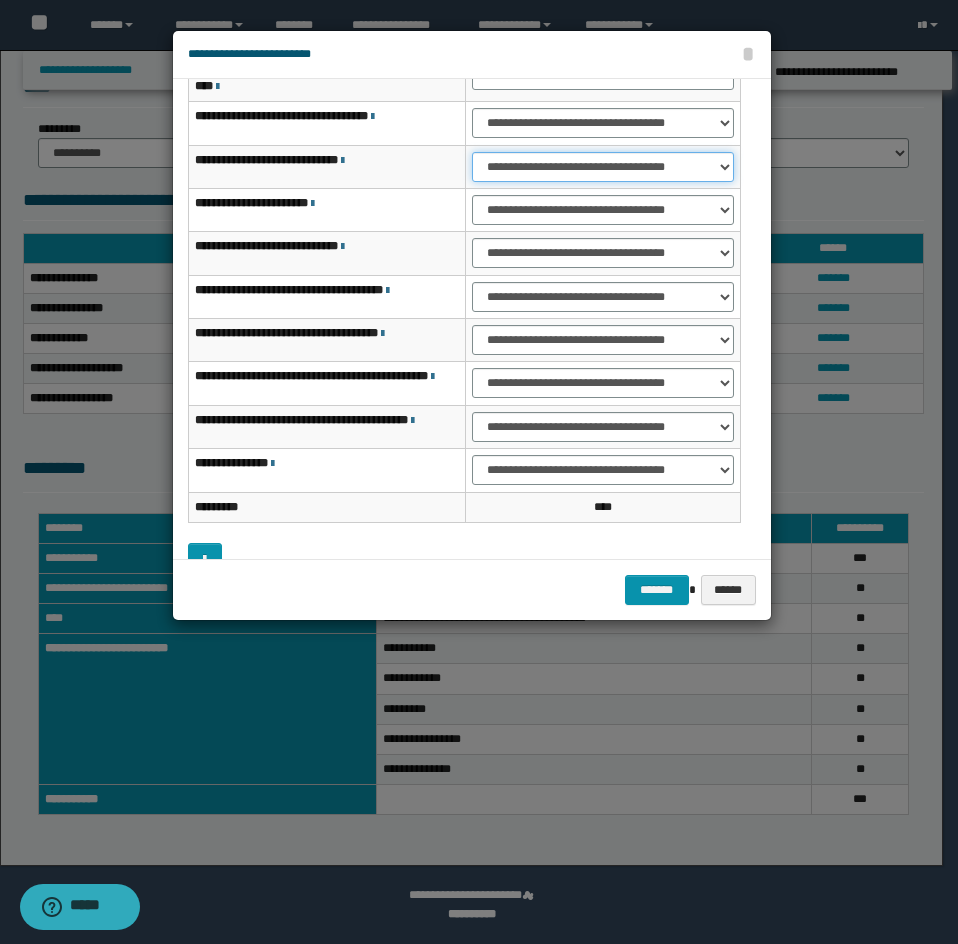 scroll, scrollTop: 160, scrollLeft: 0, axis: vertical 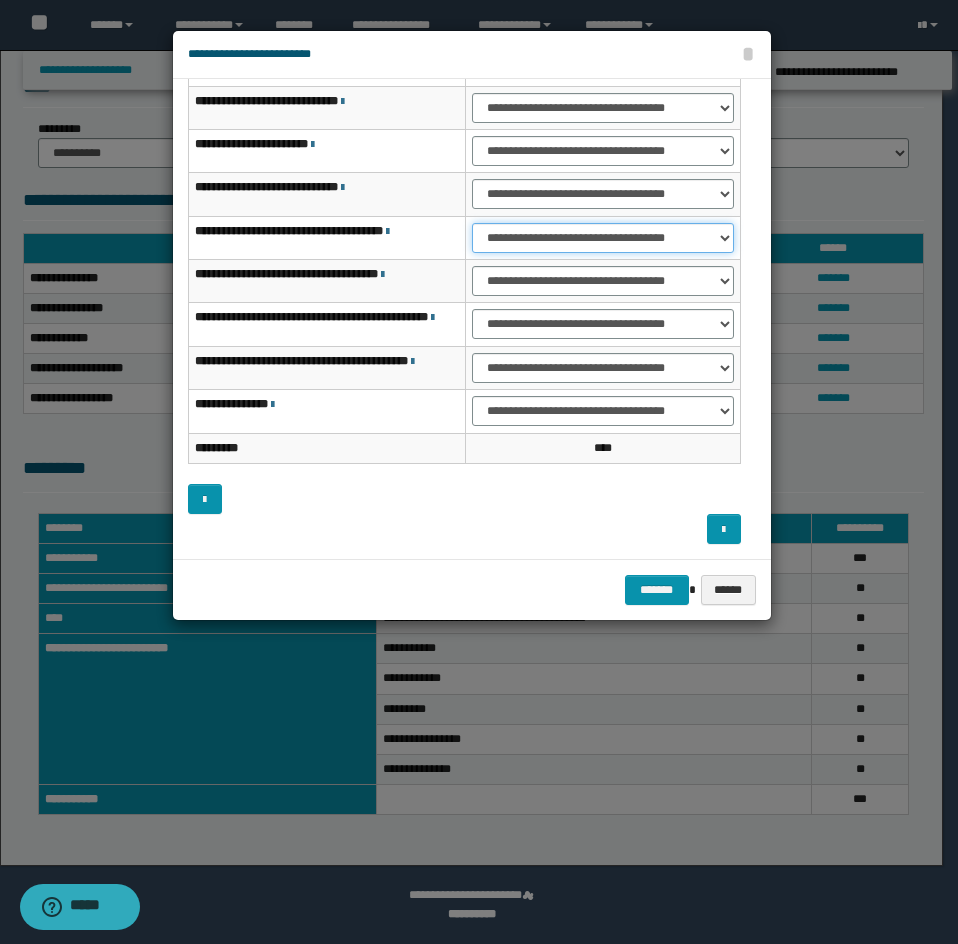 click on "**********" at bounding box center [603, 238] 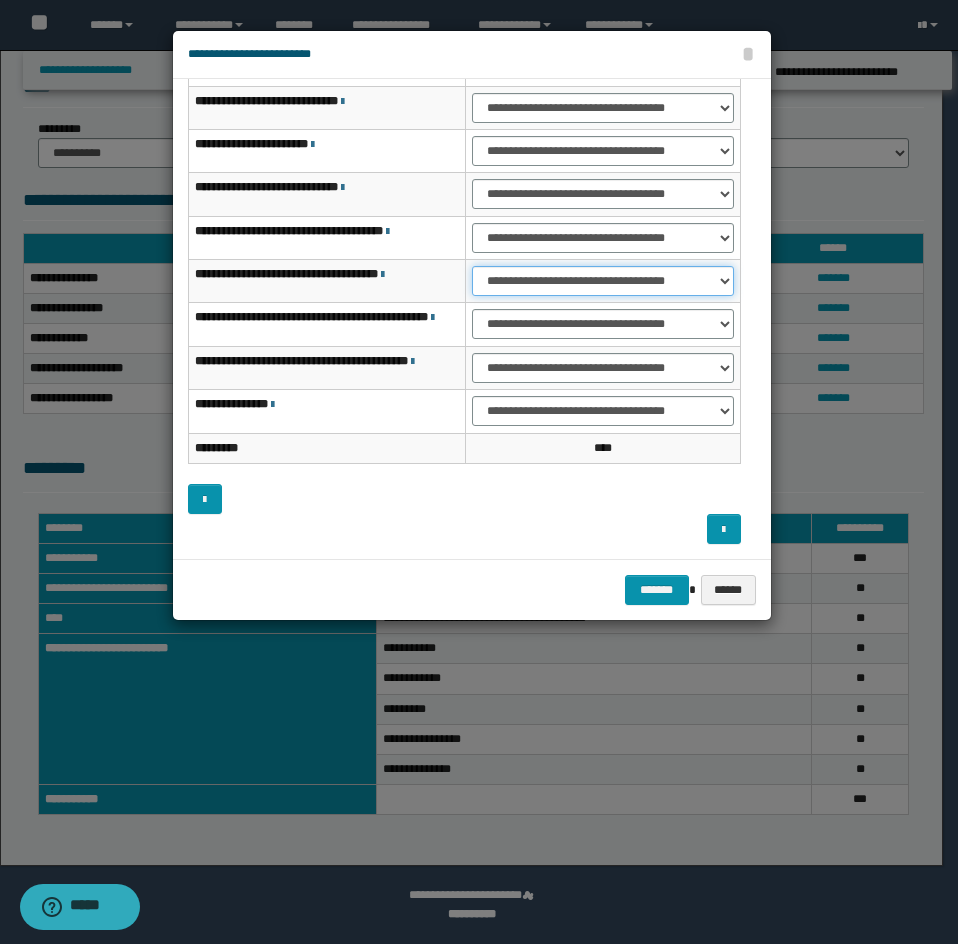 click on "**********" at bounding box center (603, 281) 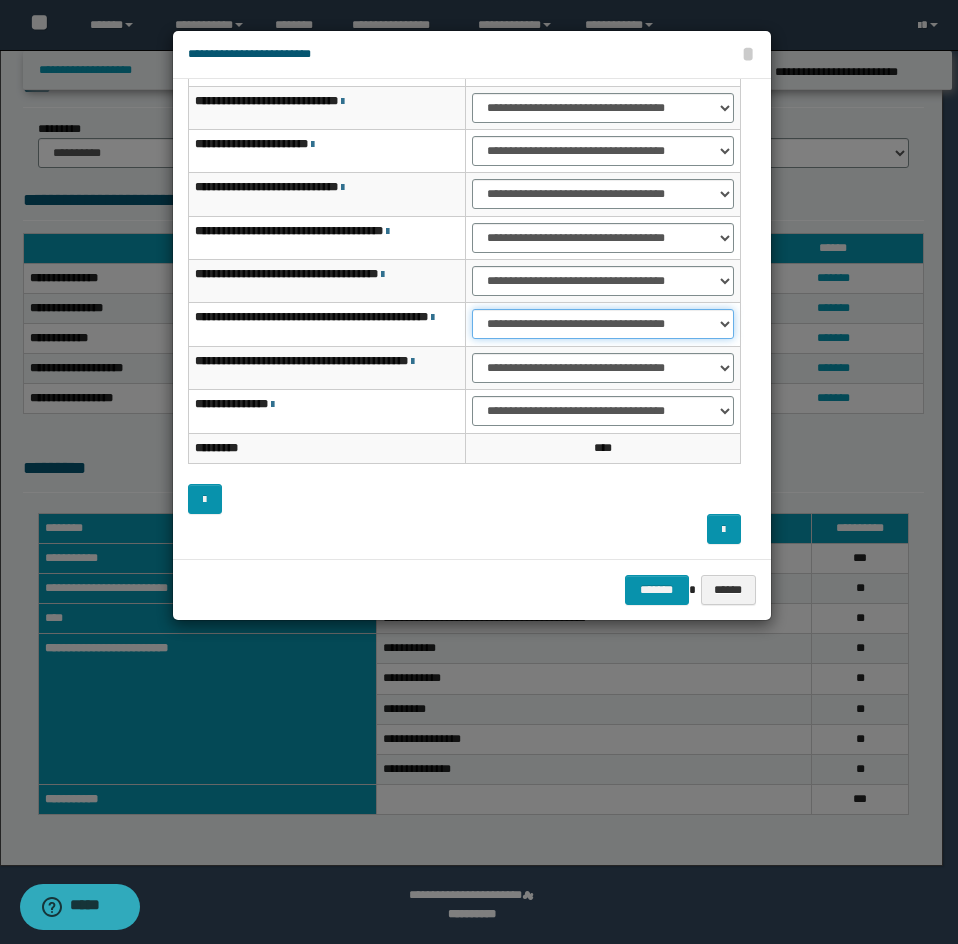 click on "**********" at bounding box center [603, 324] 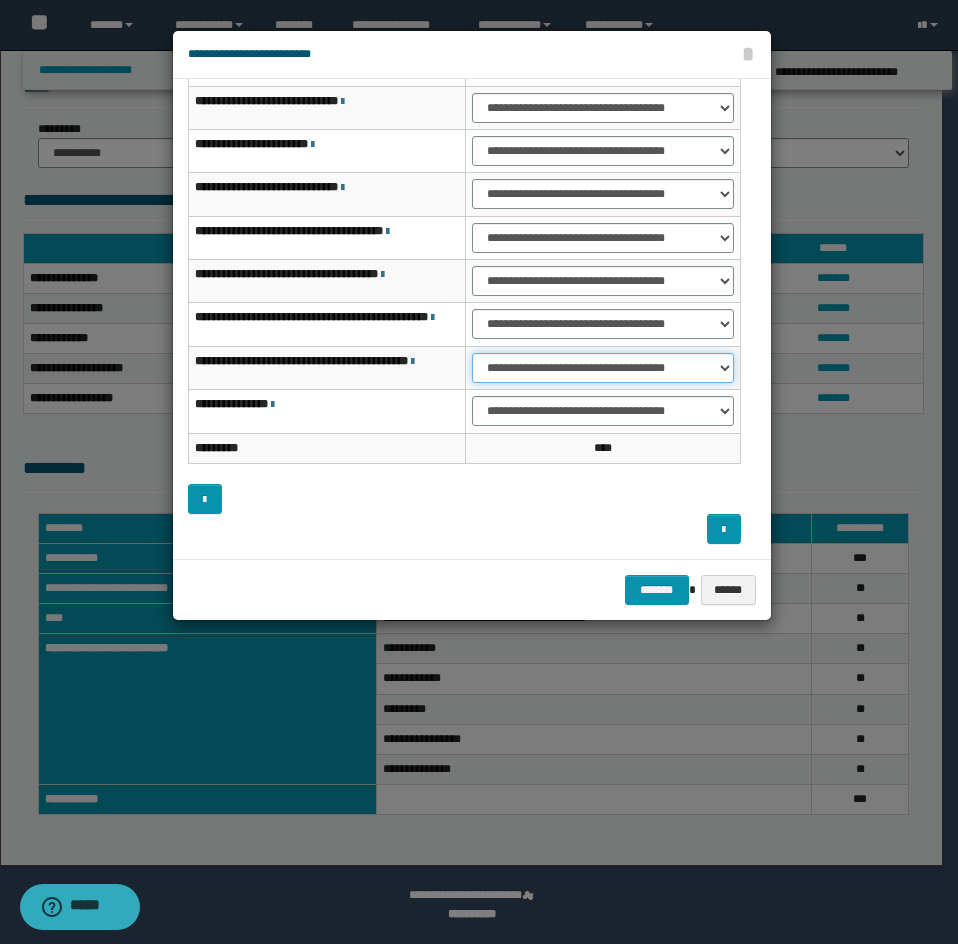 click on "**********" at bounding box center (603, 368) 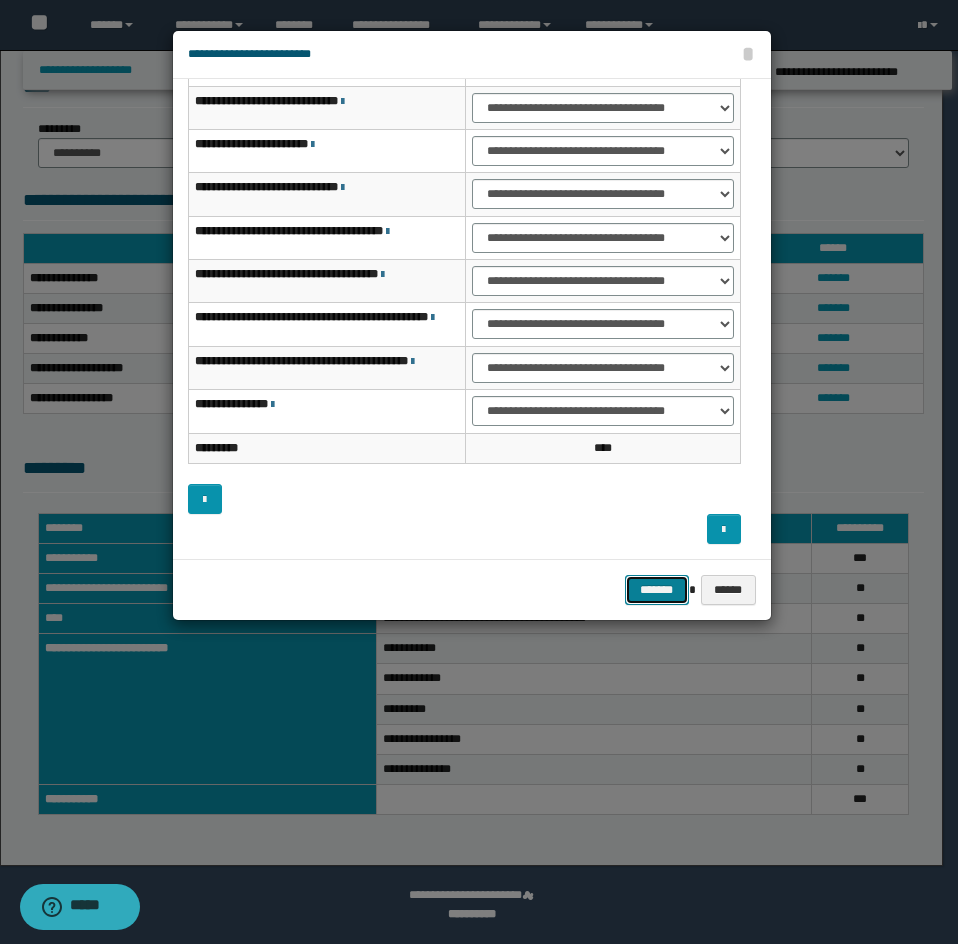 click on "*******" at bounding box center [657, 590] 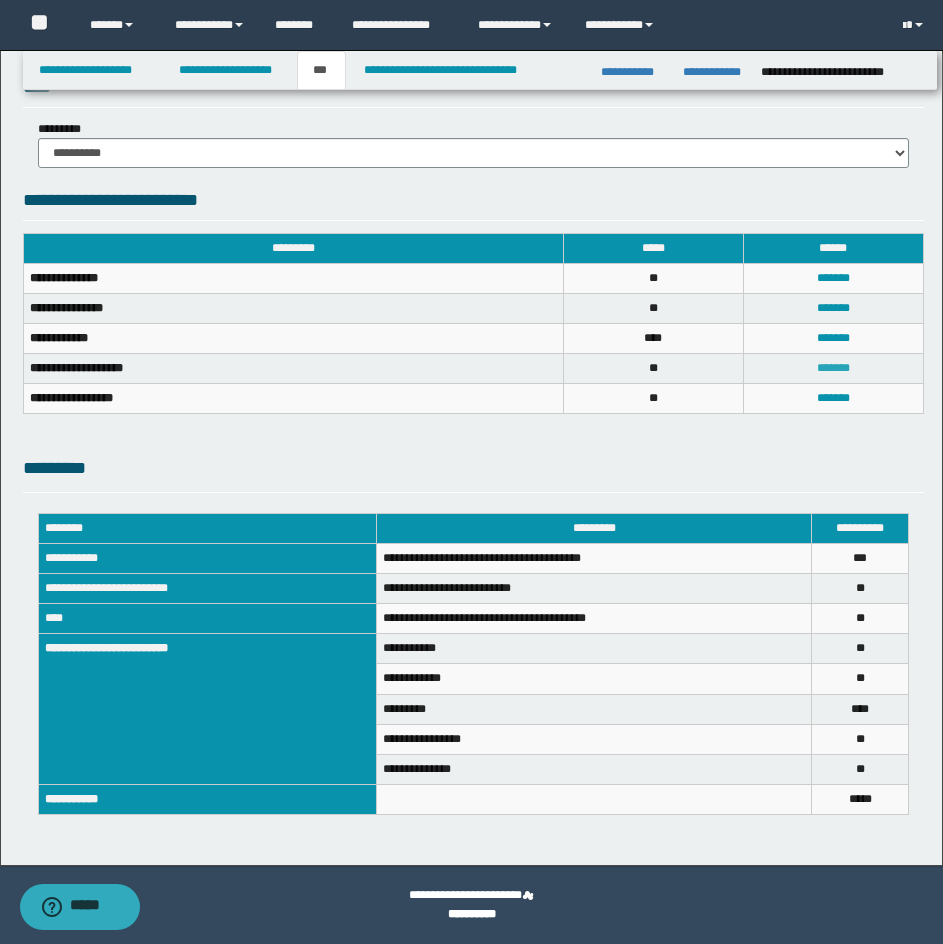 click on "*******" at bounding box center (833, 368) 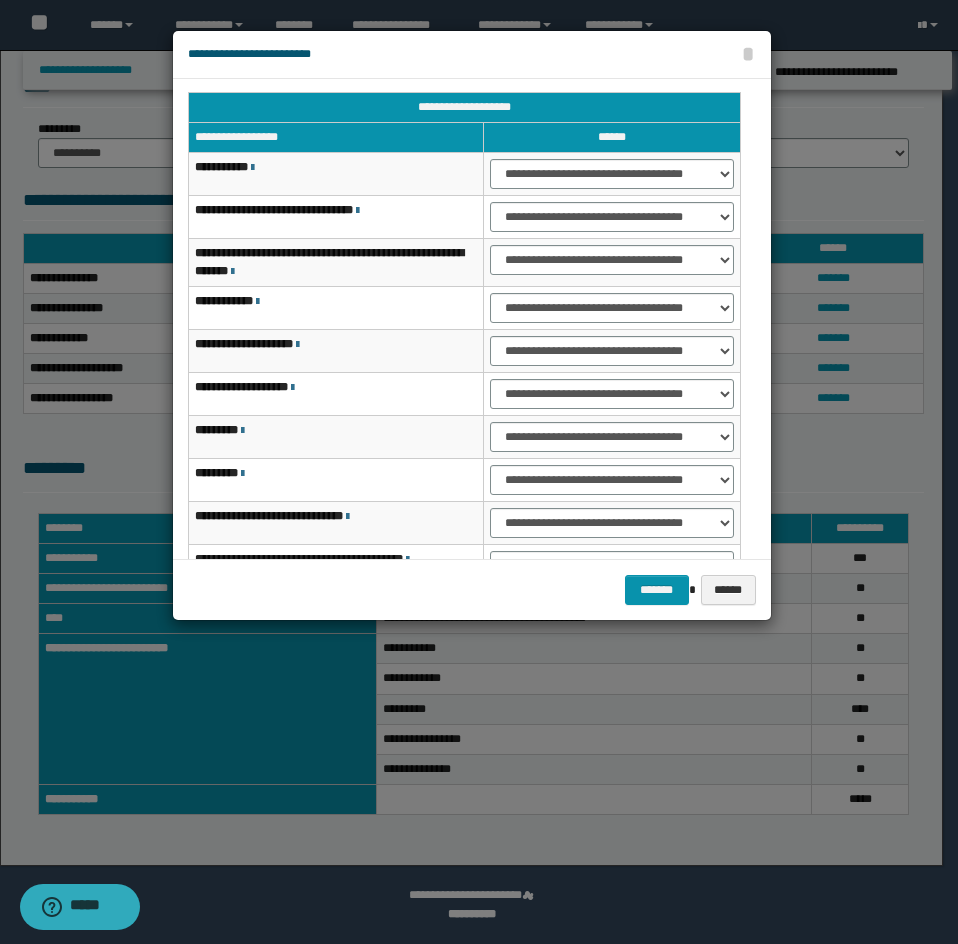 scroll, scrollTop: 0, scrollLeft: 0, axis: both 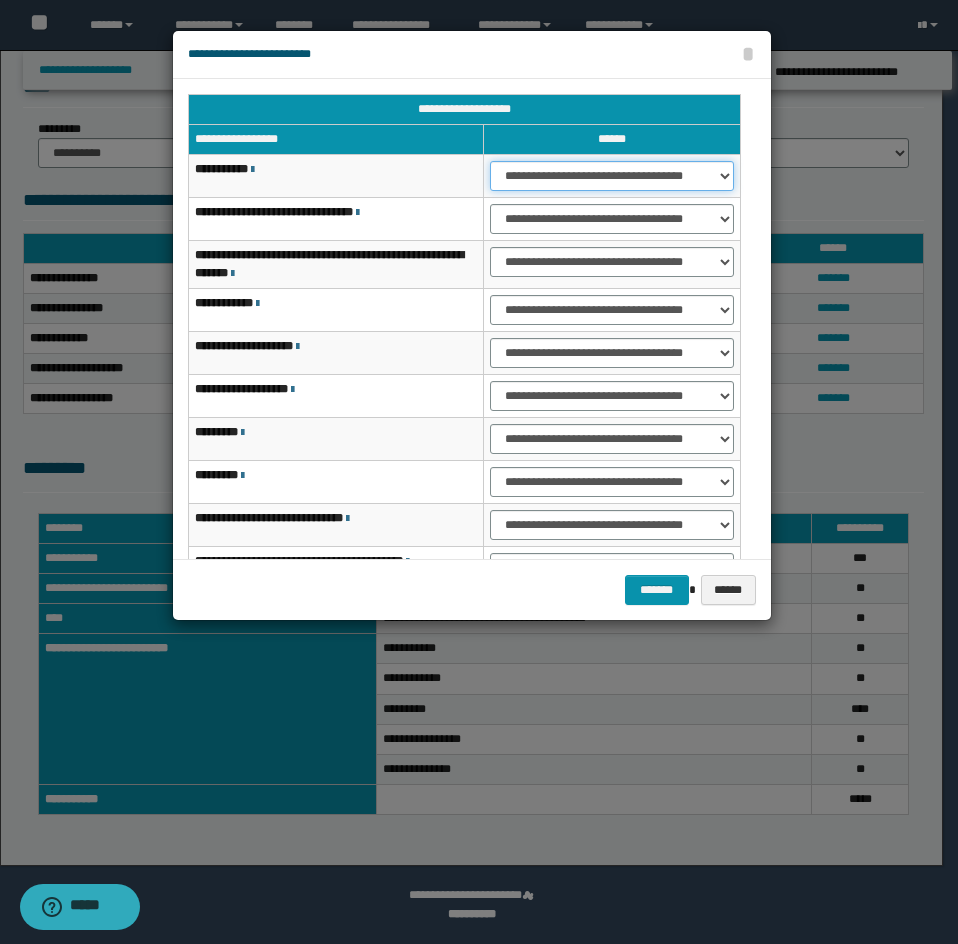 click on "**********" at bounding box center (611, 176) 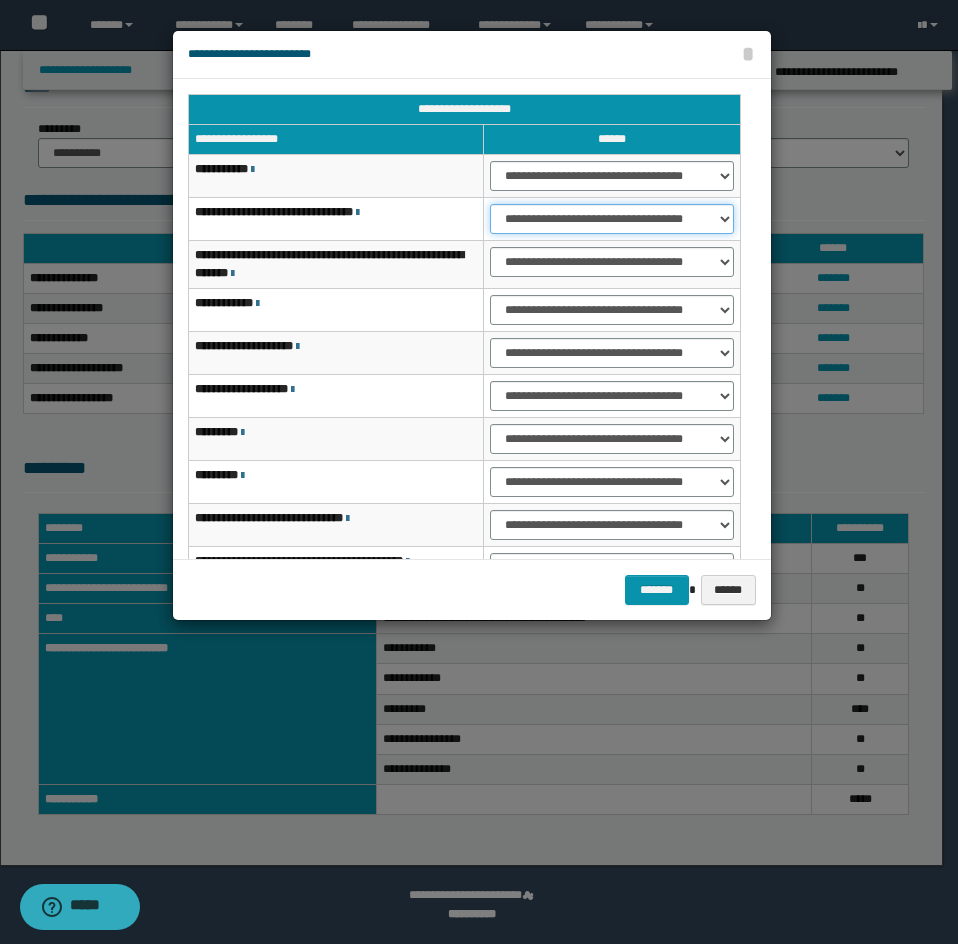 click on "**********" at bounding box center (611, 219) 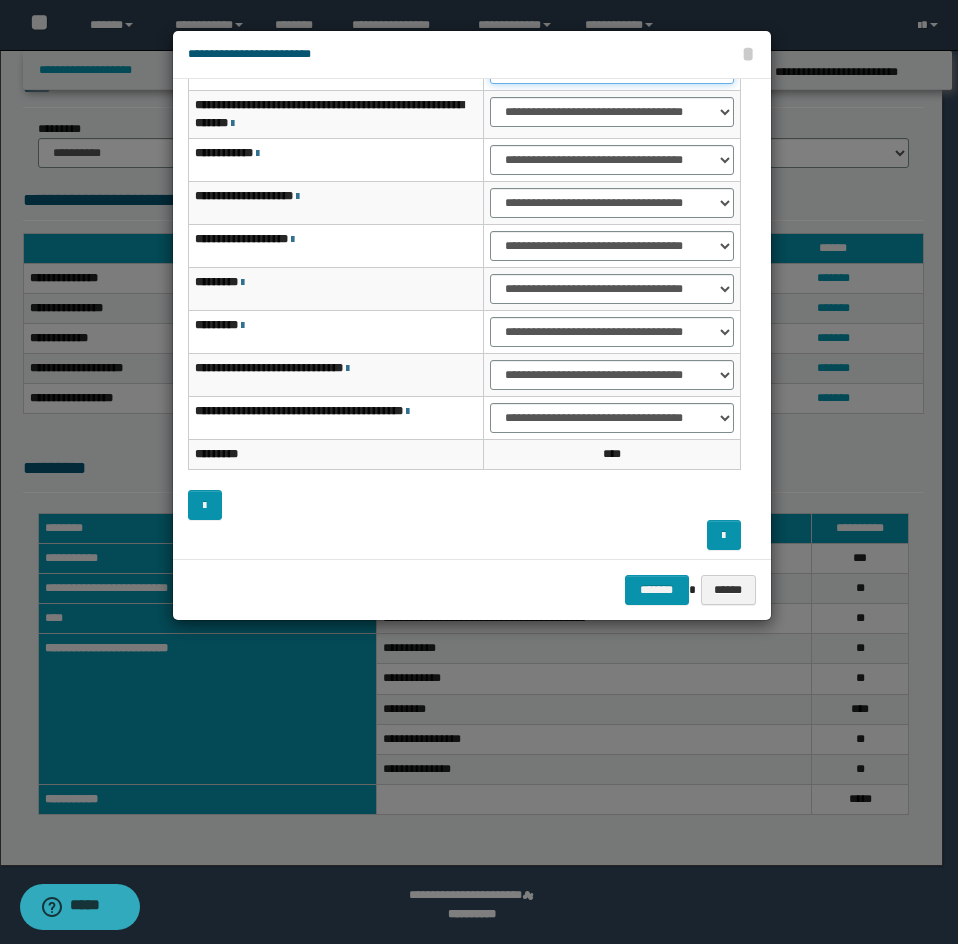 scroll, scrollTop: 156, scrollLeft: 0, axis: vertical 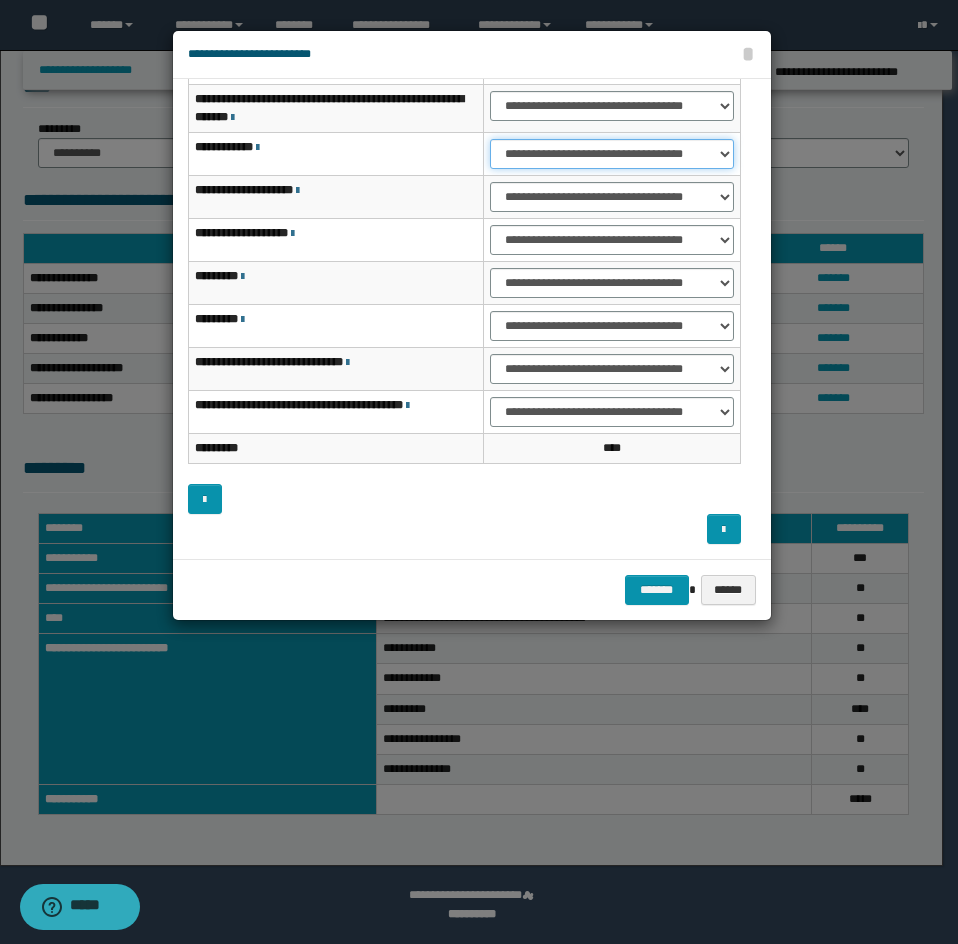 click on "**********" at bounding box center (611, 154) 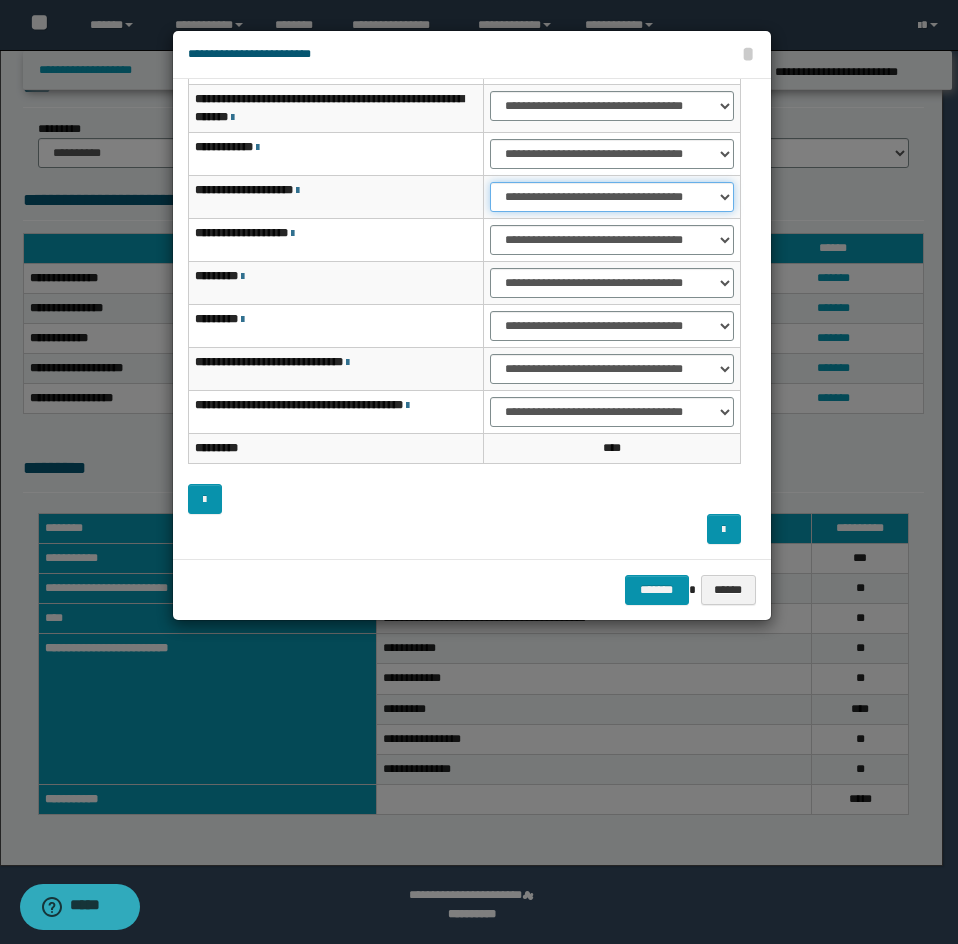 click on "**********" at bounding box center (611, 197) 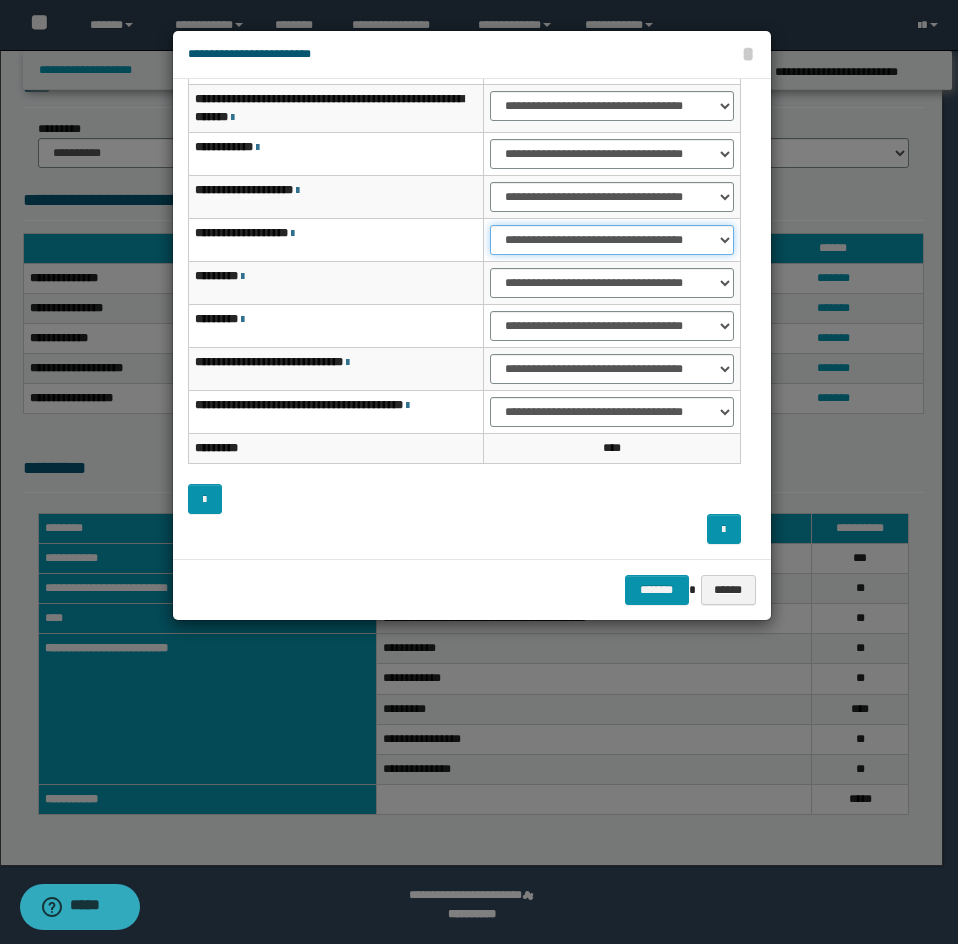 click on "**********" at bounding box center (611, 240) 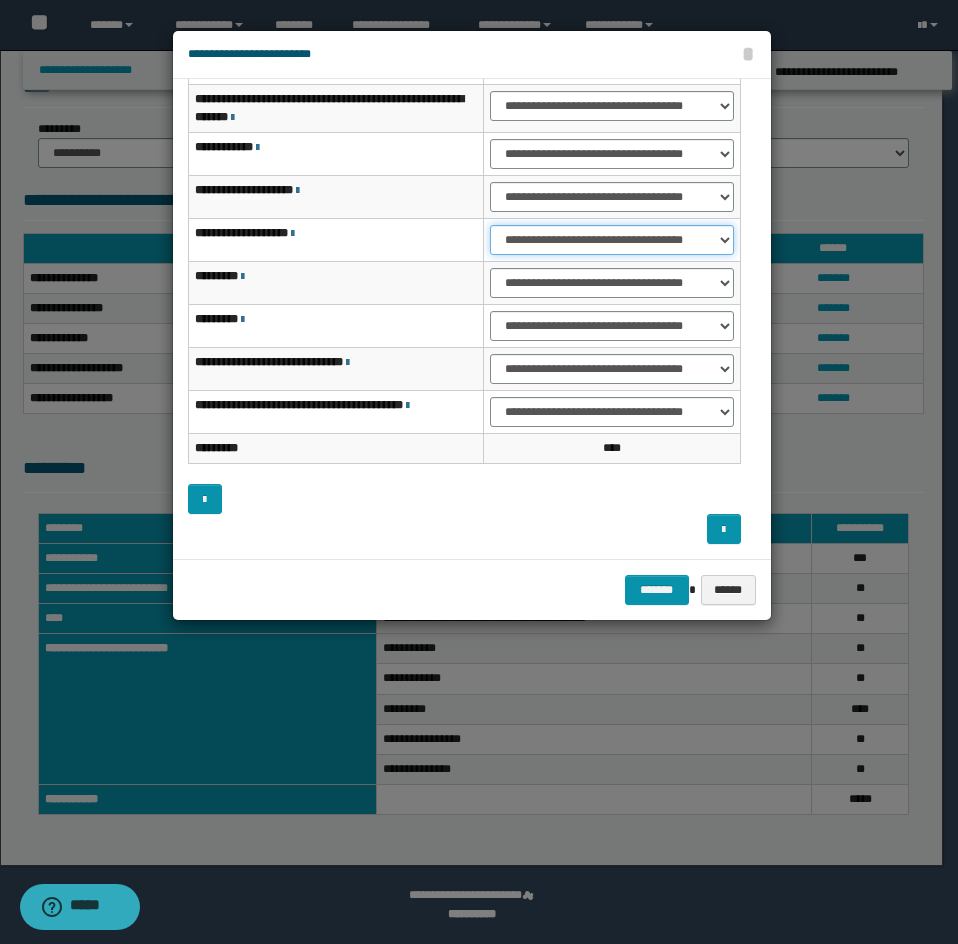 select on "***" 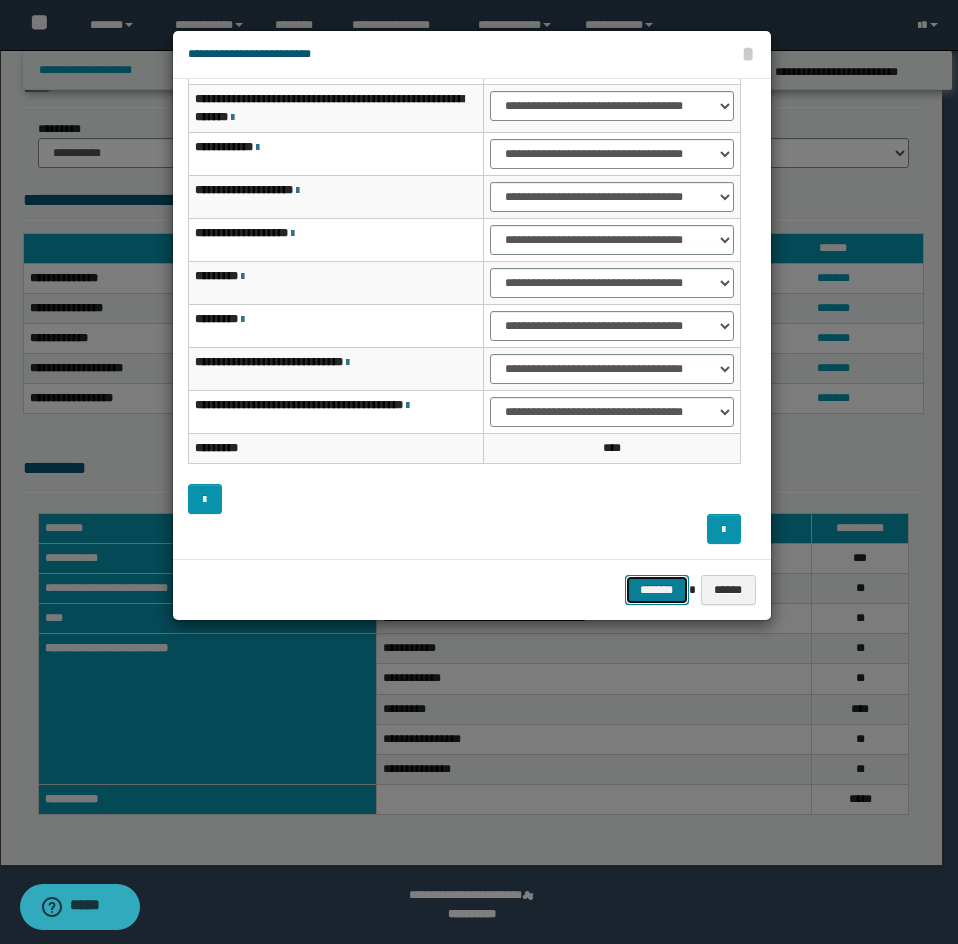click on "*******" at bounding box center (657, 590) 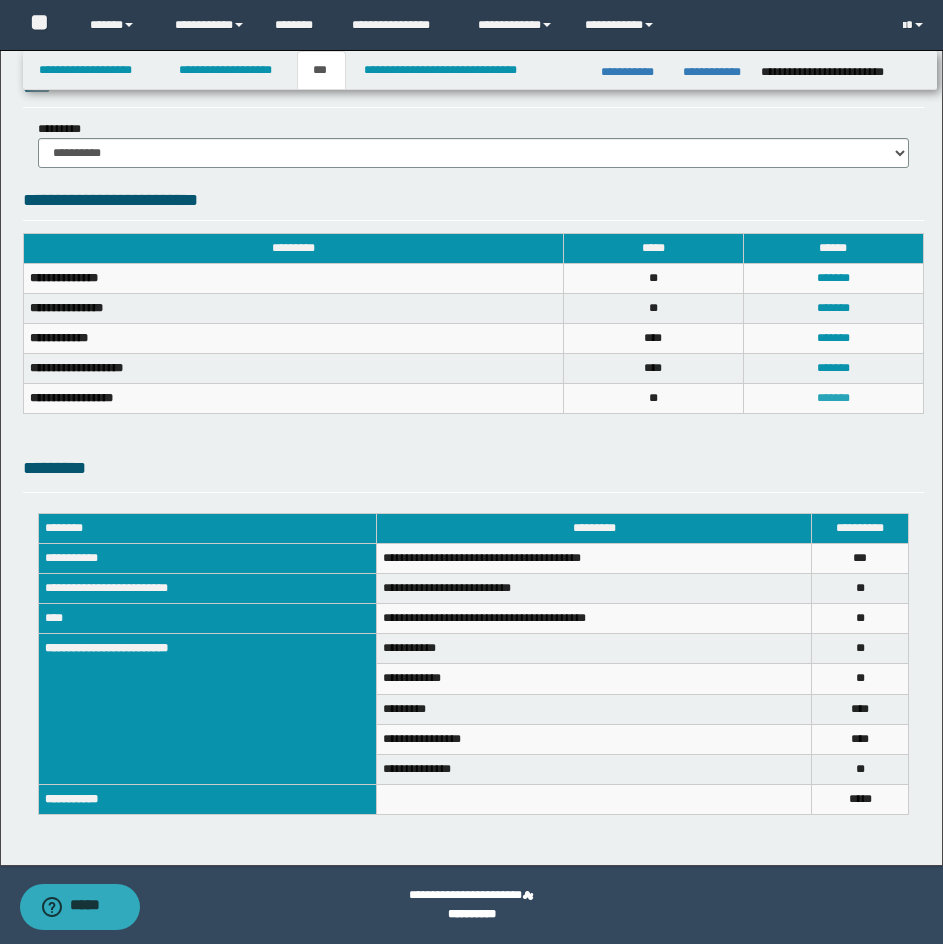 click on "*******" at bounding box center [833, 398] 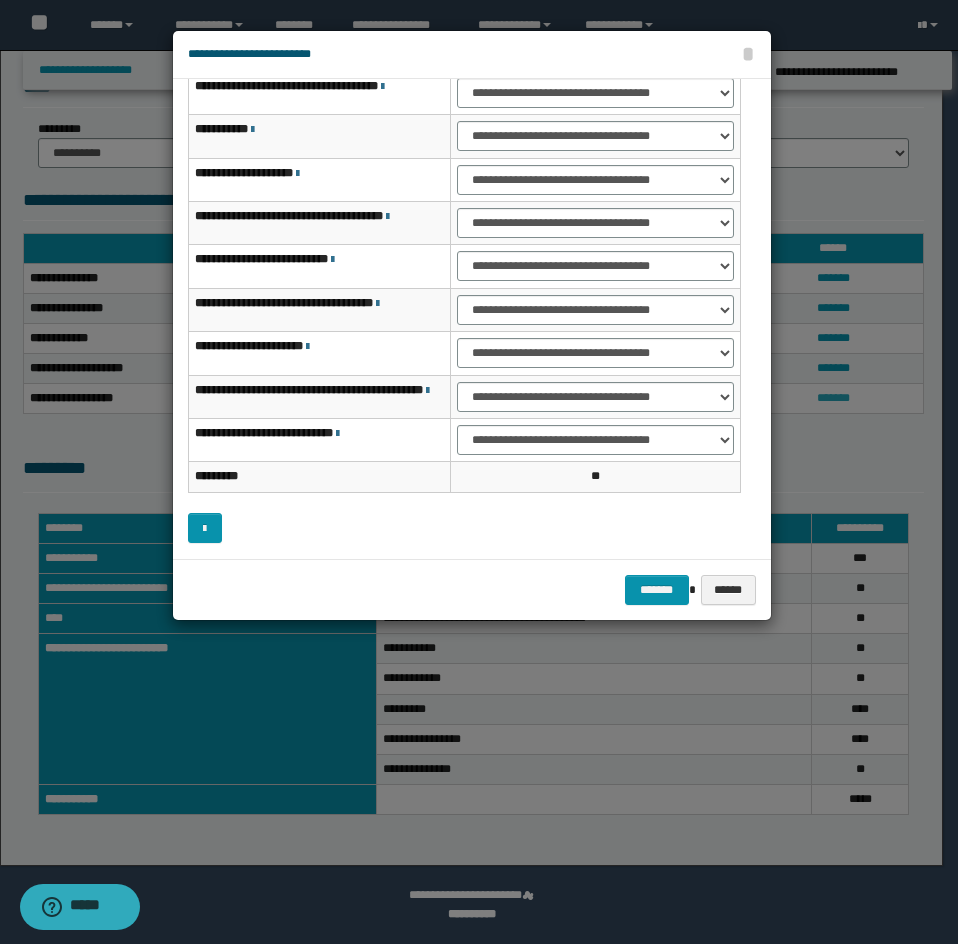 scroll, scrollTop: 127, scrollLeft: 0, axis: vertical 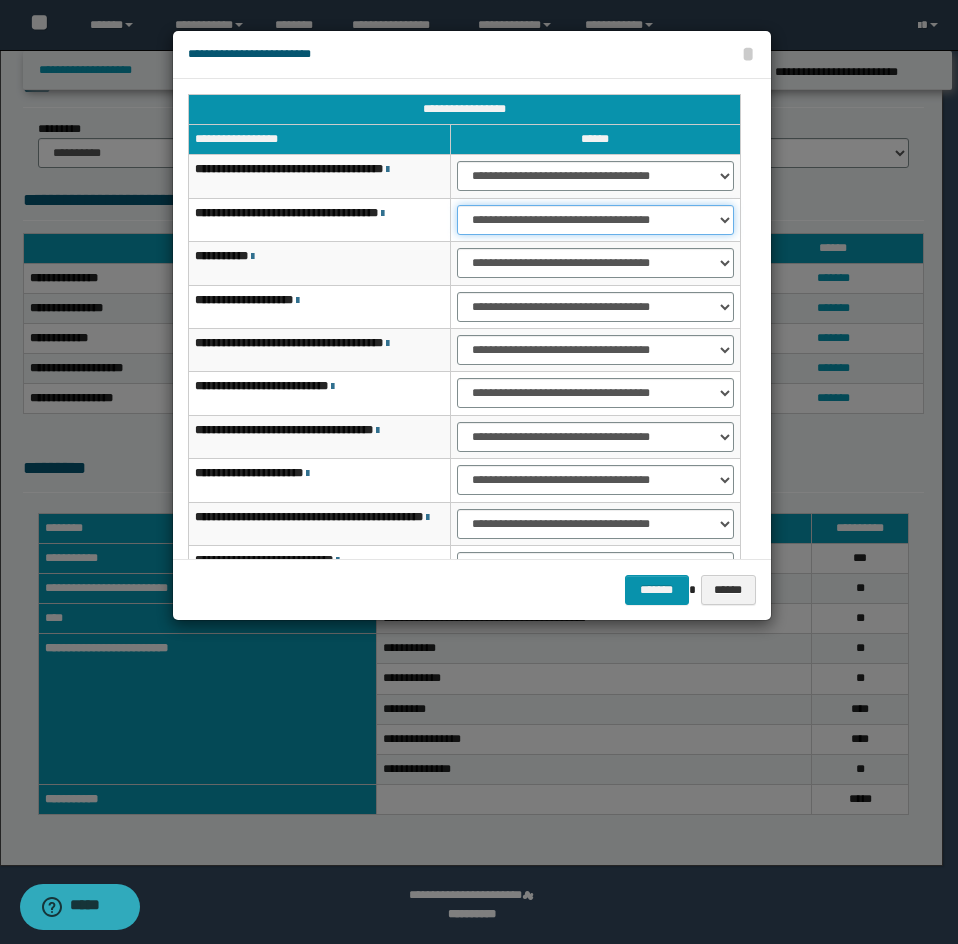 click on "**********" at bounding box center (595, 220) 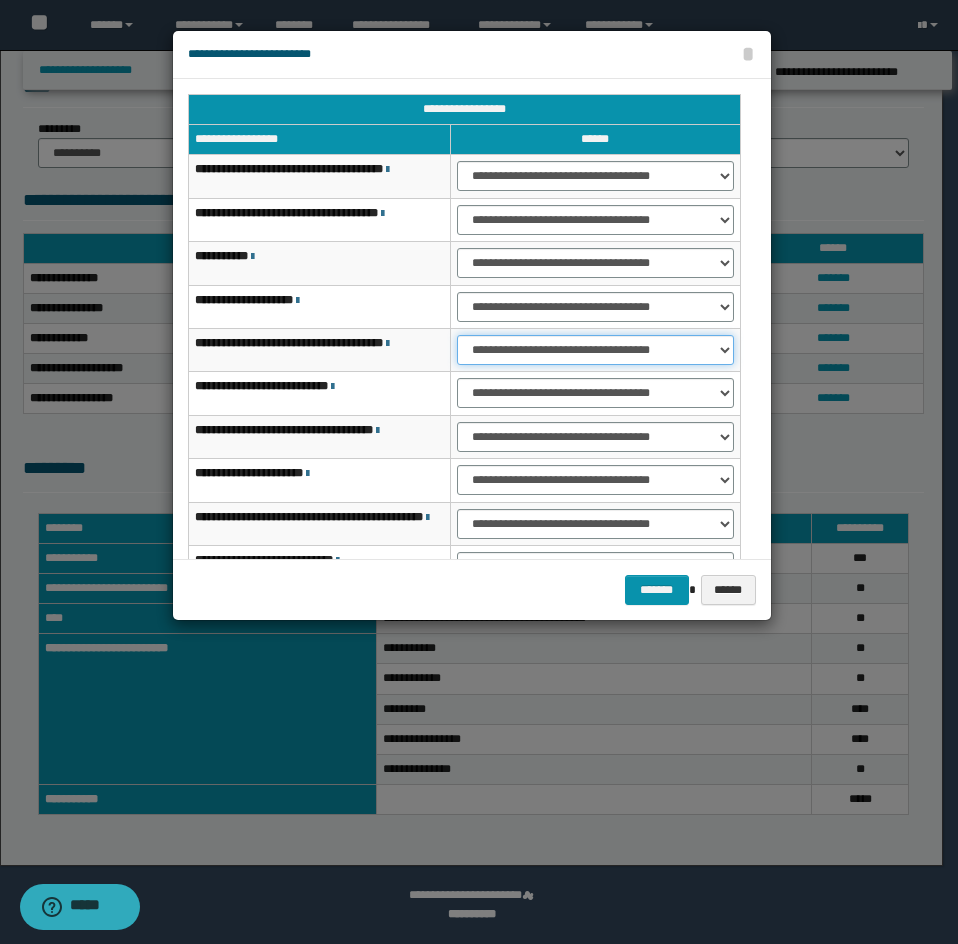 click on "**********" at bounding box center [595, 350] 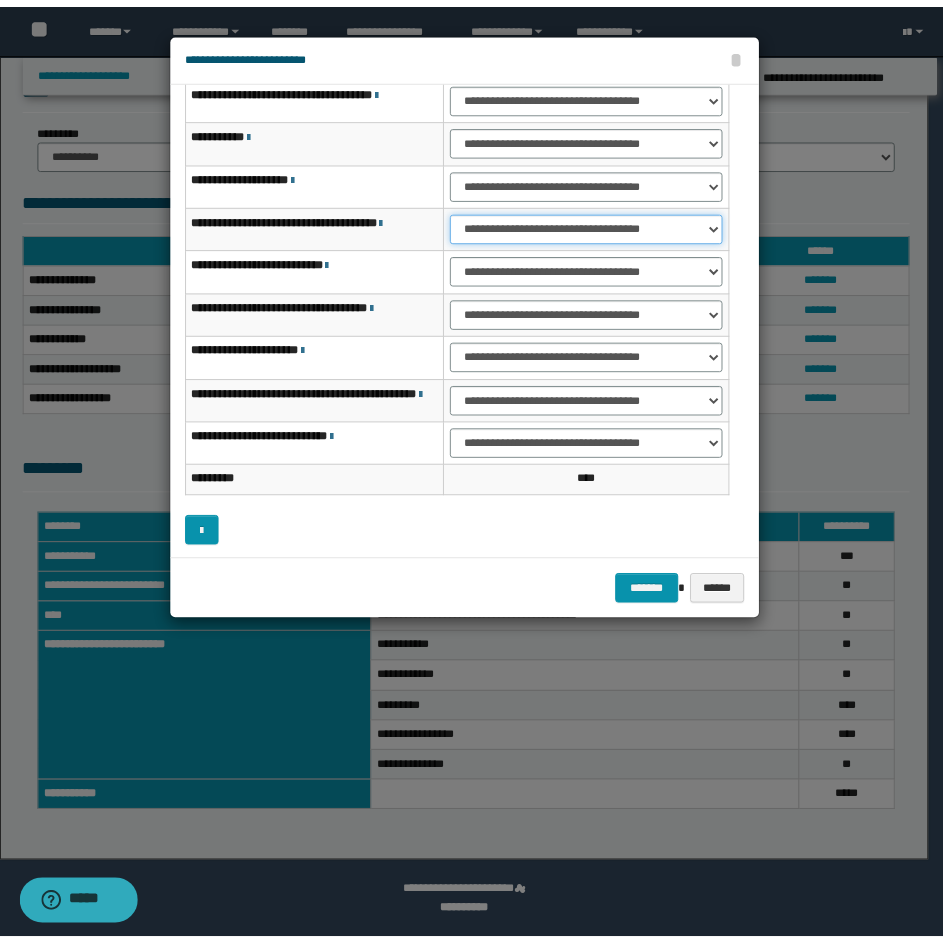 scroll, scrollTop: 127, scrollLeft: 0, axis: vertical 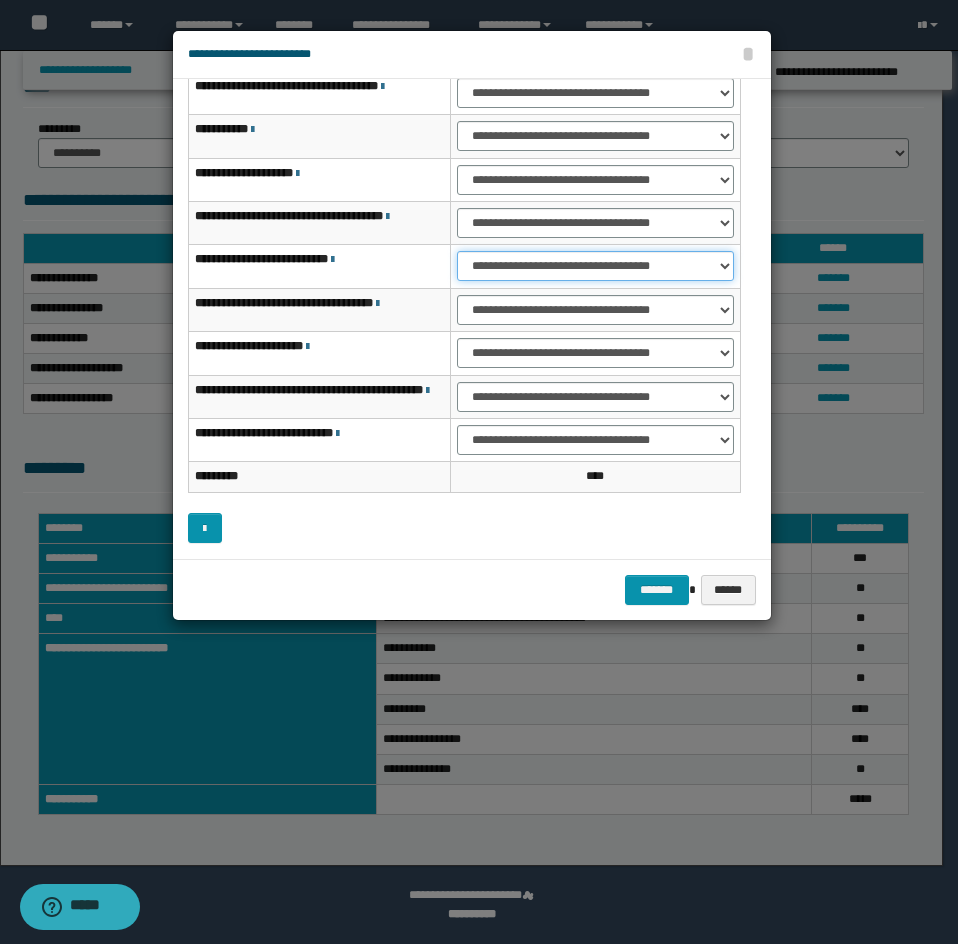 click on "**********" at bounding box center (595, 266) 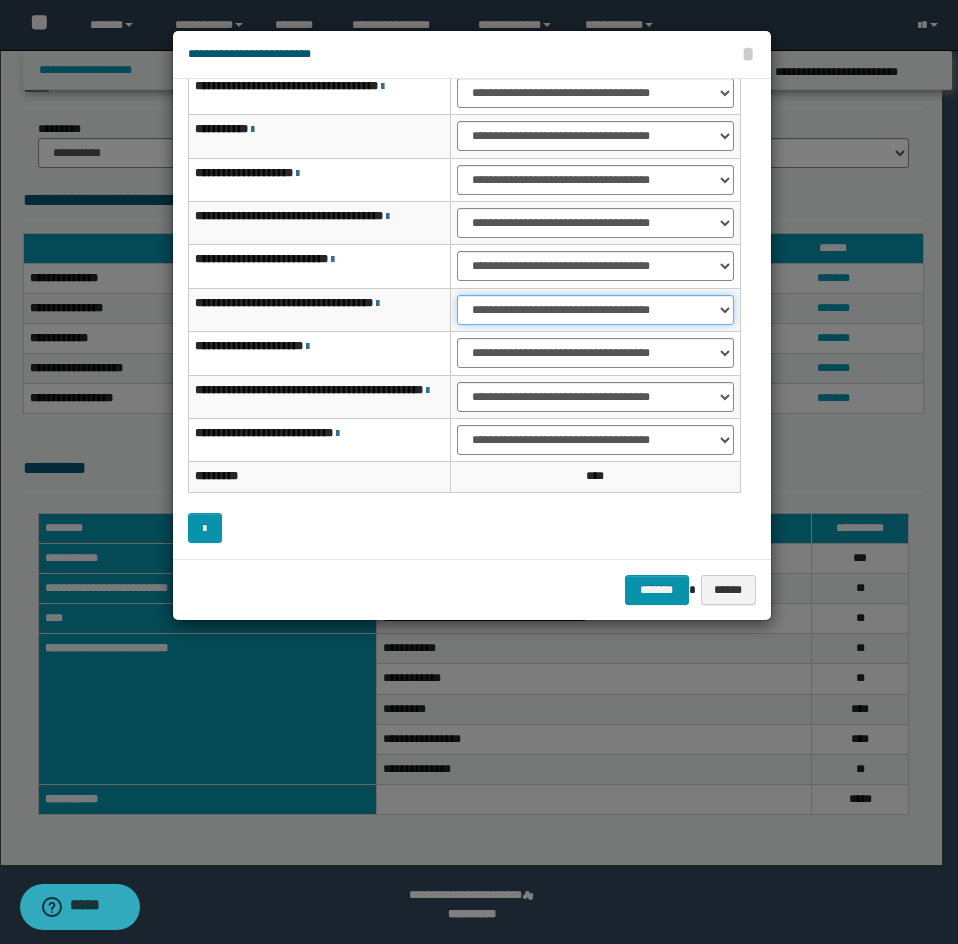 click on "**********" at bounding box center [595, 310] 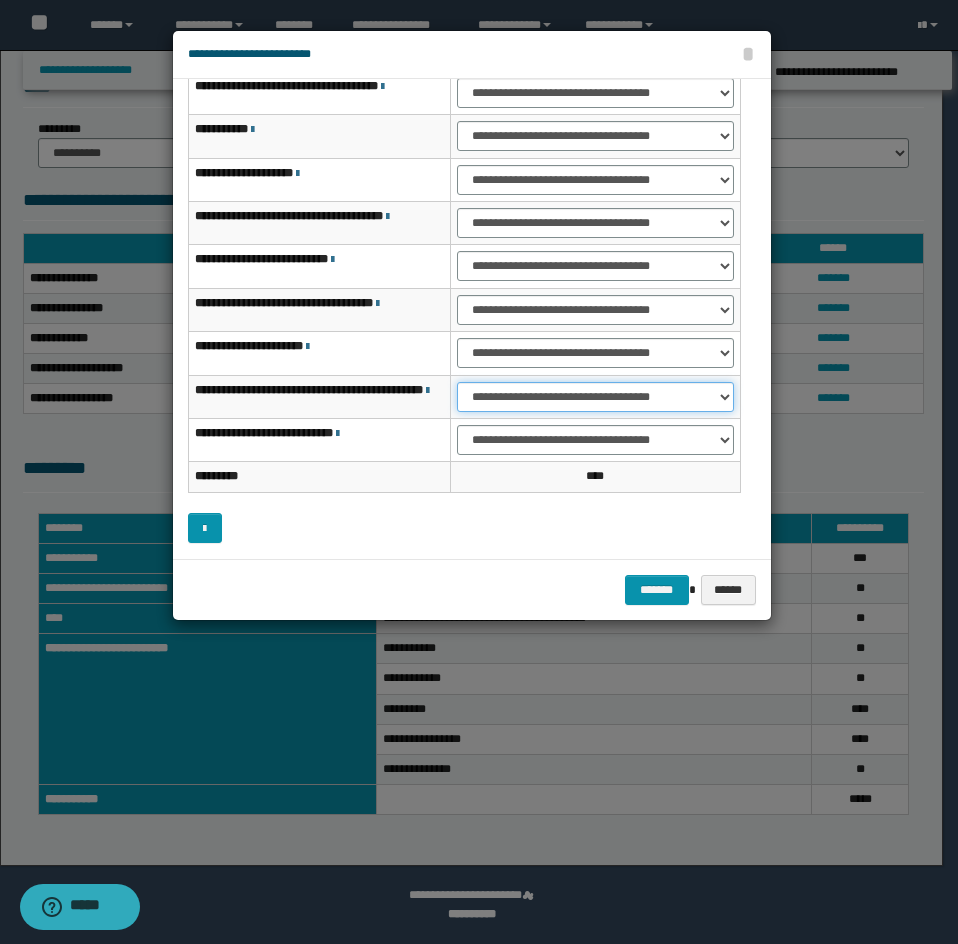 click on "**********" at bounding box center [595, 397] 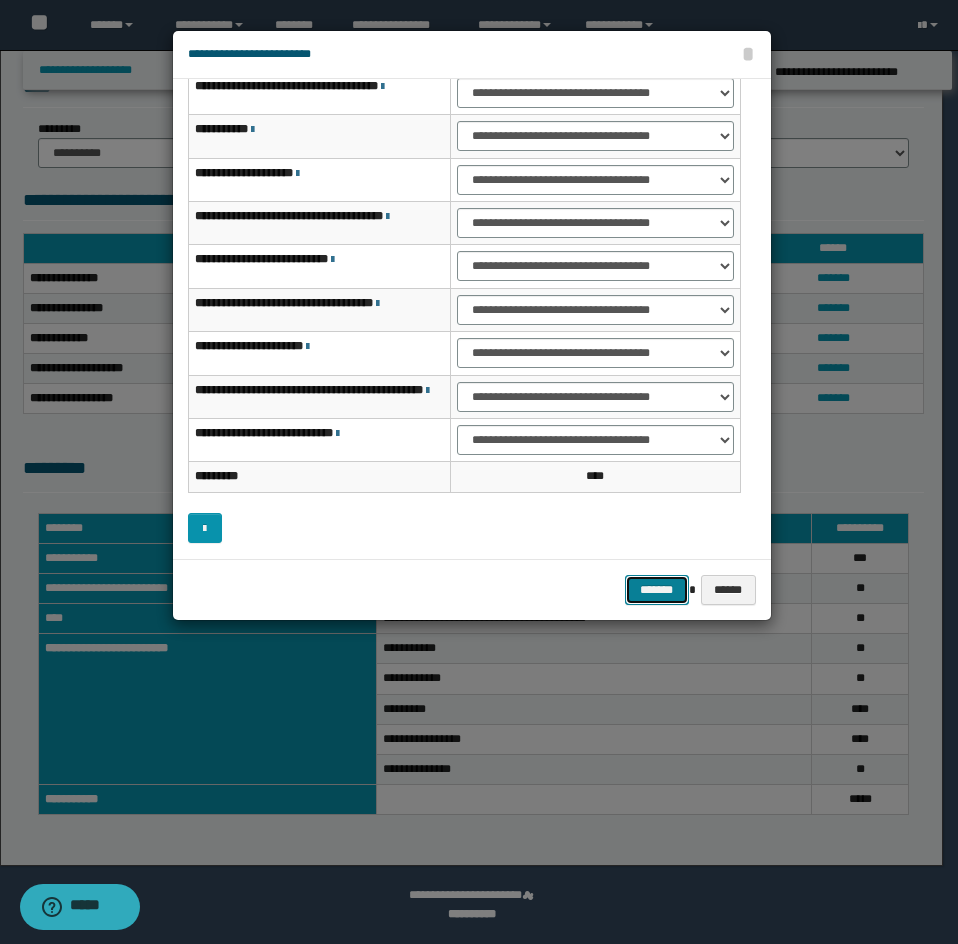 click on "*******" at bounding box center [657, 590] 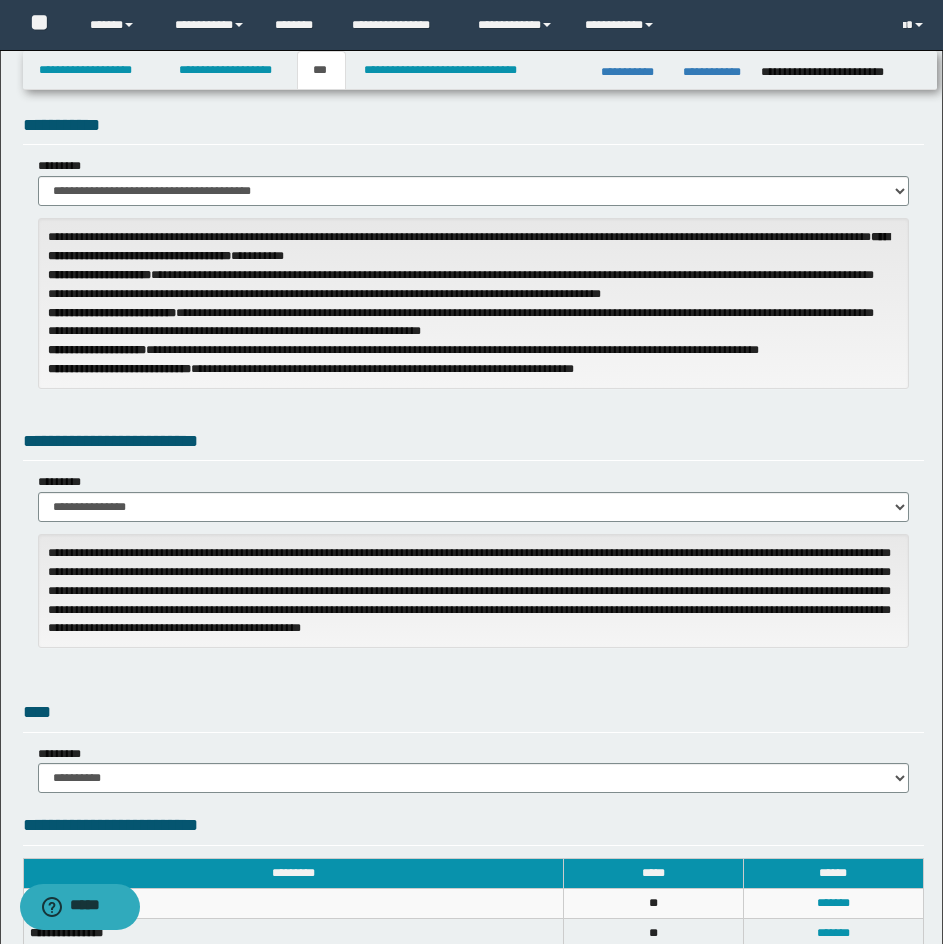 scroll, scrollTop: 0, scrollLeft: 0, axis: both 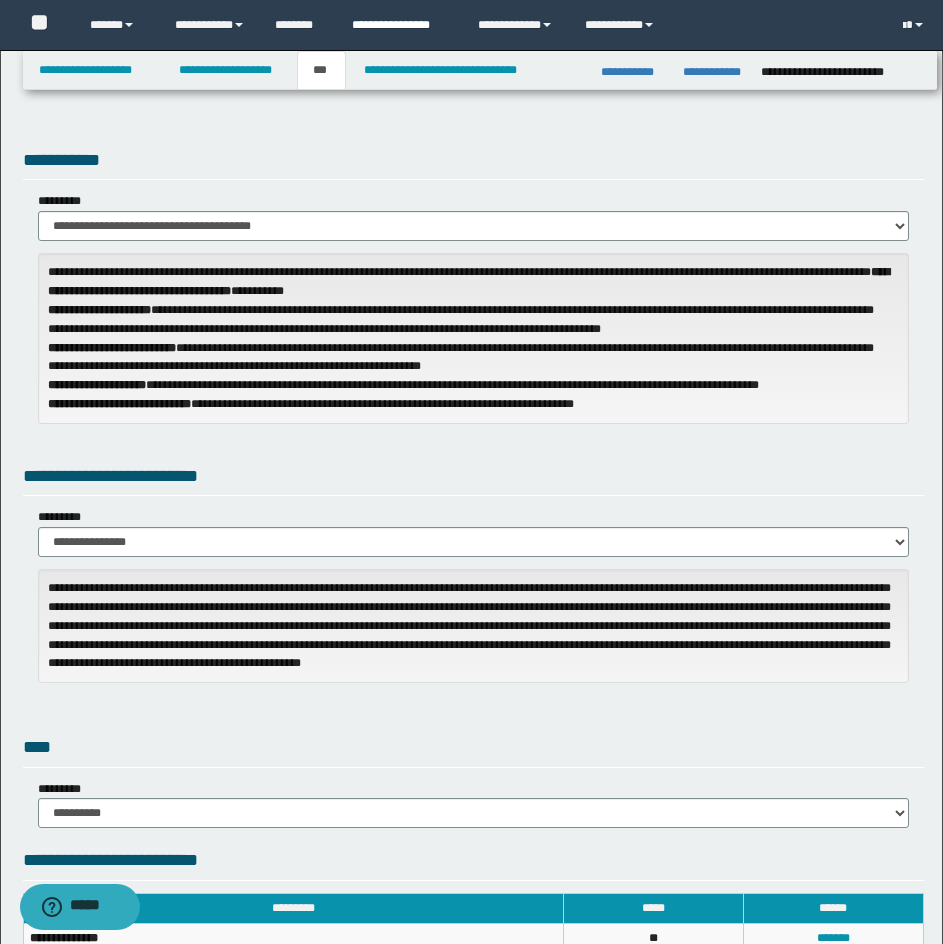 click on "**********" at bounding box center (400, 25) 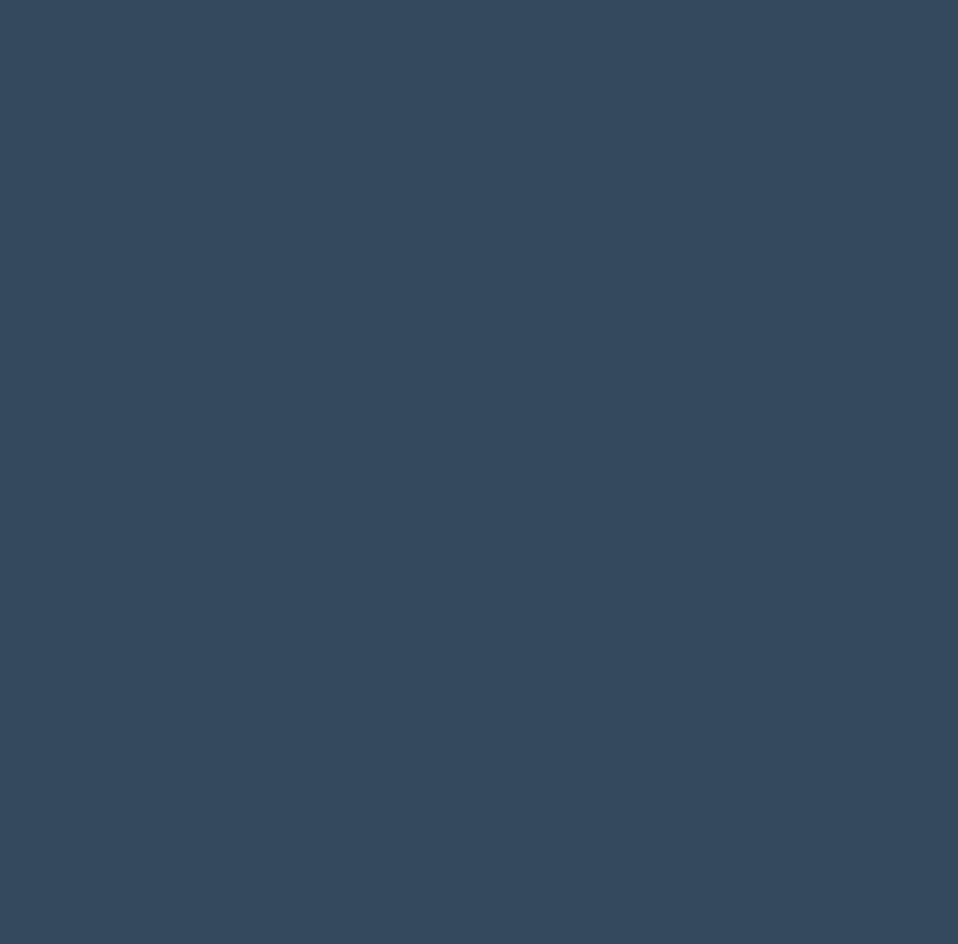 scroll, scrollTop: 0, scrollLeft: 0, axis: both 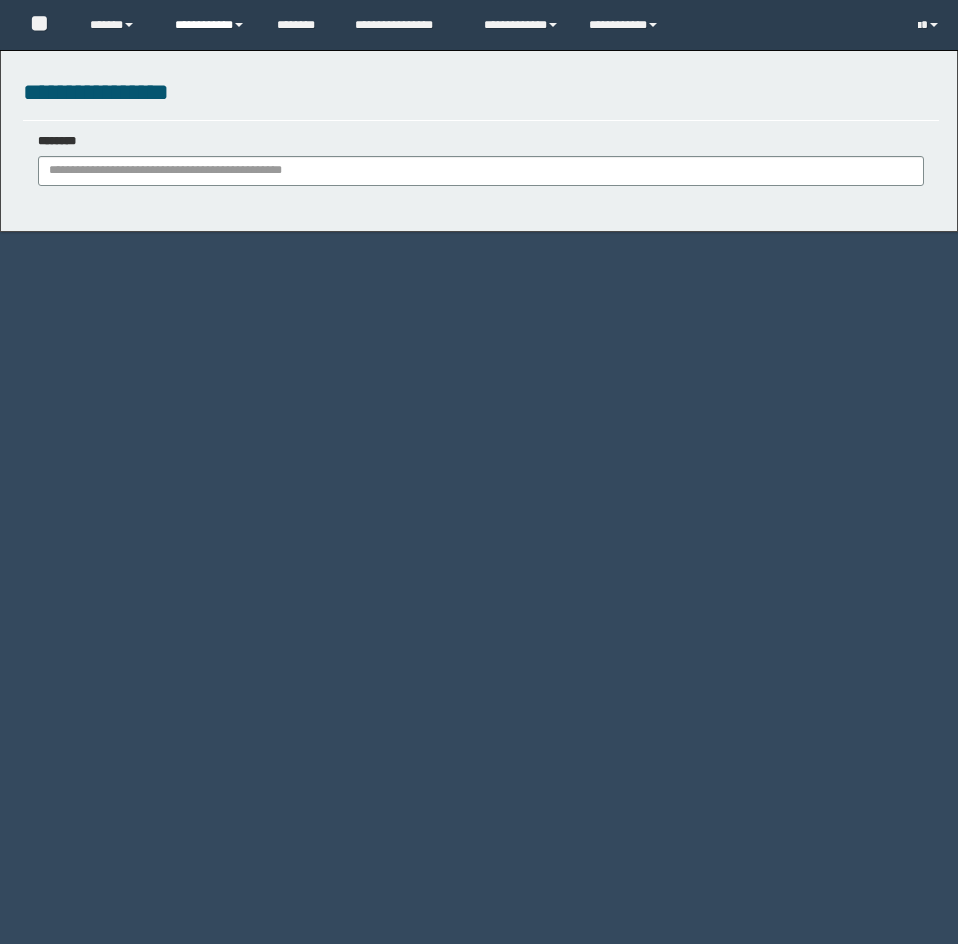 click on "**********" at bounding box center [210, 25] 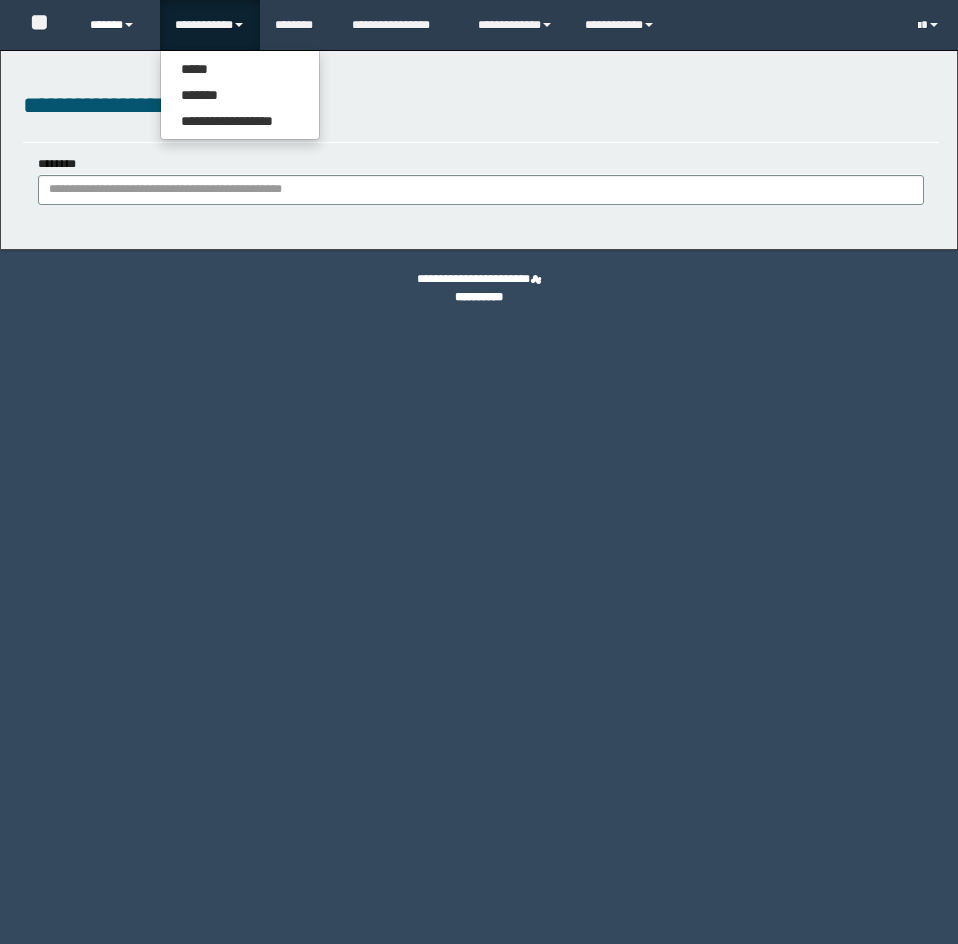 scroll, scrollTop: 0, scrollLeft: 0, axis: both 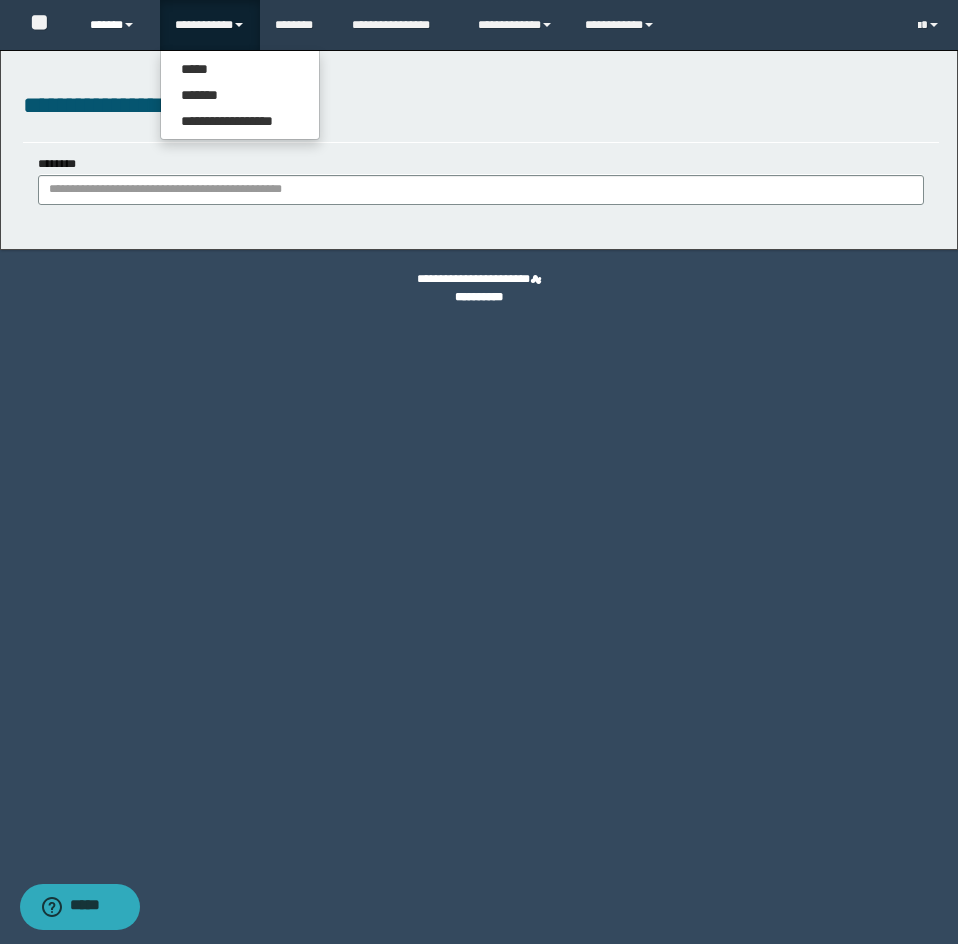 click on "******" at bounding box center (117, 25) 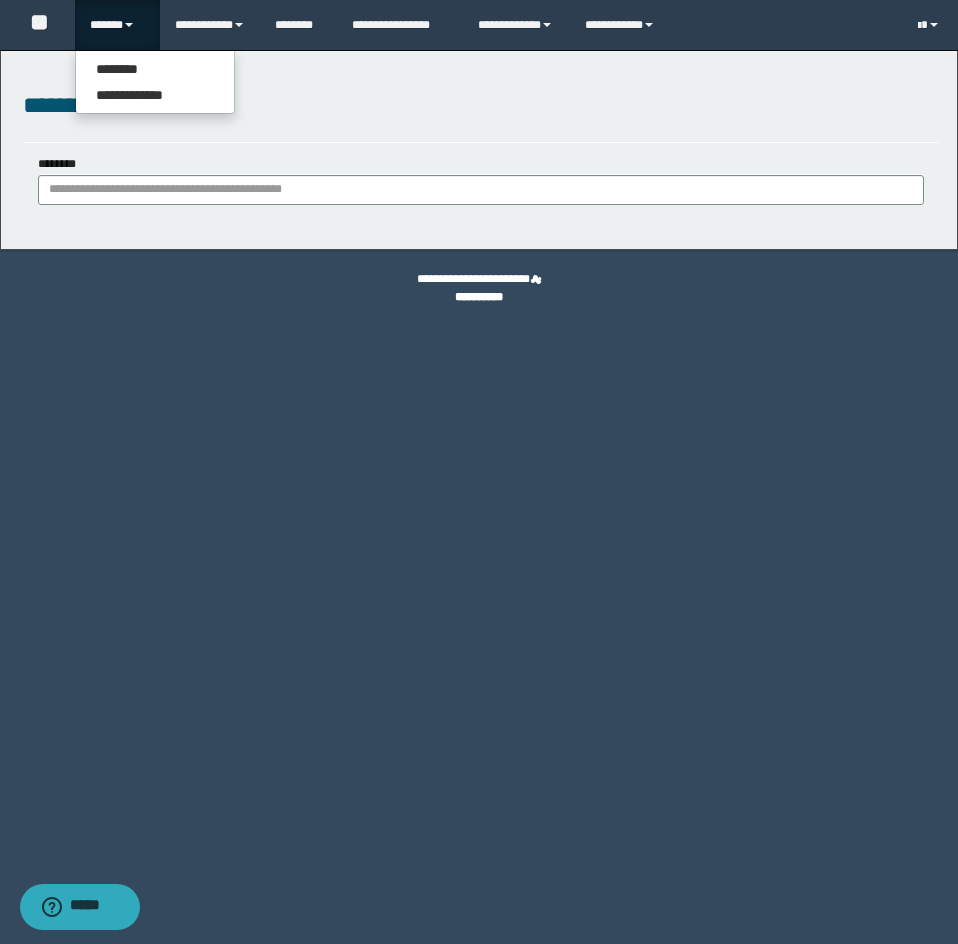 click on "**********" at bounding box center [481, 115] 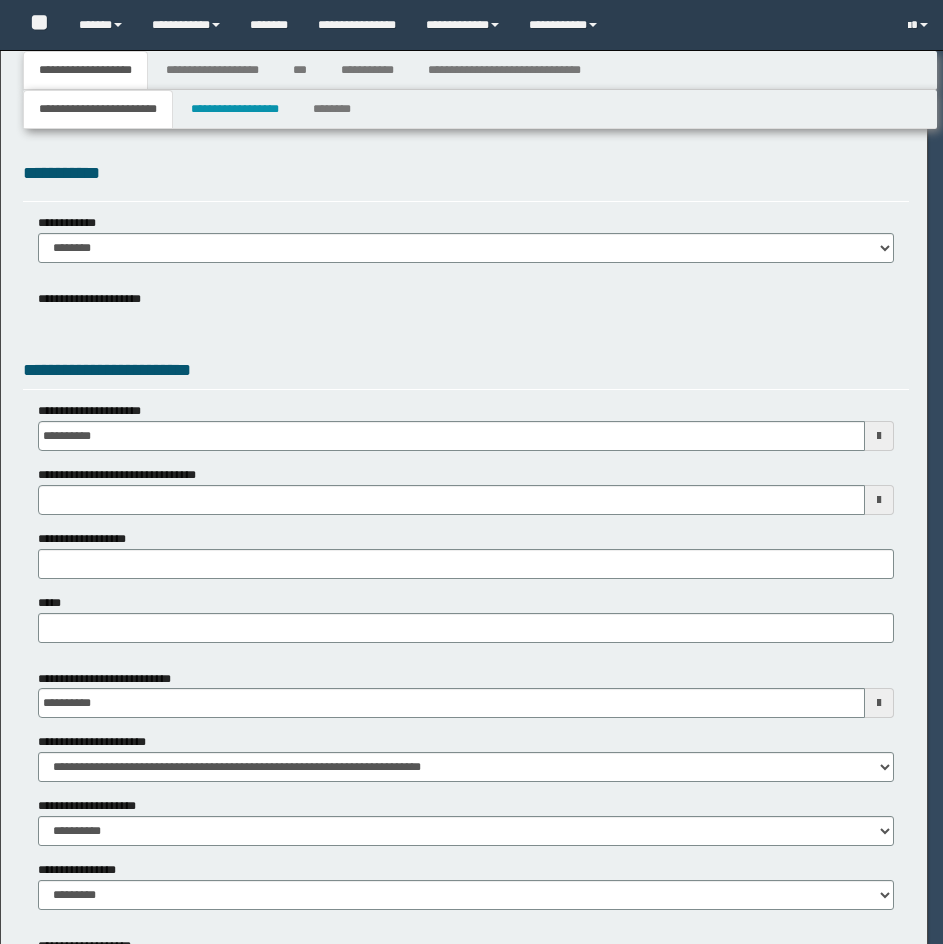 select on "*" 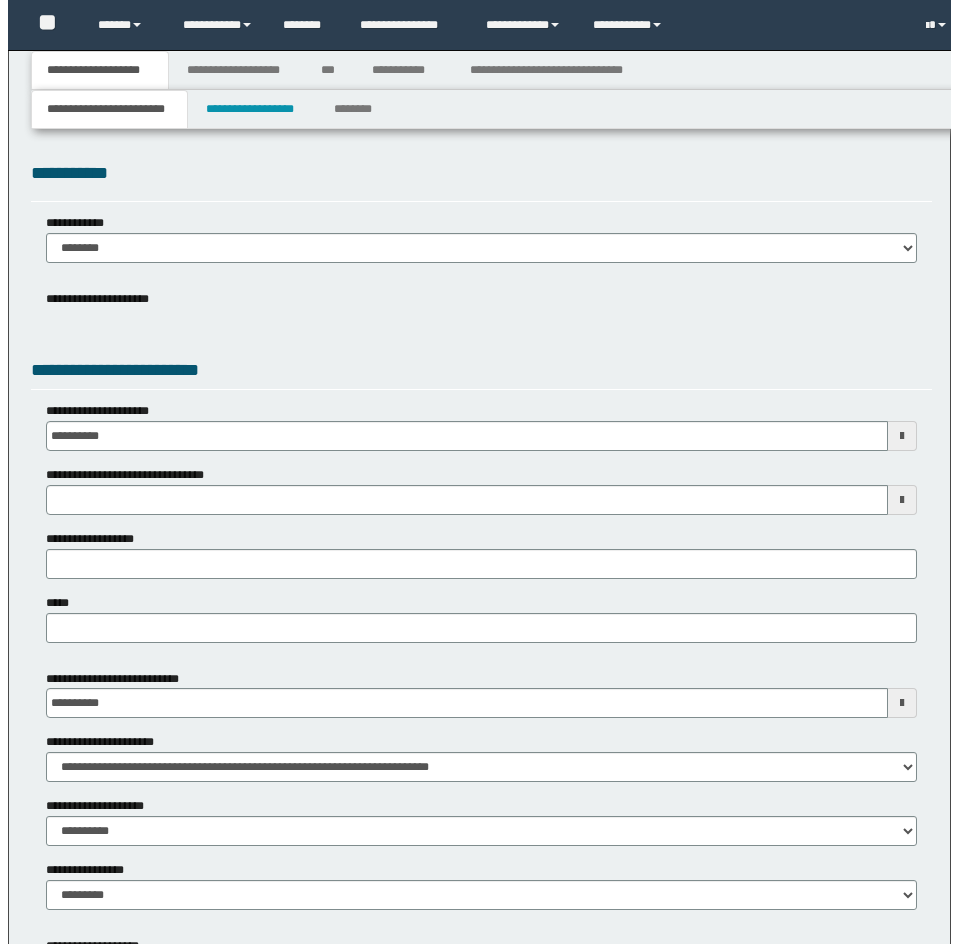 scroll, scrollTop: 0, scrollLeft: 0, axis: both 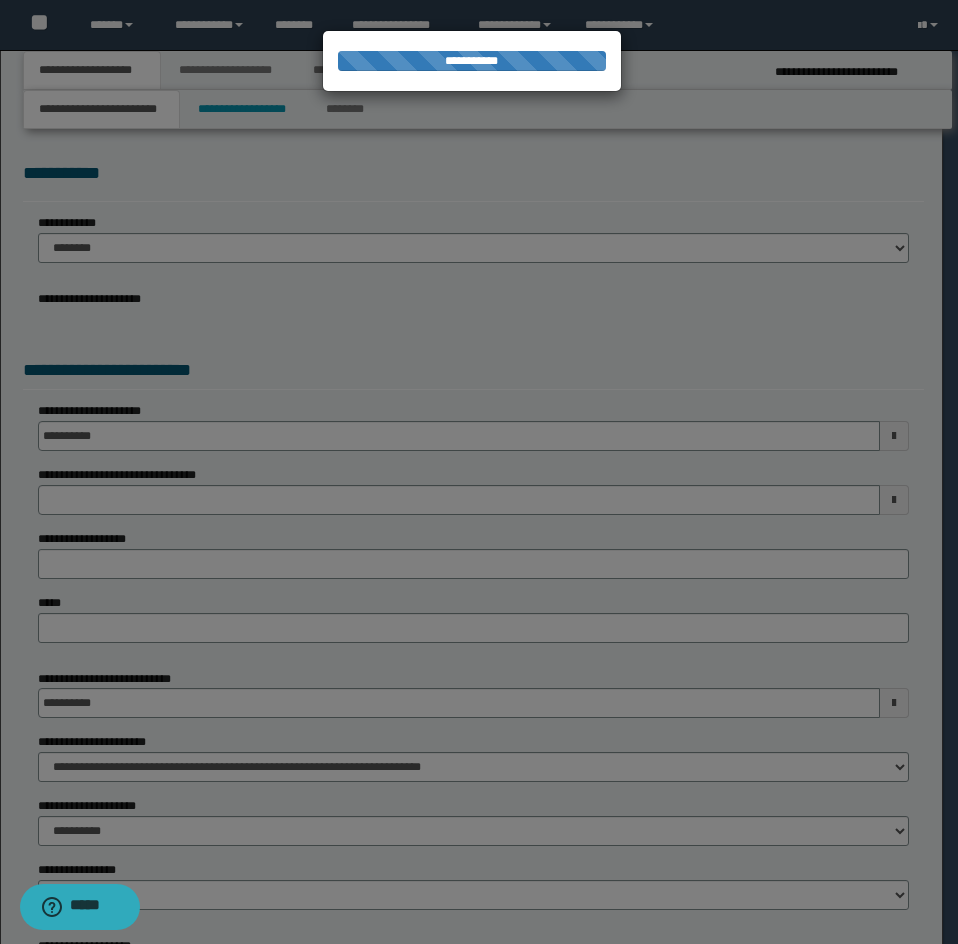 type on "**********" 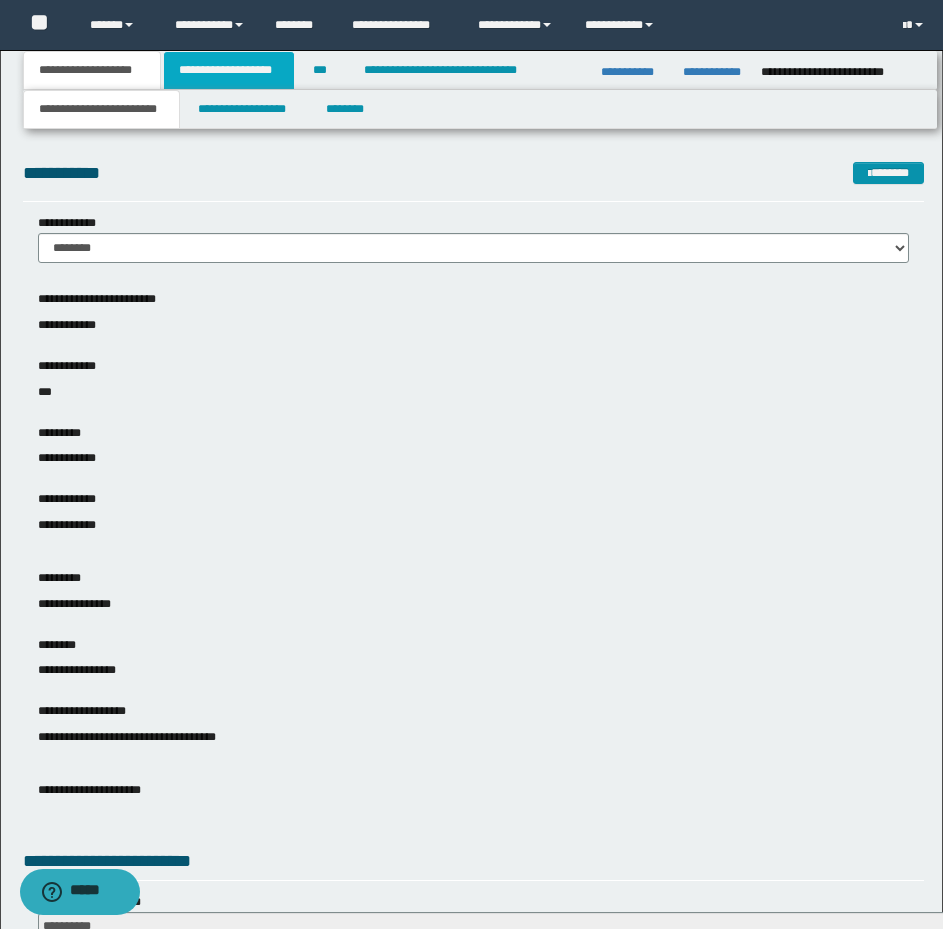 click on "**********" at bounding box center [229, 70] 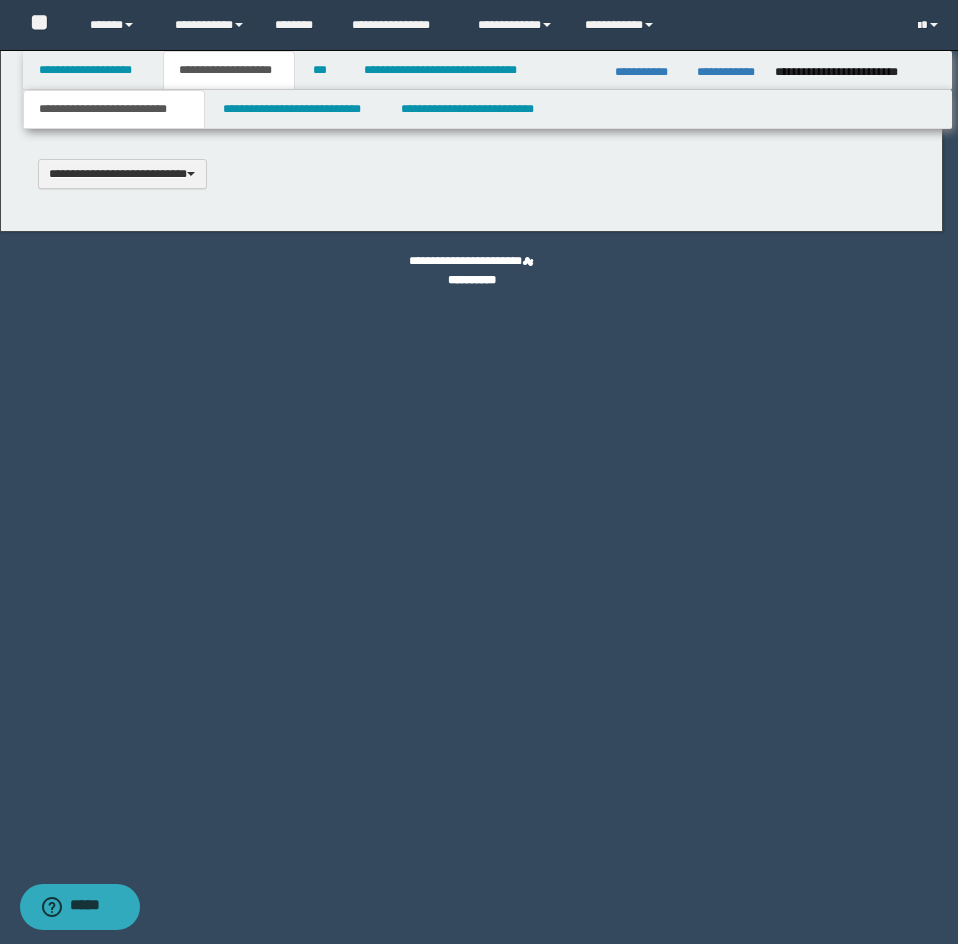 scroll, scrollTop: 0, scrollLeft: 0, axis: both 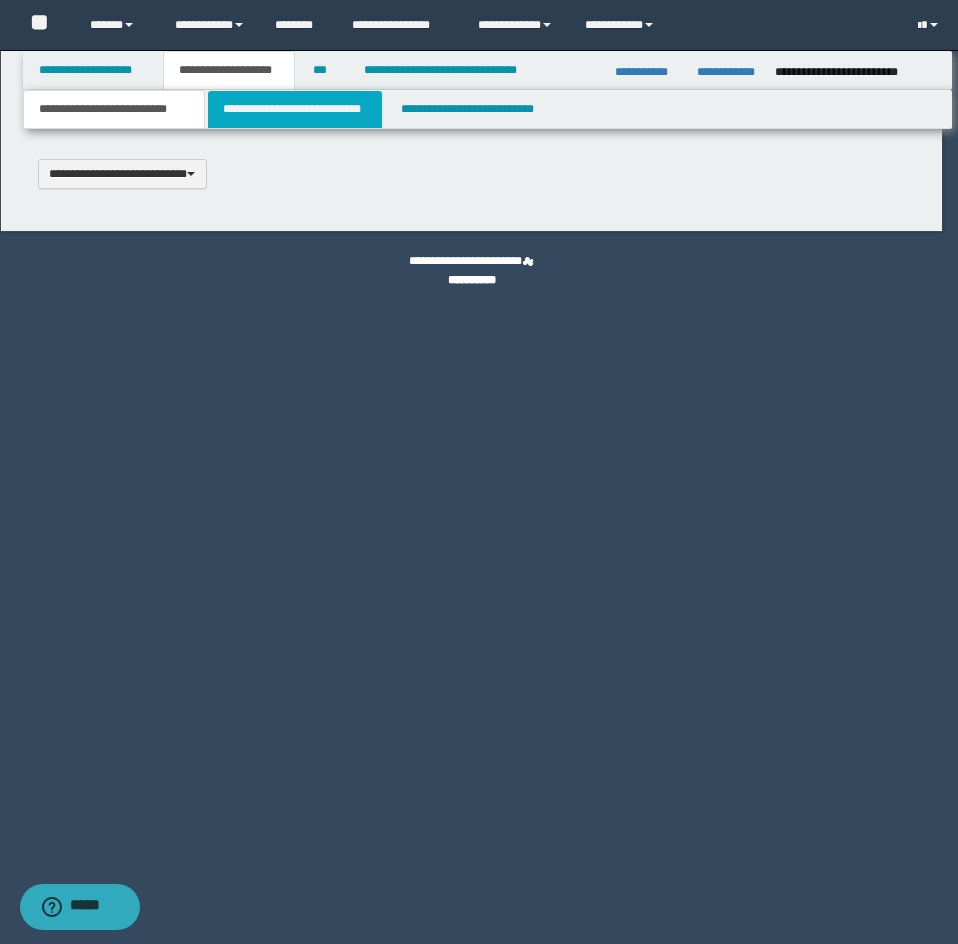 type 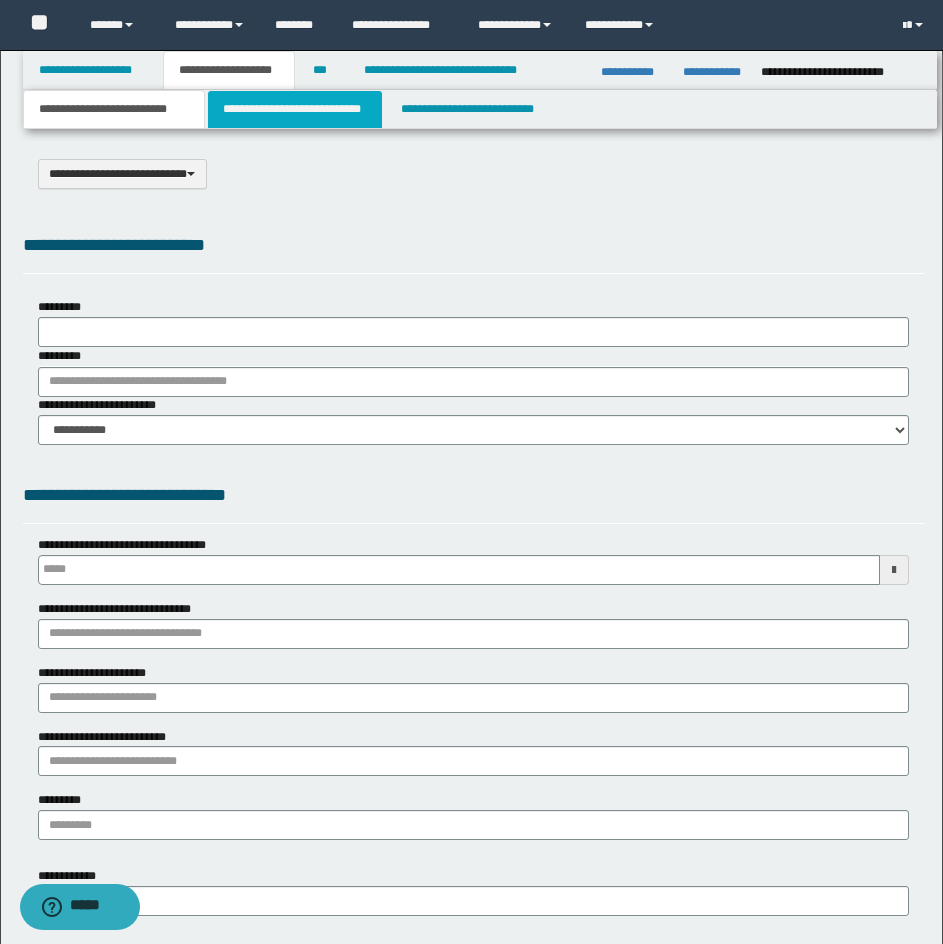 select on "*" 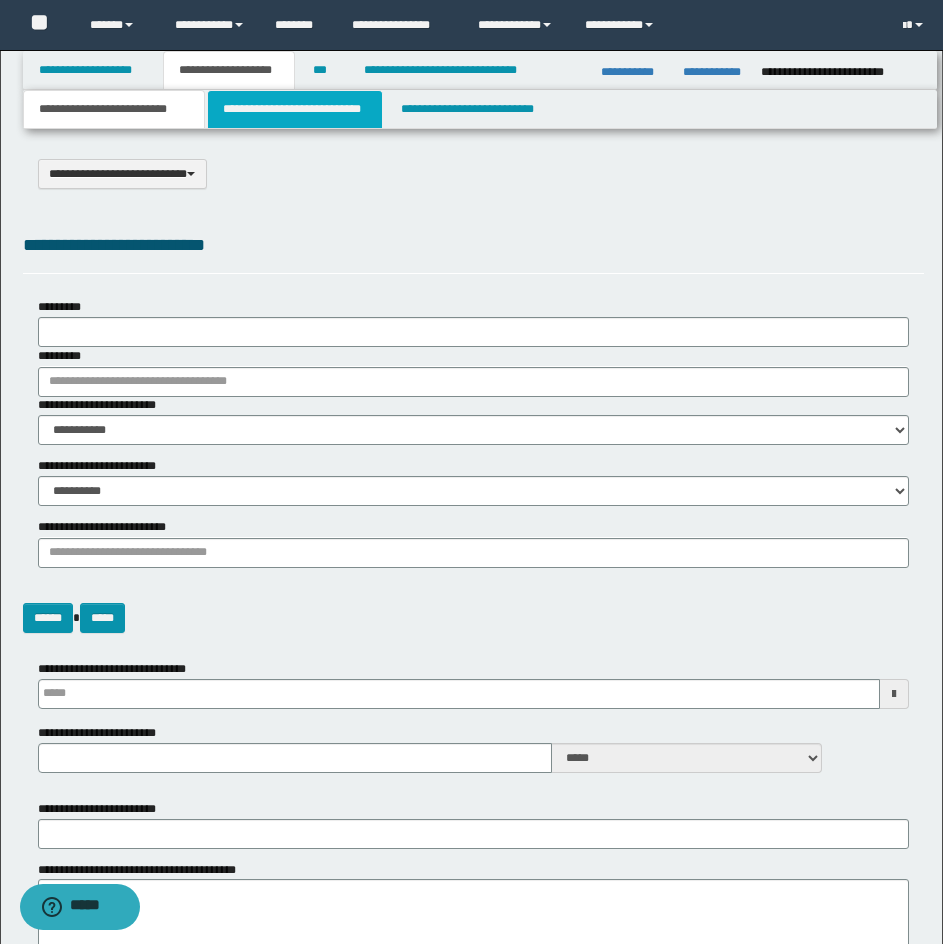 click on "**********" at bounding box center [295, 109] 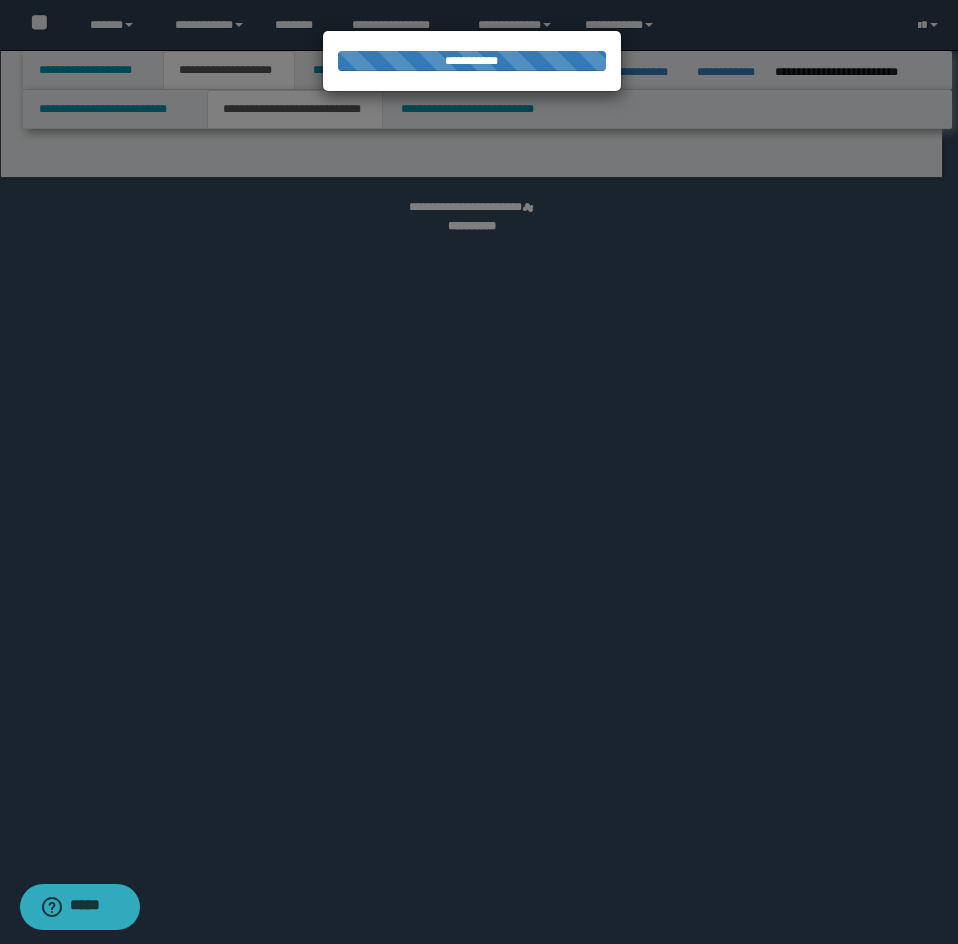 select on "*" 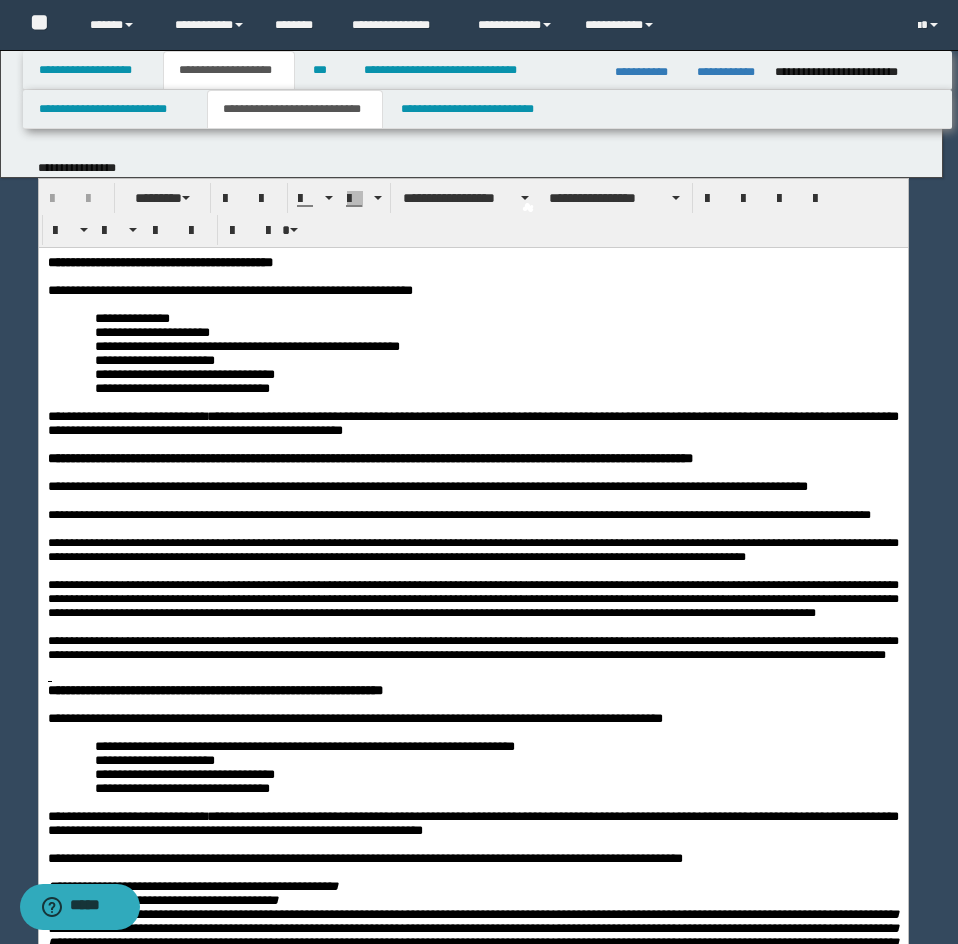 scroll, scrollTop: 0, scrollLeft: 0, axis: both 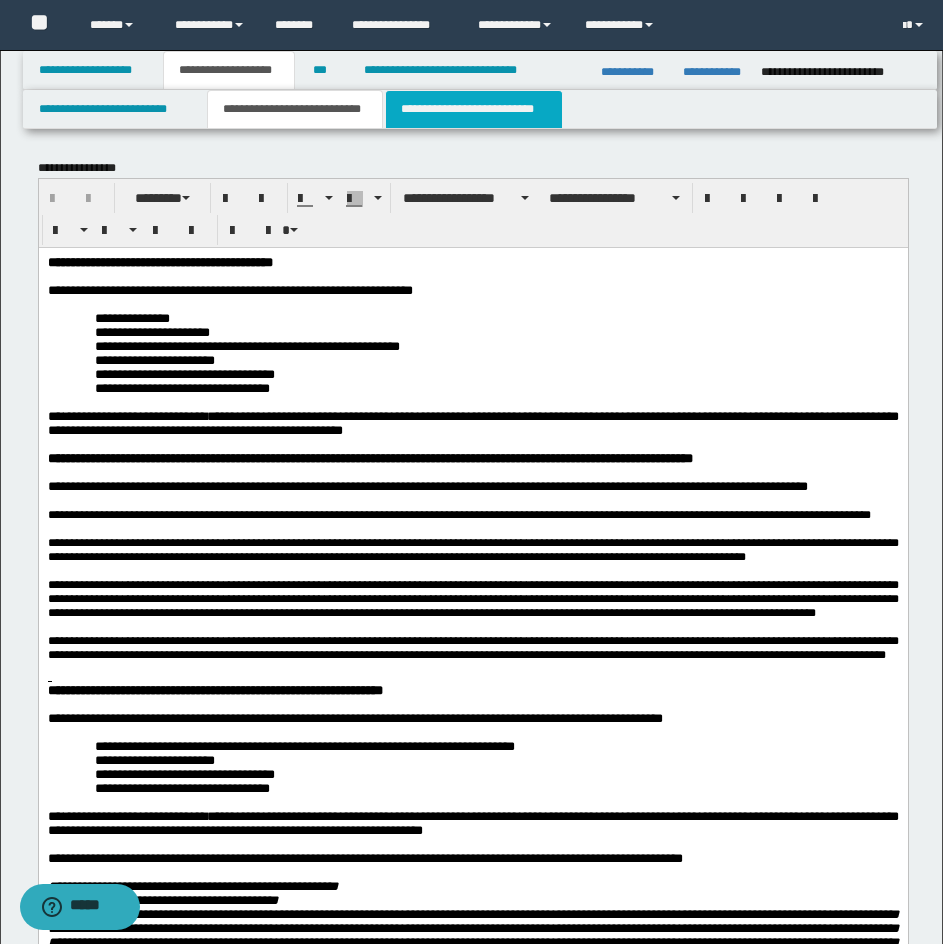 click on "**********" at bounding box center [474, 109] 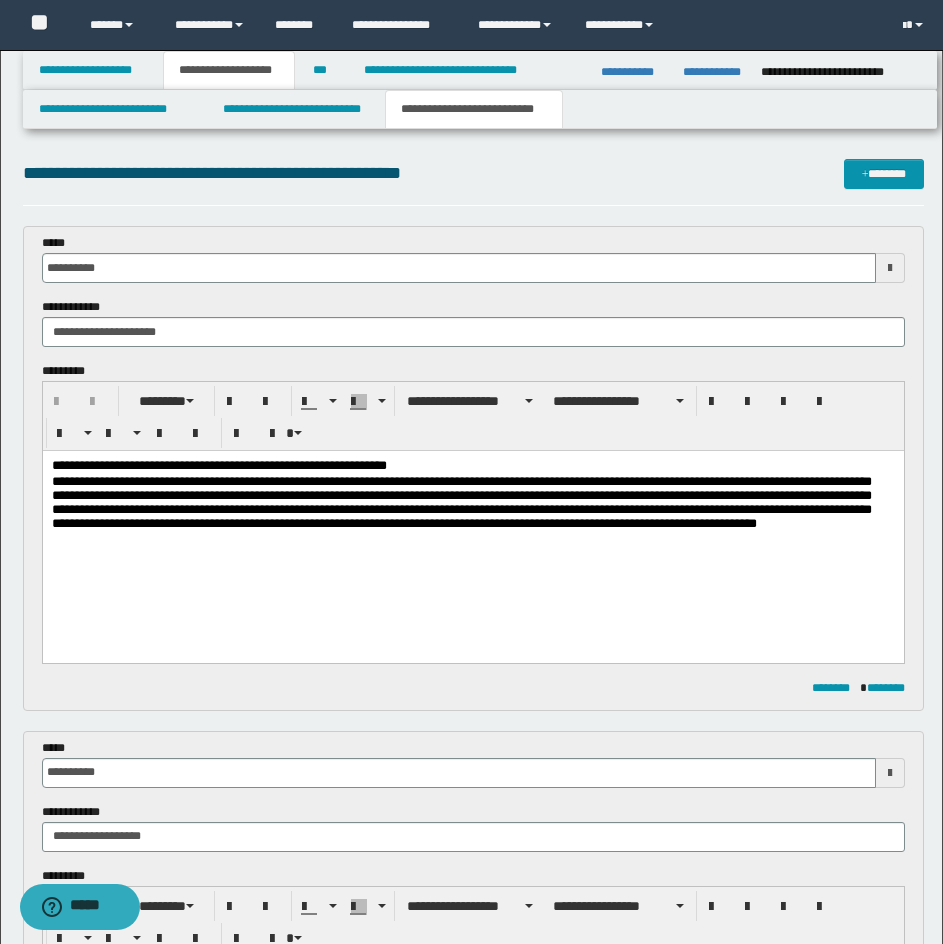 scroll, scrollTop: 100, scrollLeft: 0, axis: vertical 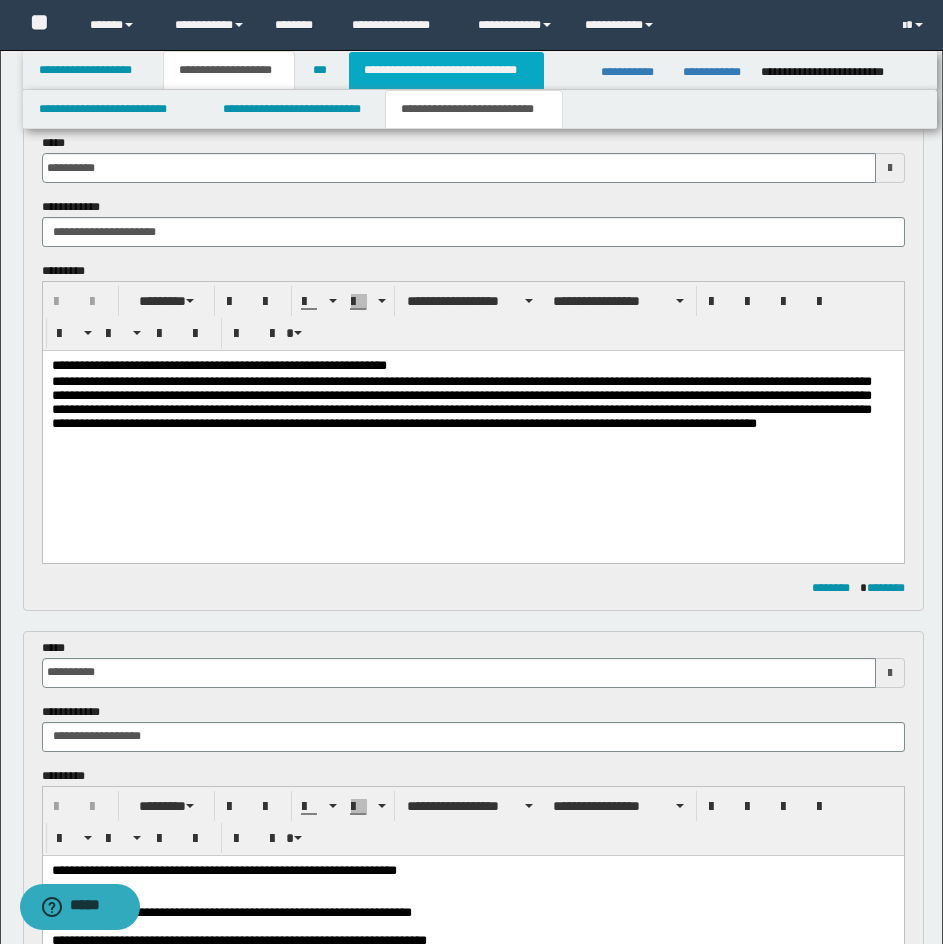 click on "**********" at bounding box center (446, 70) 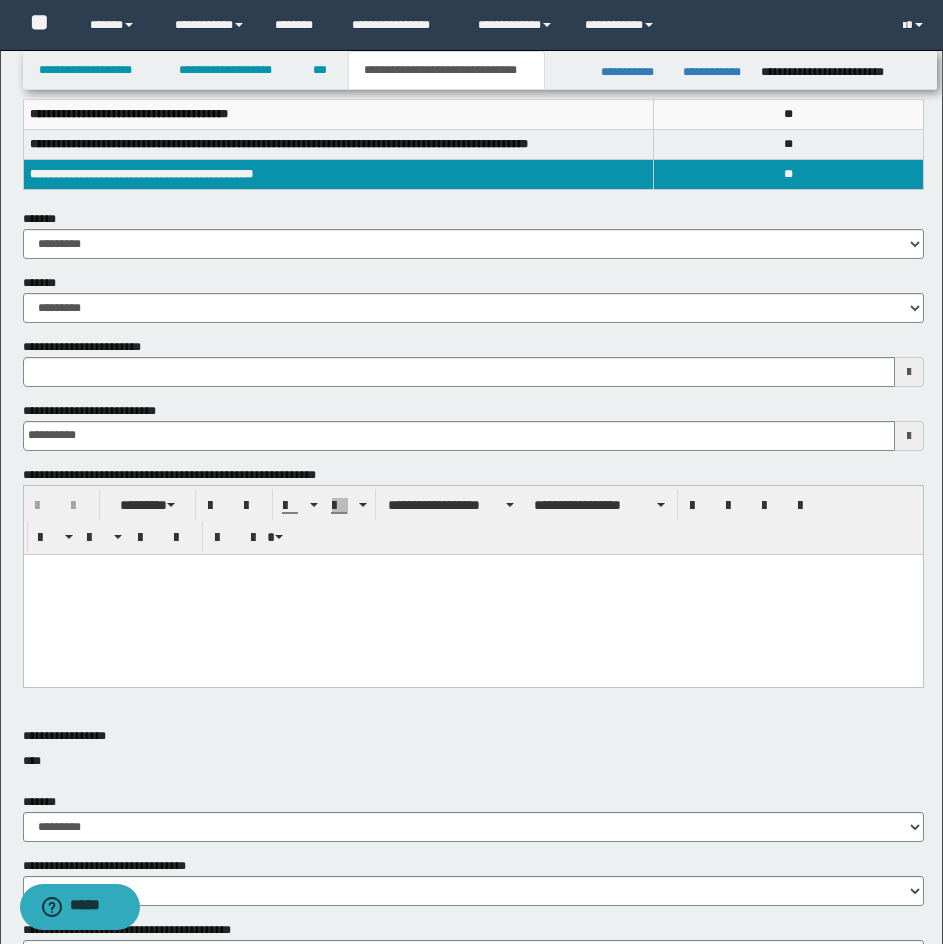 scroll, scrollTop: 300, scrollLeft: 0, axis: vertical 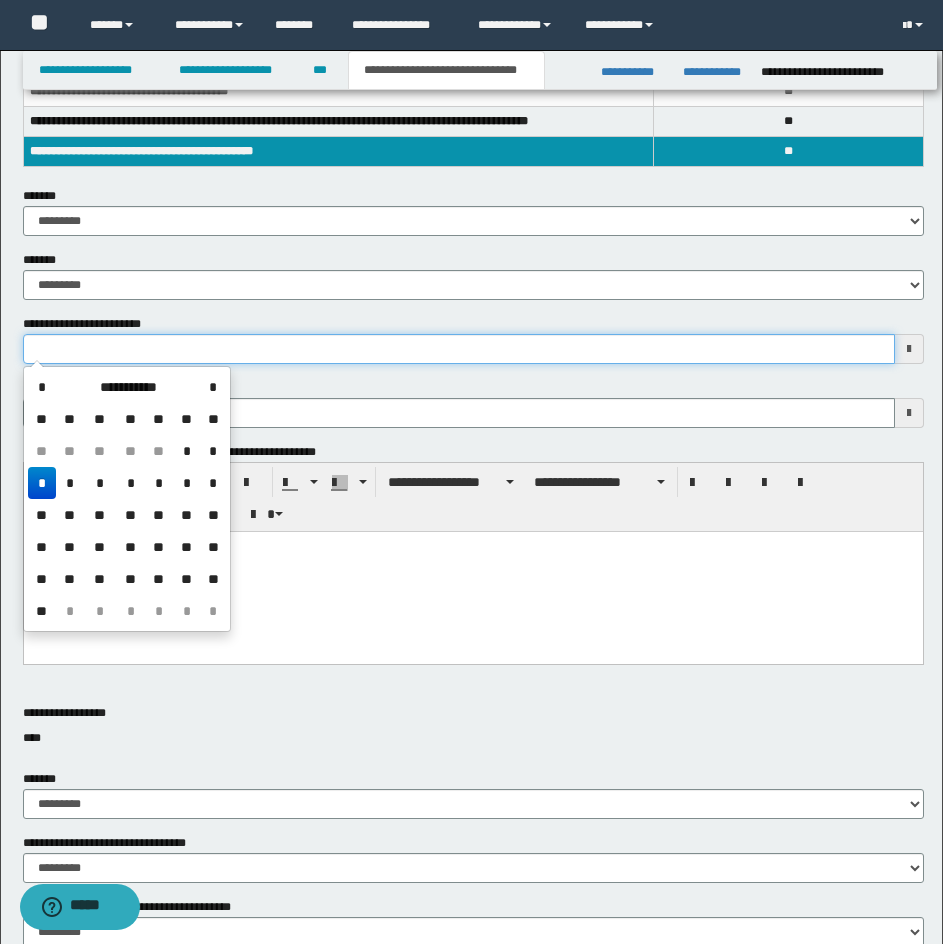 click on "**********" at bounding box center [459, 349] 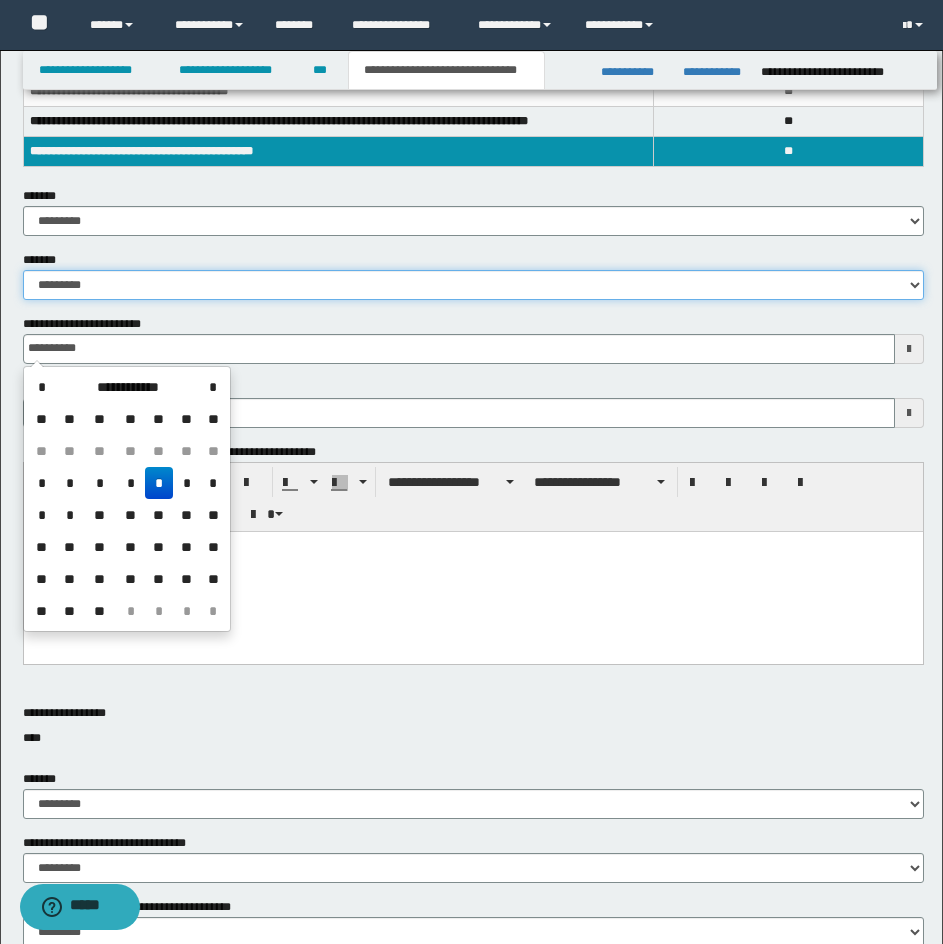 type on "**********" 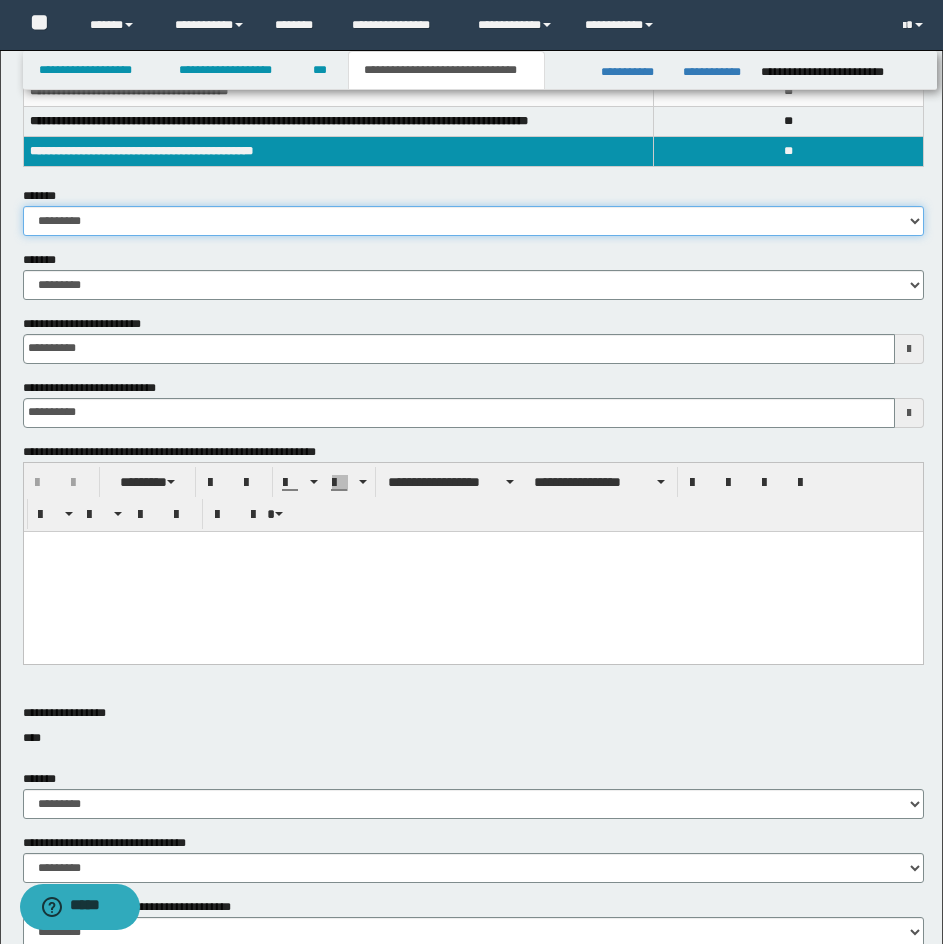 click on "**********" at bounding box center [473, 221] 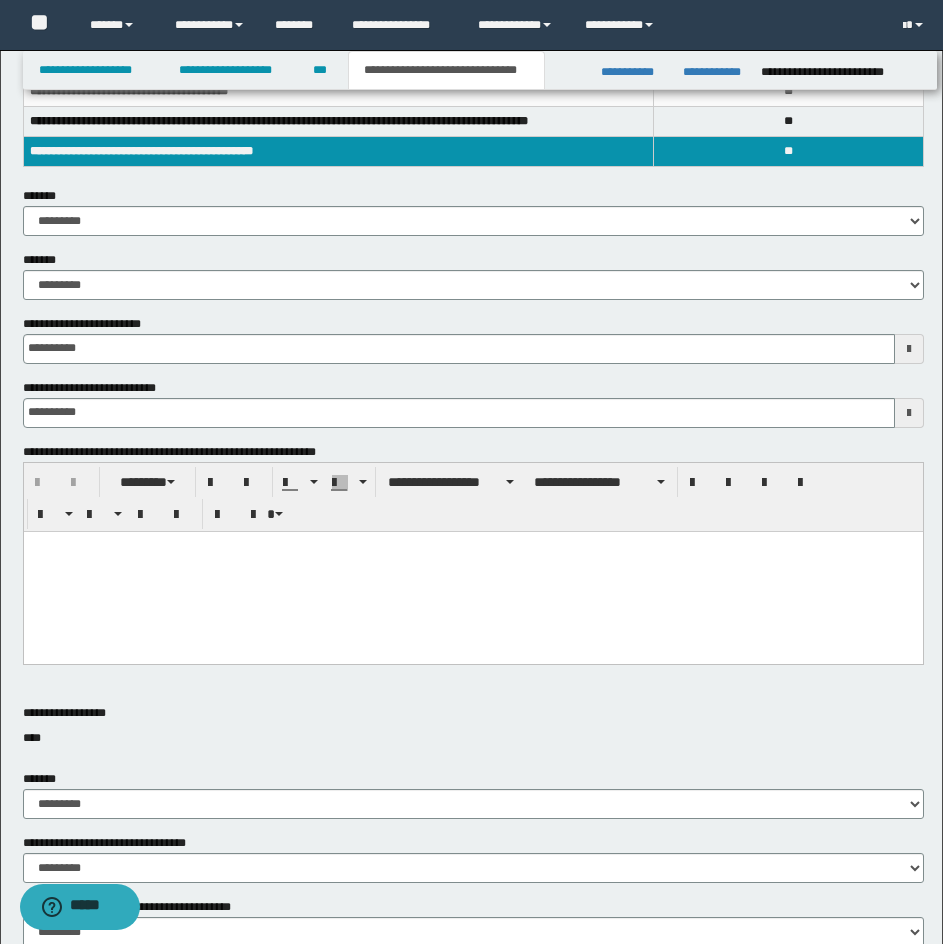 click on "**********" at bounding box center [473, 131] 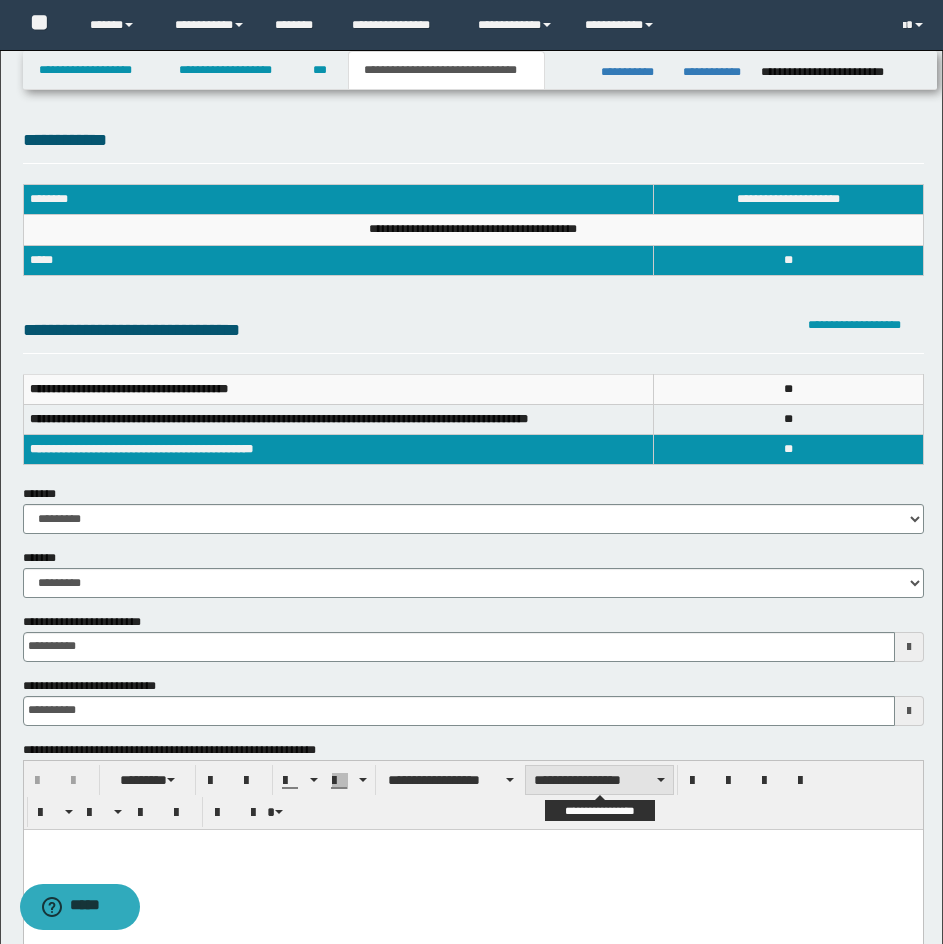 scroll, scrollTop: 0, scrollLeft: 0, axis: both 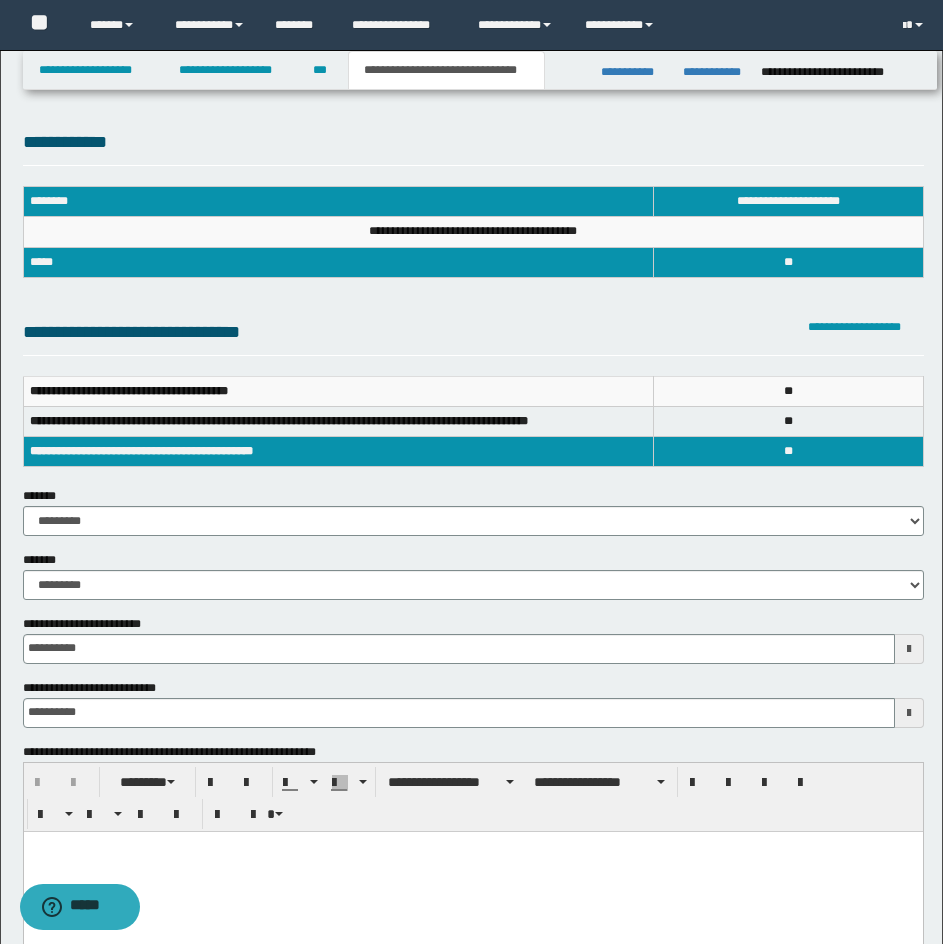 click on "**********" at bounding box center (473, 147) 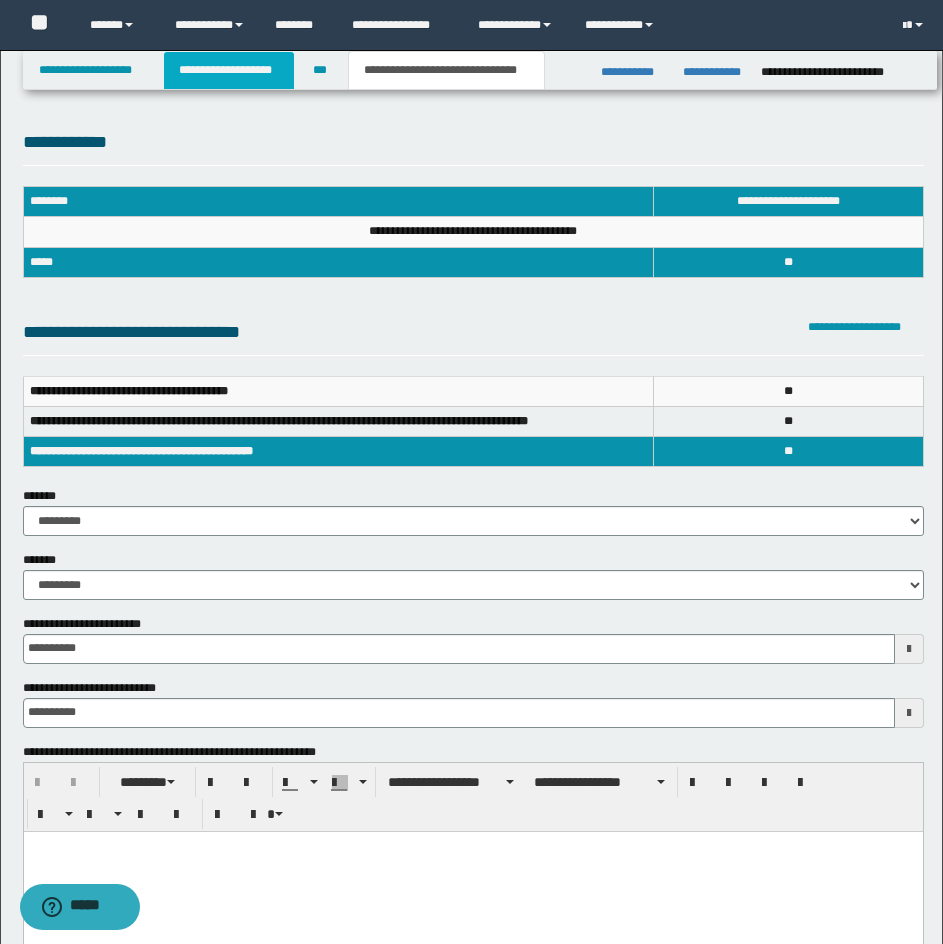 click on "**********" at bounding box center [229, 70] 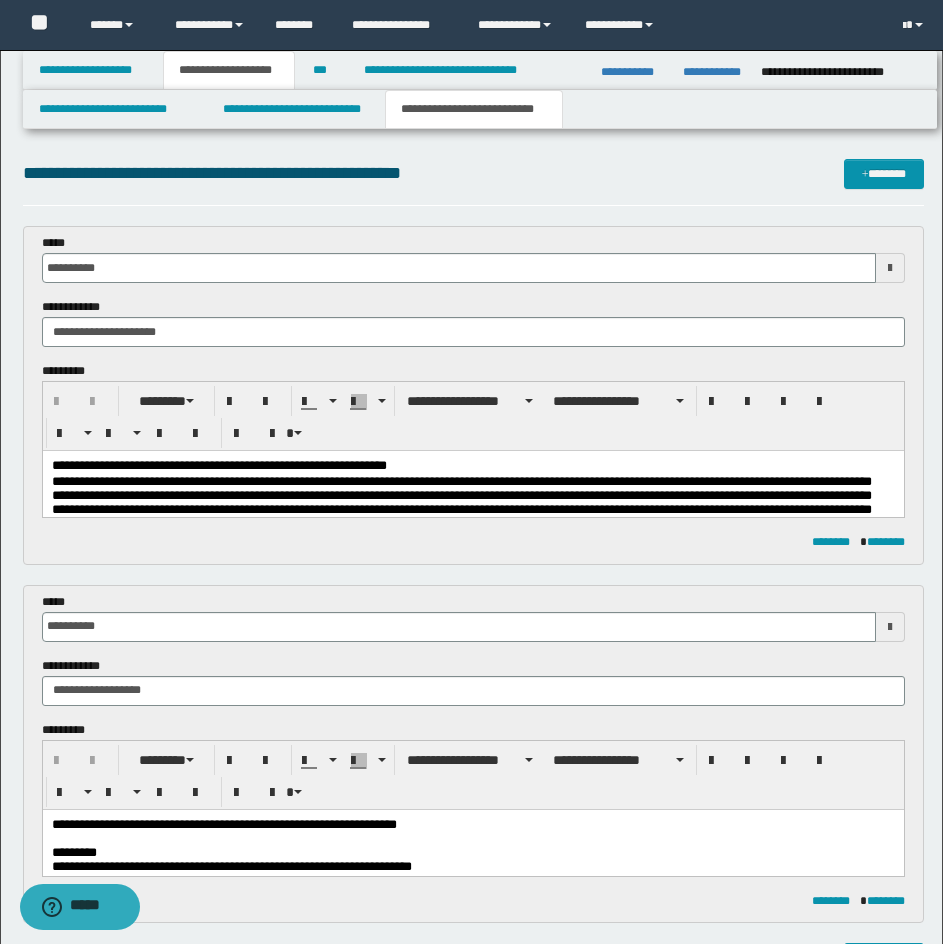 click on "**********" at bounding box center [461, 502] 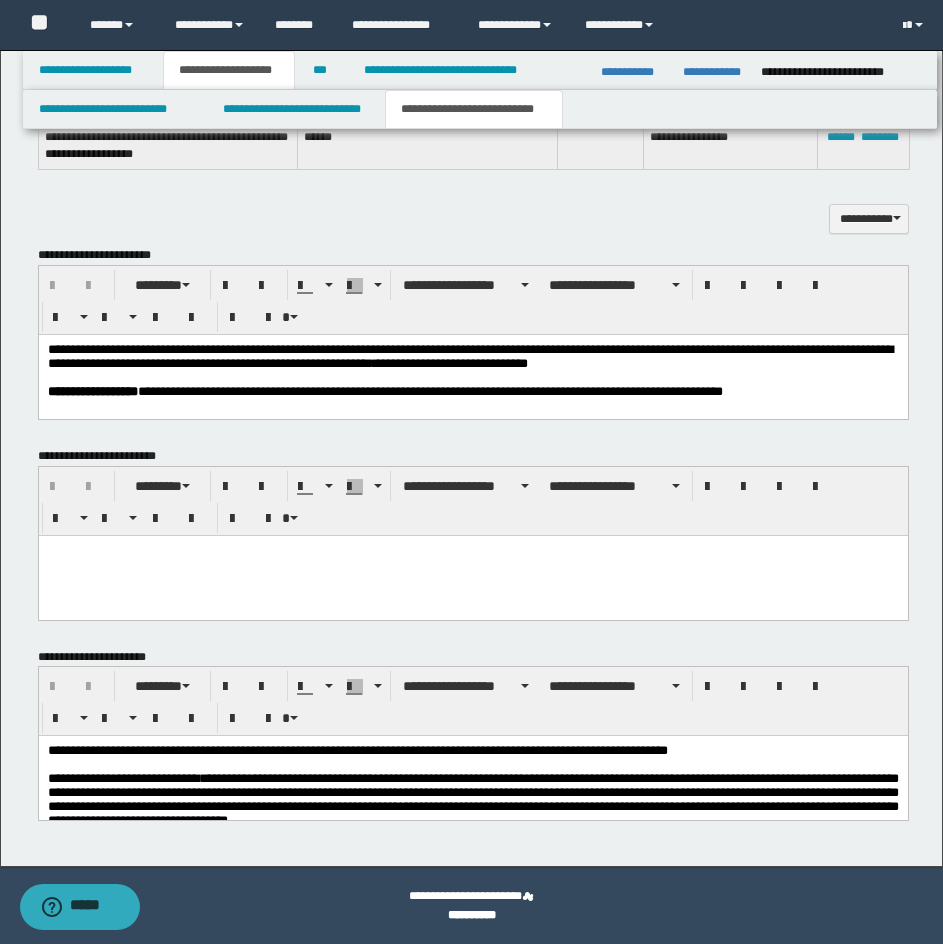 scroll, scrollTop: 1083, scrollLeft: 0, axis: vertical 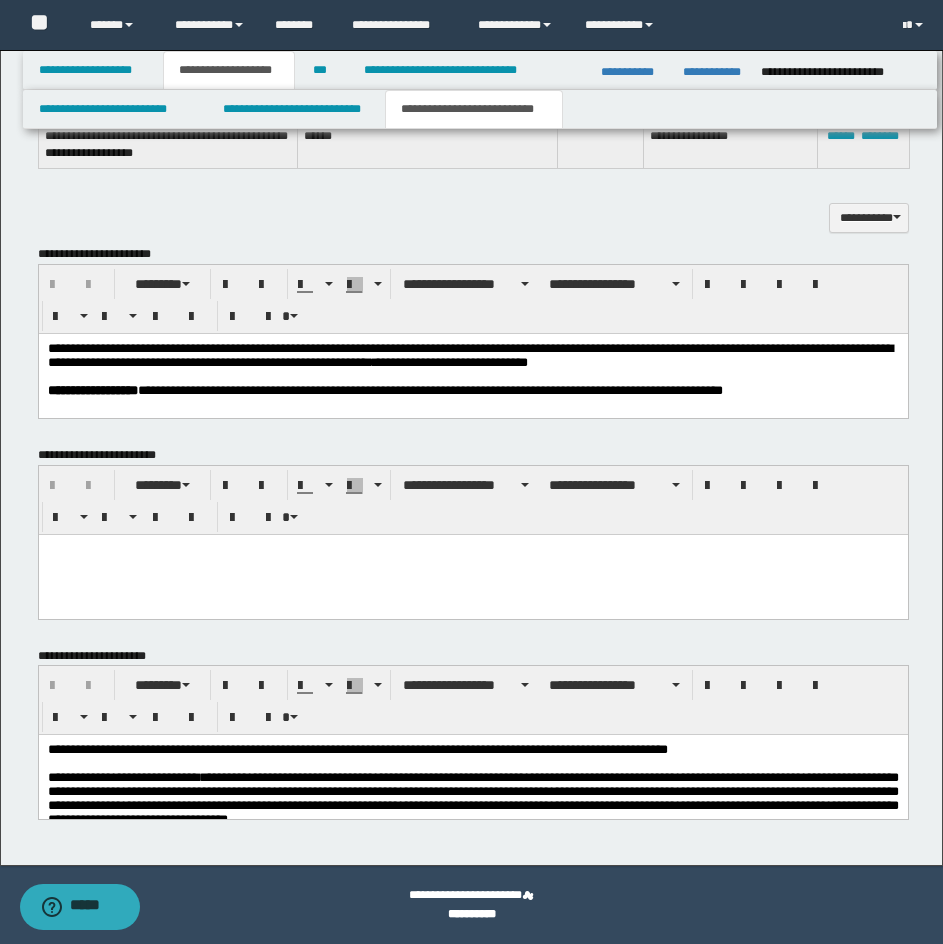click on "**********" at bounding box center [489, 361] 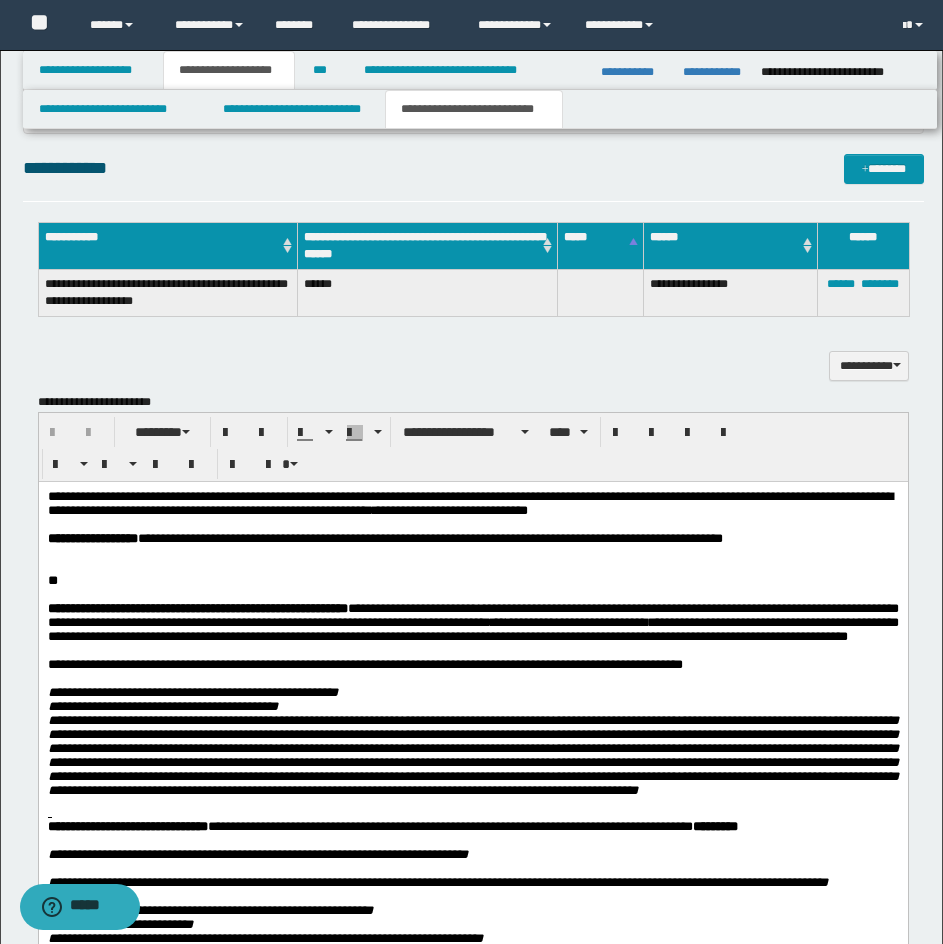 scroll, scrollTop: 927, scrollLeft: 0, axis: vertical 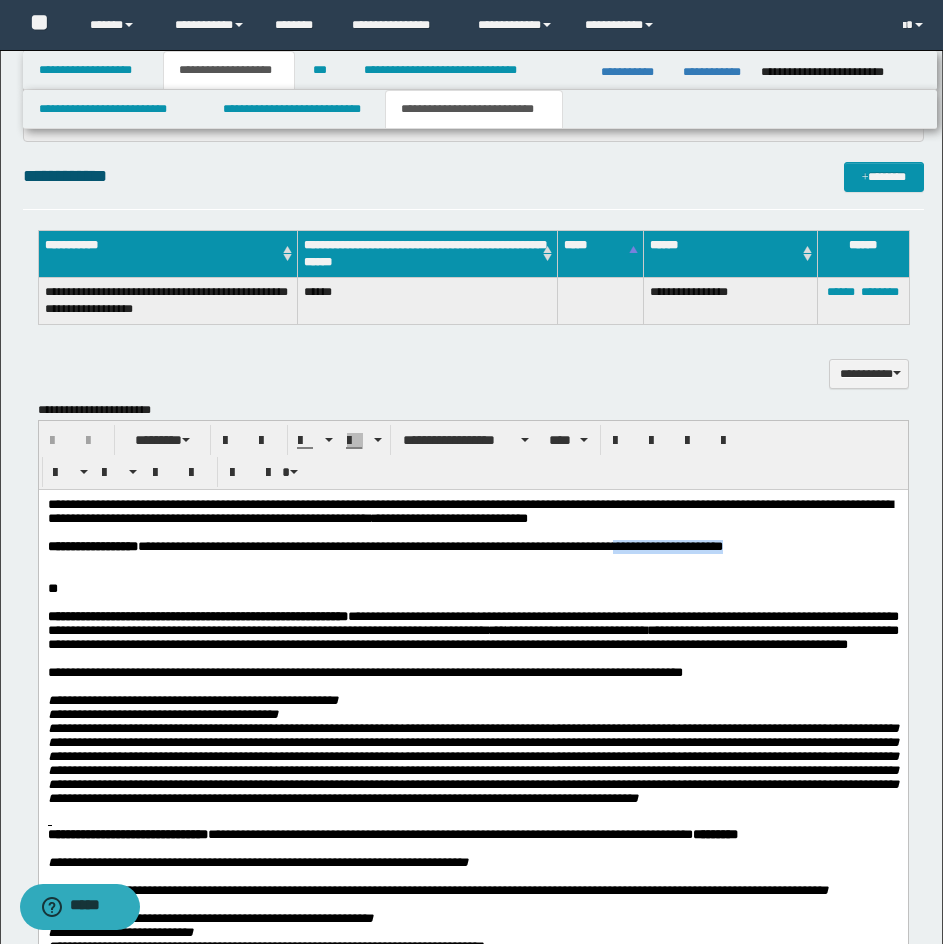 drag, startPoint x: 831, startPoint y: 548, endPoint x: 680, endPoint y: 555, distance: 151.16217 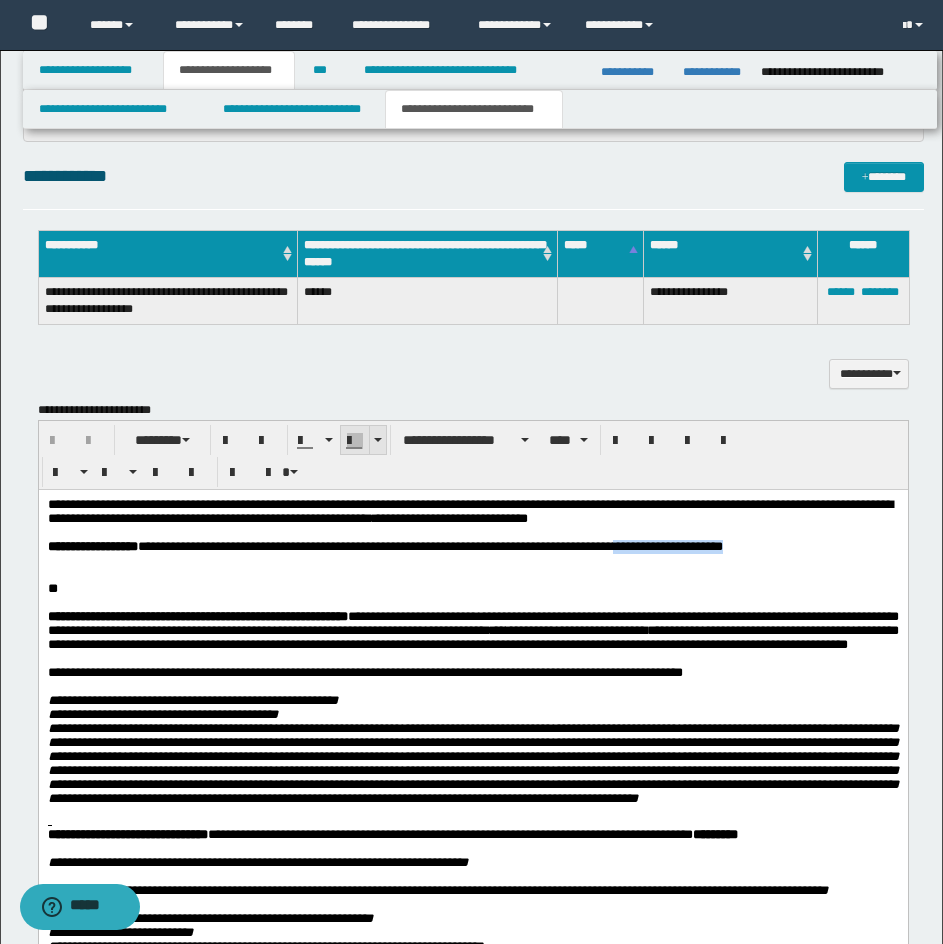 click at bounding box center [355, 440] 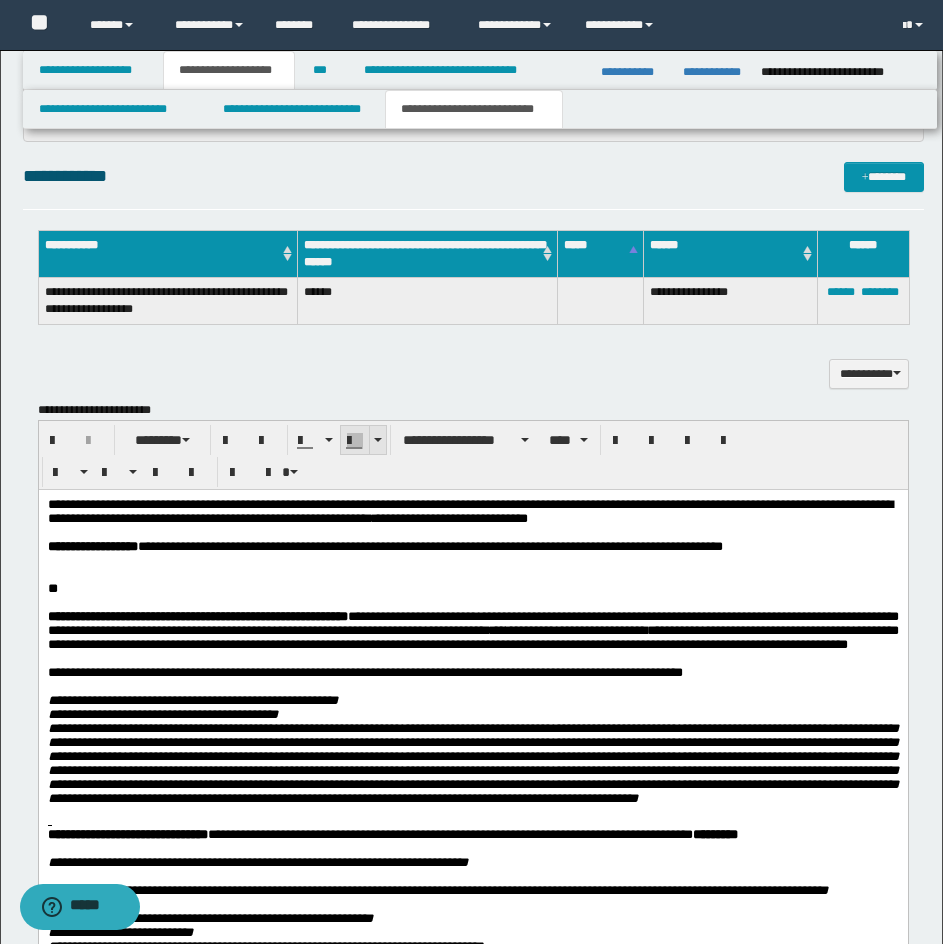 click at bounding box center (377, 440) 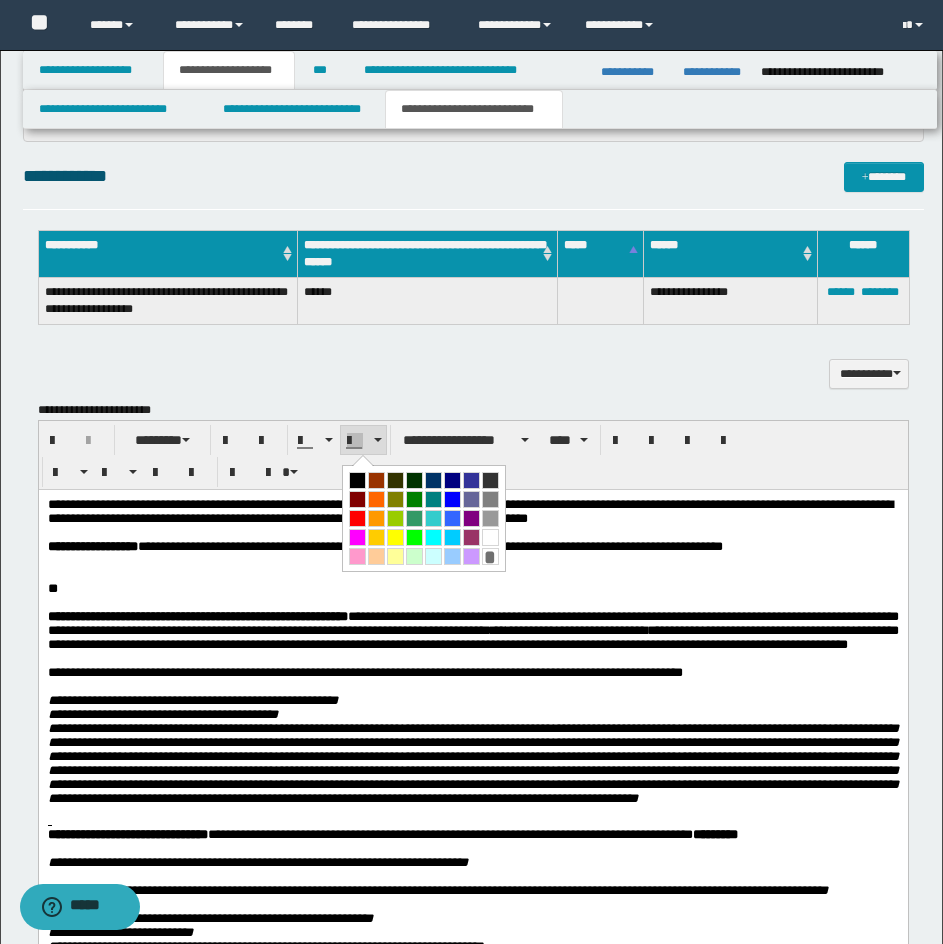 drag, startPoint x: 356, startPoint y: 513, endPoint x: 577, endPoint y: 58, distance: 505.832 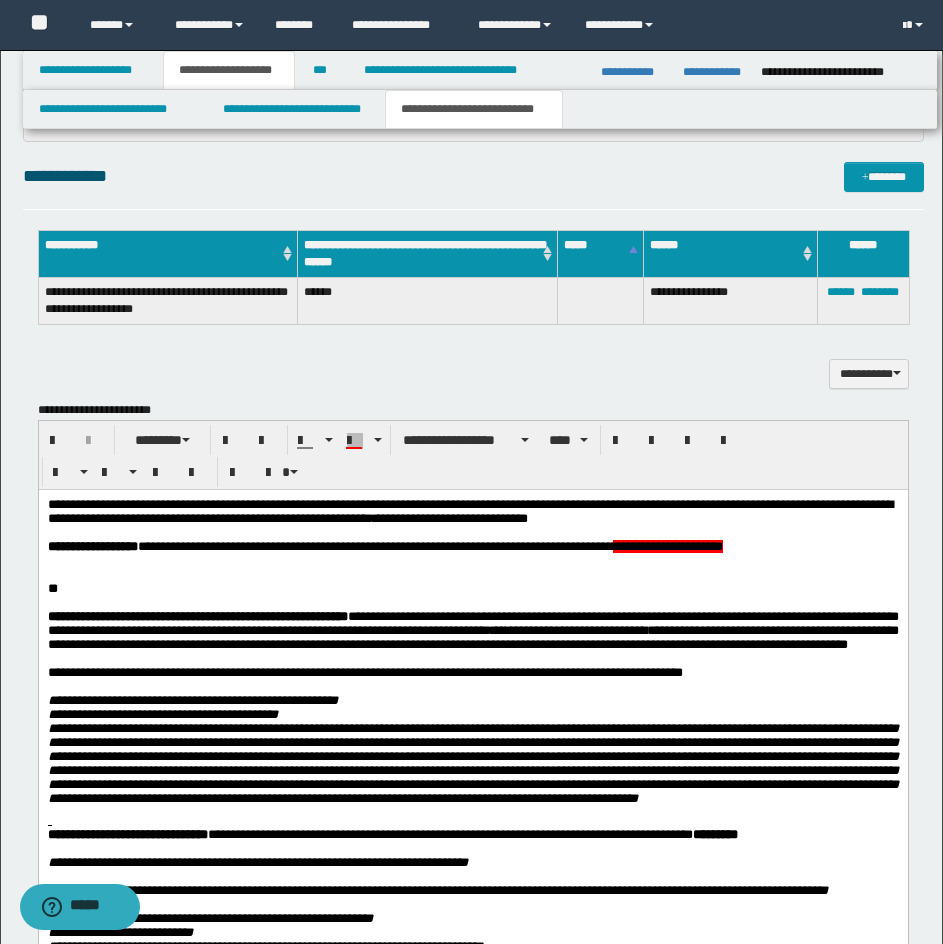 click at bounding box center (472, 560) 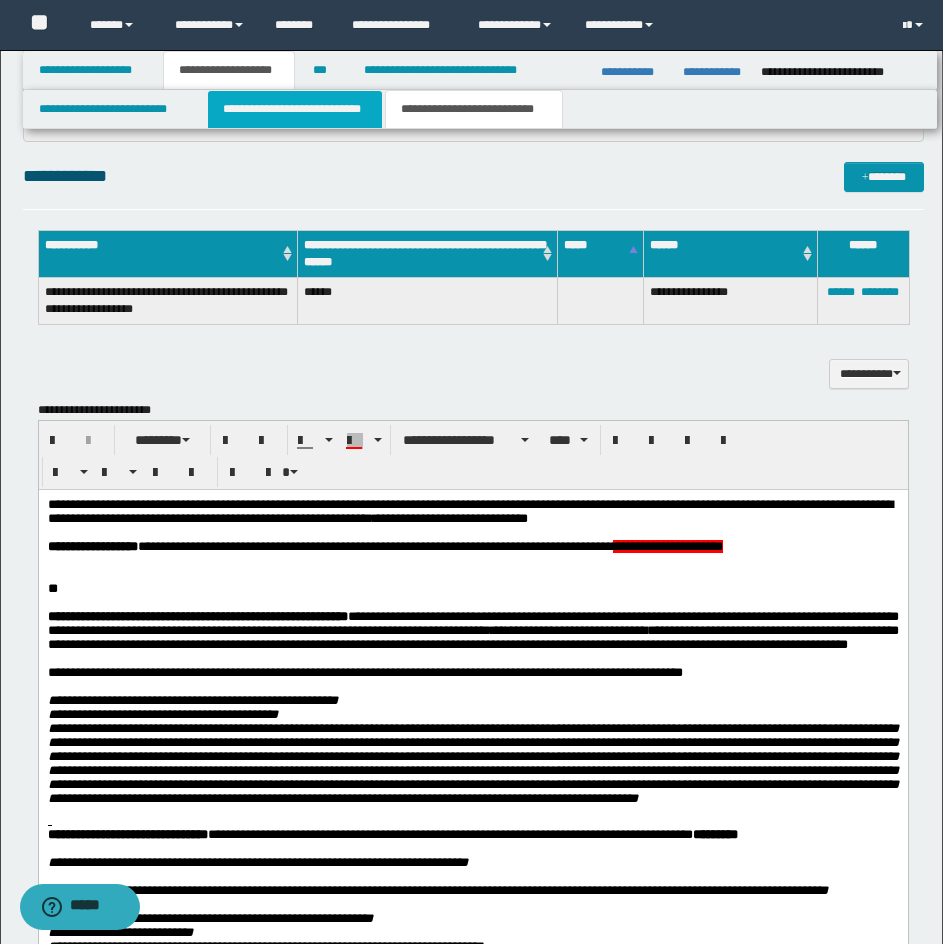 click on "**********" at bounding box center [295, 109] 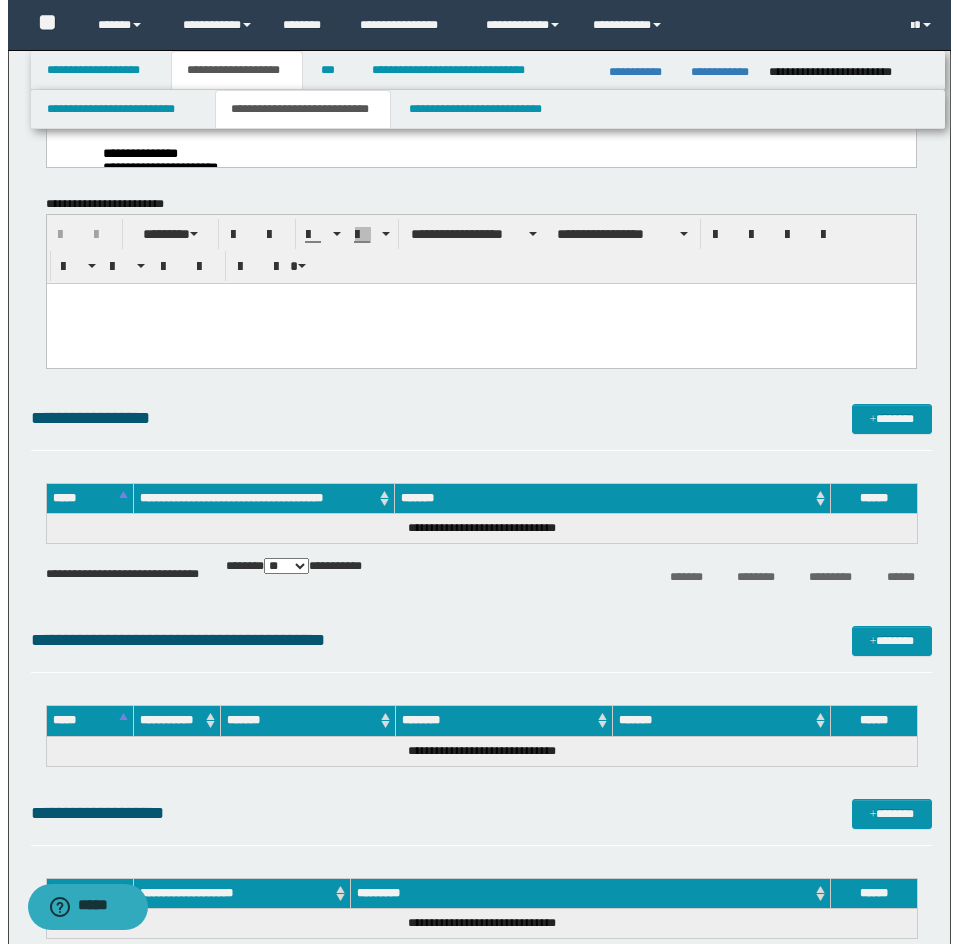 scroll, scrollTop: 0, scrollLeft: 0, axis: both 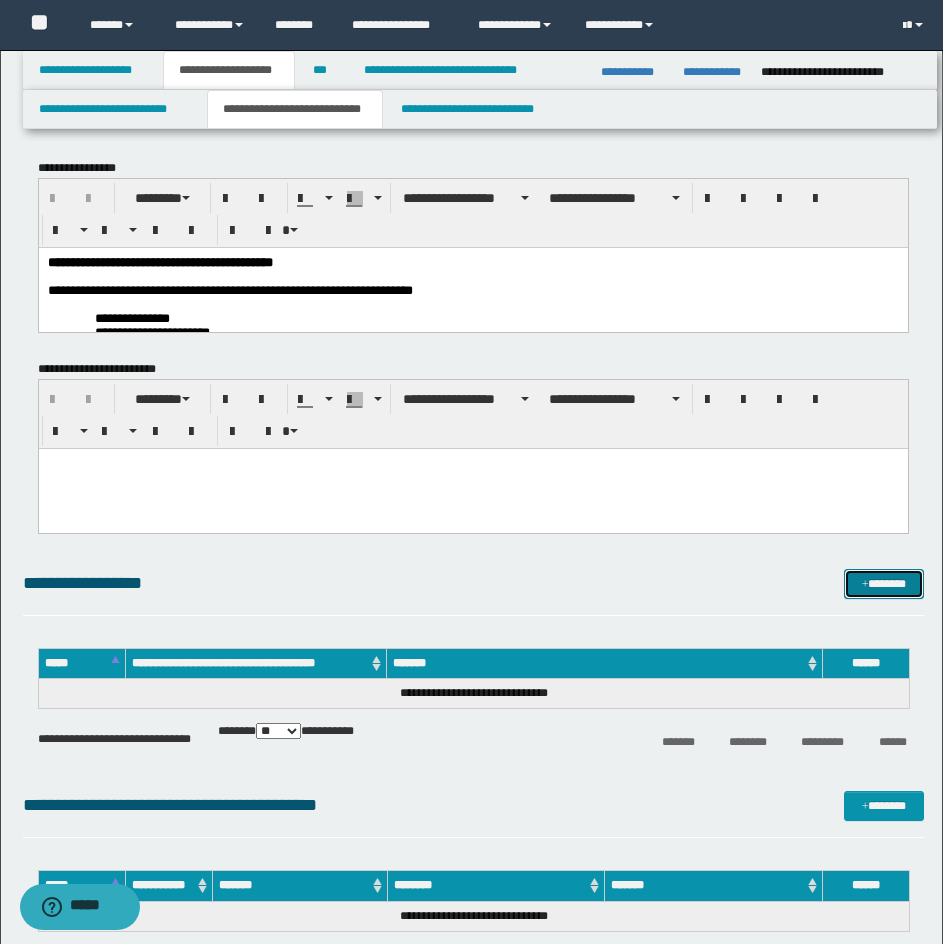 click on "*******" at bounding box center [884, 584] 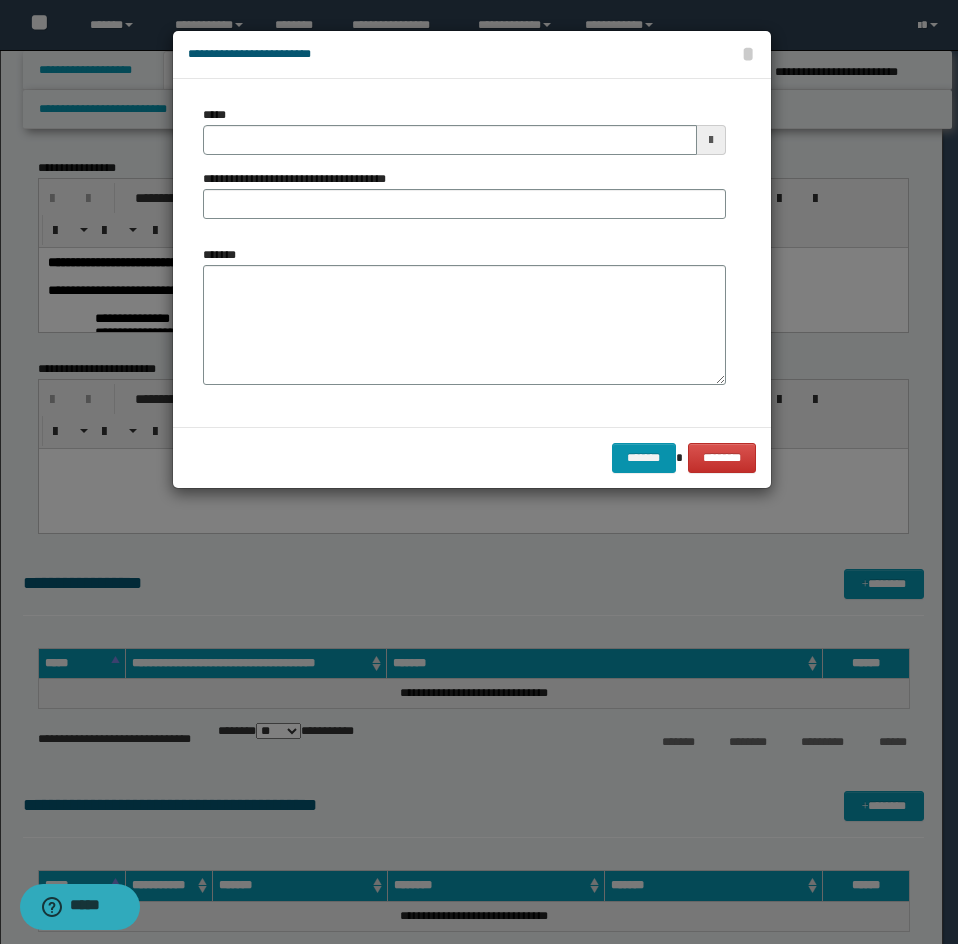 click on "*******" at bounding box center (464, 323) 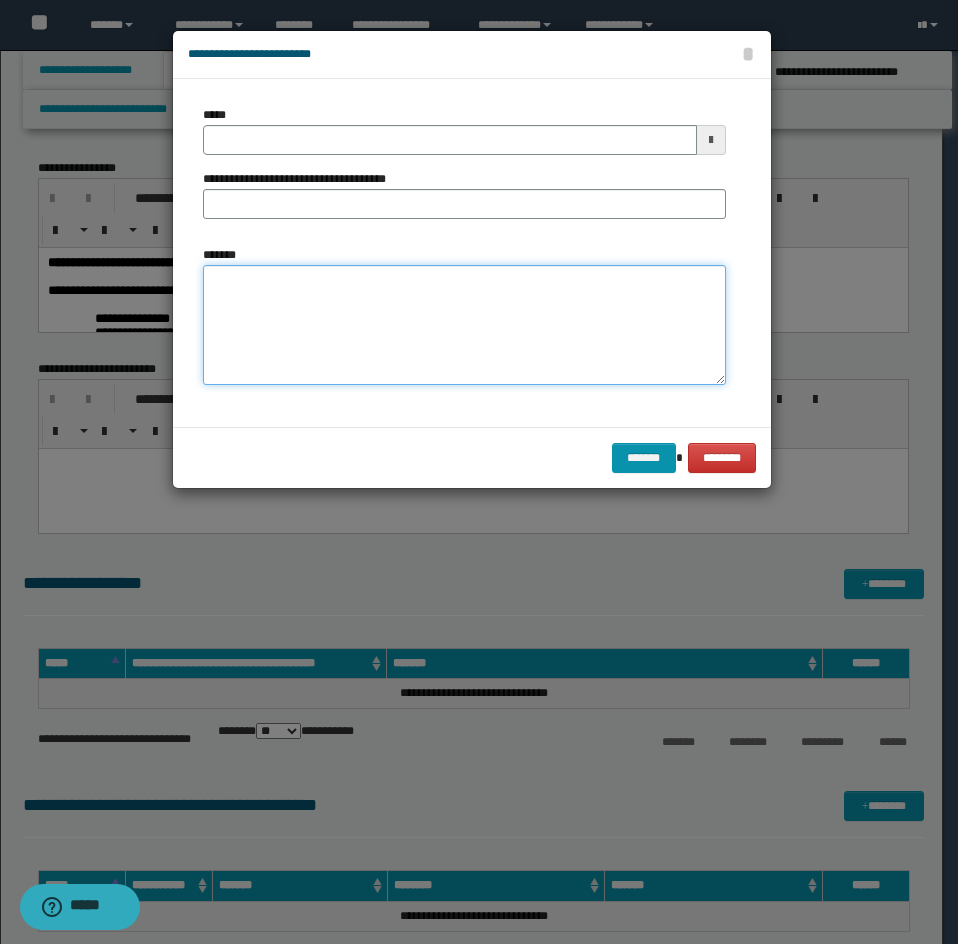 click on "*******" at bounding box center (464, 325) 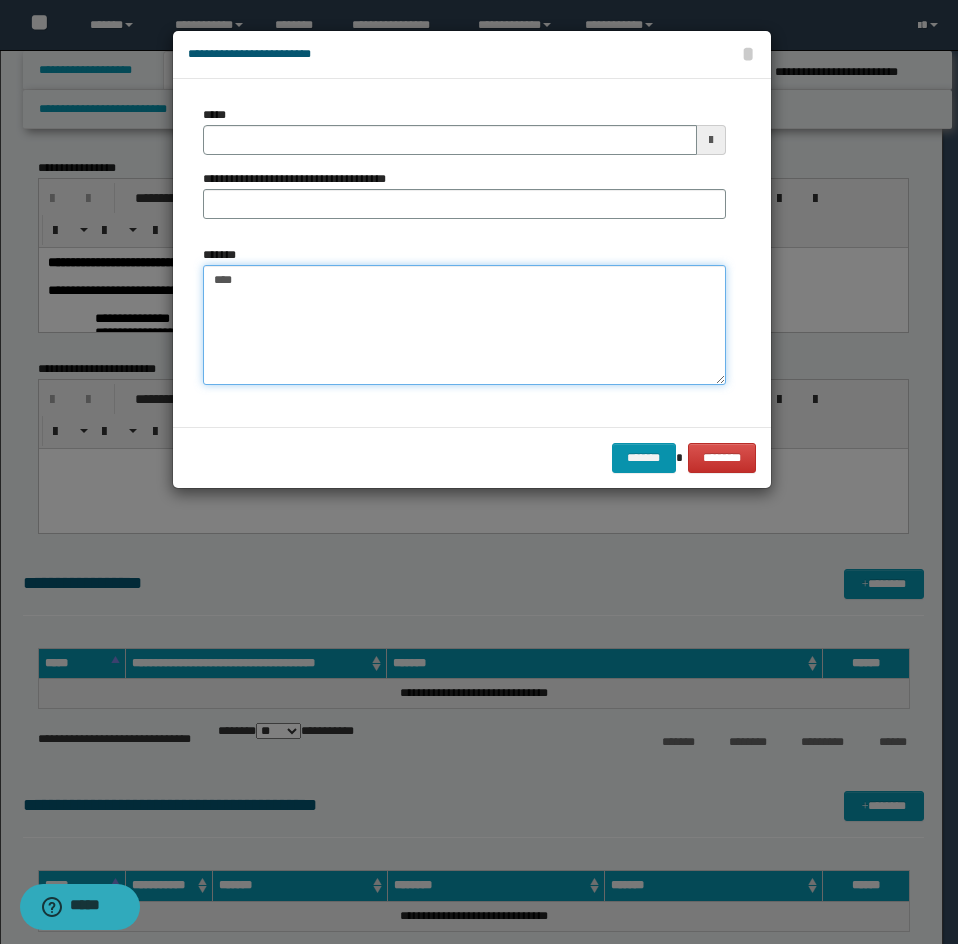 paste on "**********" 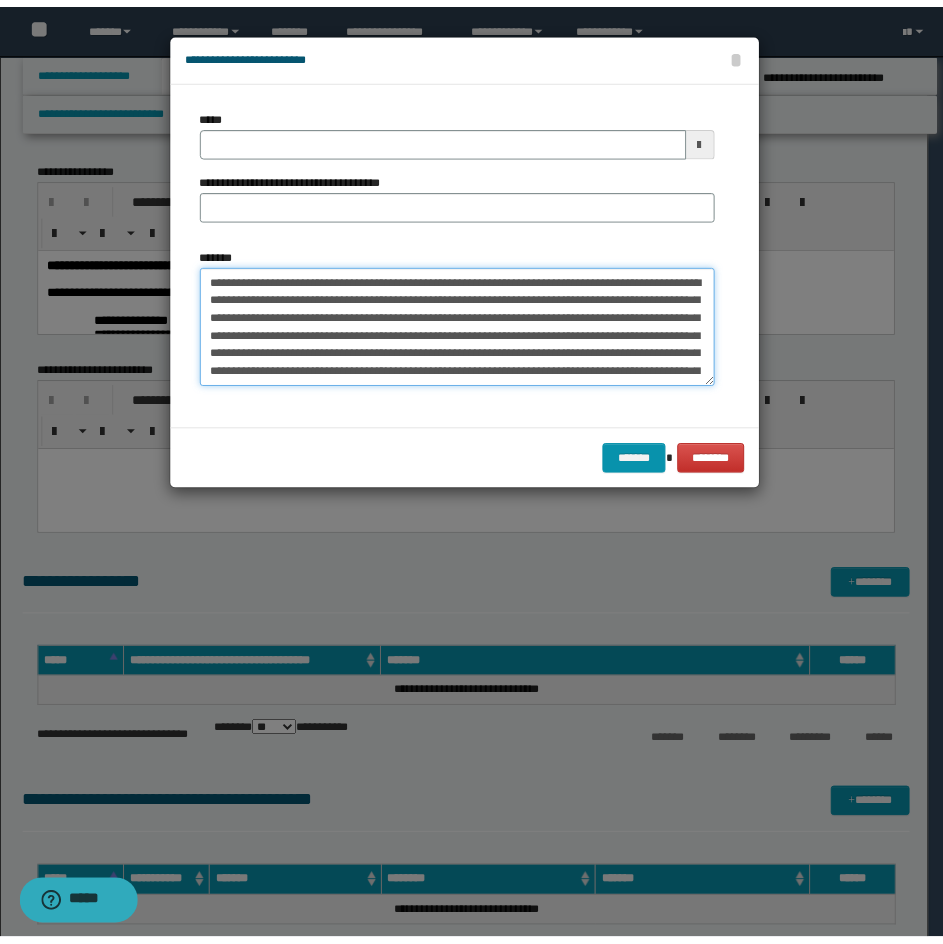 scroll, scrollTop: 48, scrollLeft: 0, axis: vertical 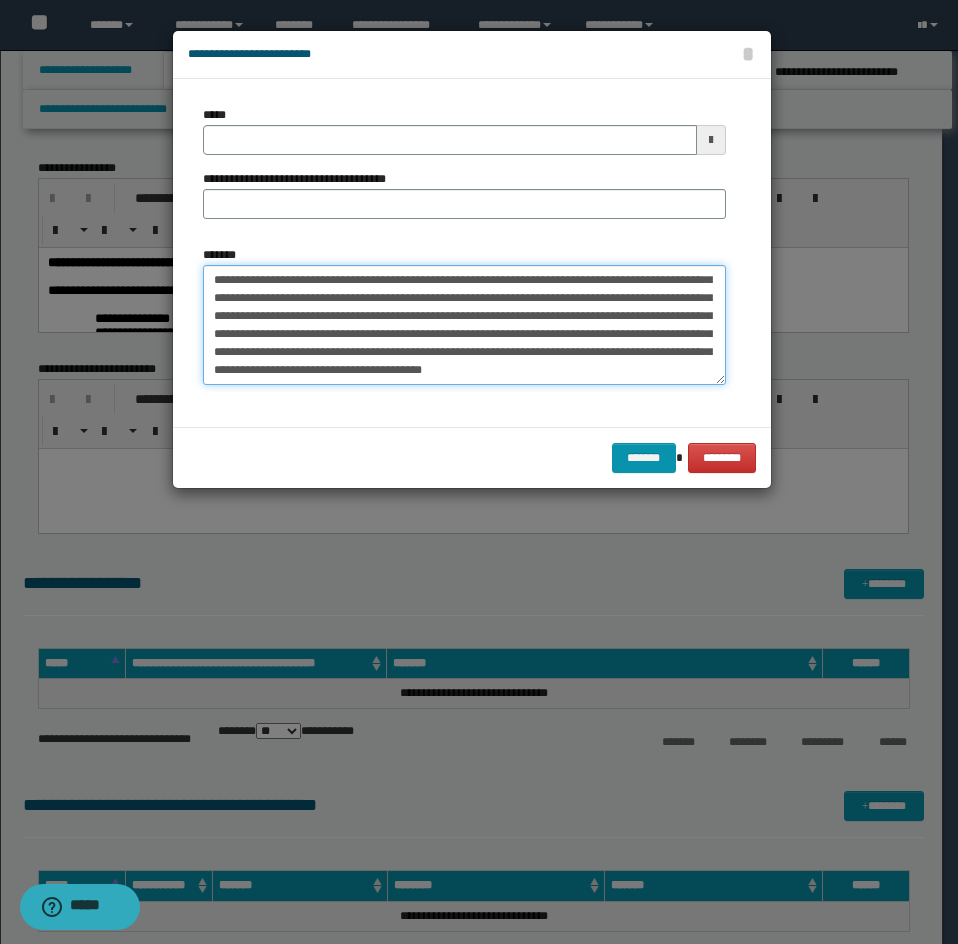 type on "**********" 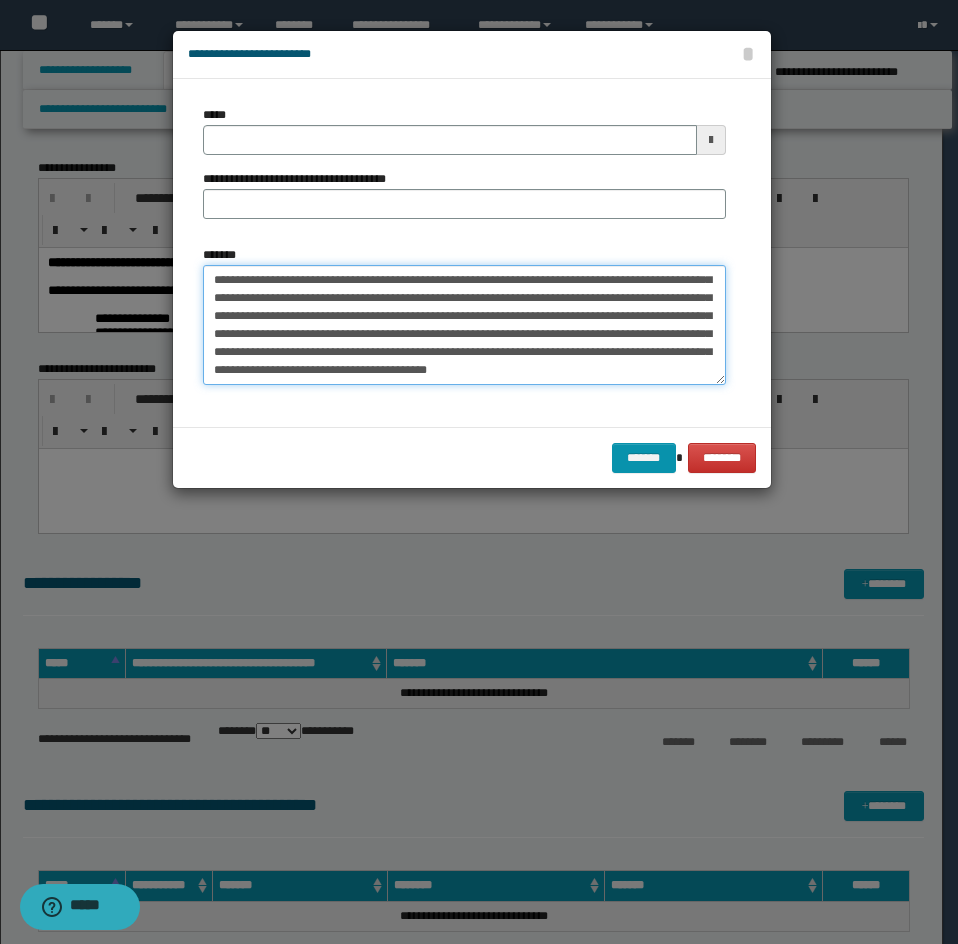 type 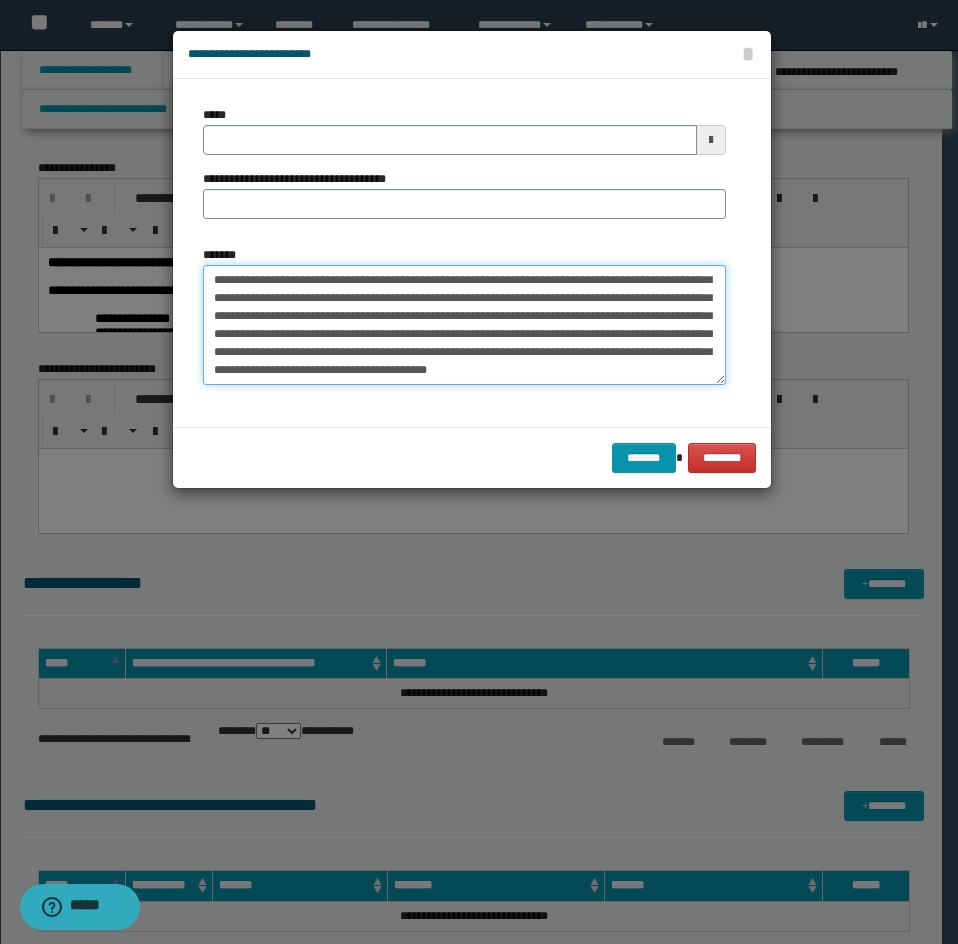 type on "**********" 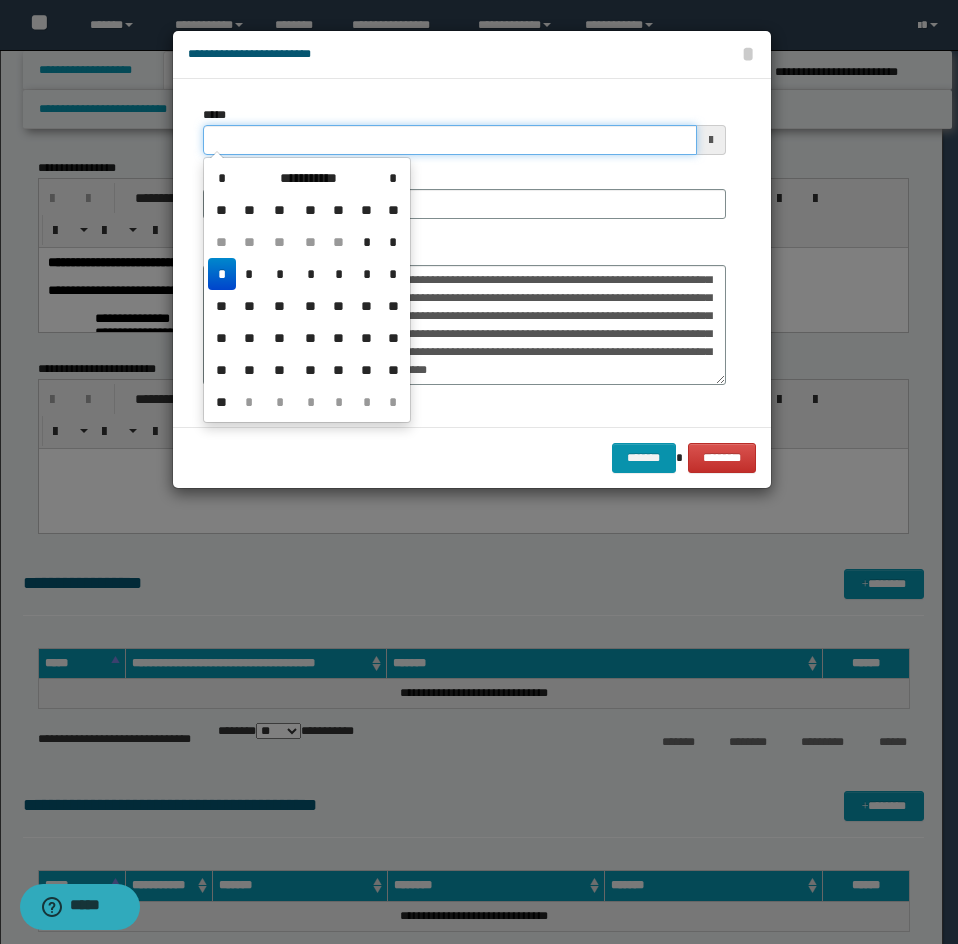 click on "*****" at bounding box center (450, 140) 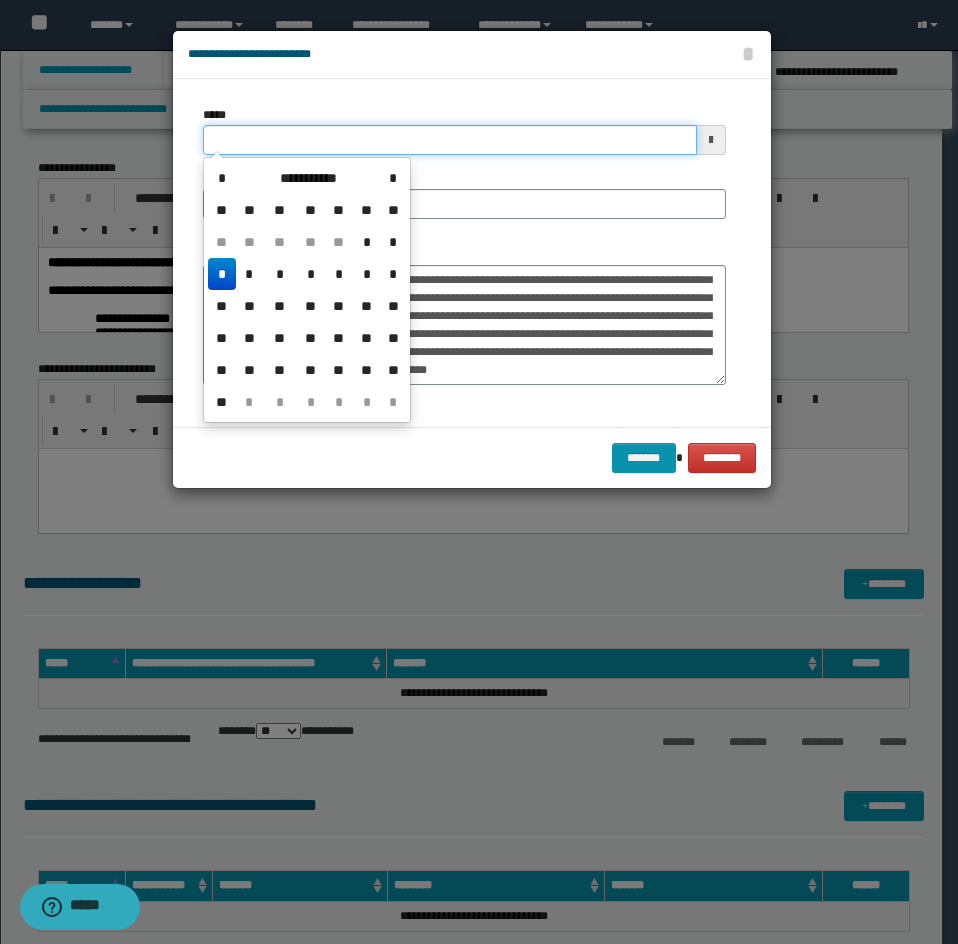click on "*****" at bounding box center [450, 140] 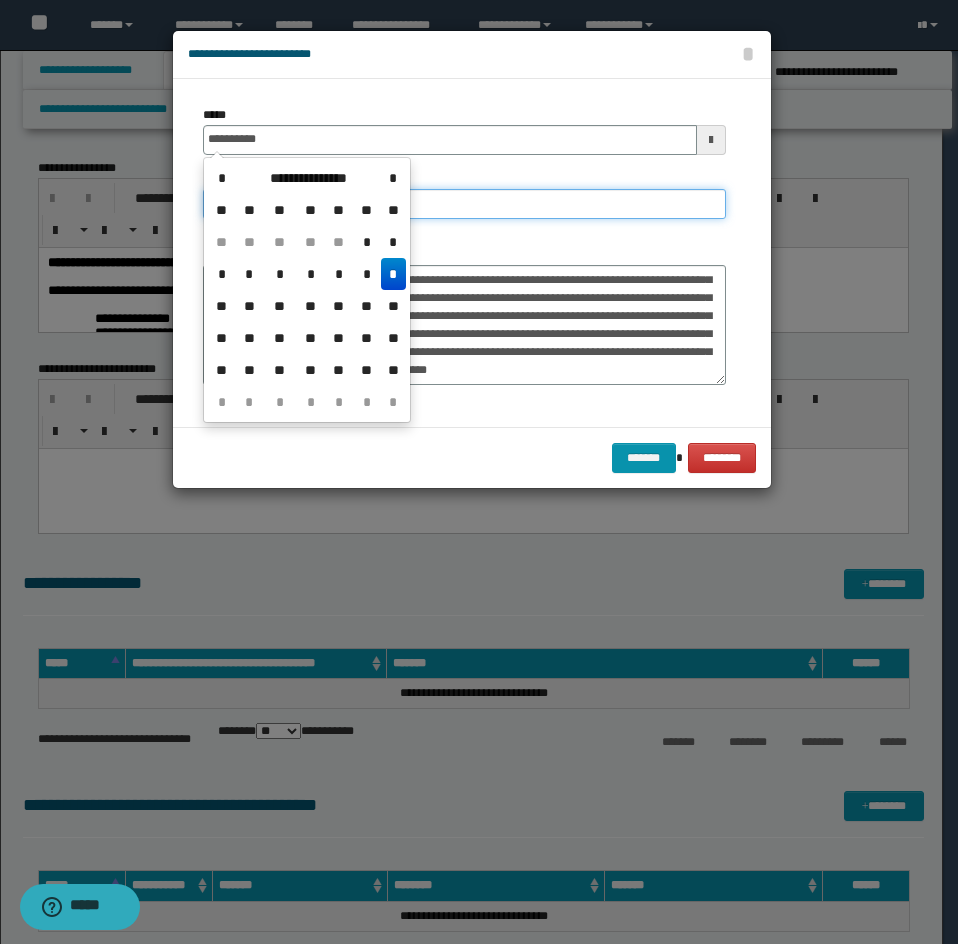 type on "**********" 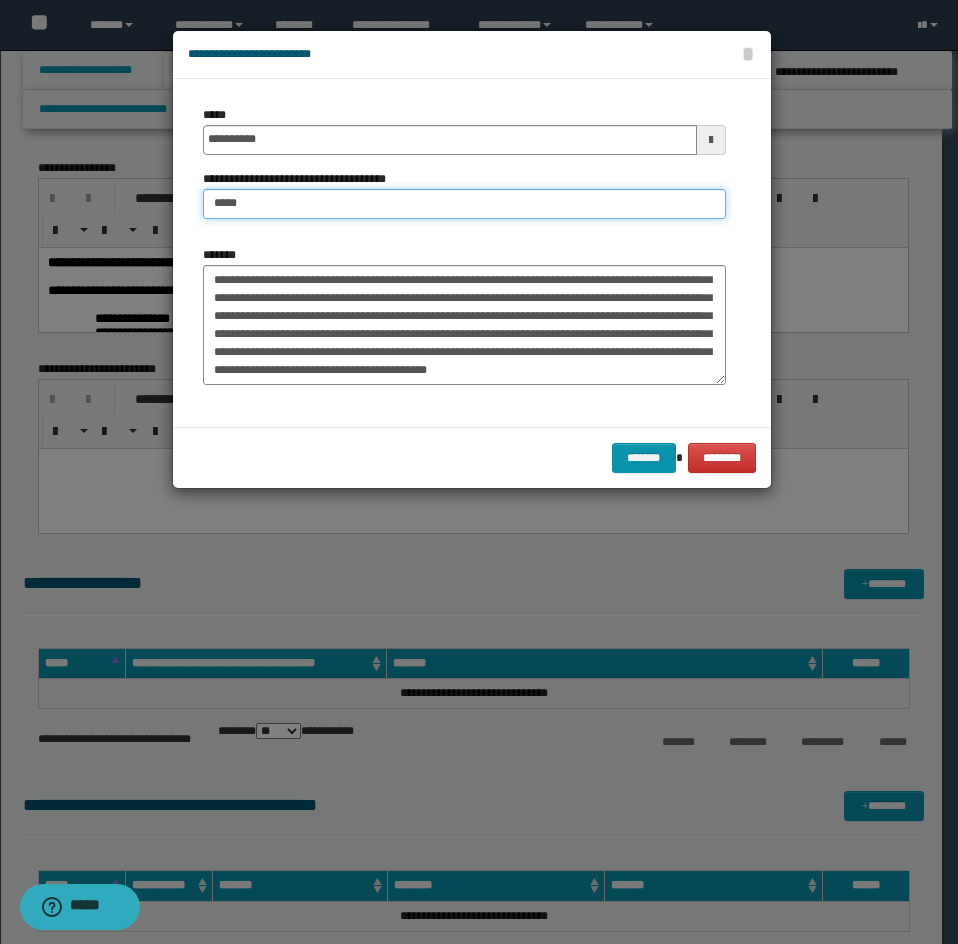 type on "**********" 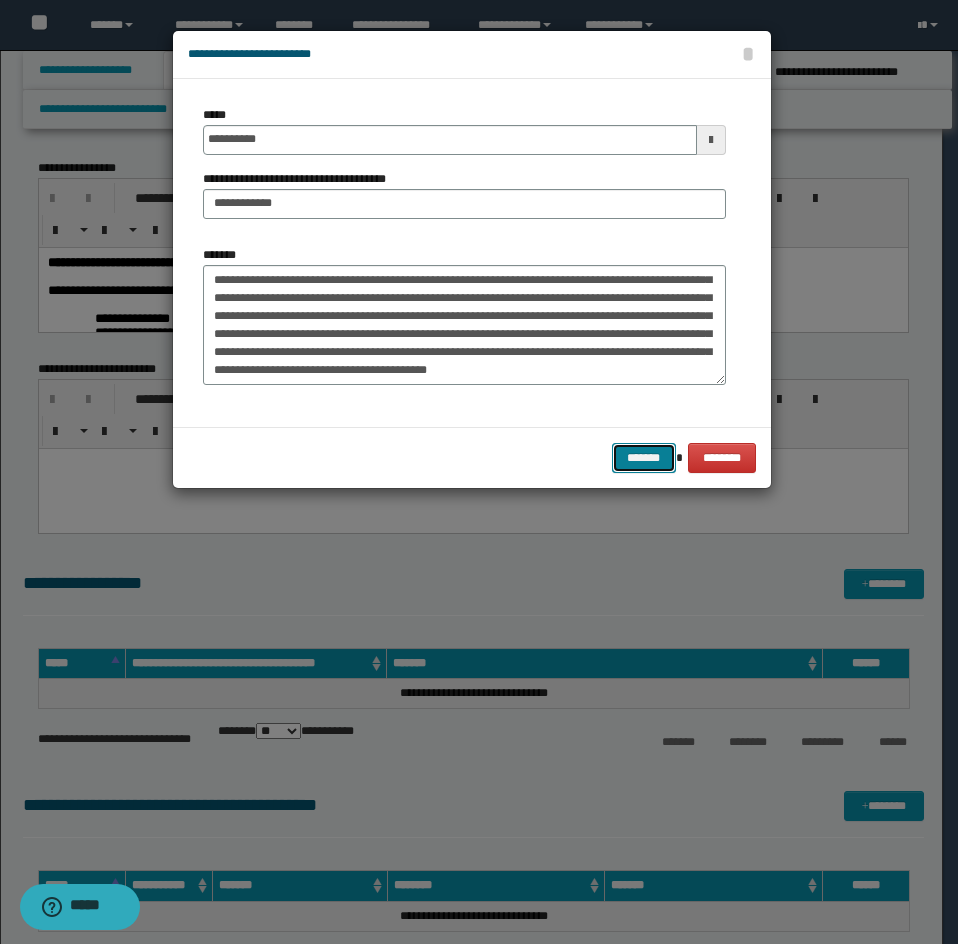 click on "*******" at bounding box center (644, 458) 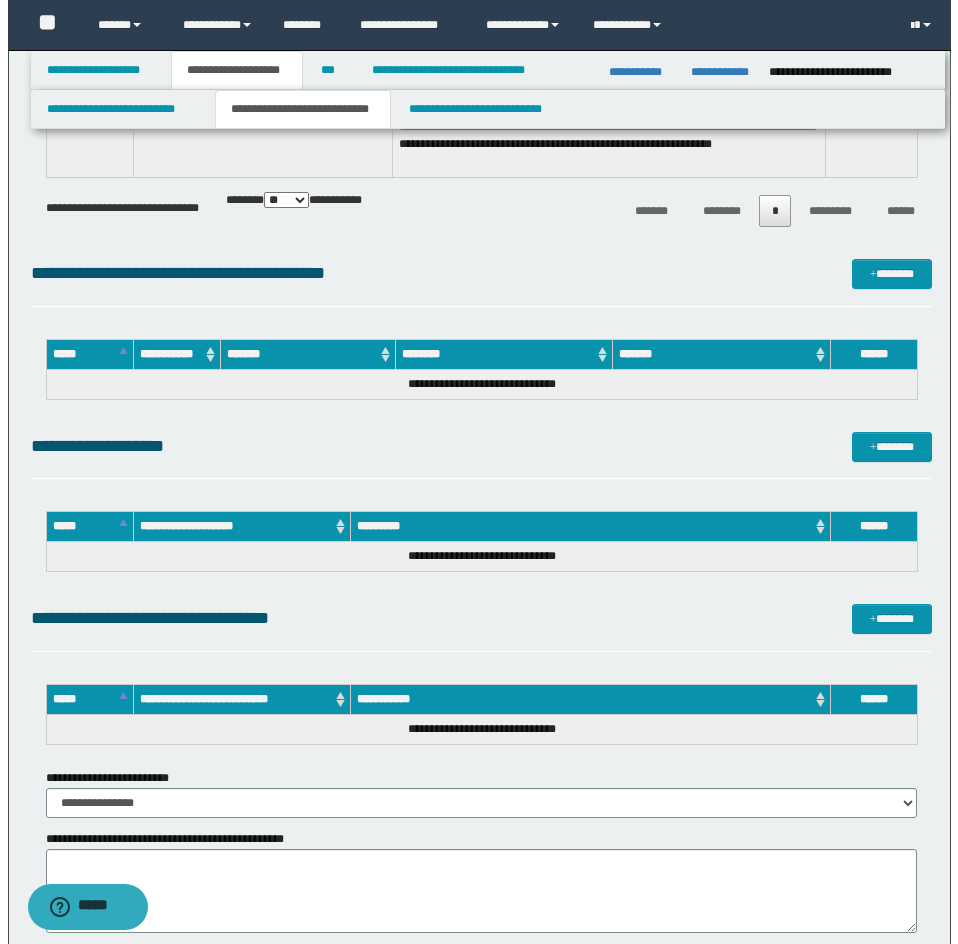 scroll, scrollTop: 700, scrollLeft: 0, axis: vertical 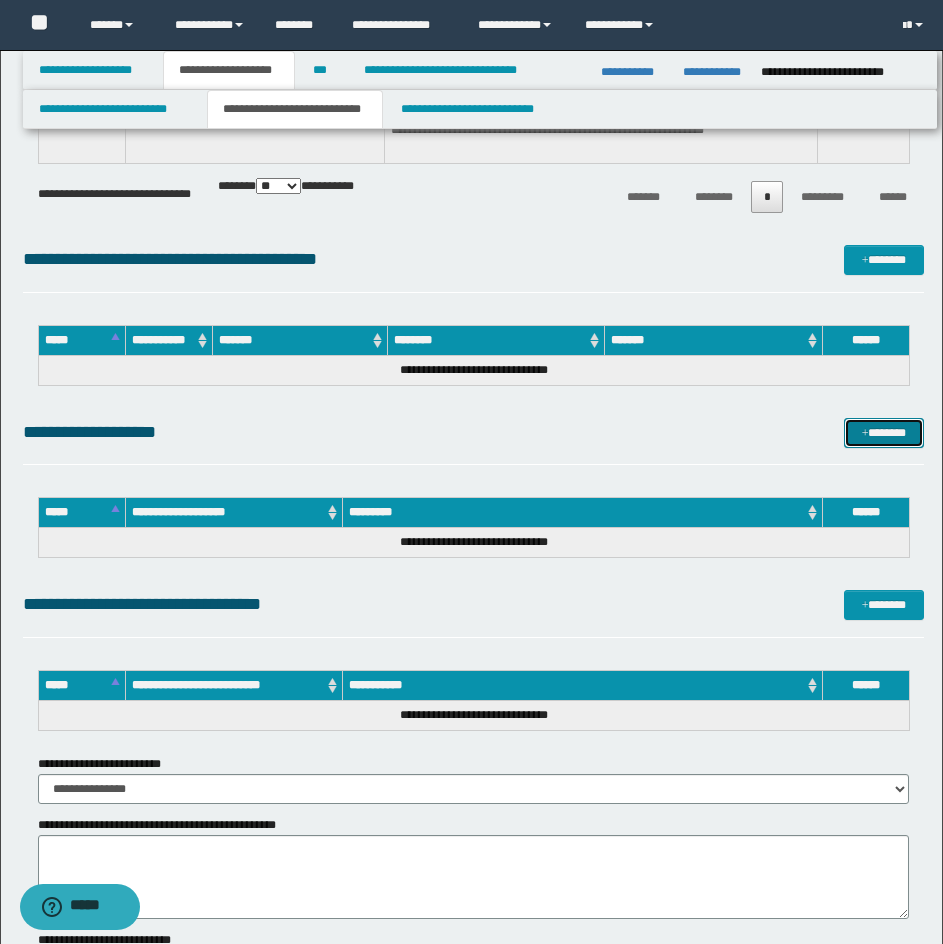 click on "*******" at bounding box center [884, 433] 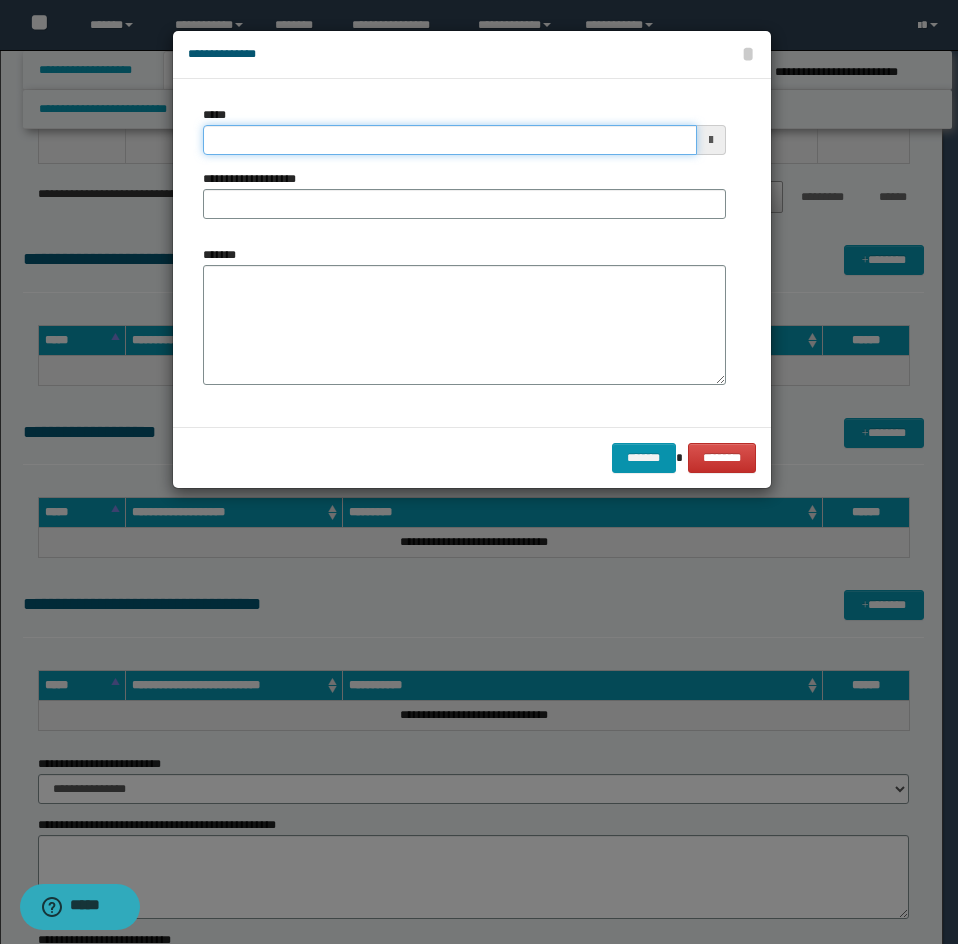 click on "*****" at bounding box center (450, 140) 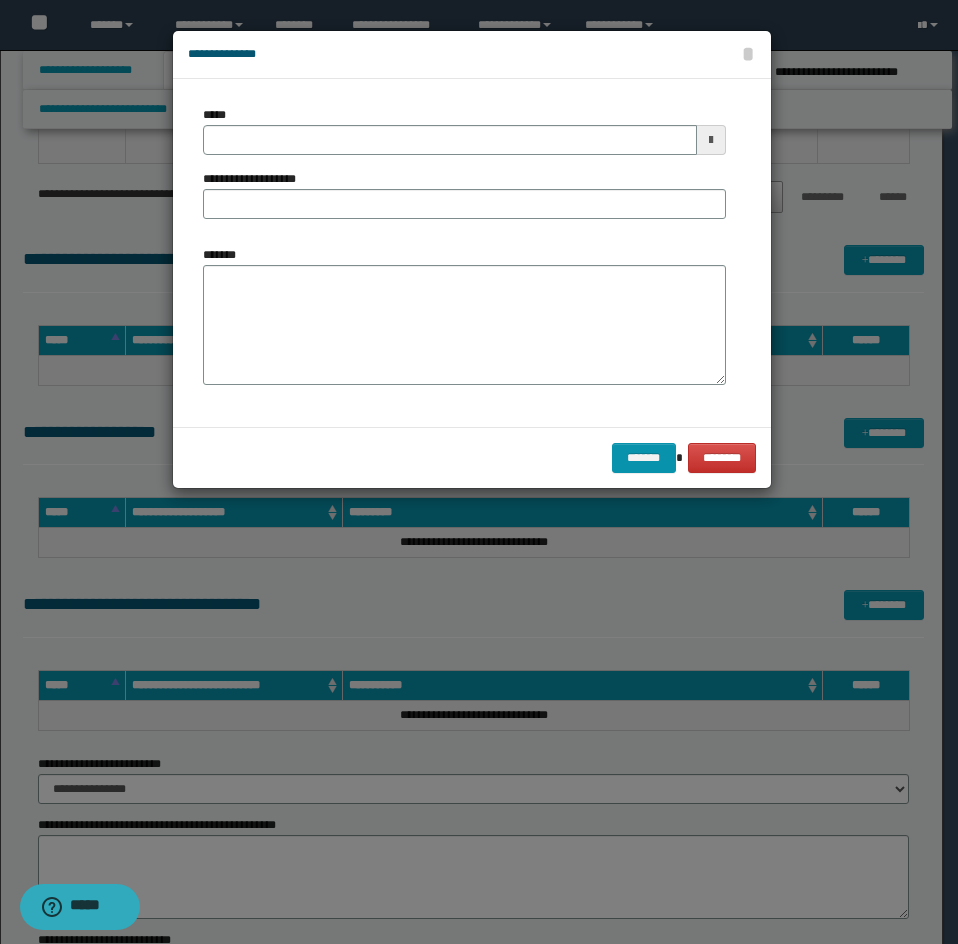 drag, startPoint x: 511, startPoint y: 119, endPoint x: 521, endPoint y: 135, distance: 18.867962 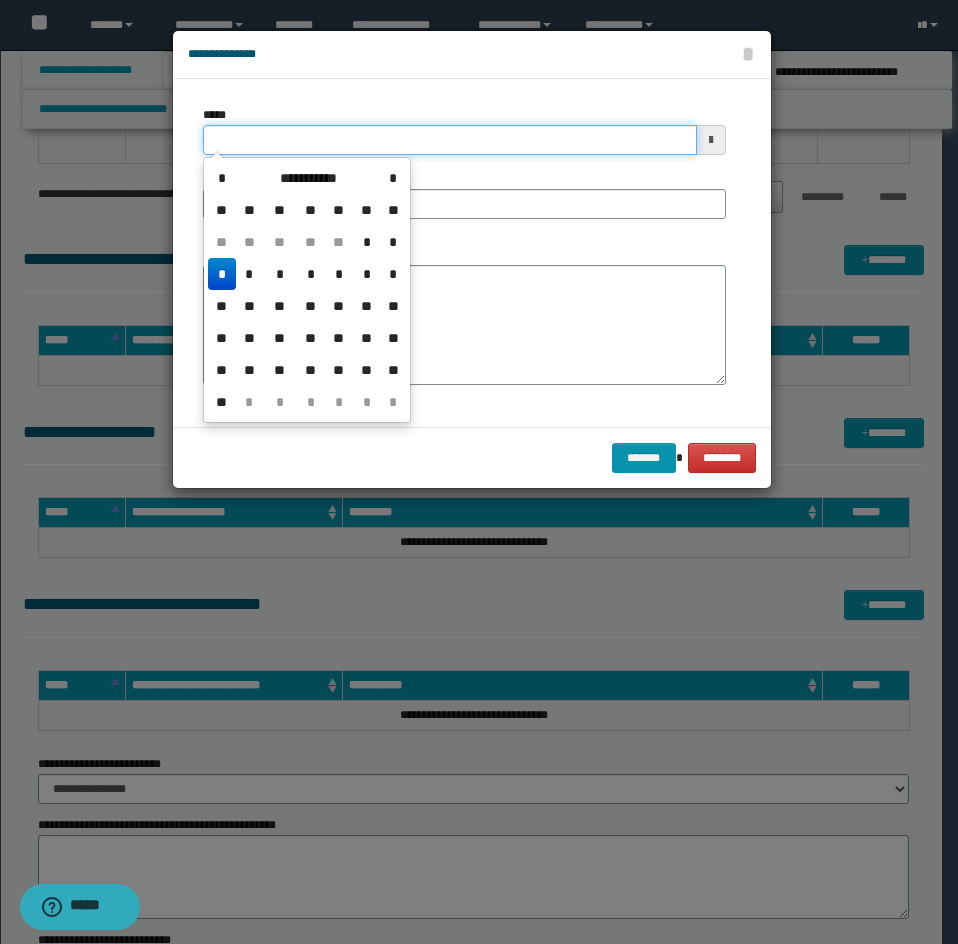 click on "*****" at bounding box center [450, 140] 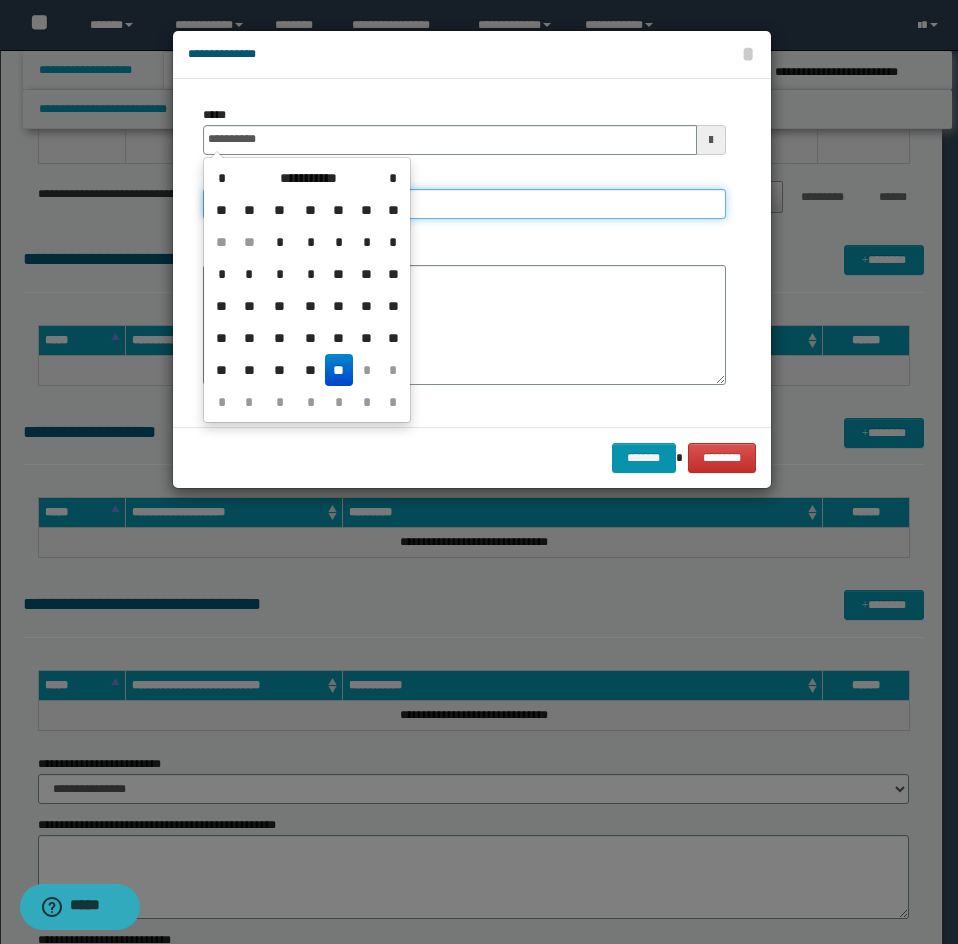 type on "**********" 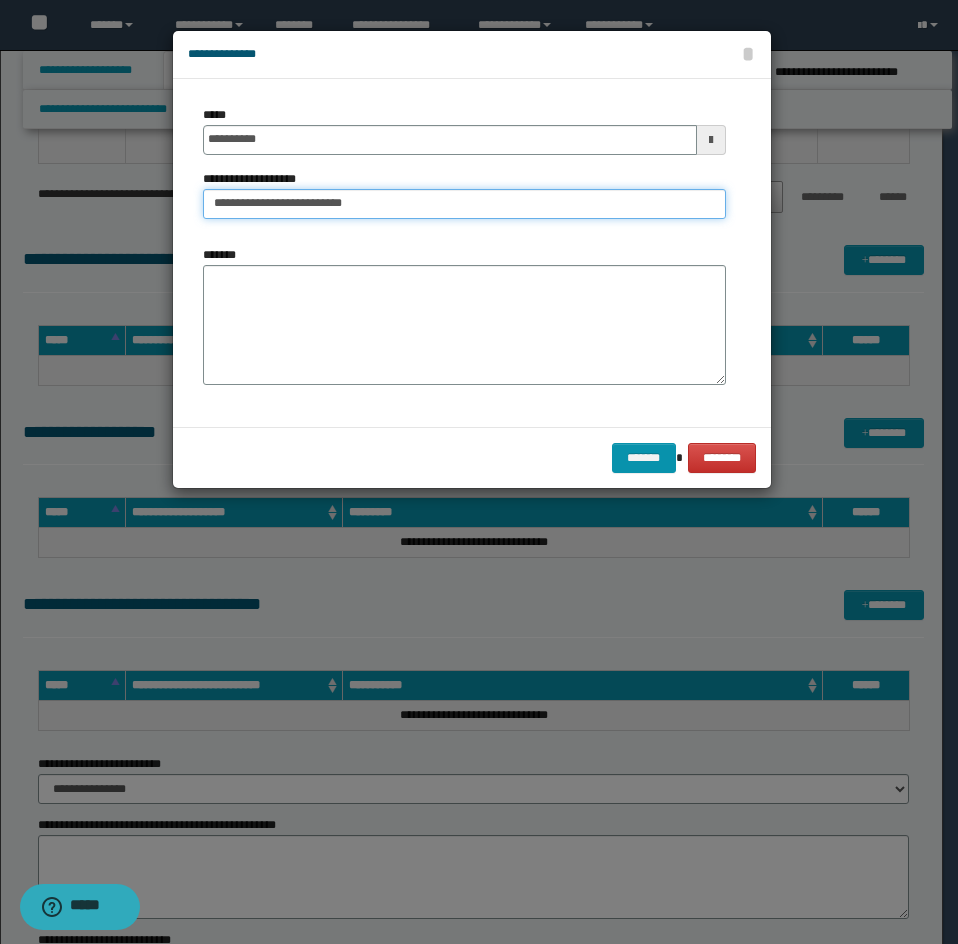 type on "**********" 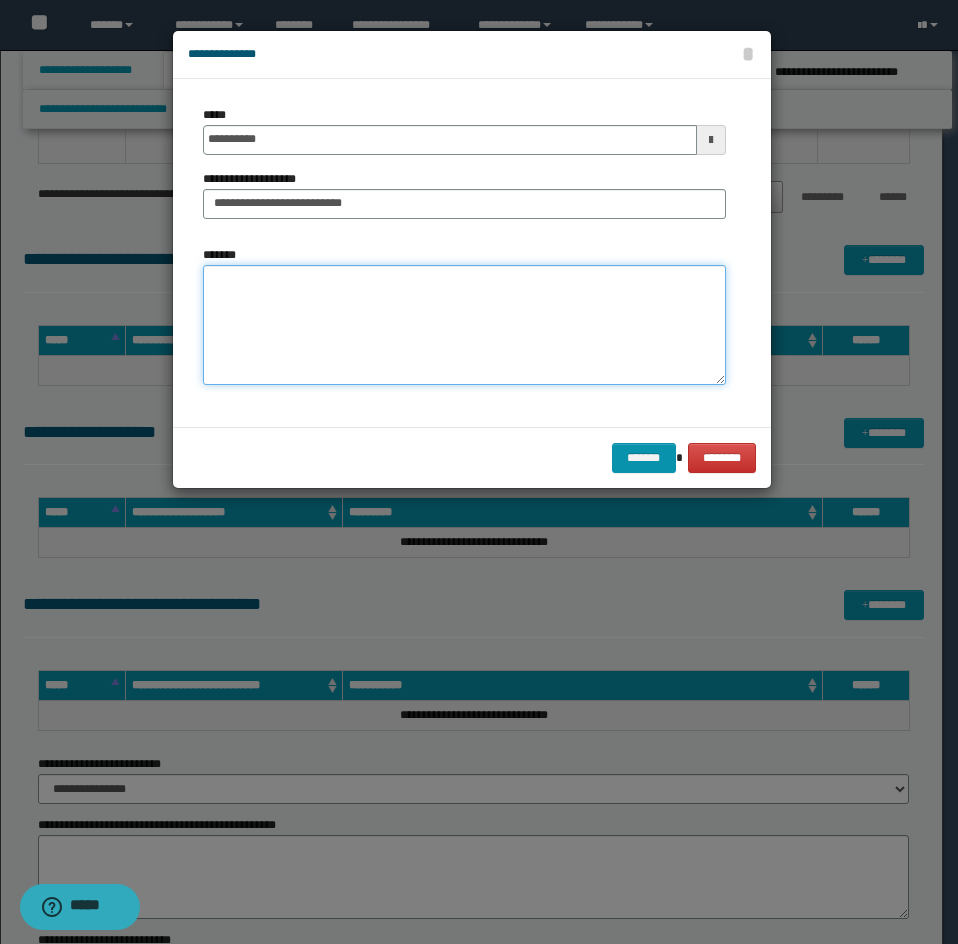 click on "*******" at bounding box center [464, 325] 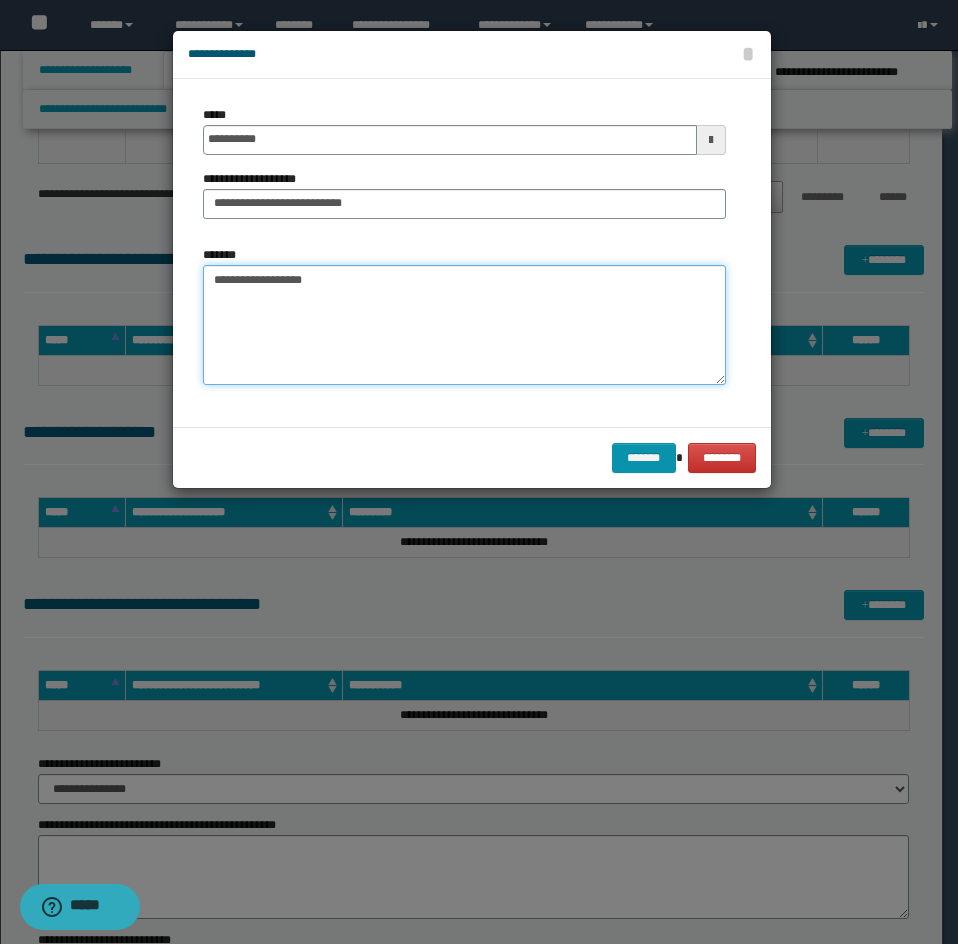 click on "**********" at bounding box center [464, 325] 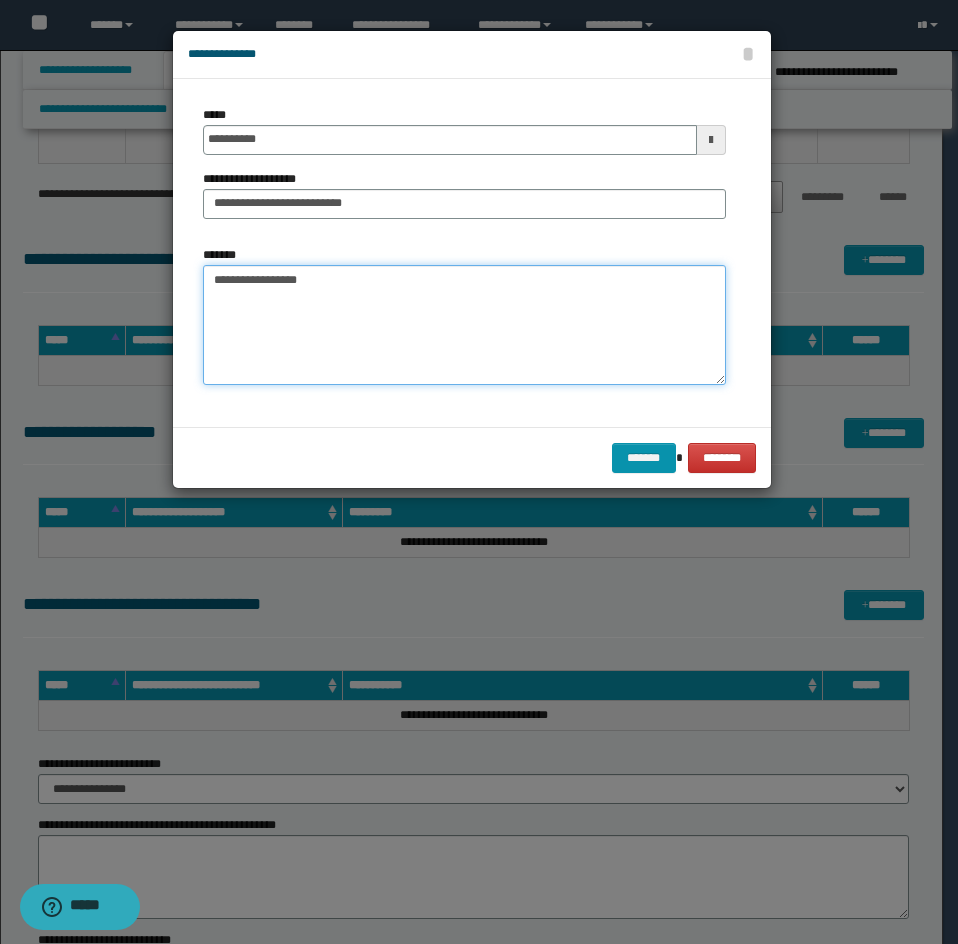paste on "**********" 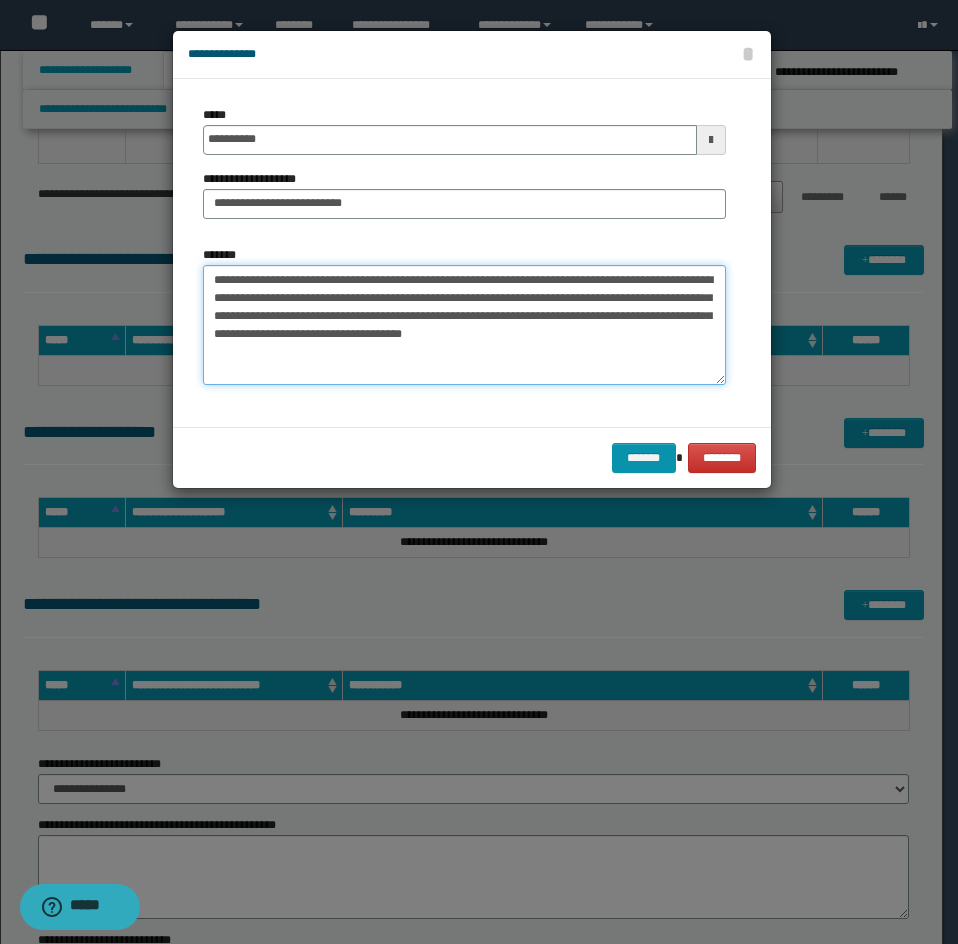 drag, startPoint x: 267, startPoint y: 276, endPoint x: 612, endPoint y: 326, distance: 348.60437 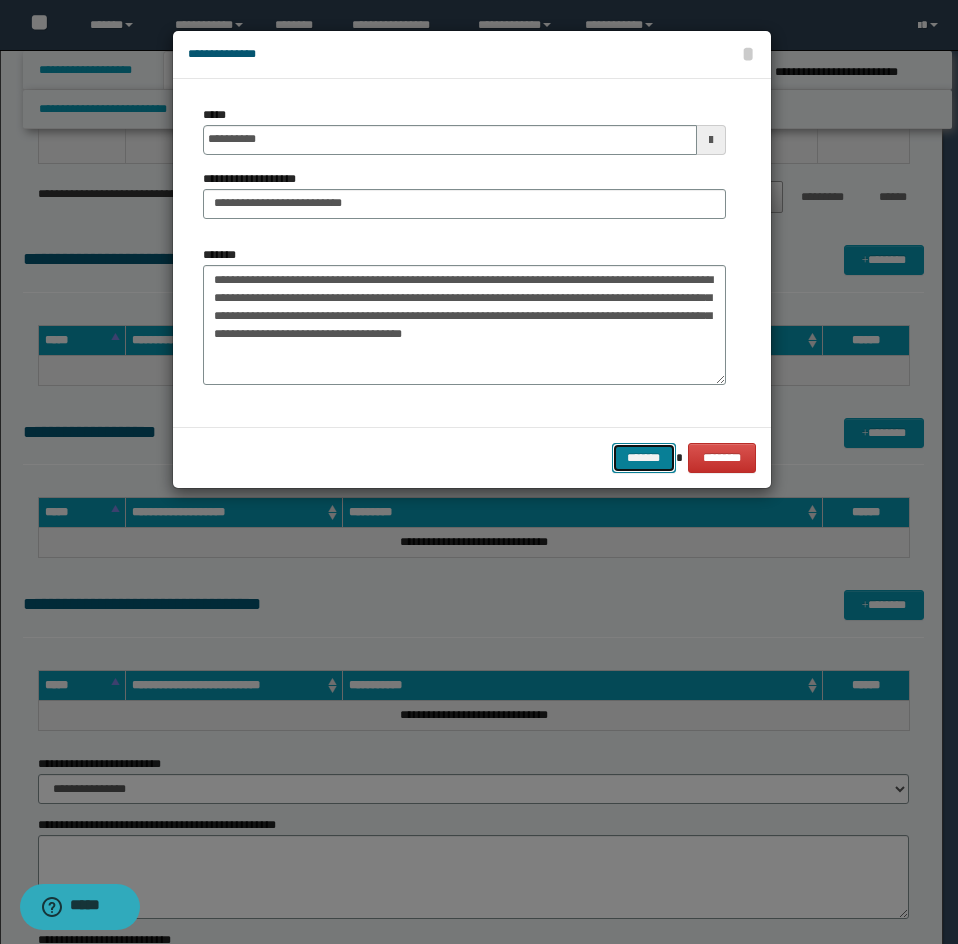 click on "*******" at bounding box center (644, 458) 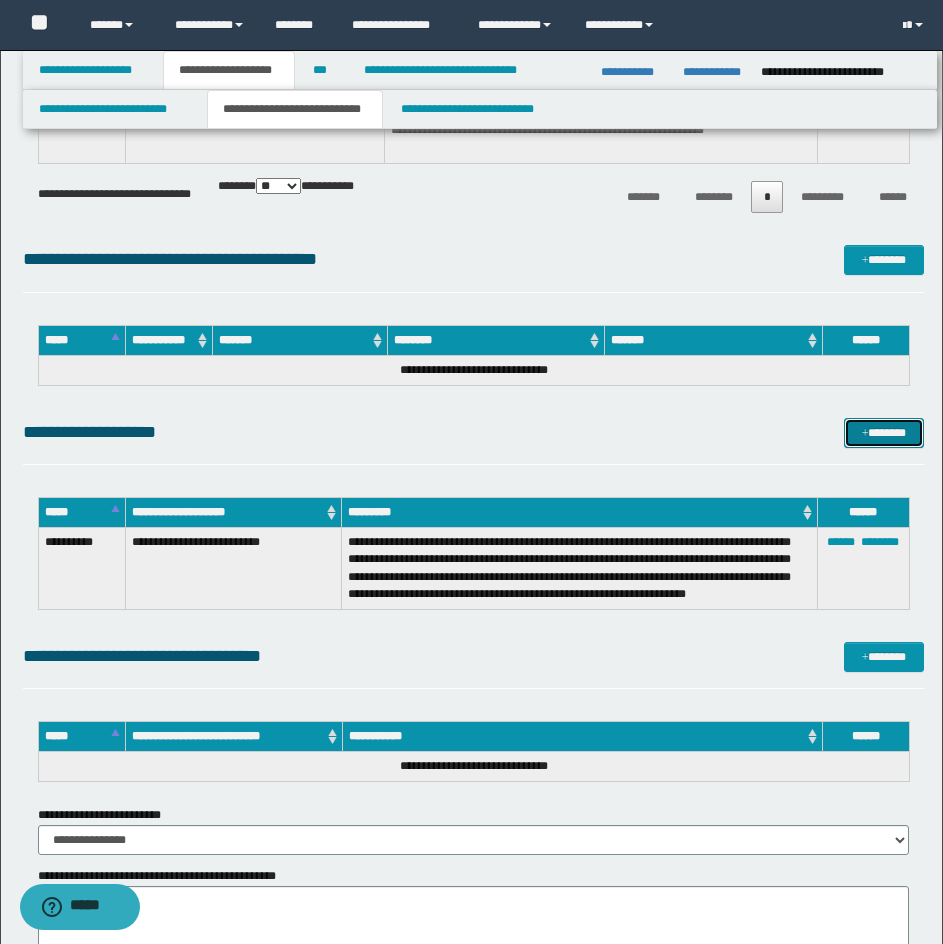 click on "*******" at bounding box center [884, 433] 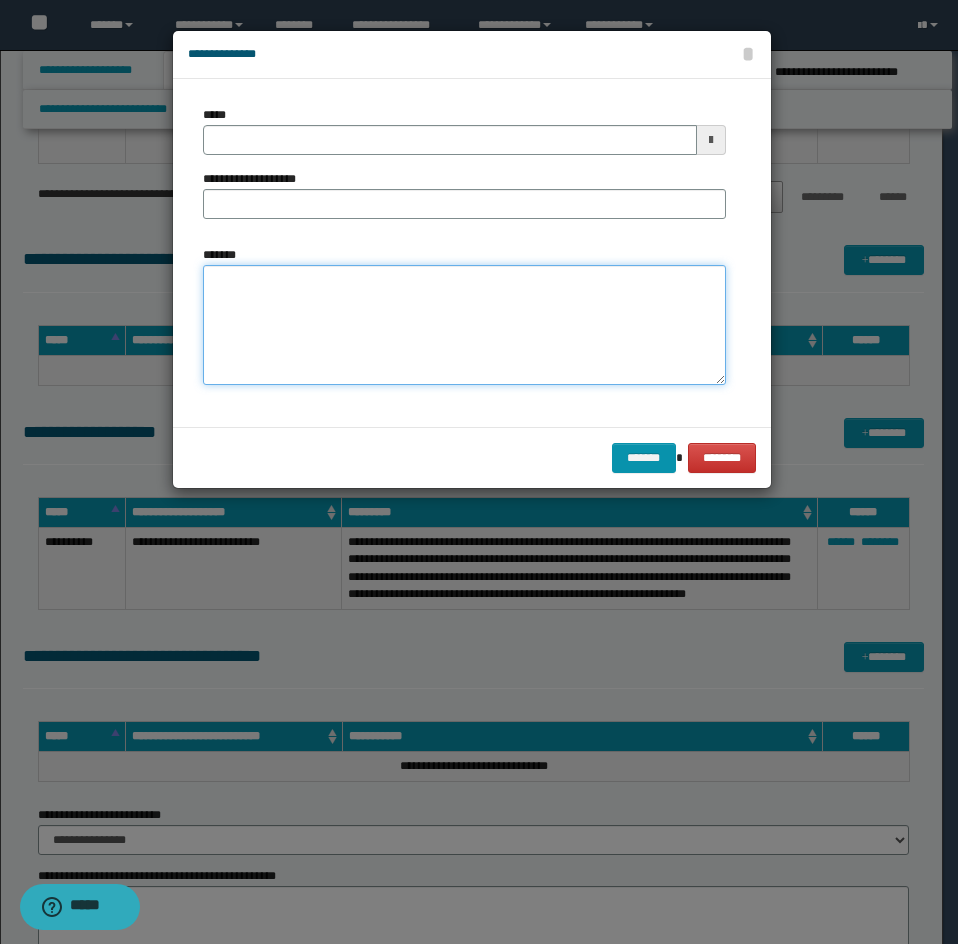 click on "*******" at bounding box center [464, 325] 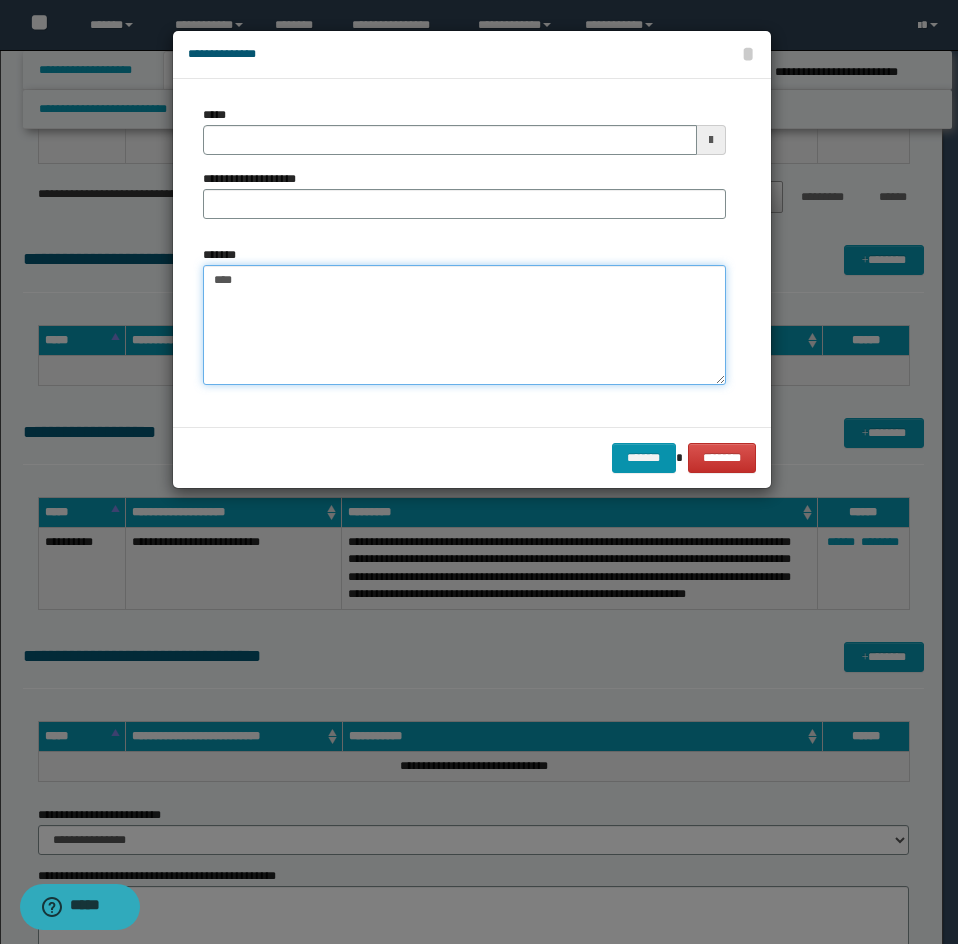 paste on "**********" 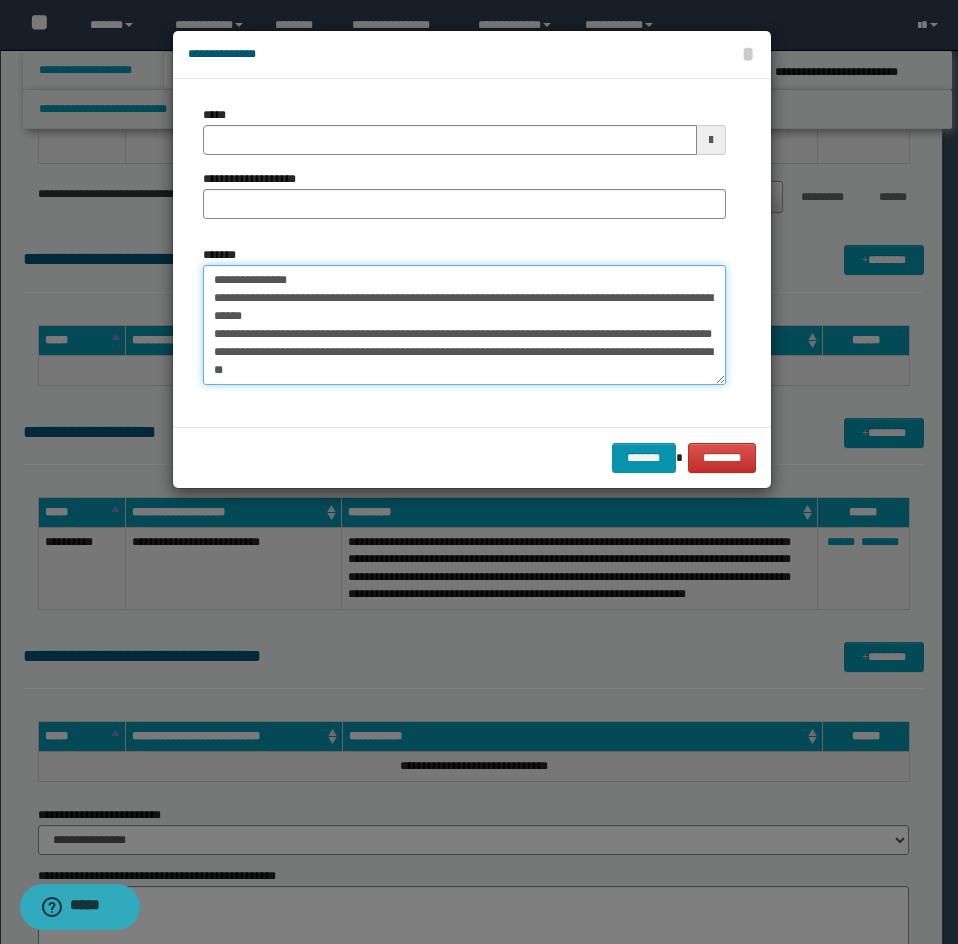 scroll, scrollTop: 264, scrollLeft: 0, axis: vertical 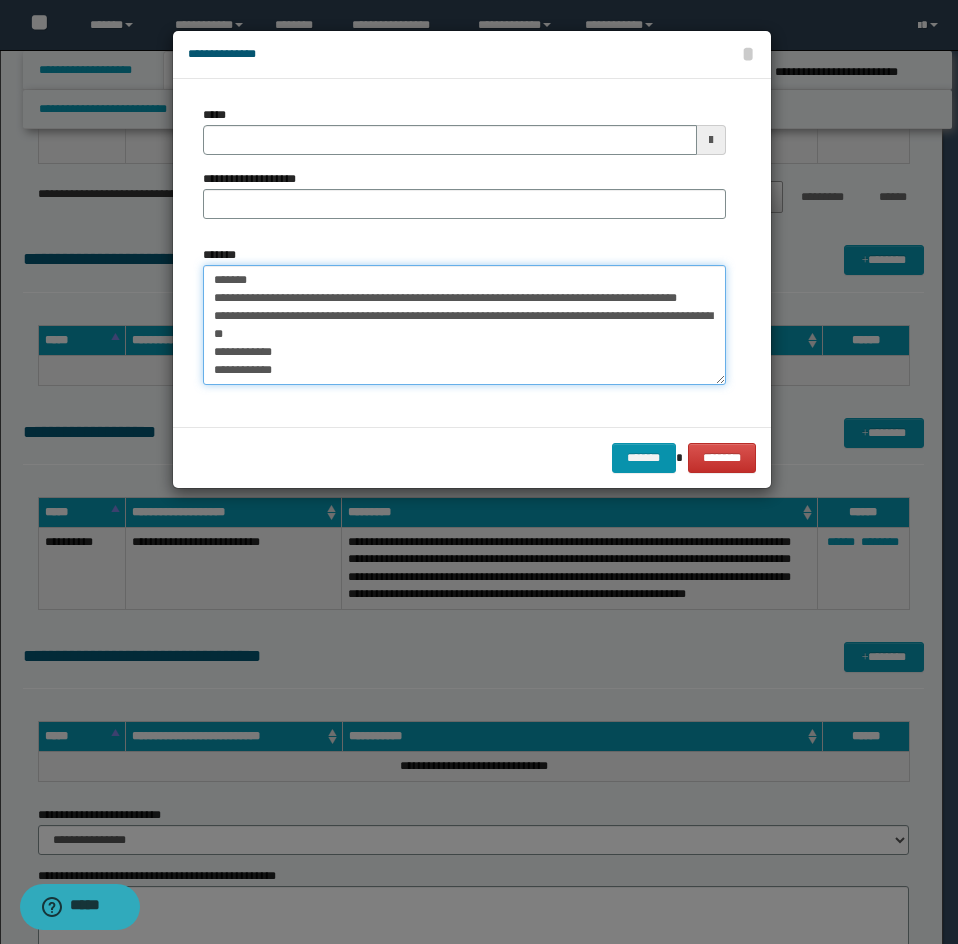 drag, startPoint x: 208, startPoint y: 373, endPoint x: 204, endPoint y: 385, distance: 12.649111 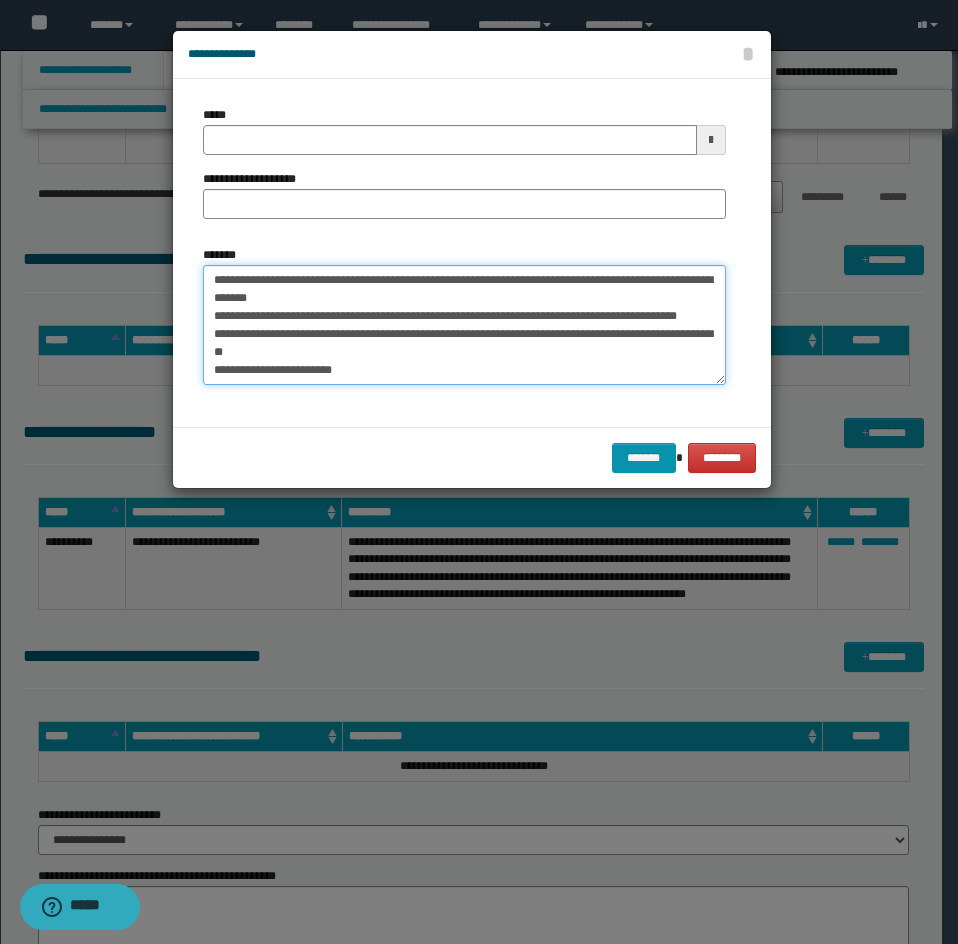 scroll, scrollTop: 252, scrollLeft: 0, axis: vertical 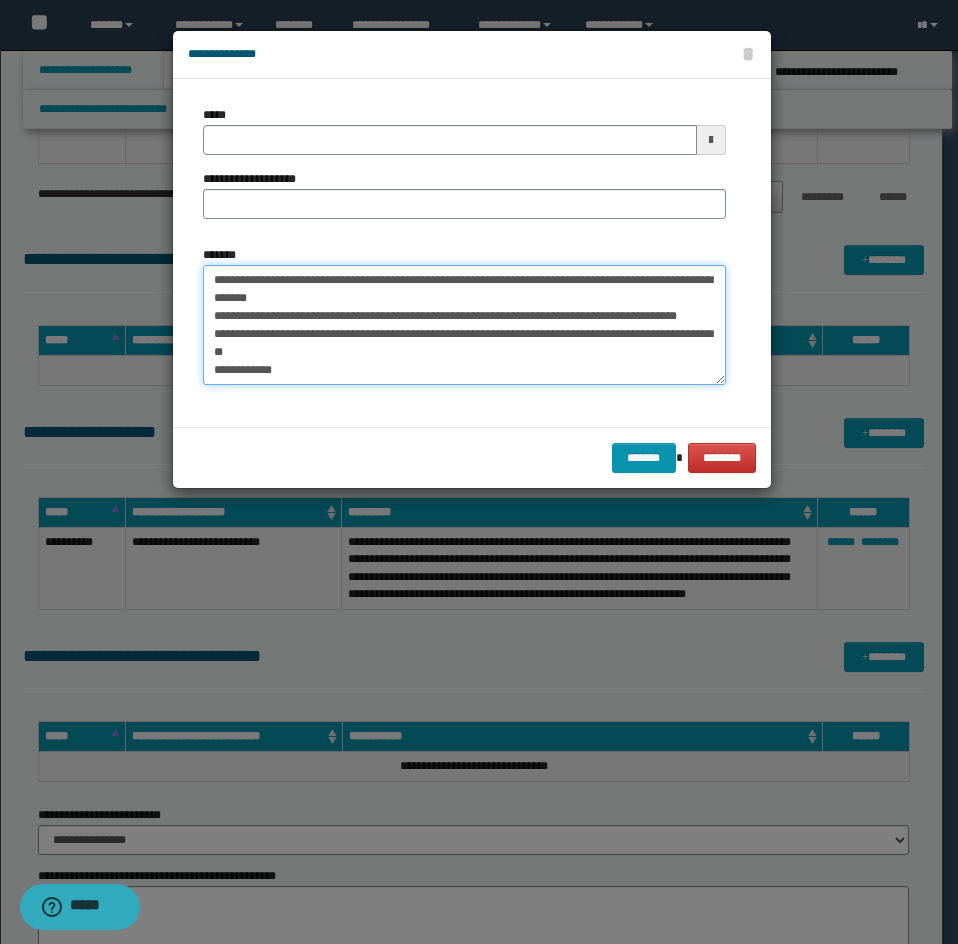 type on "**********" 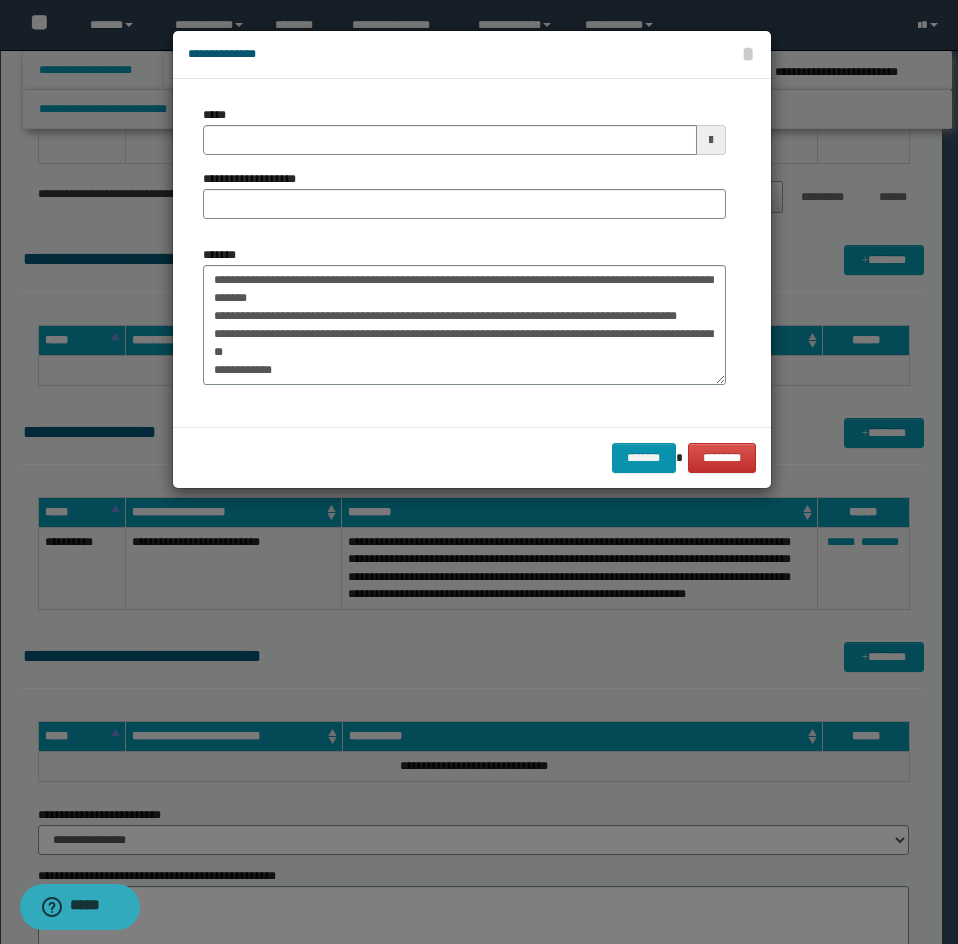 type 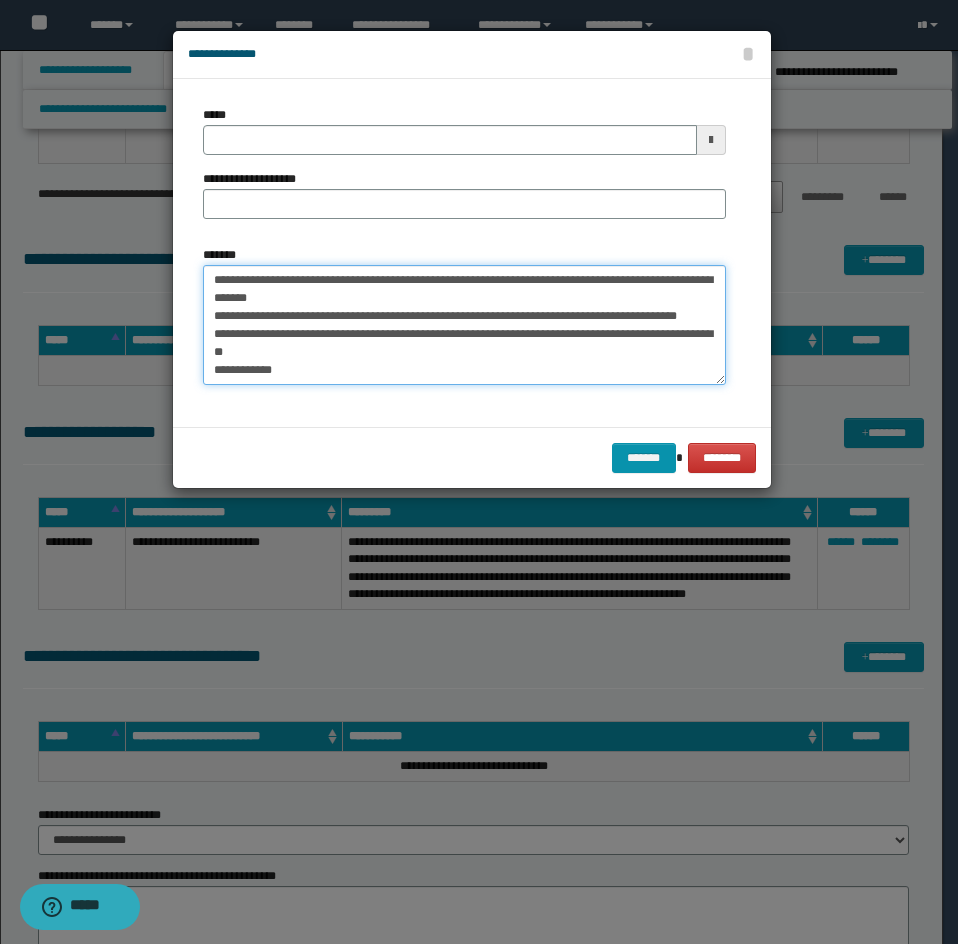 click on "**********" at bounding box center (464, 325) 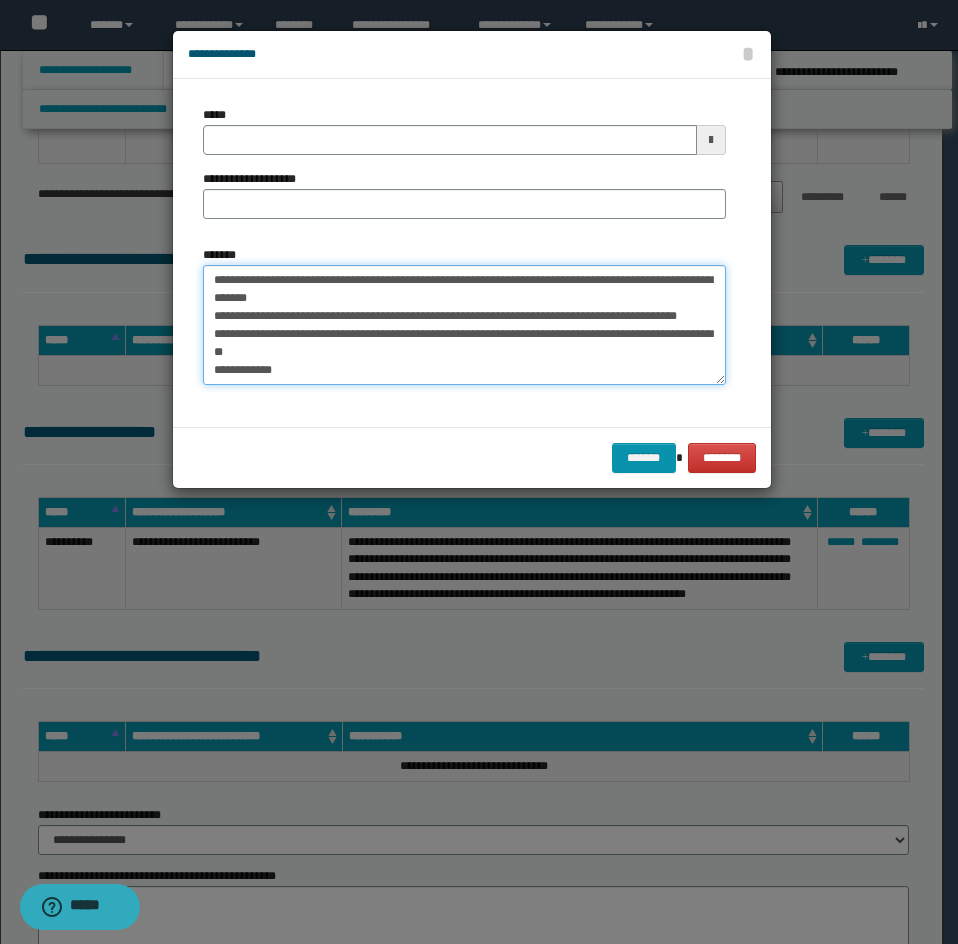 paste on "**********" 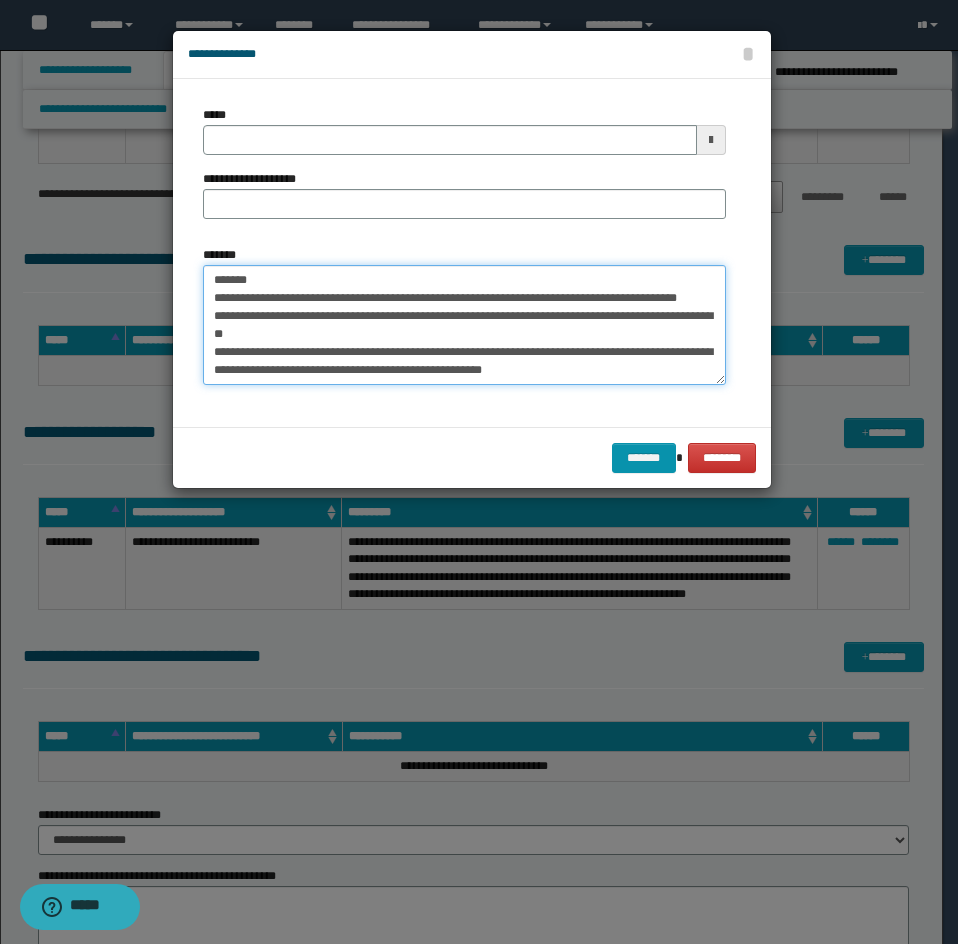 scroll, scrollTop: 264, scrollLeft: 0, axis: vertical 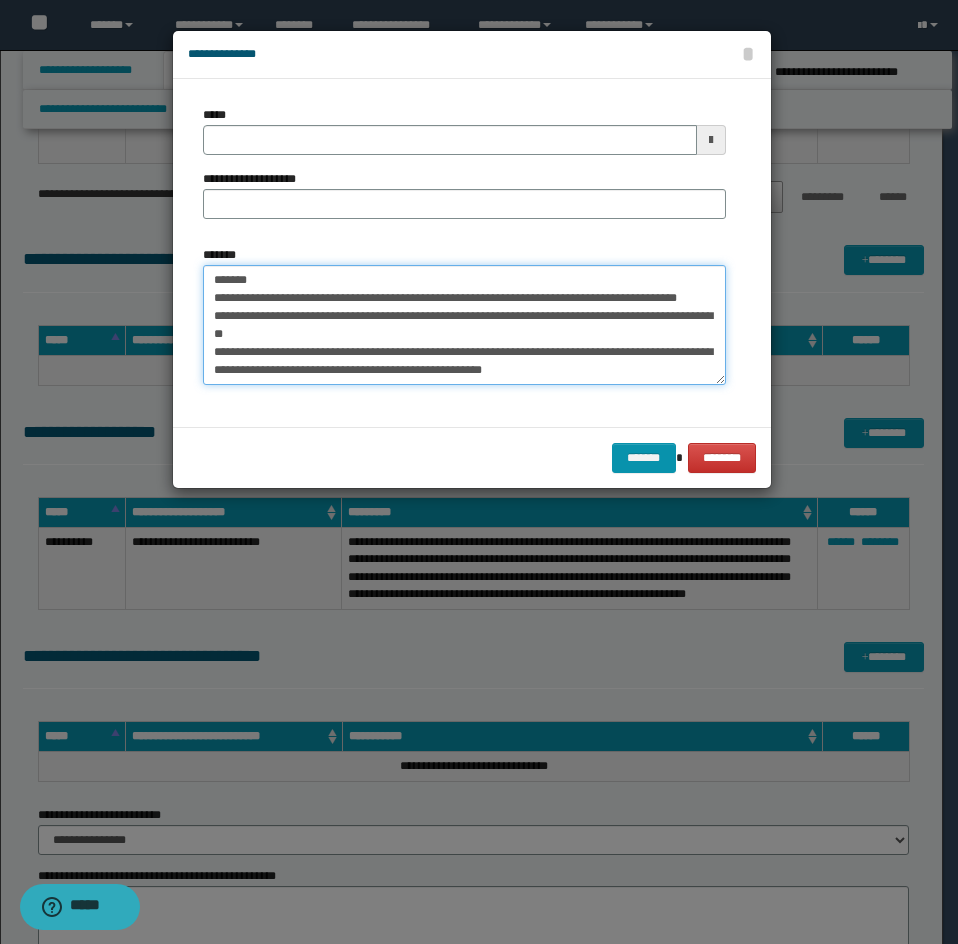 click on "*******" at bounding box center (464, 325) 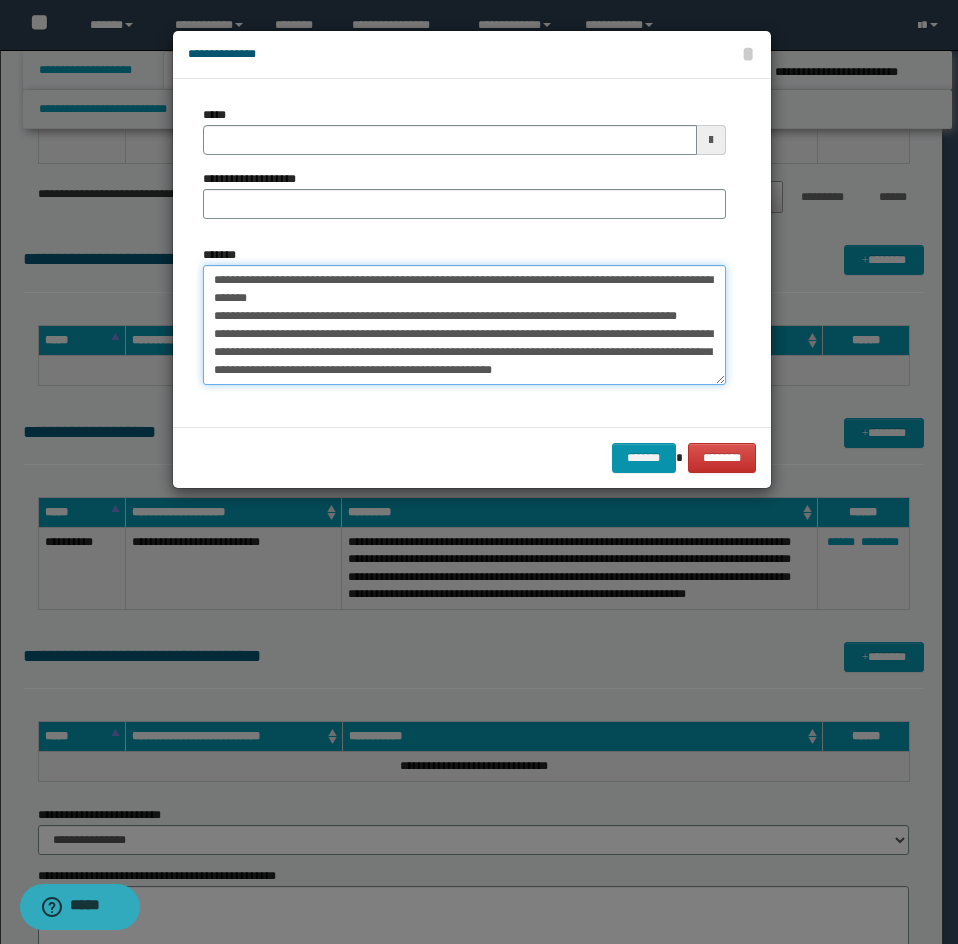 scroll, scrollTop: 252, scrollLeft: 0, axis: vertical 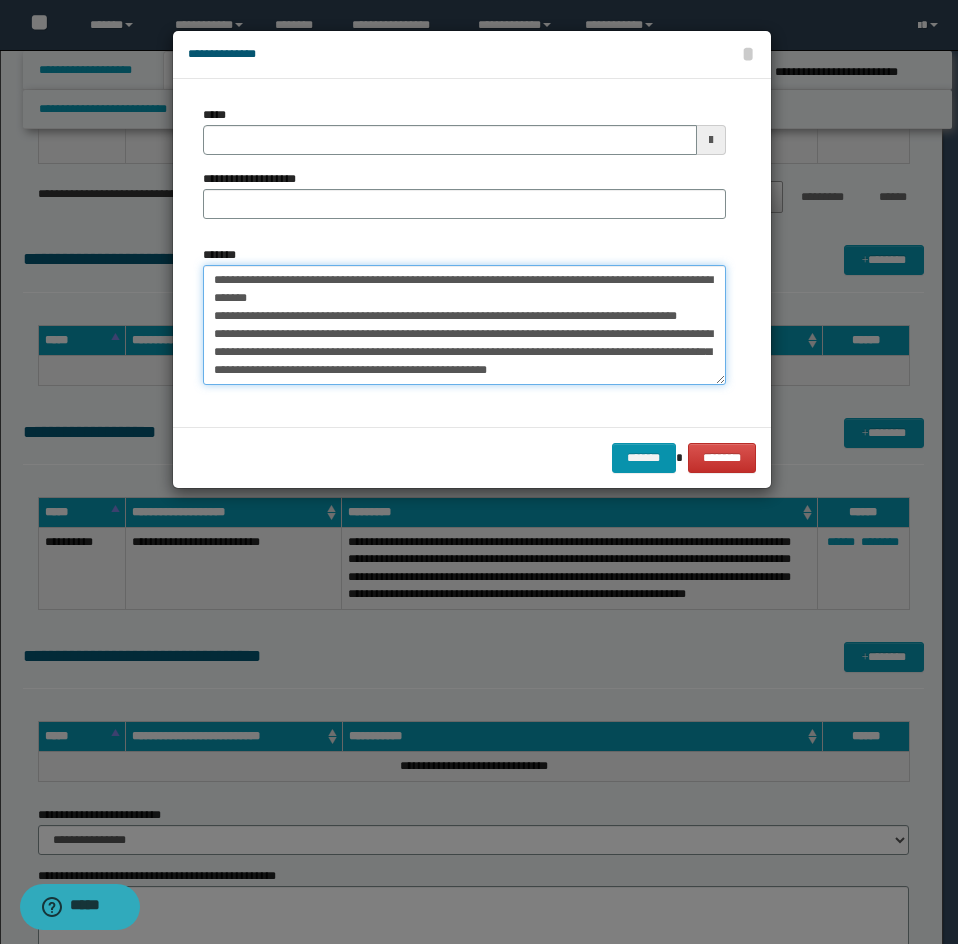 click on "*******" at bounding box center (464, 325) 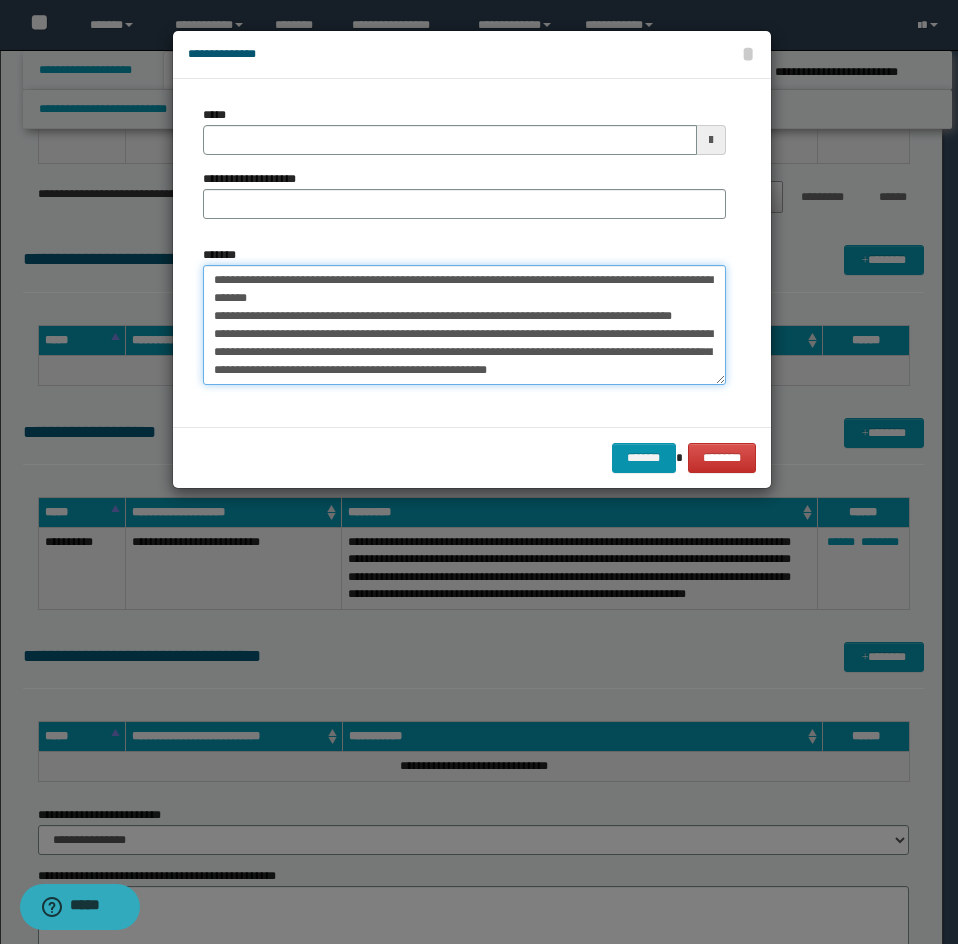 click on "*******" at bounding box center (464, 325) 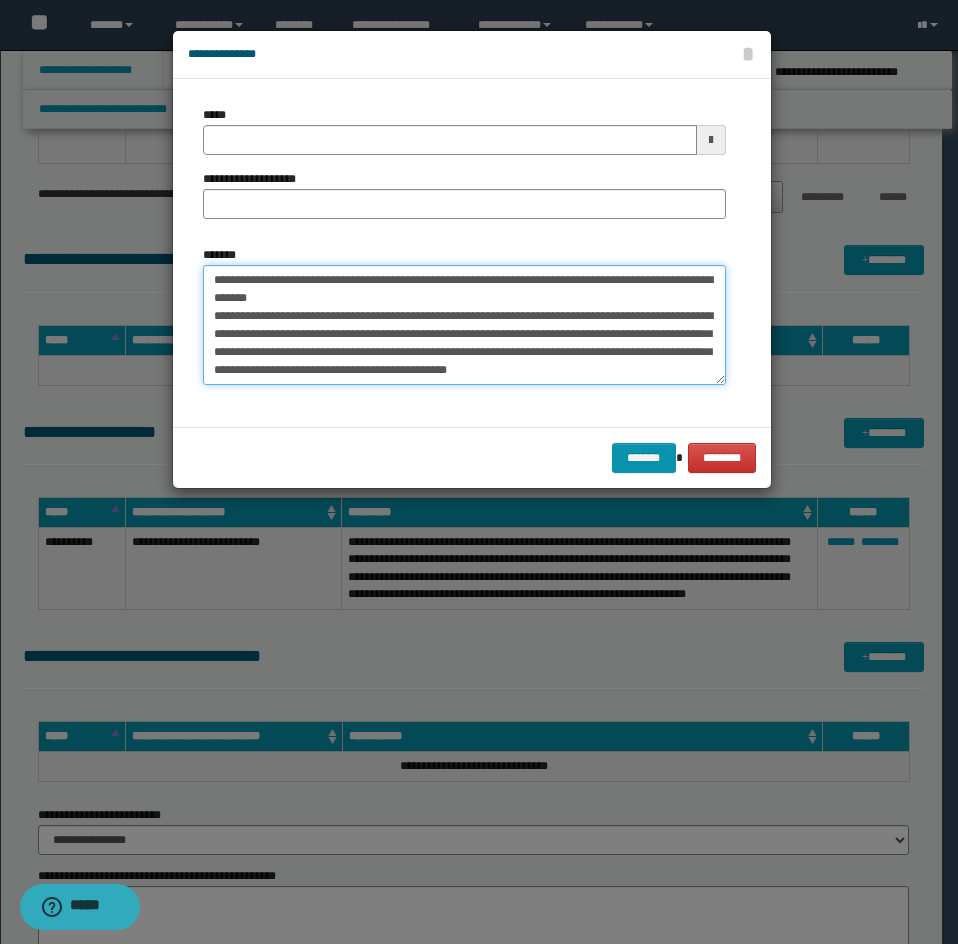 click on "*******" at bounding box center [464, 325] 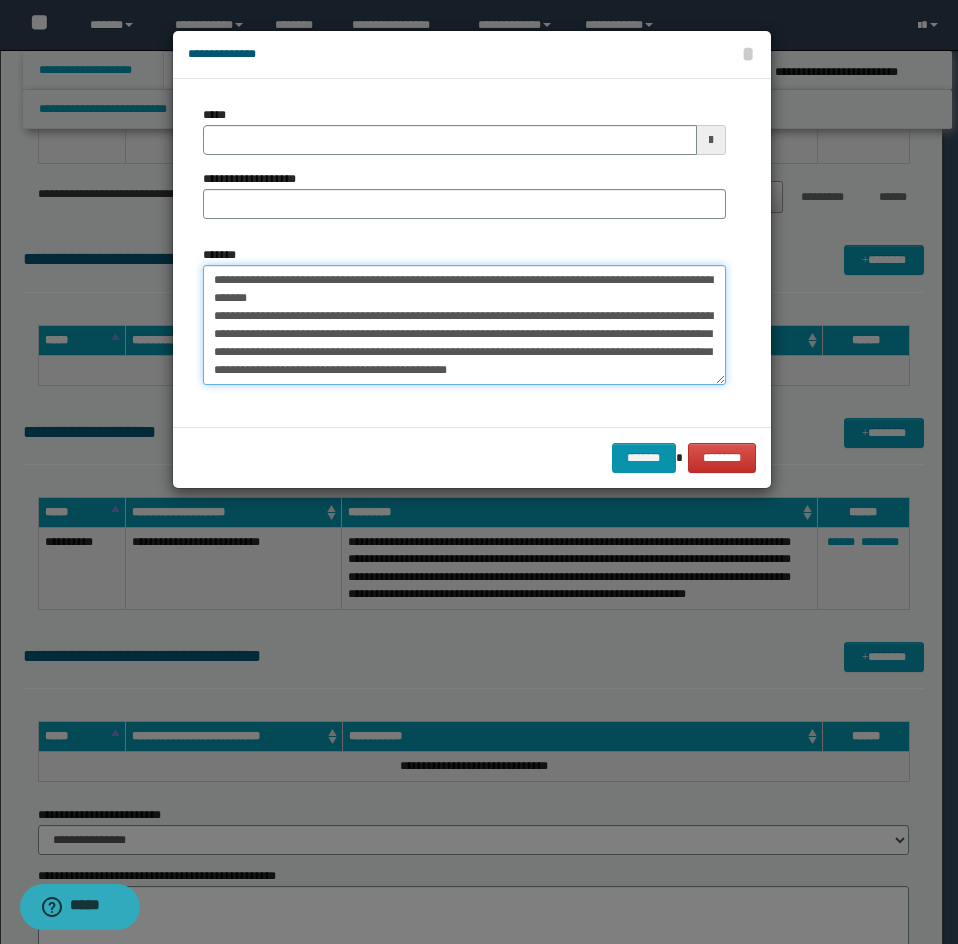 click on "*******" at bounding box center [464, 325] 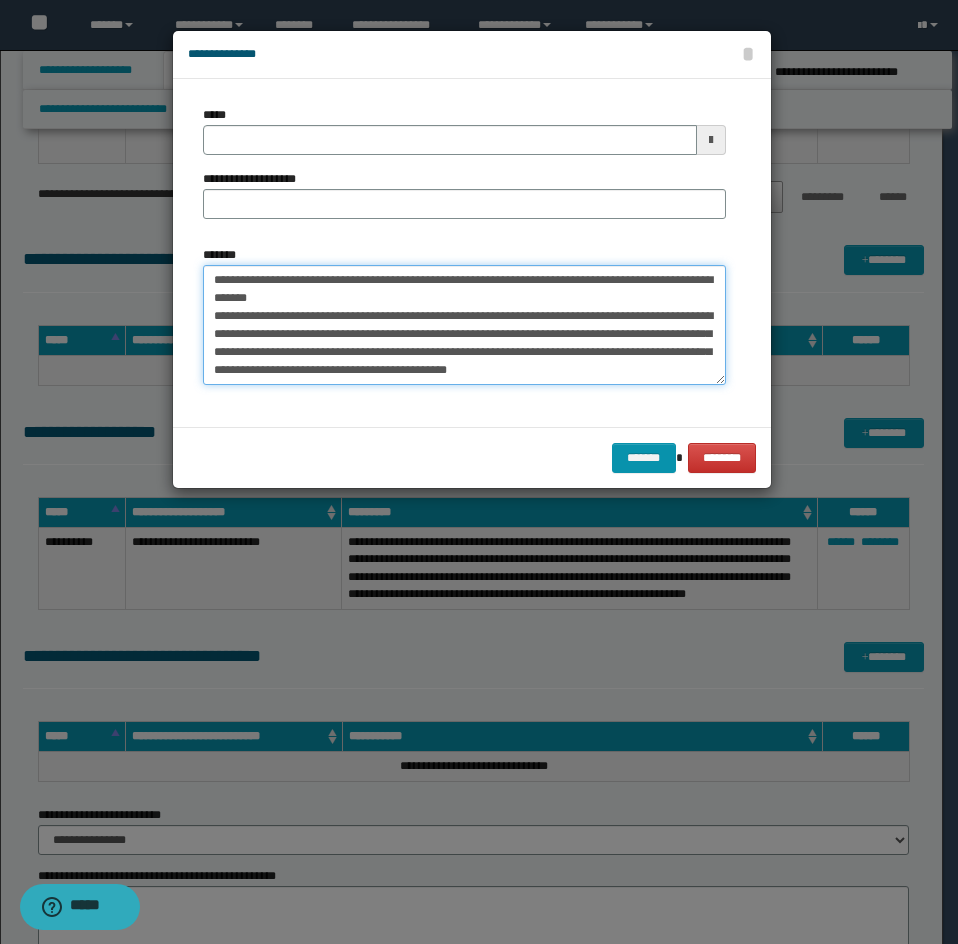 click on "*******" at bounding box center [464, 325] 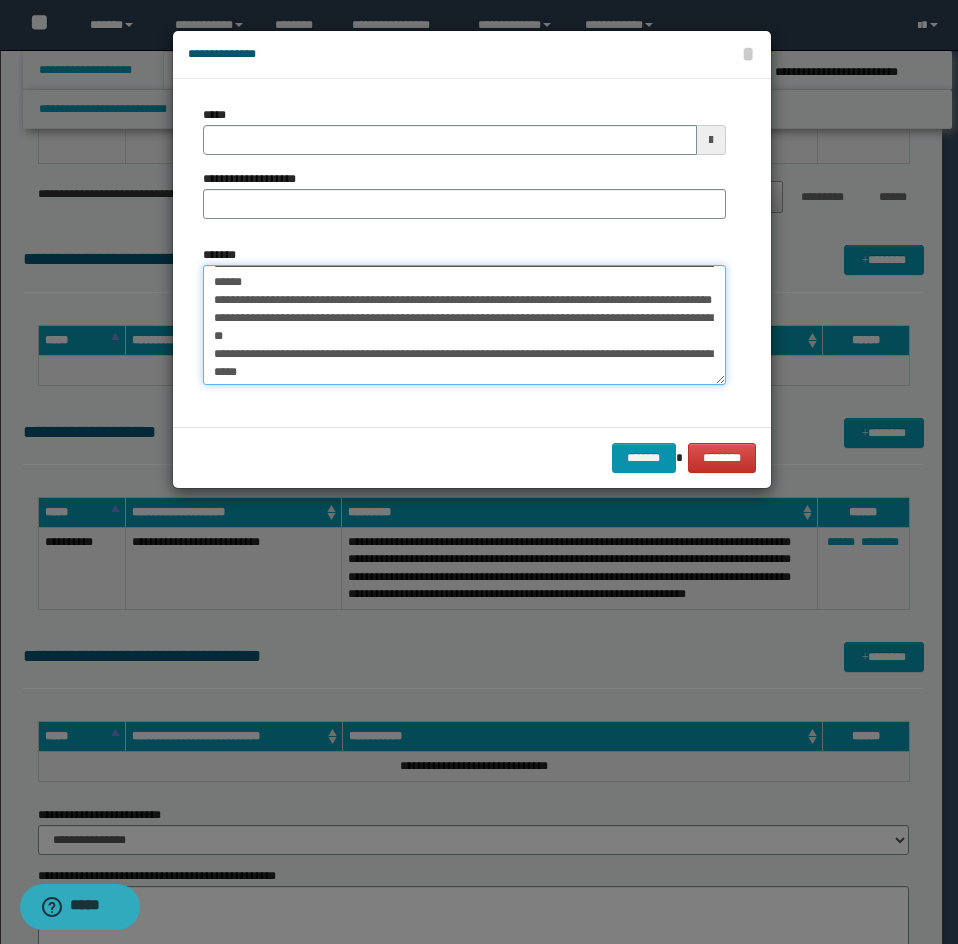 scroll, scrollTop: 134, scrollLeft: 0, axis: vertical 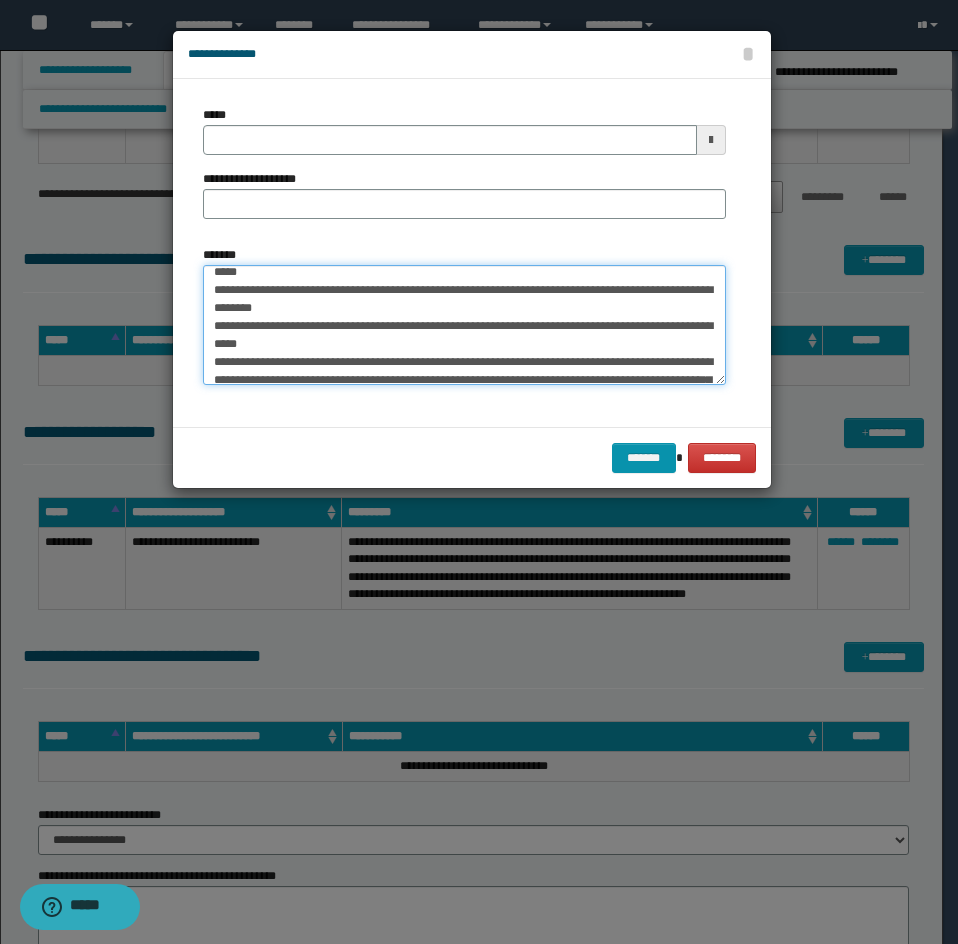 click on "*******" at bounding box center [464, 325] 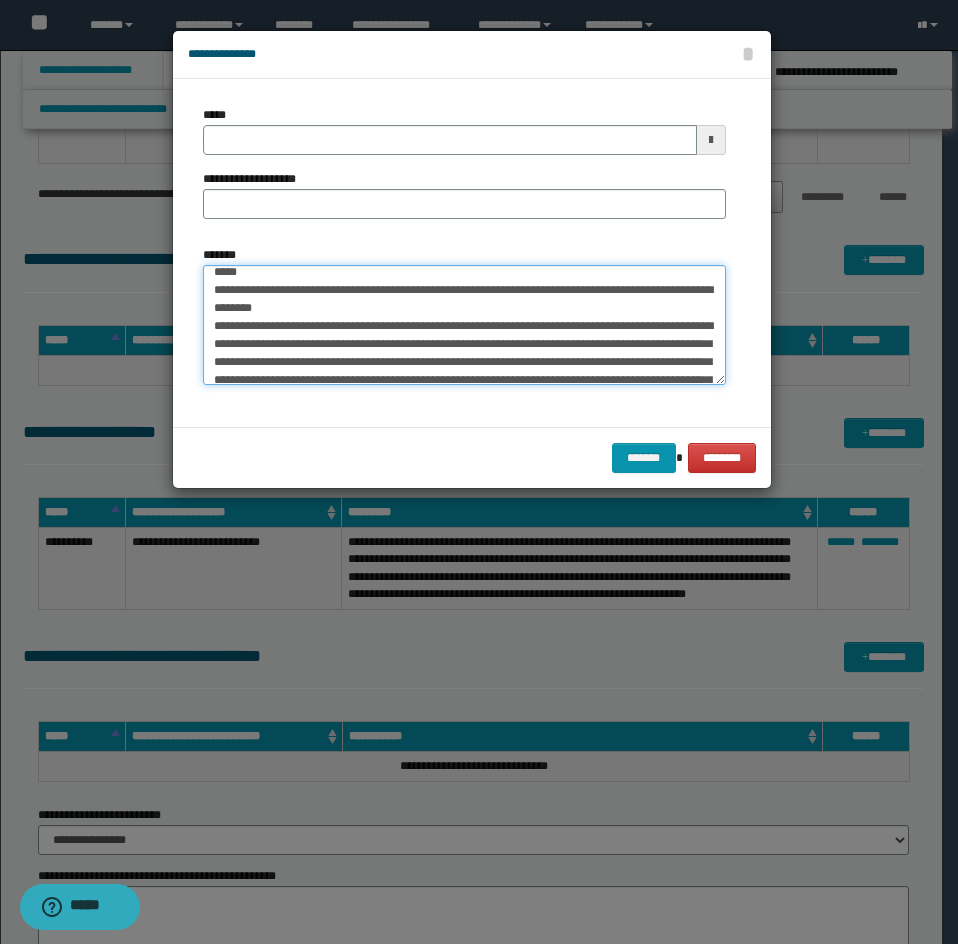 click on "*******" at bounding box center [464, 325] 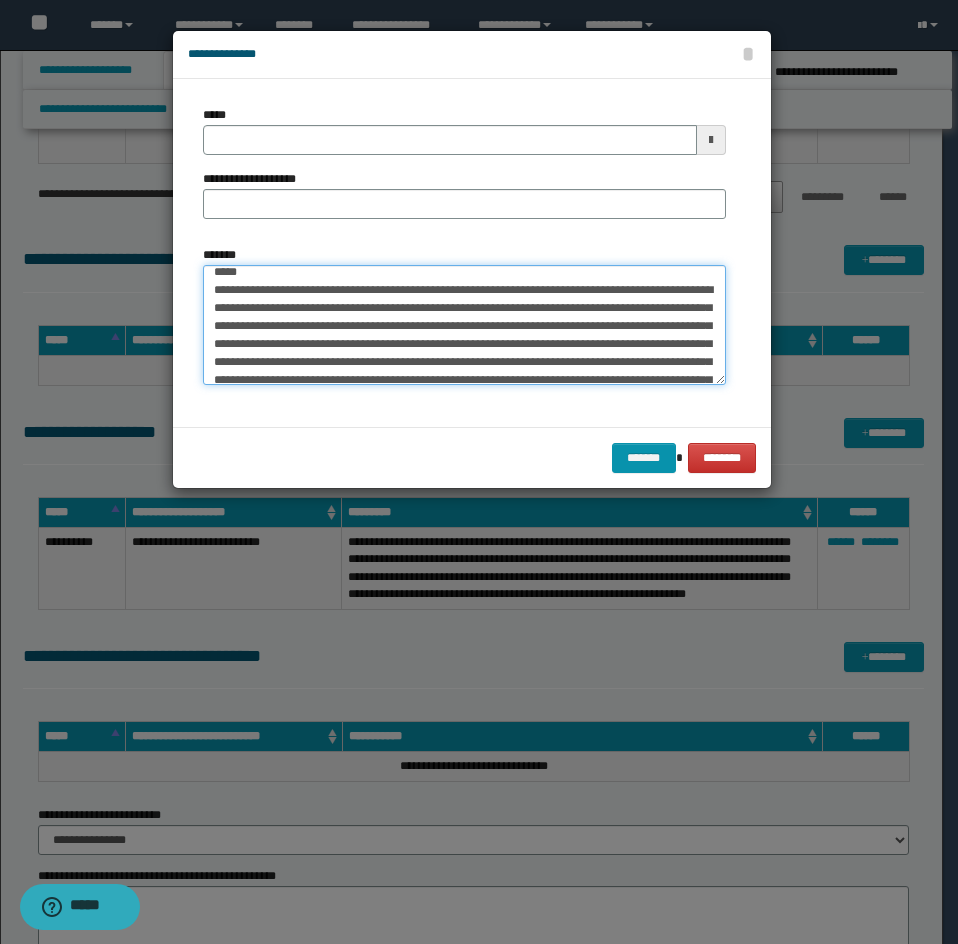 drag, startPoint x: 457, startPoint y: 314, endPoint x: 538, endPoint y: 302, distance: 81.88406 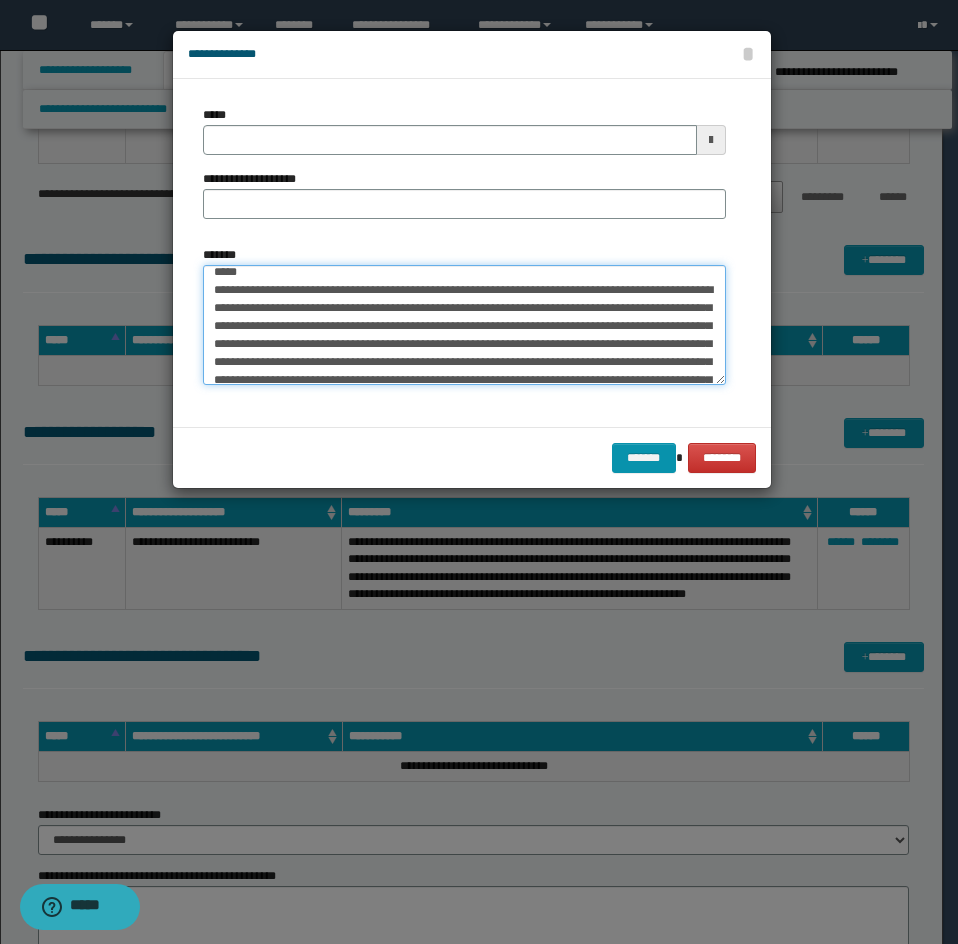 drag, startPoint x: 657, startPoint y: 364, endPoint x: 254, endPoint y: 315, distance: 405.968 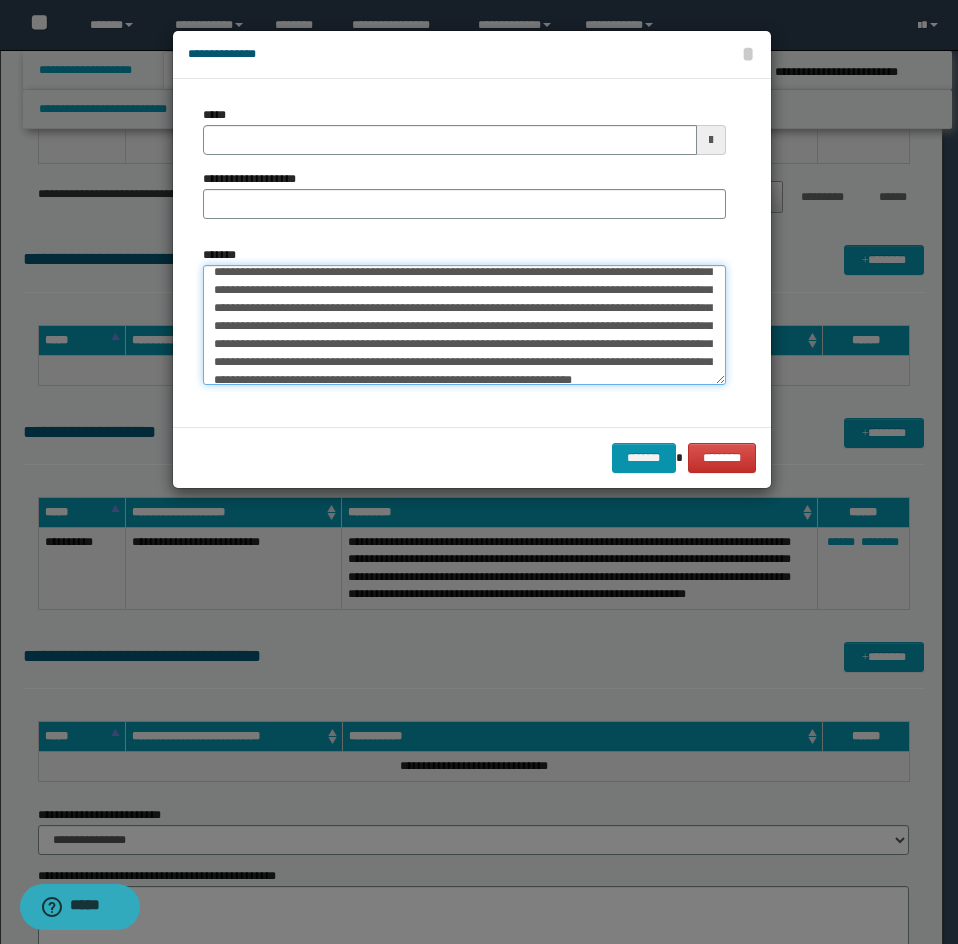 scroll, scrollTop: 116, scrollLeft: 0, axis: vertical 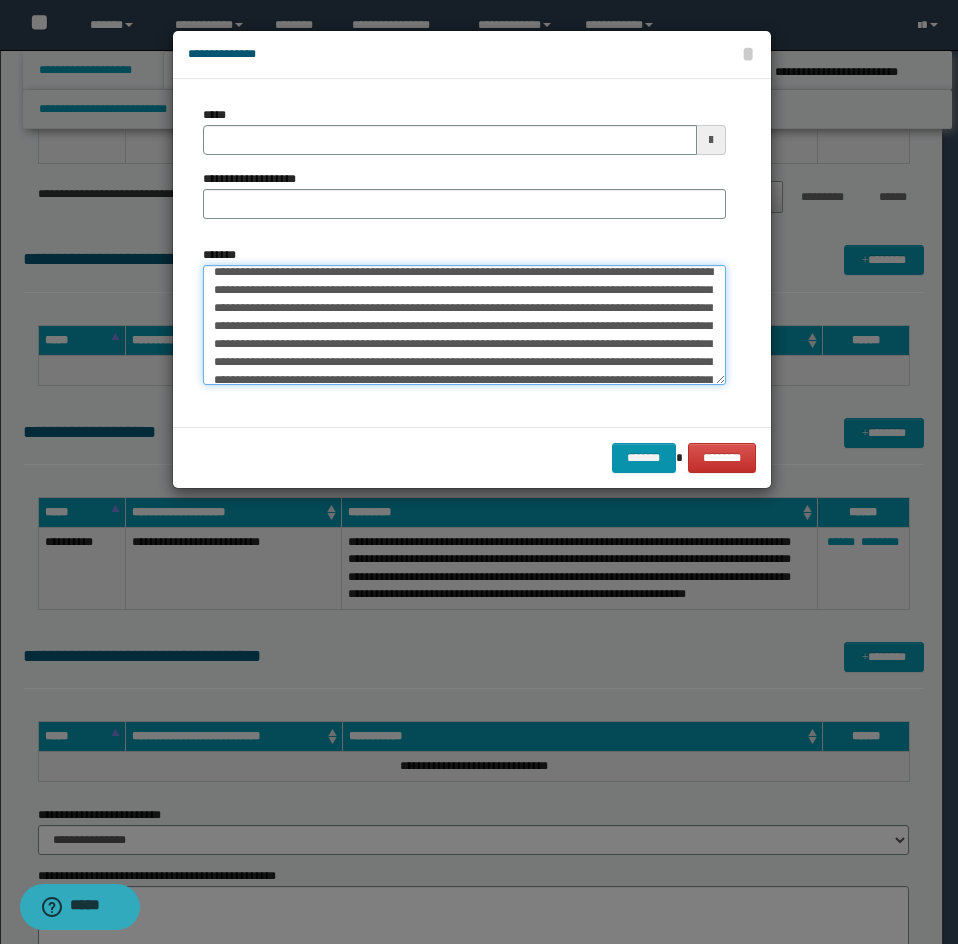 drag, startPoint x: 239, startPoint y: 312, endPoint x: 251, endPoint y: 360, distance: 49.47727 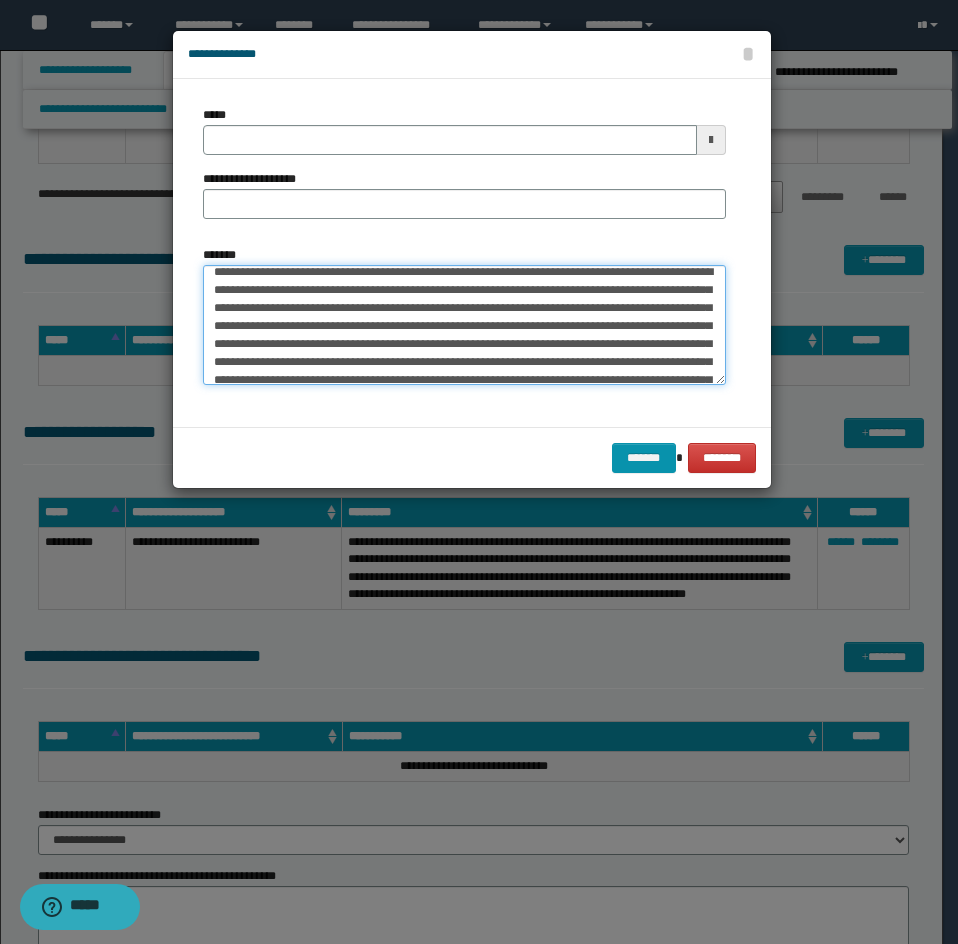 drag, startPoint x: 285, startPoint y: 297, endPoint x: 301, endPoint y: 294, distance: 16.27882 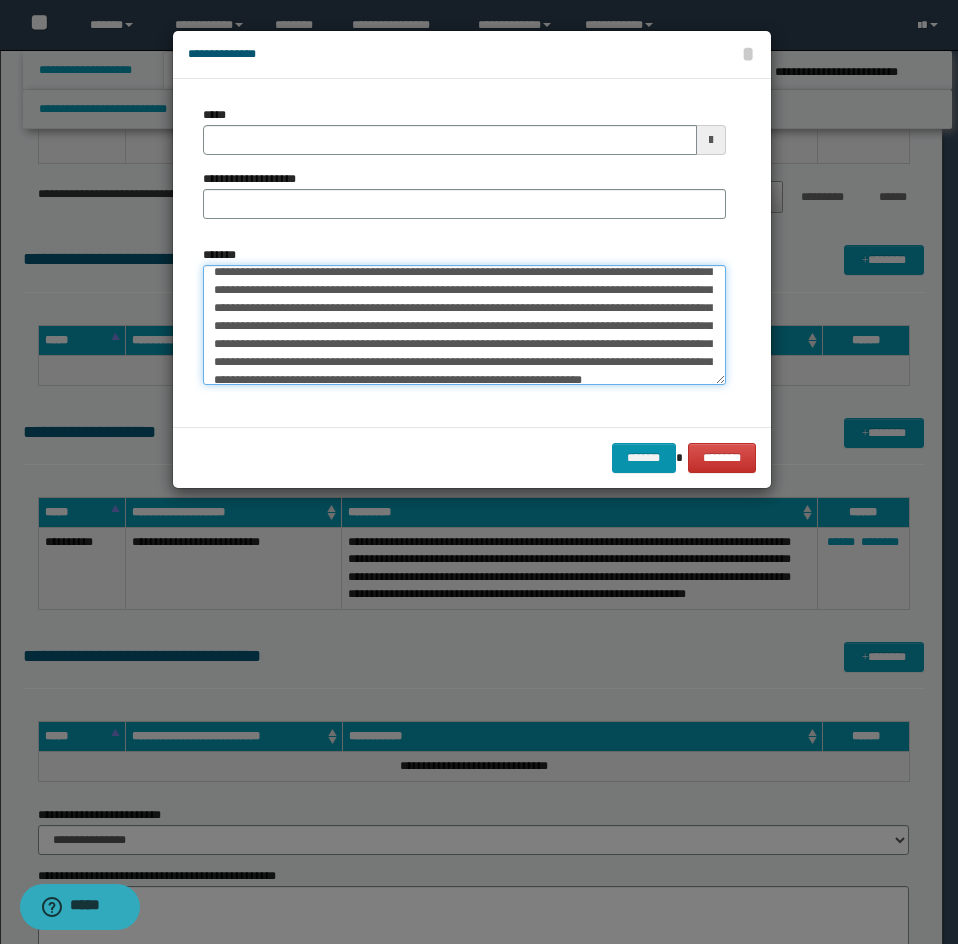 scroll, scrollTop: 98, scrollLeft: 0, axis: vertical 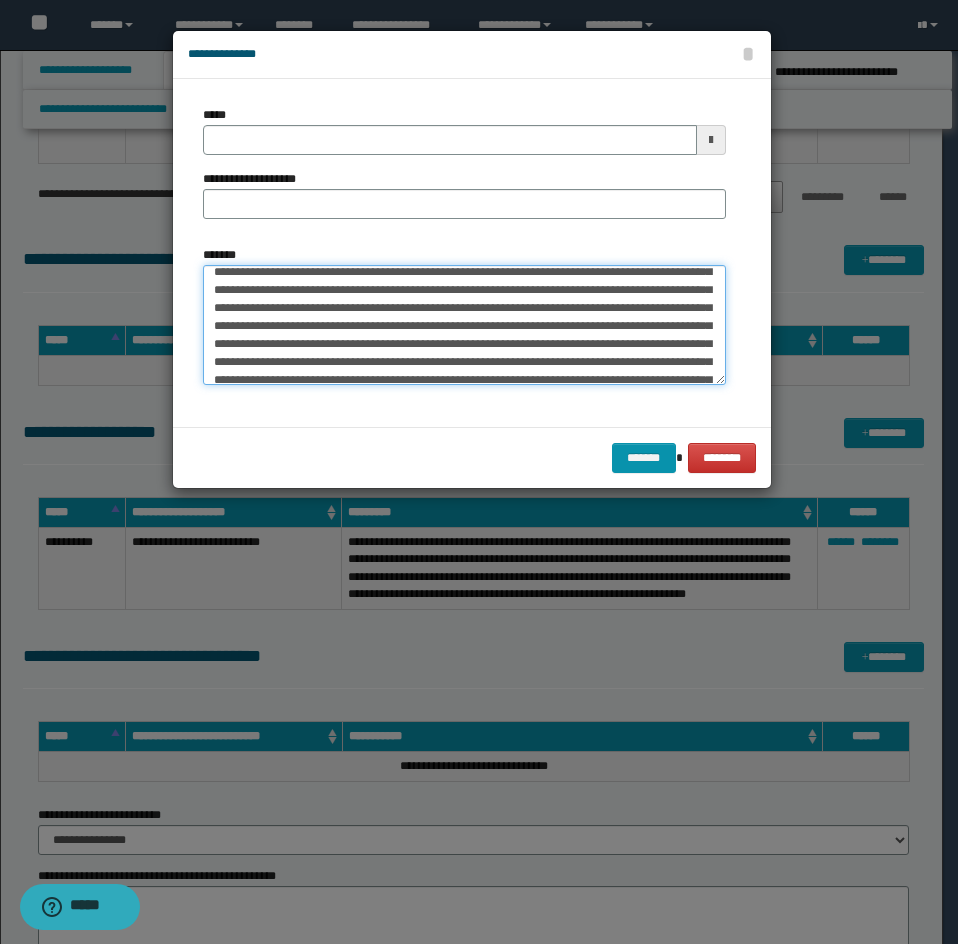 click on "*******" at bounding box center [464, 325] 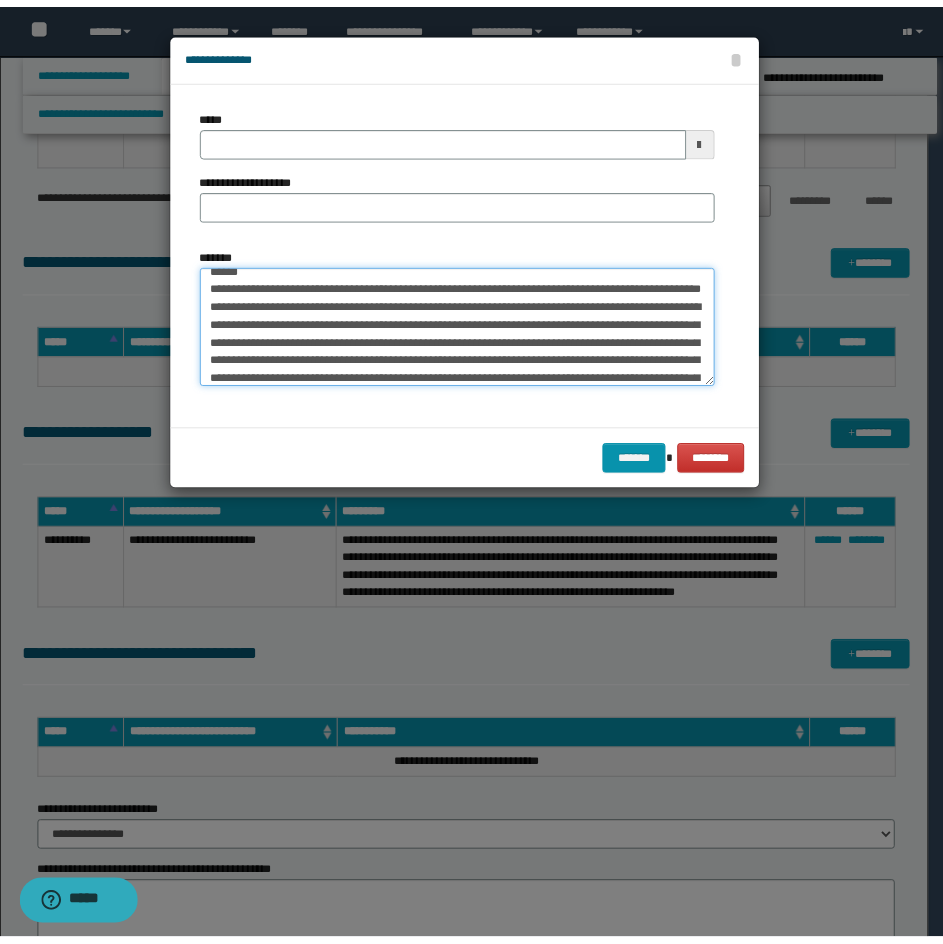 scroll, scrollTop: 0, scrollLeft: 0, axis: both 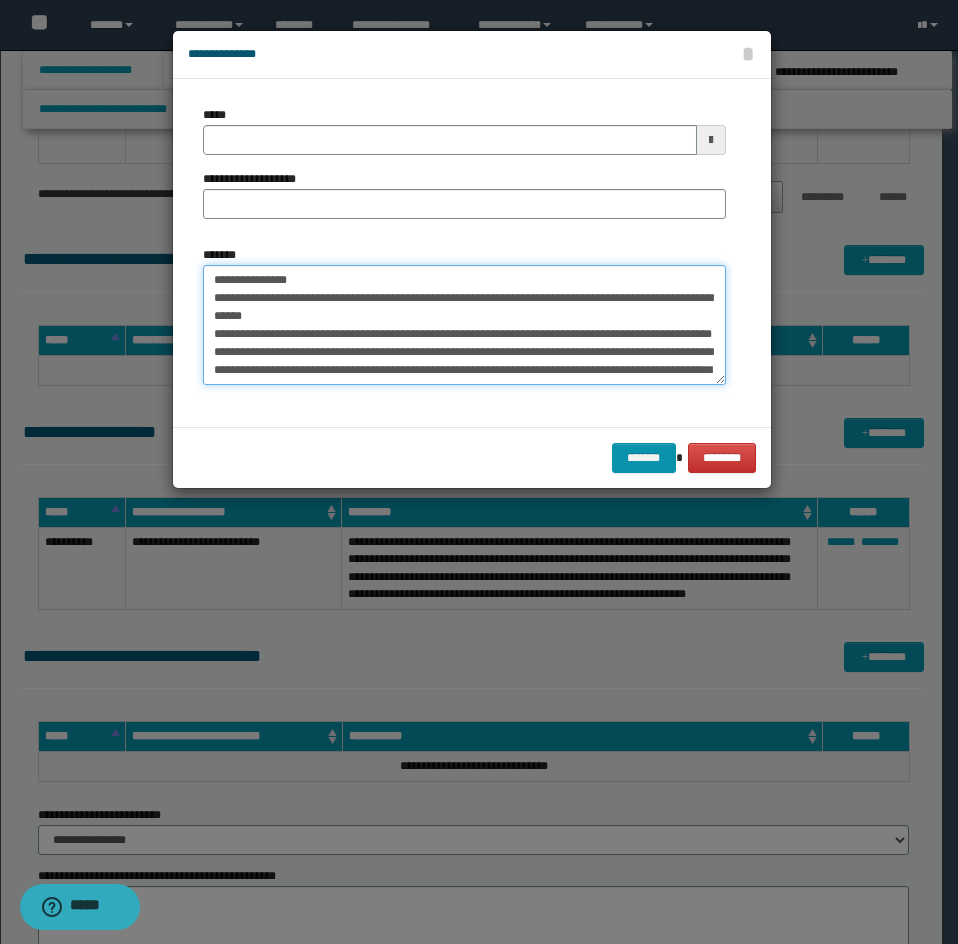 click on "*******" at bounding box center [464, 325] 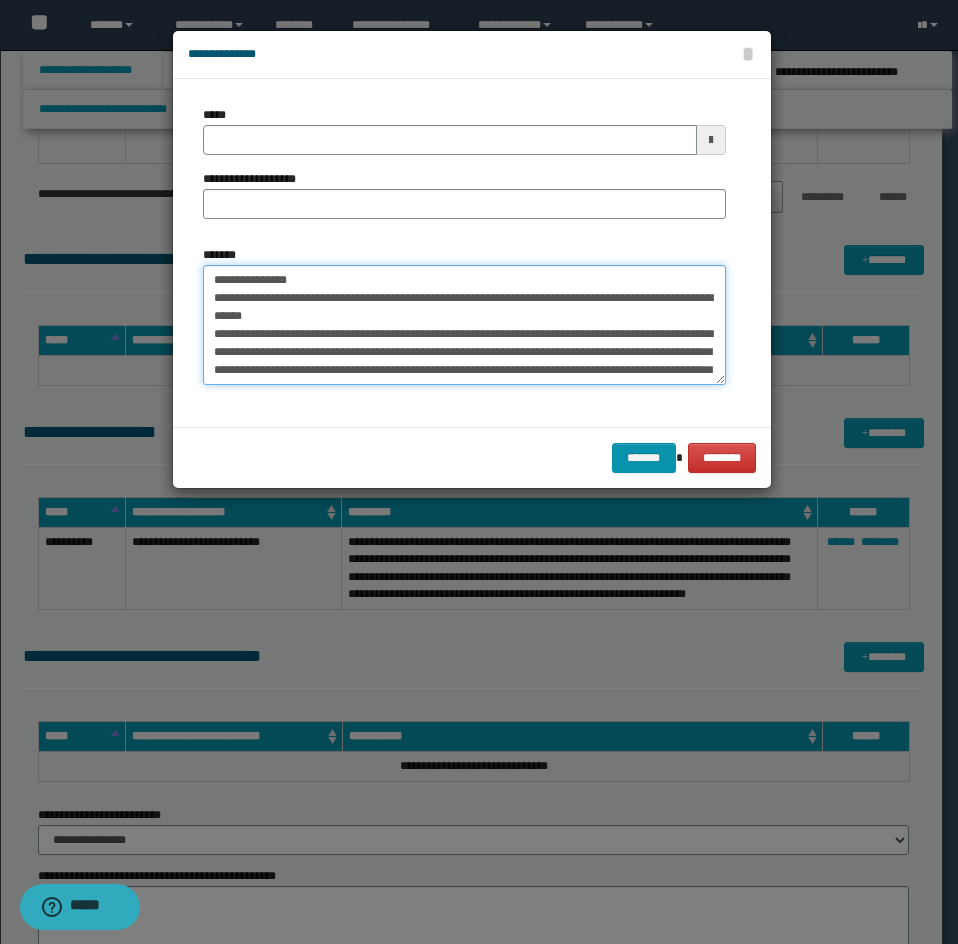 click on "*******" at bounding box center (464, 325) 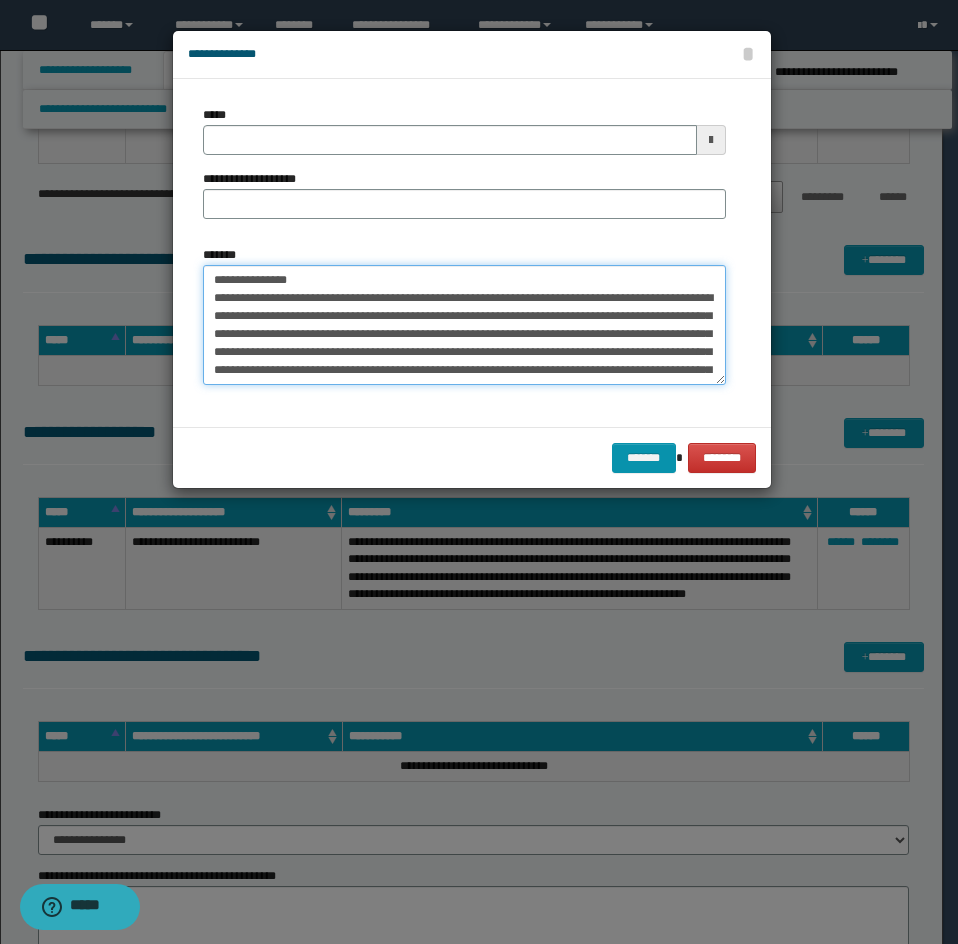 click on "*******" at bounding box center [464, 325] 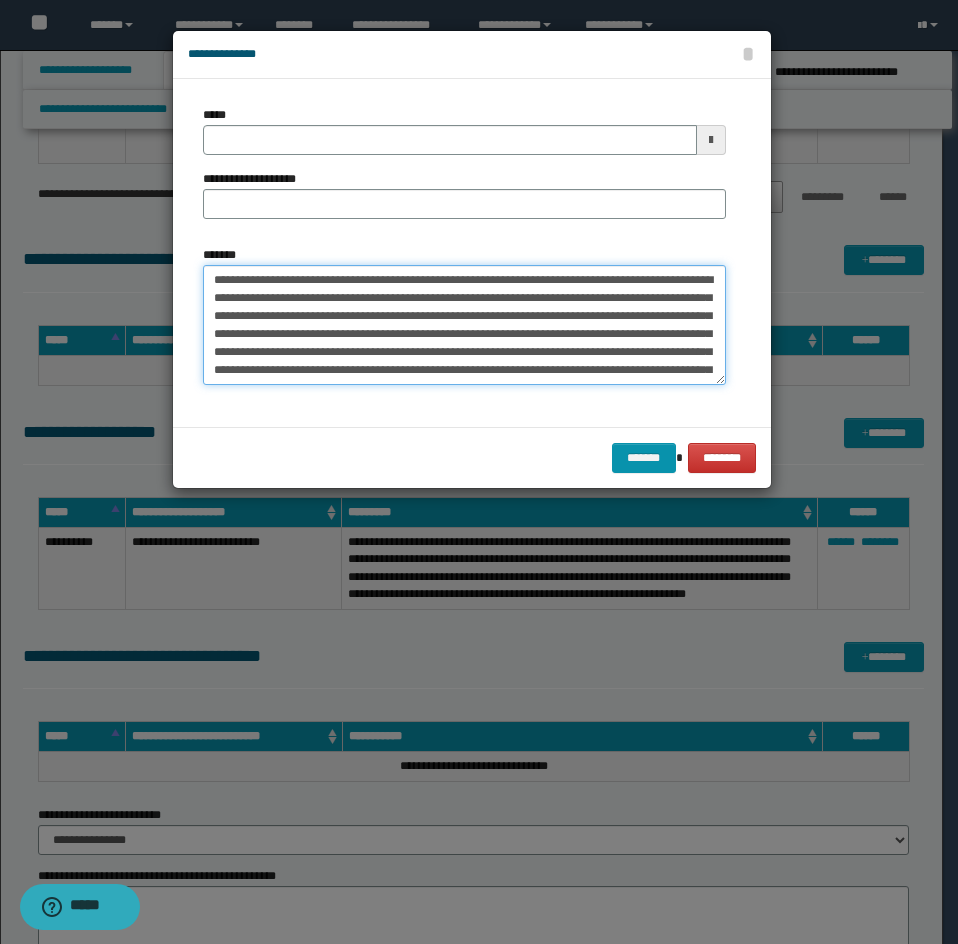 type on "**********" 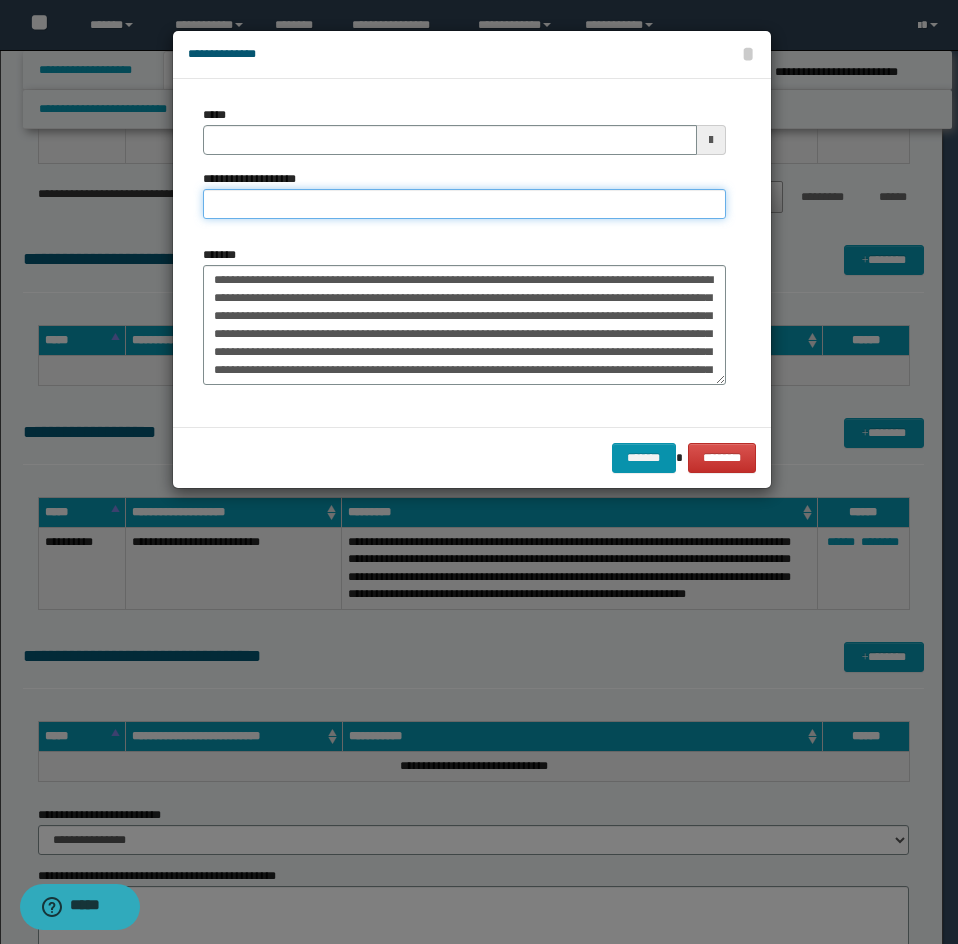click on "**********" at bounding box center [464, 204] 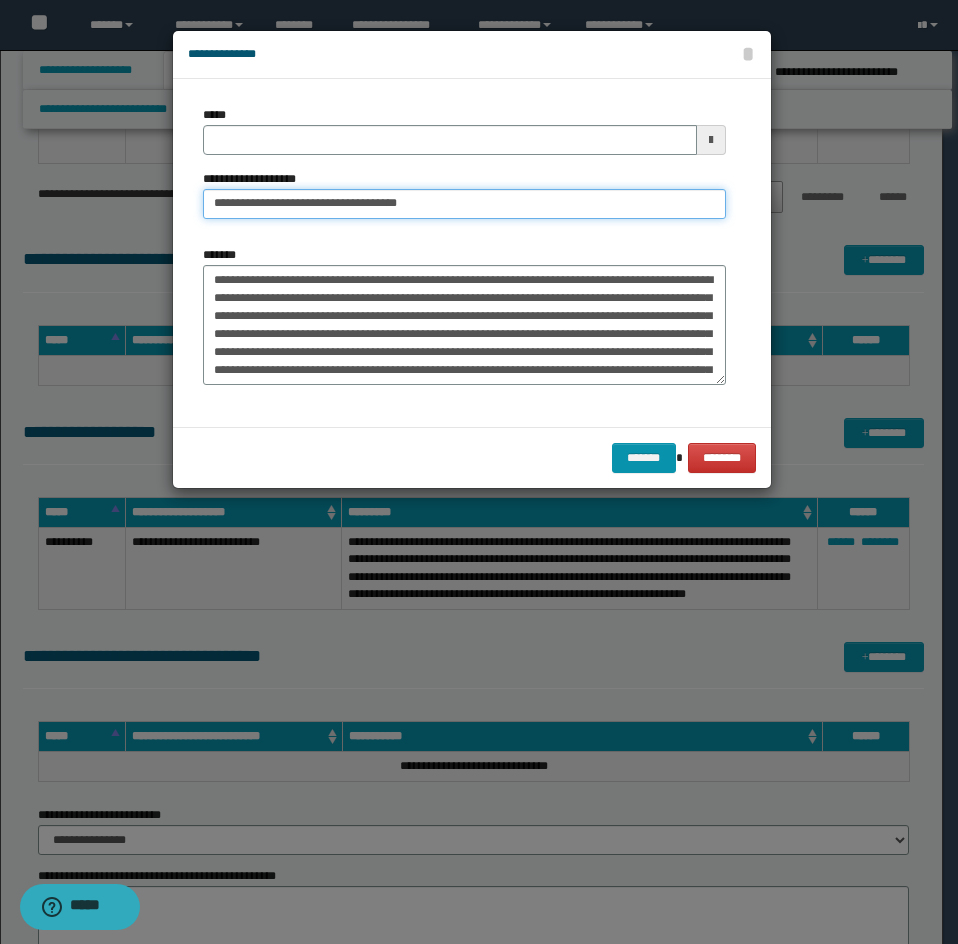 type on "**********" 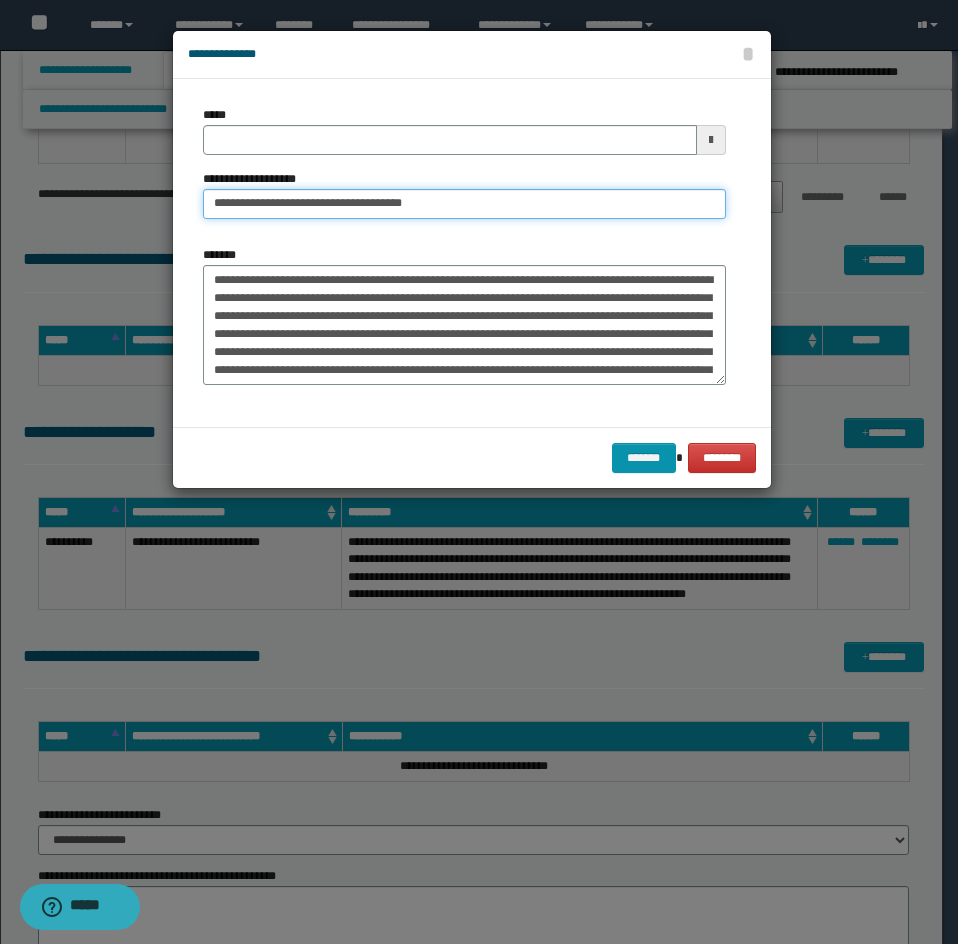 type 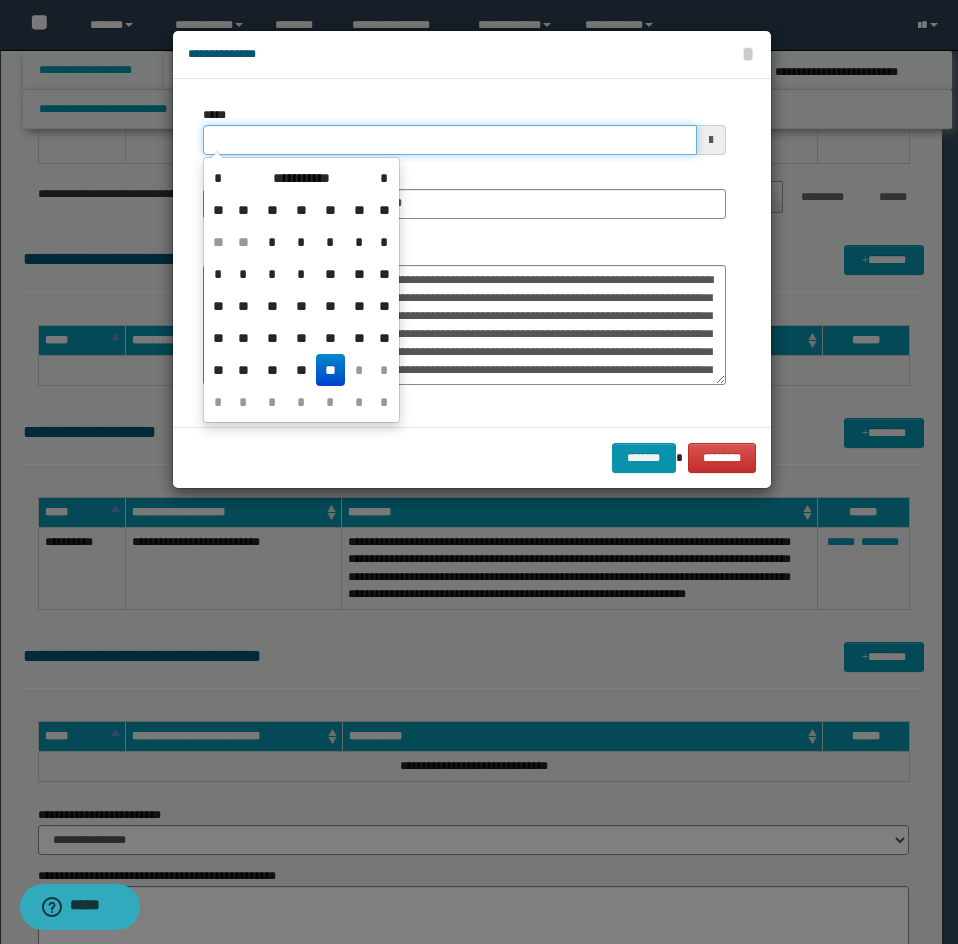 click on "*****" at bounding box center [450, 140] 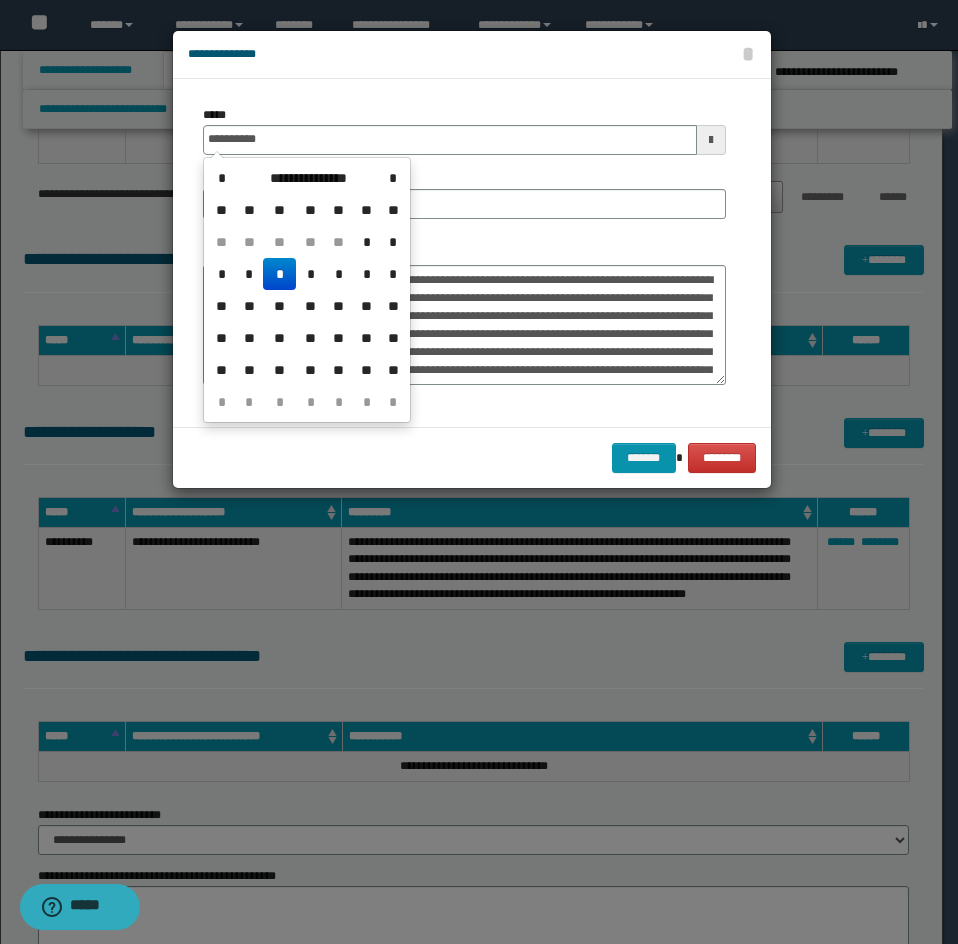 type on "**********" 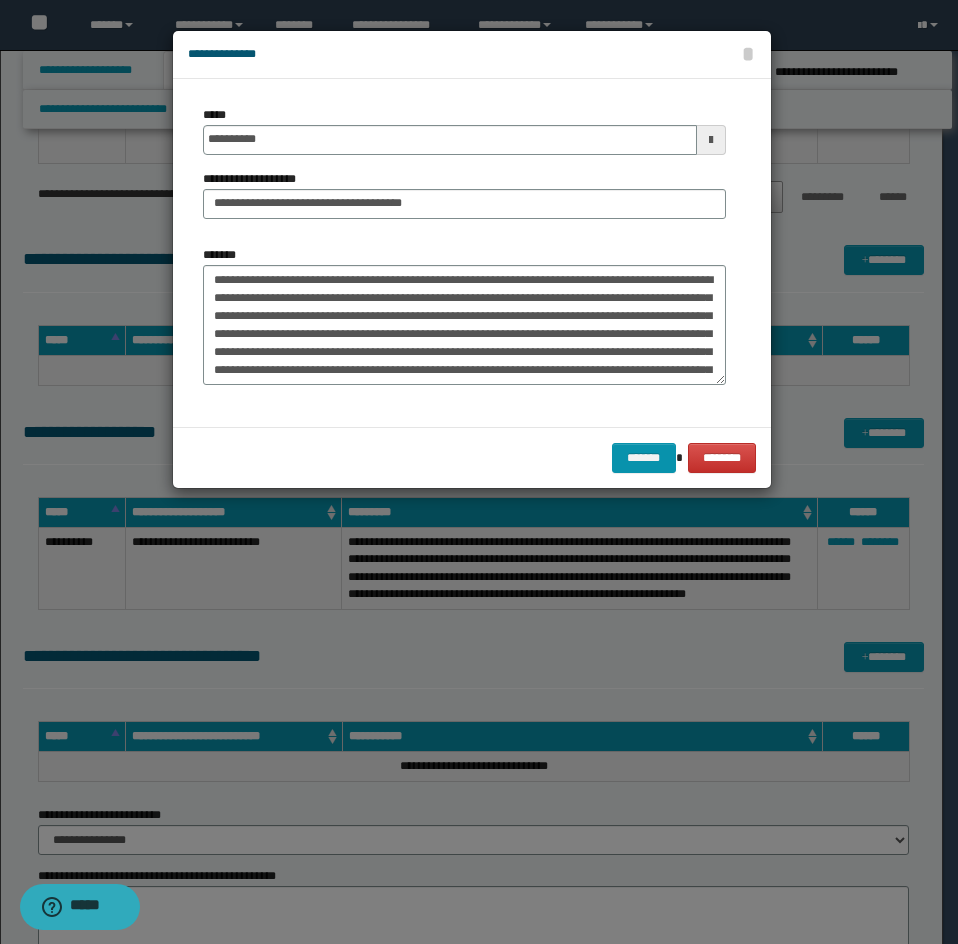 click on "*******" at bounding box center (464, 315) 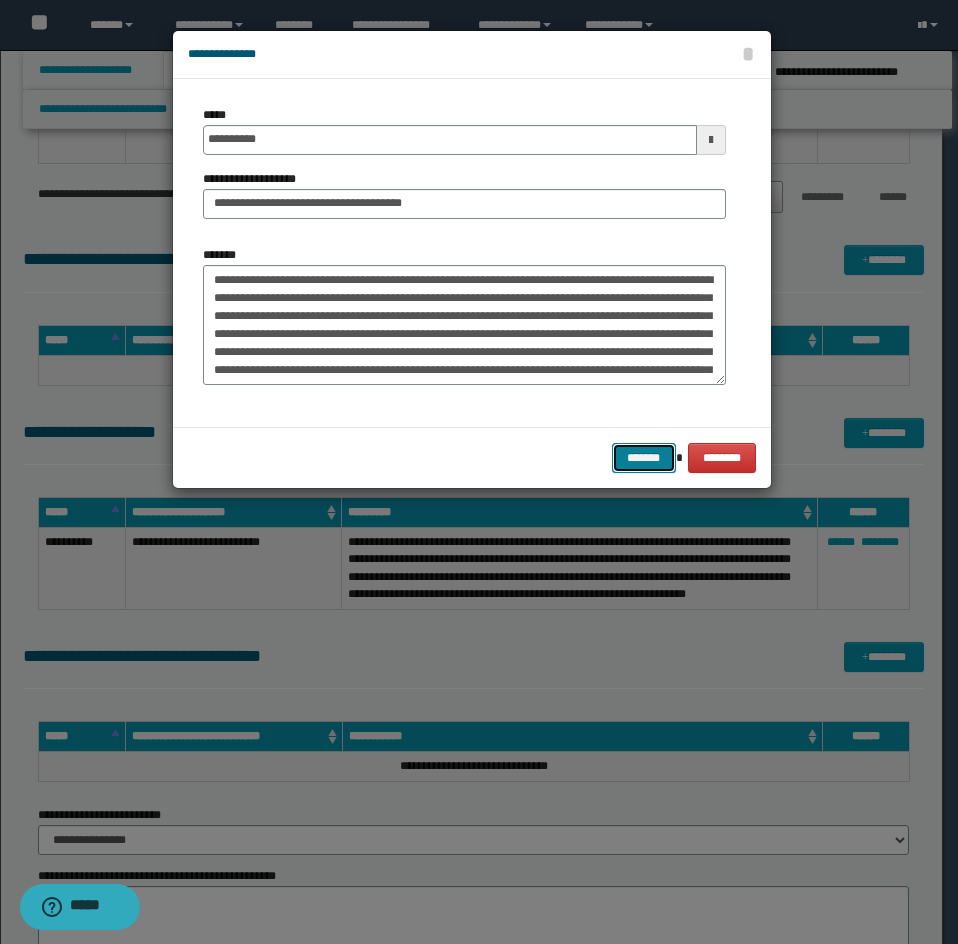 click on "*******" at bounding box center (644, 458) 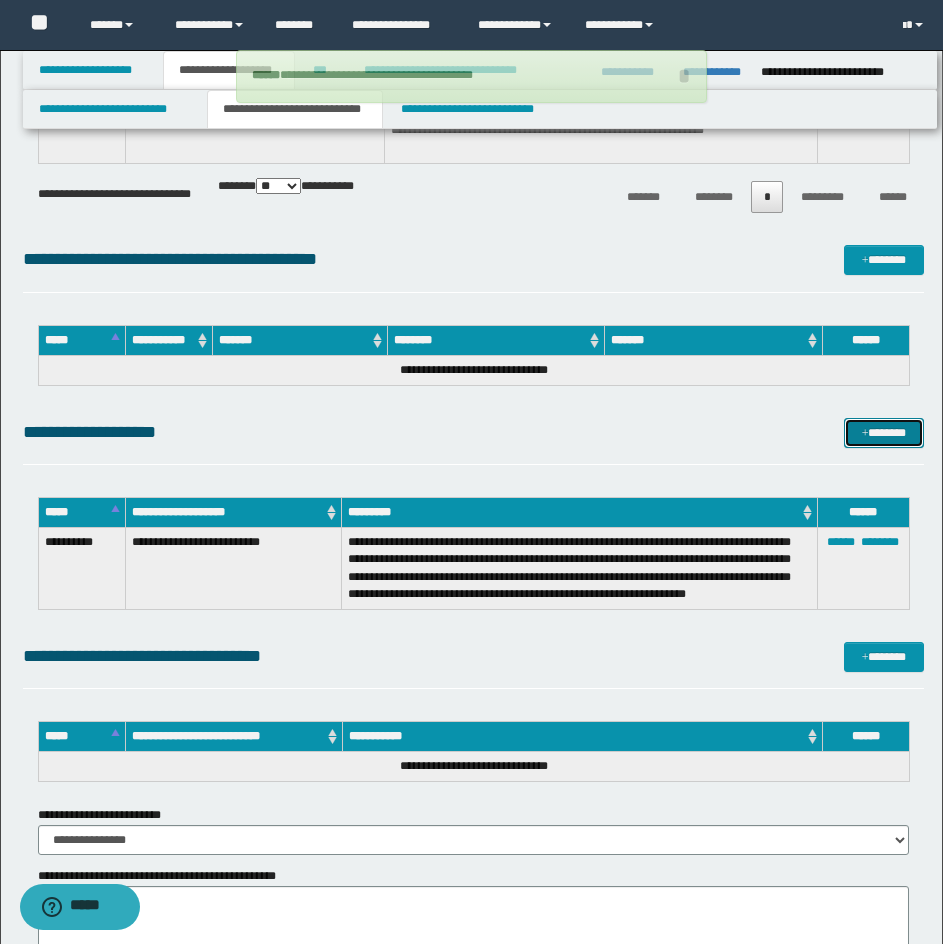 type 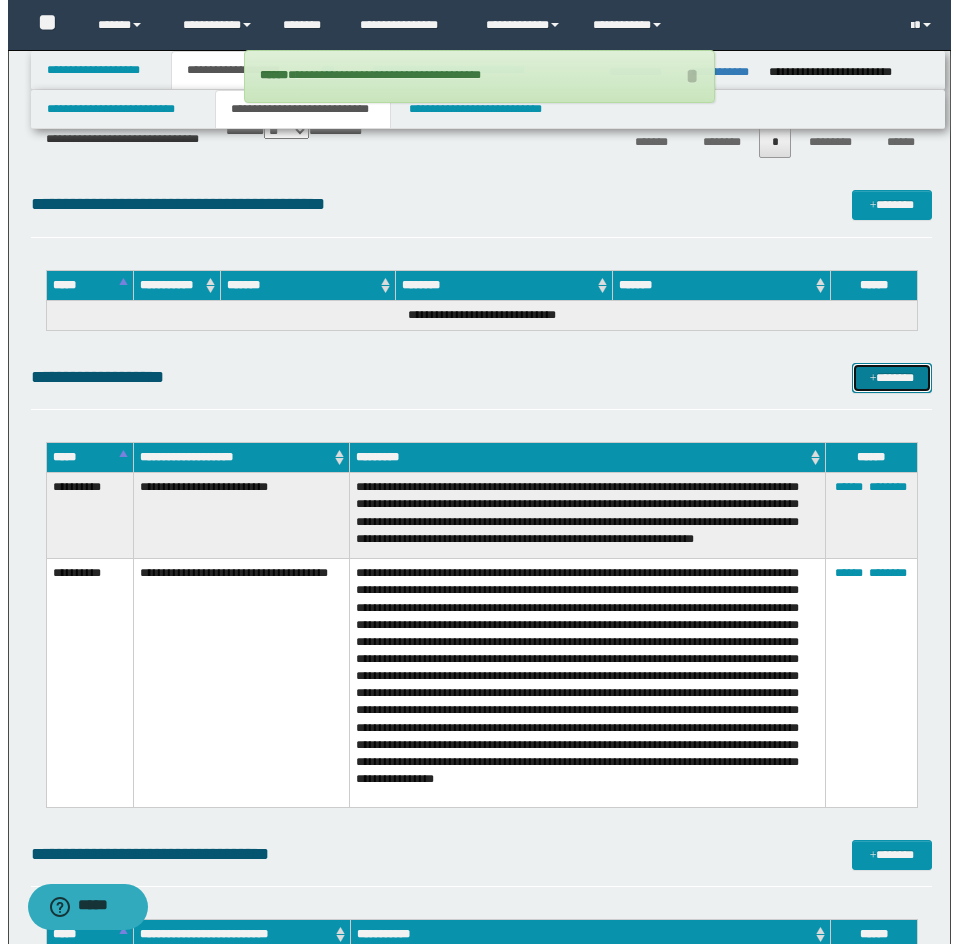 scroll, scrollTop: 800, scrollLeft: 0, axis: vertical 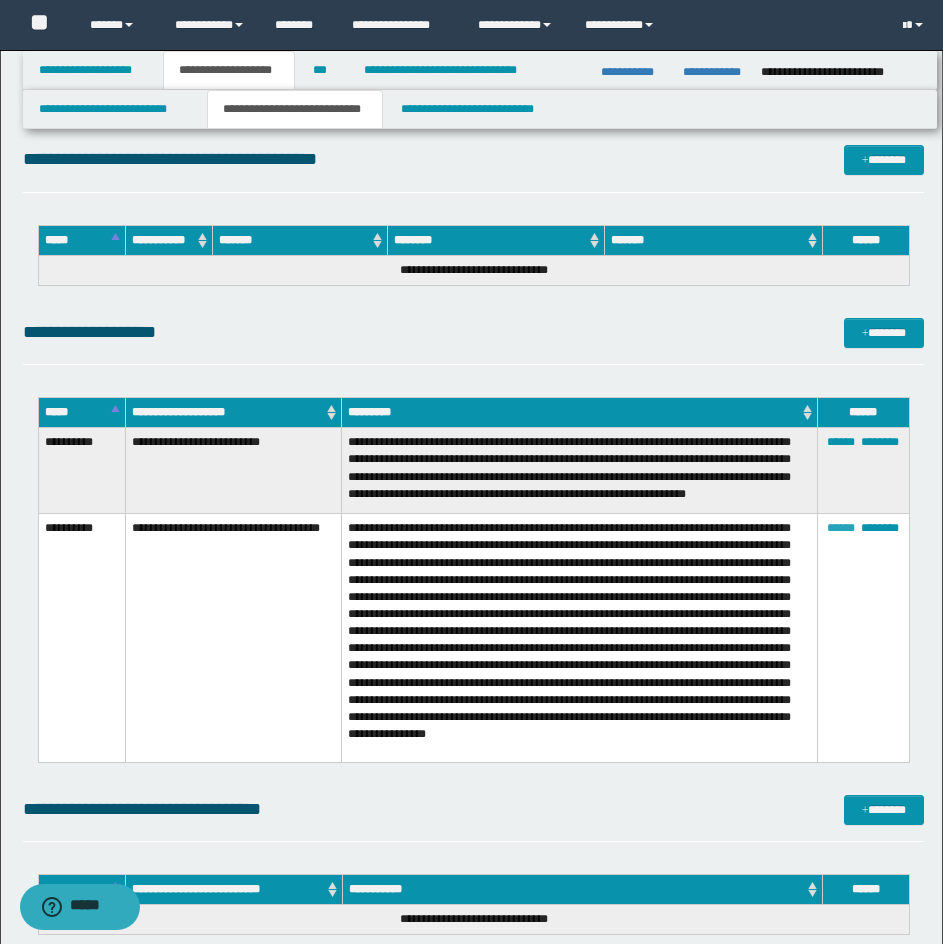 click on "******" at bounding box center (841, 528) 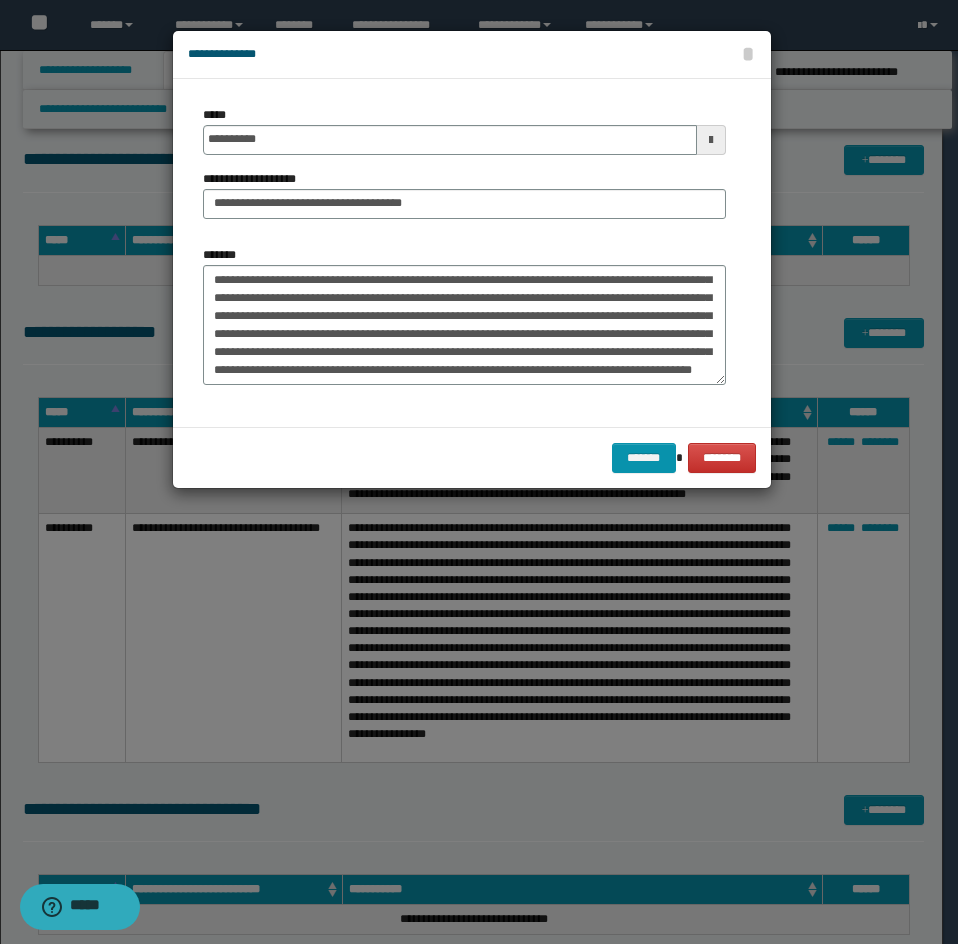 scroll, scrollTop: 126, scrollLeft: 0, axis: vertical 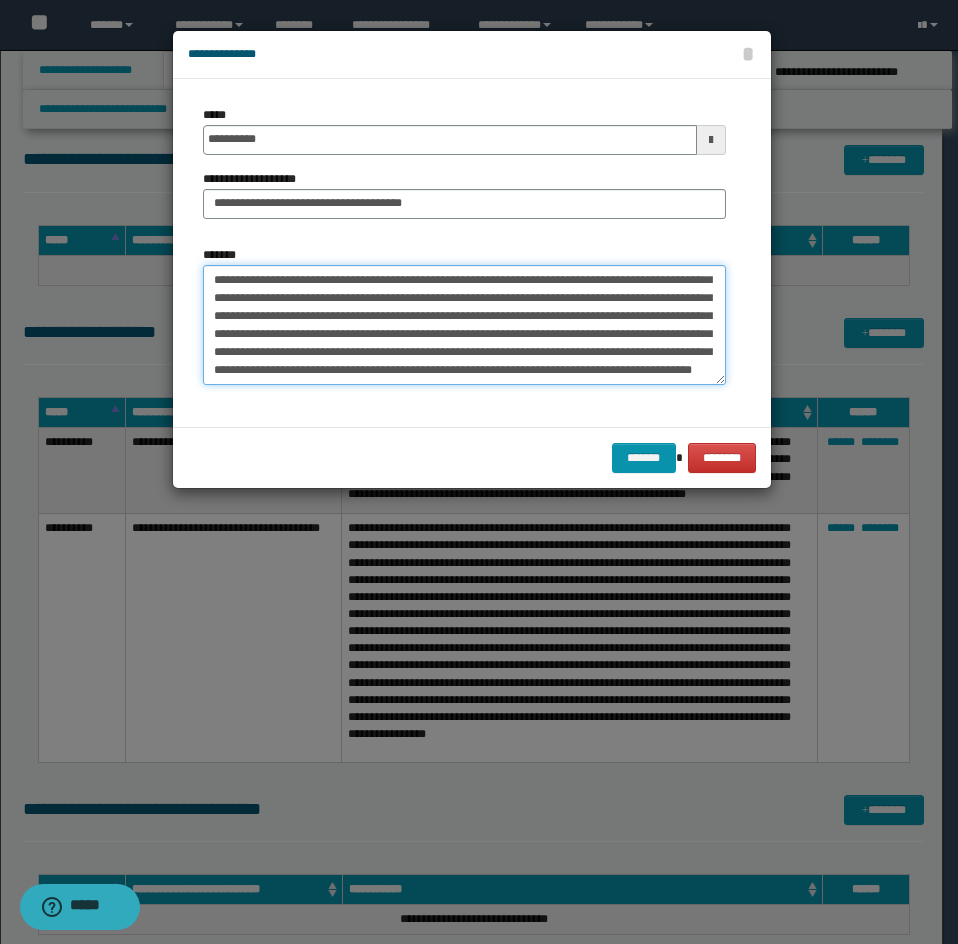 click on "*******" at bounding box center [464, 325] 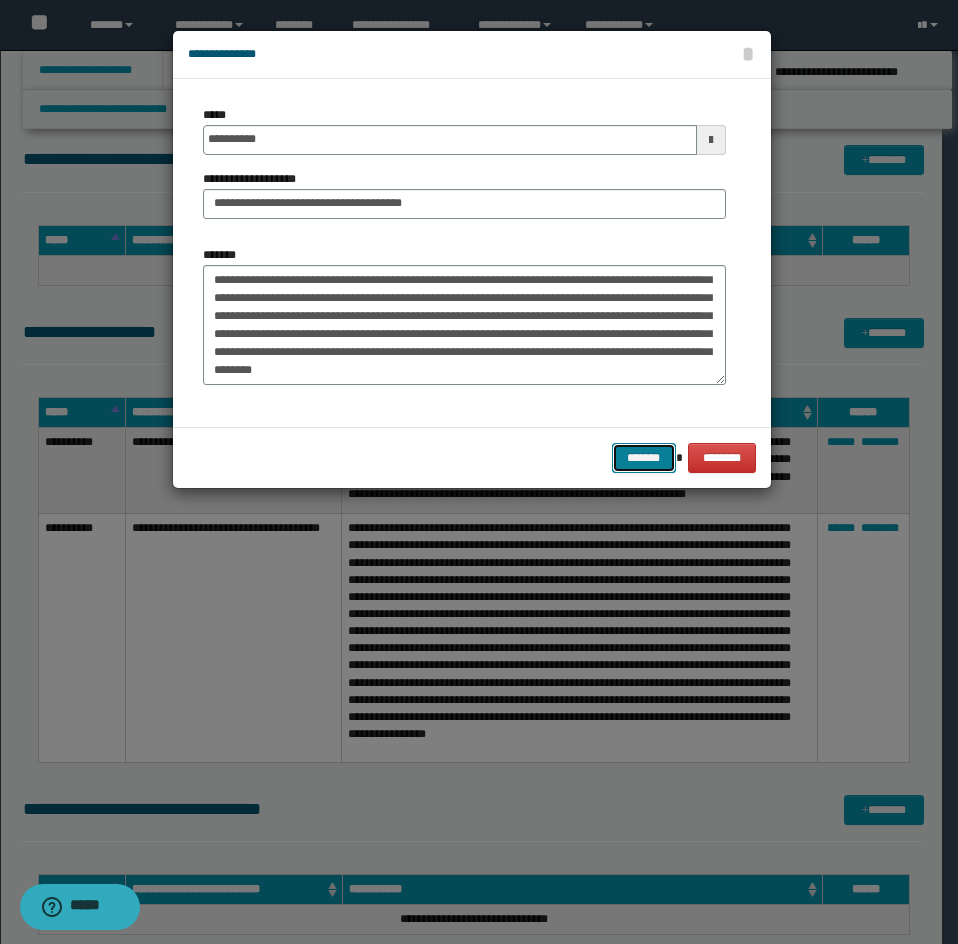 click on "*******" at bounding box center (644, 458) 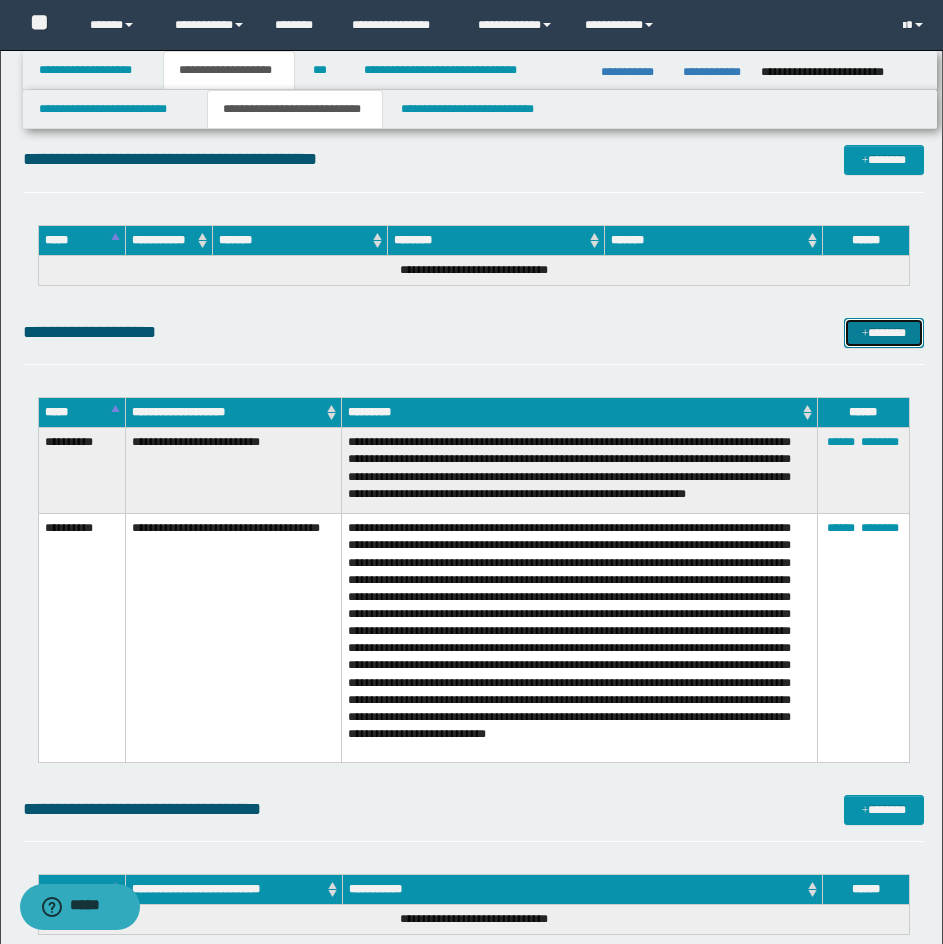 click on "*******" at bounding box center (884, 333) 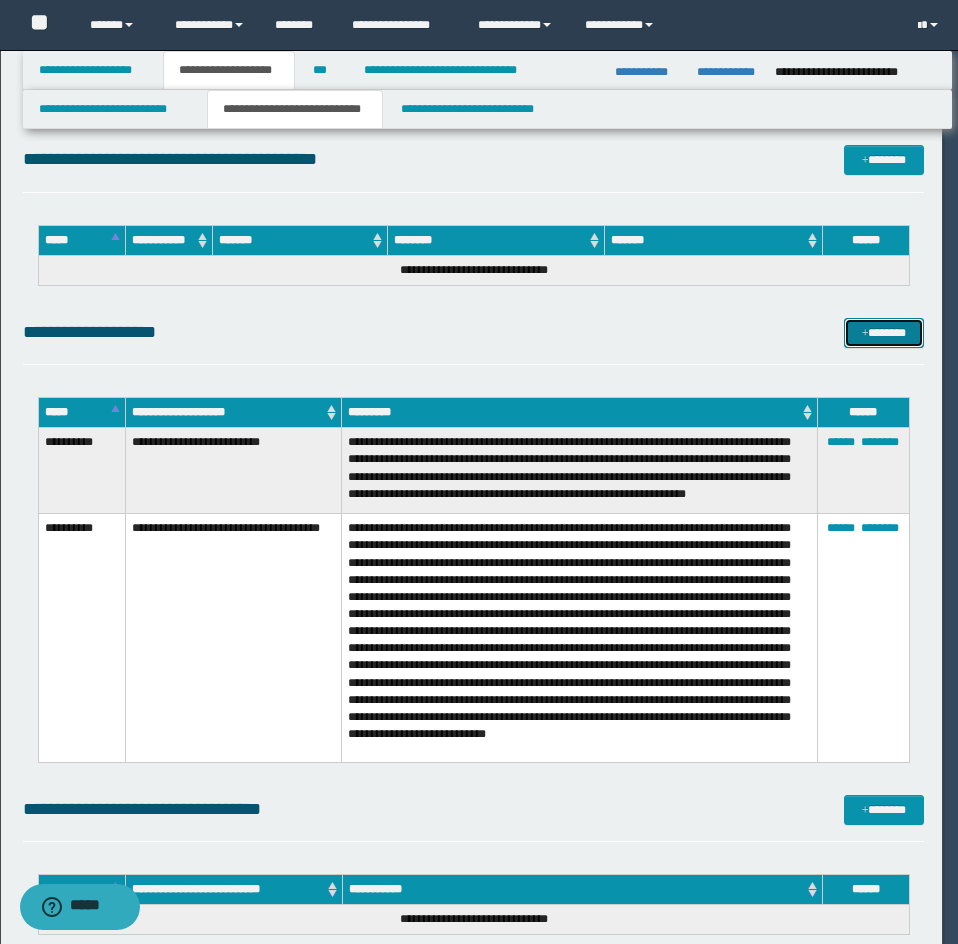 scroll, scrollTop: 0, scrollLeft: 0, axis: both 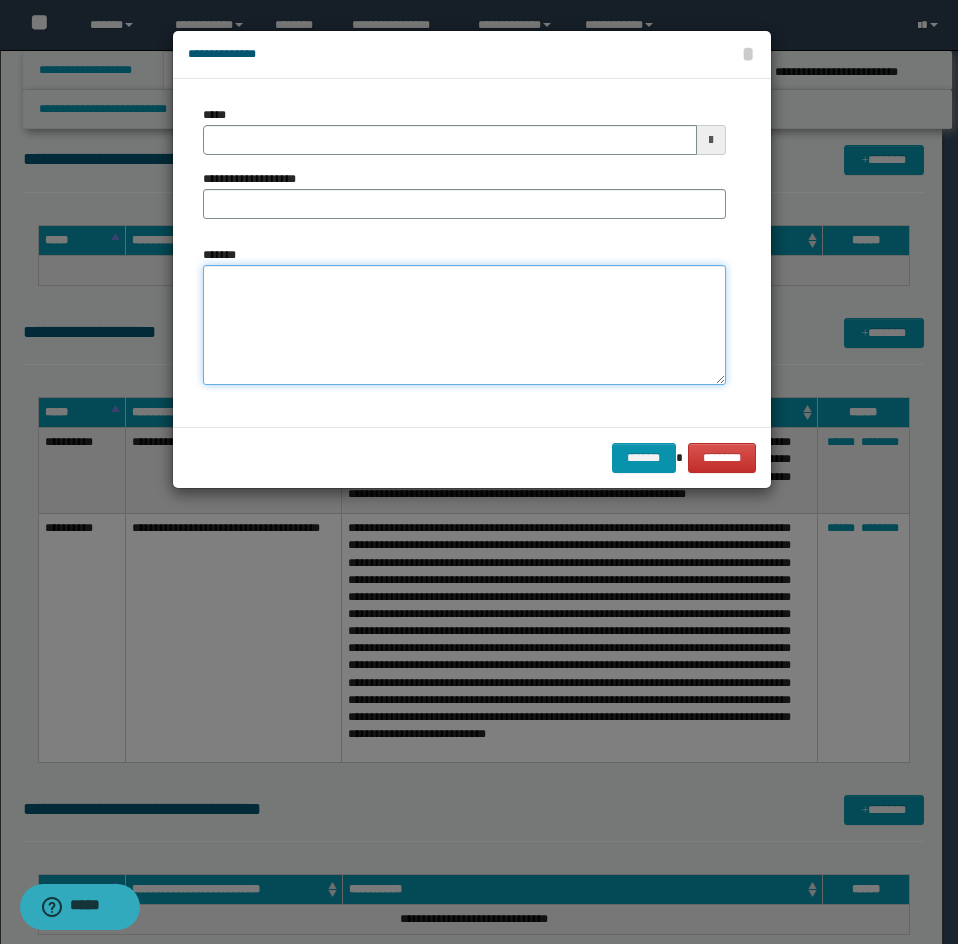 click on "*******" at bounding box center [464, 325] 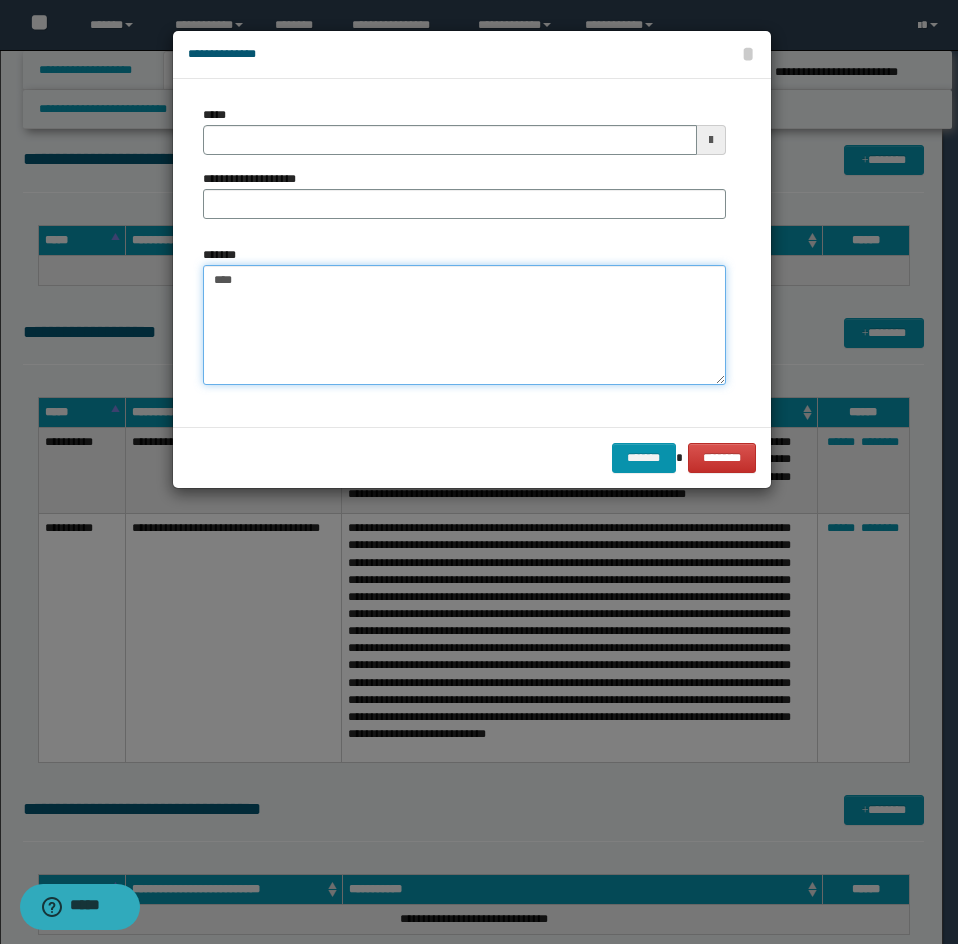 paste on "**********" 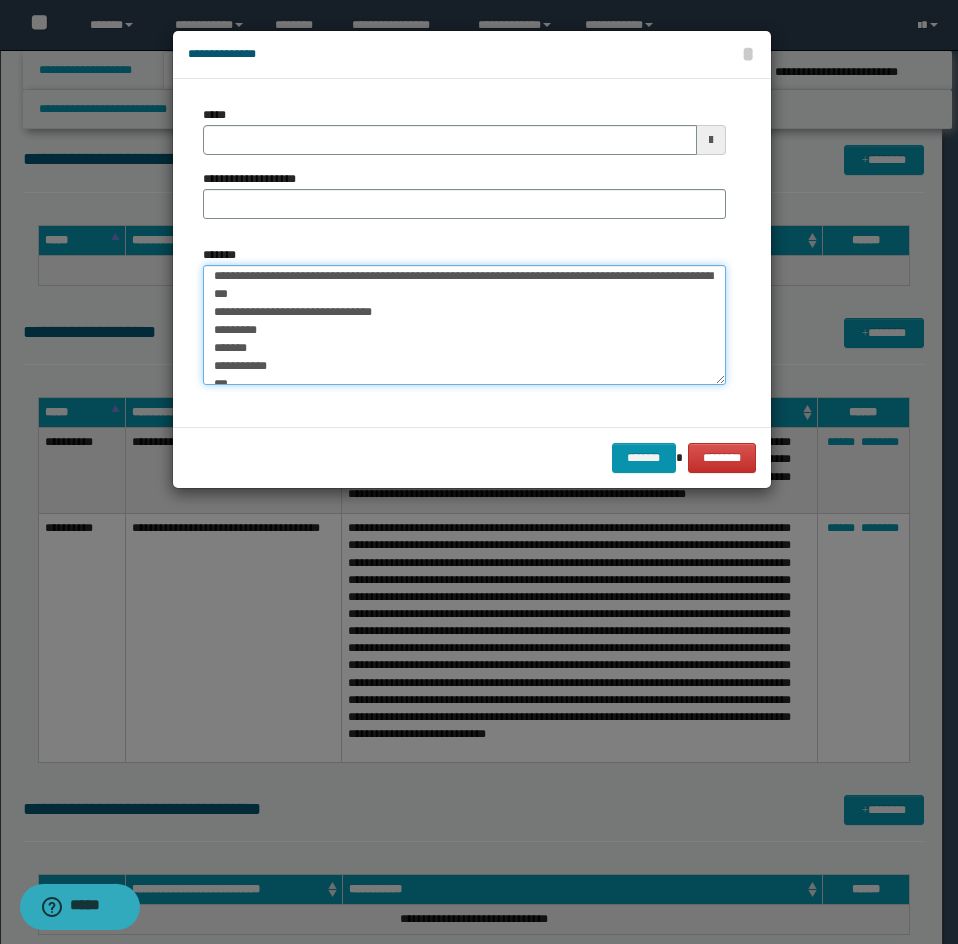 scroll, scrollTop: 0, scrollLeft: 0, axis: both 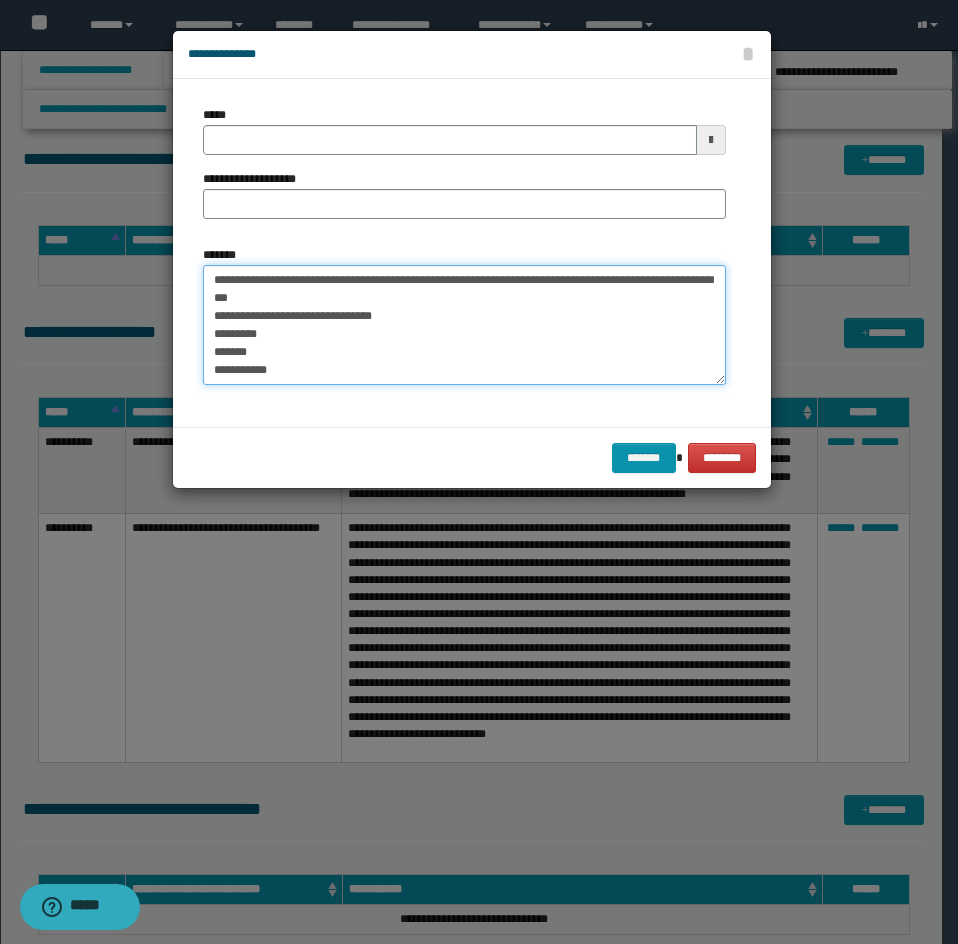 click on "*******" at bounding box center [464, 325] 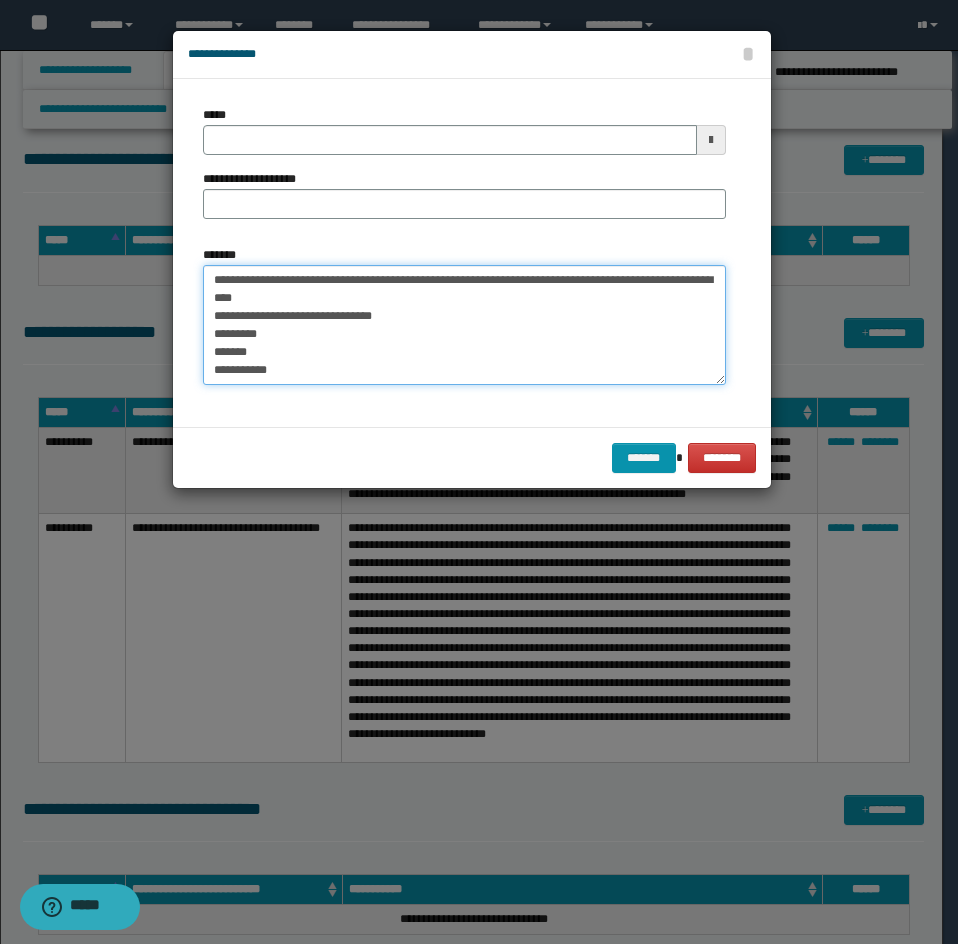 click on "*******" at bounding box center (464, 325) 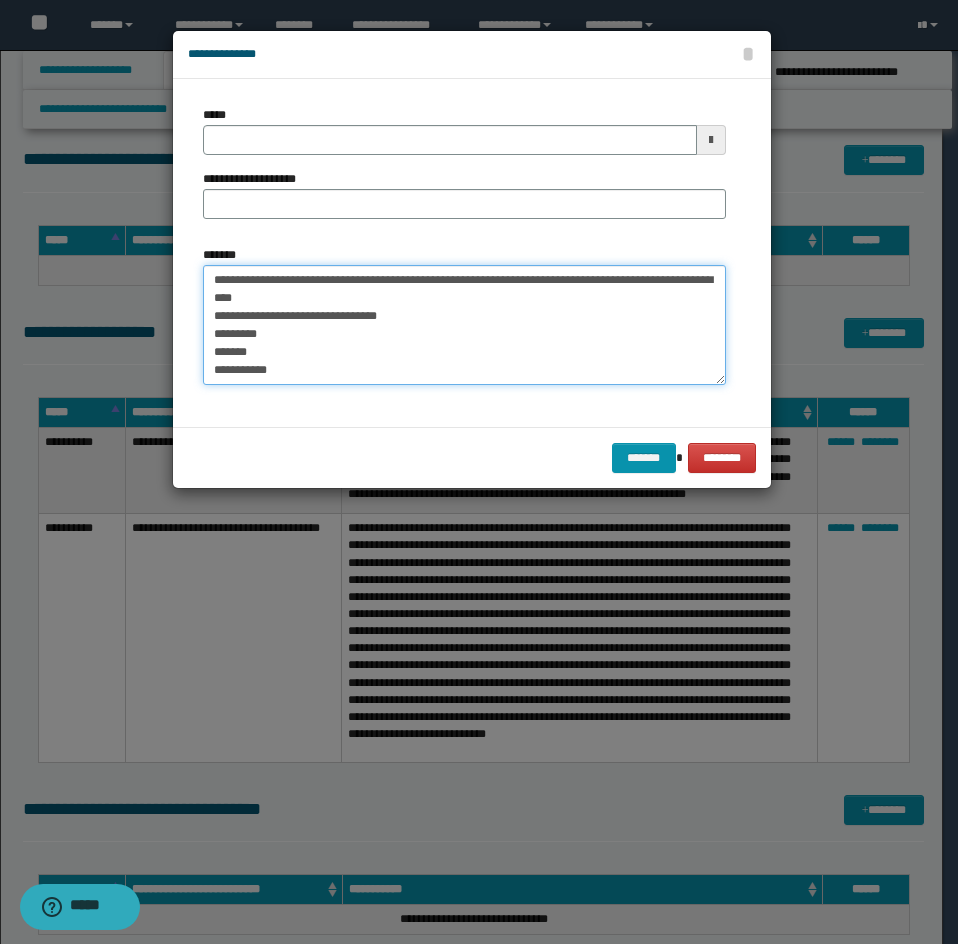 click on "*******" at bounding box center [464, 325] 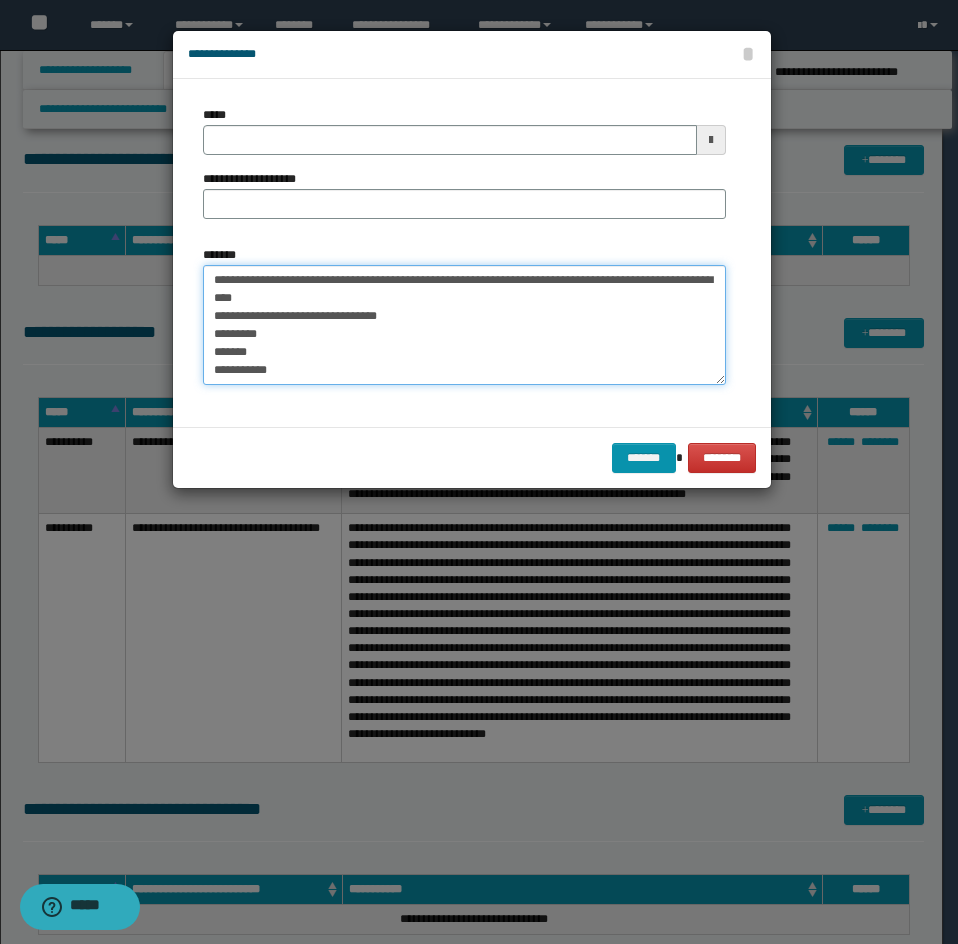 click on "*******" at bounding box center [464, 325] 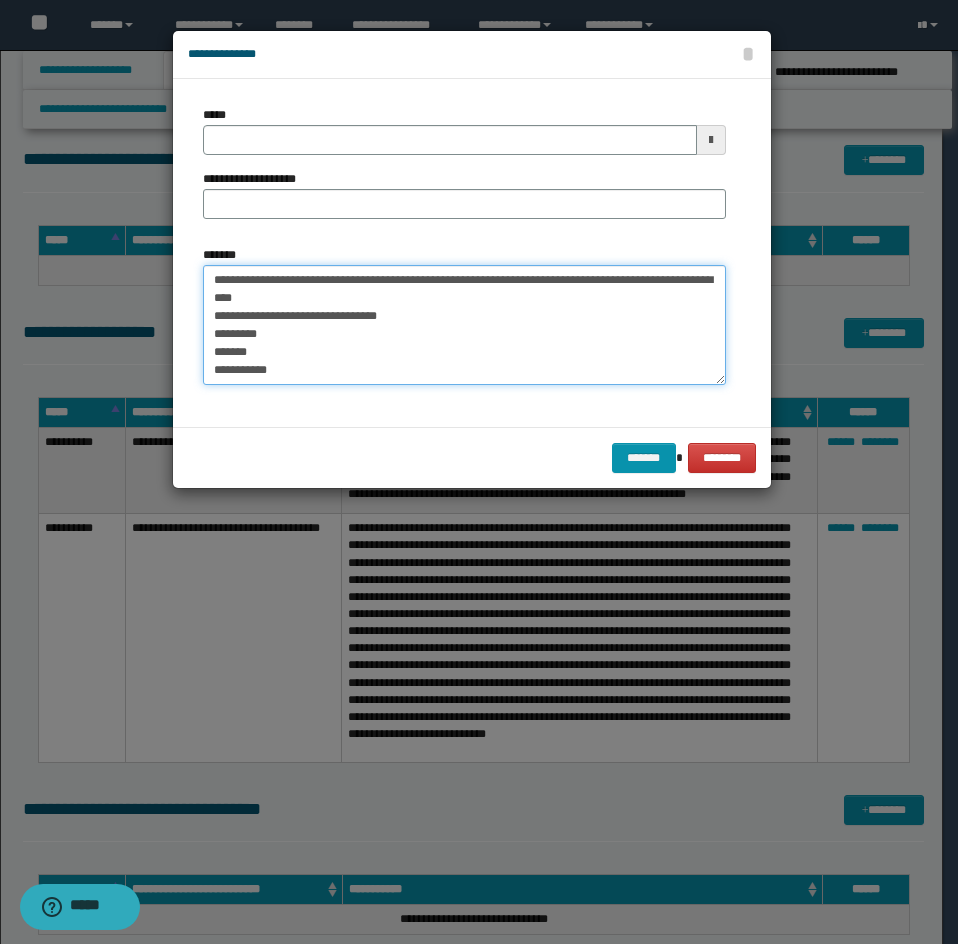 click on "*******" at bounding box center [464, 325] 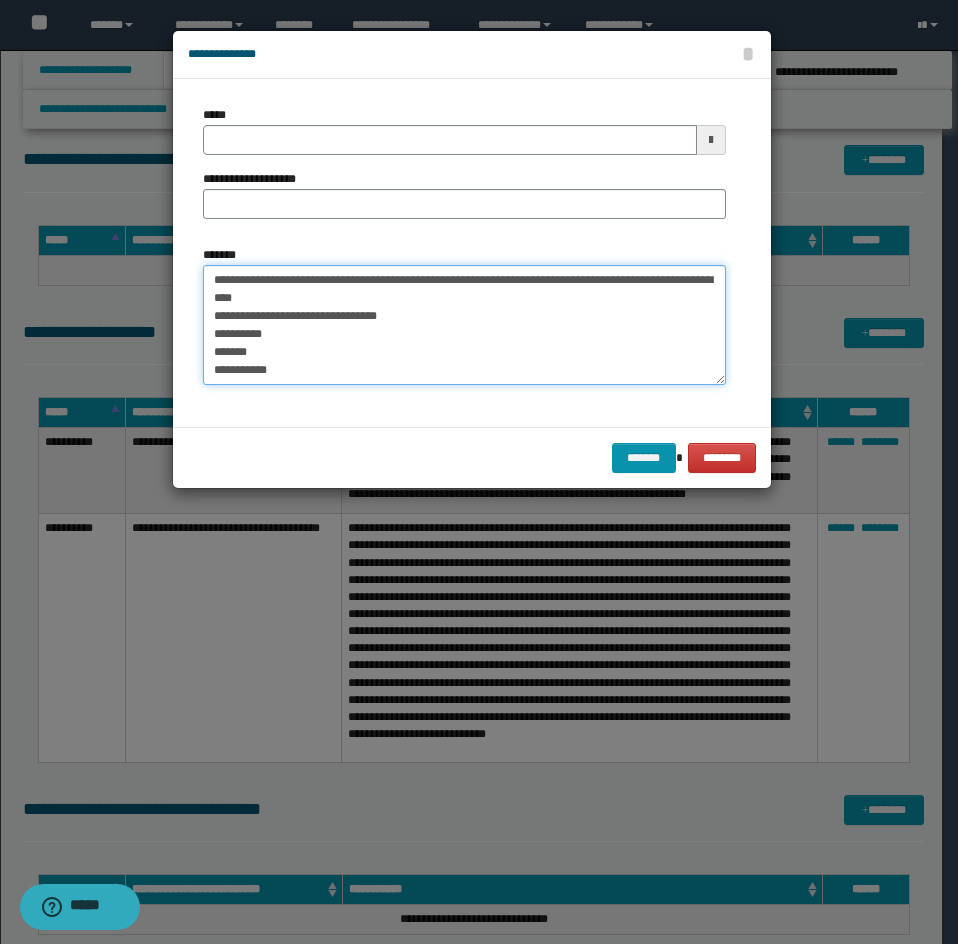 click on "*******" at bounding box center [464, 325] 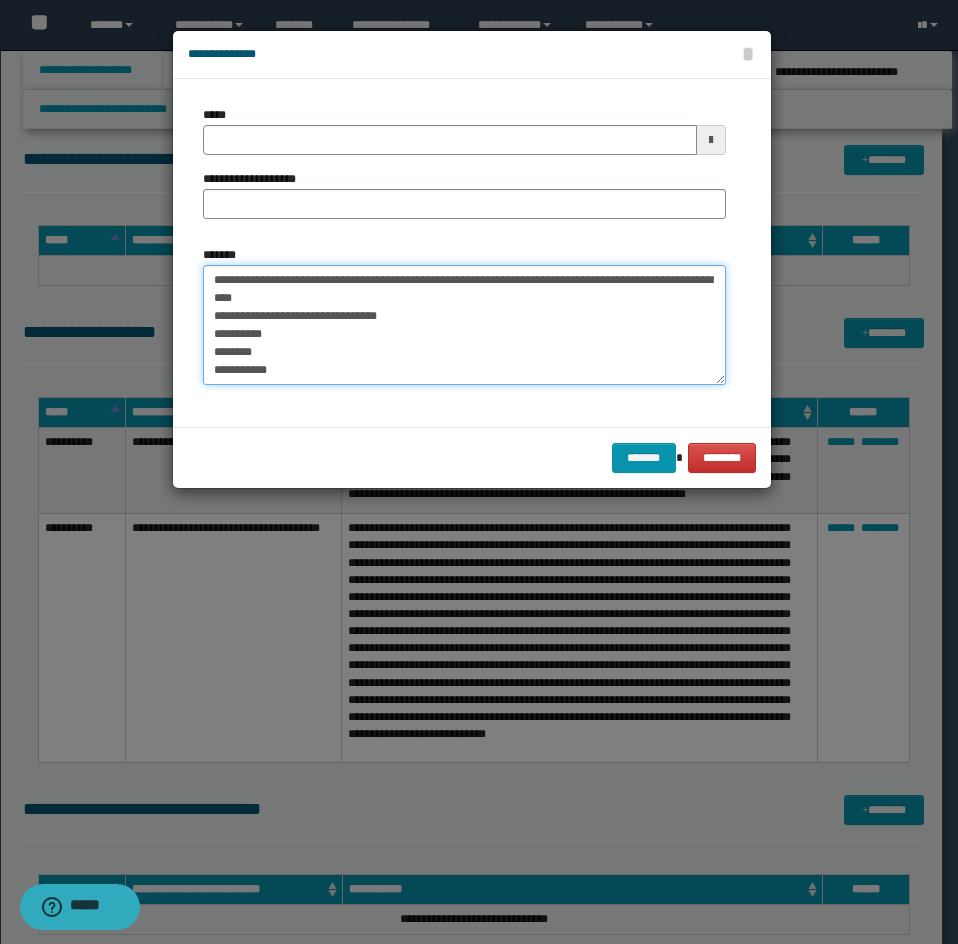 click on "*******" at bounding box center (464, 325) 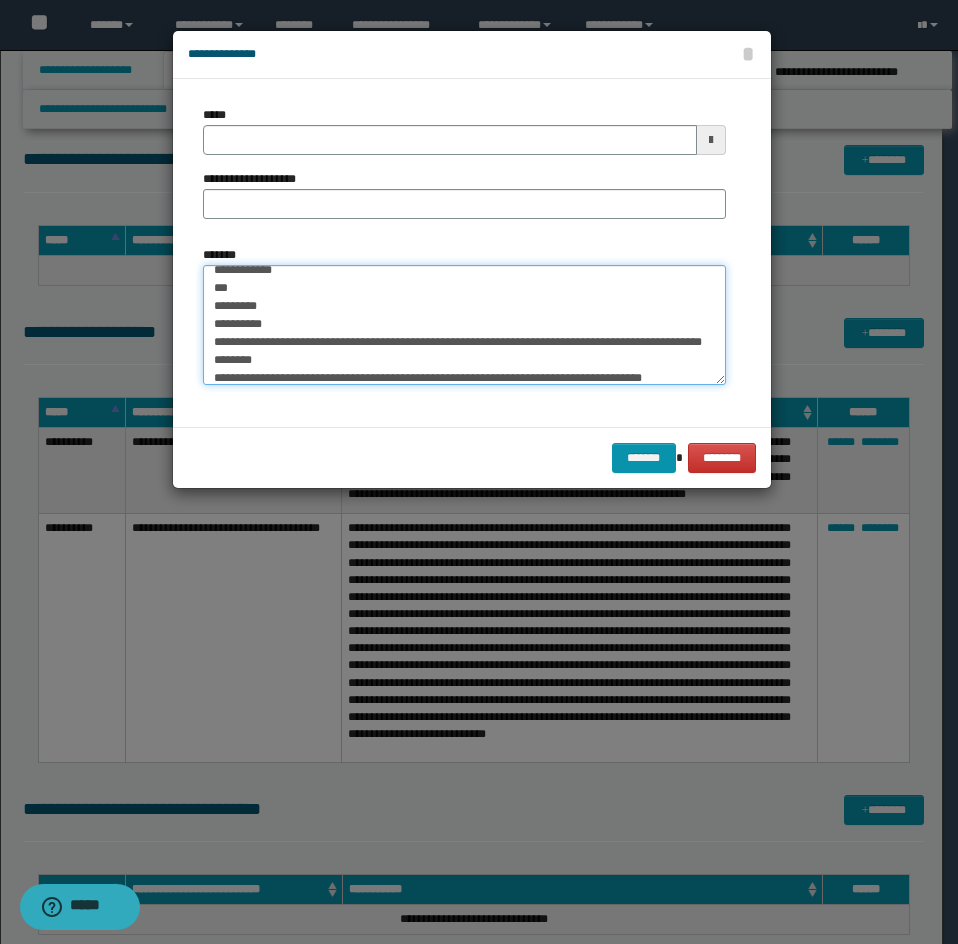 scroll, scrollTop: 95, scrollLeft: 0, axis: vertical 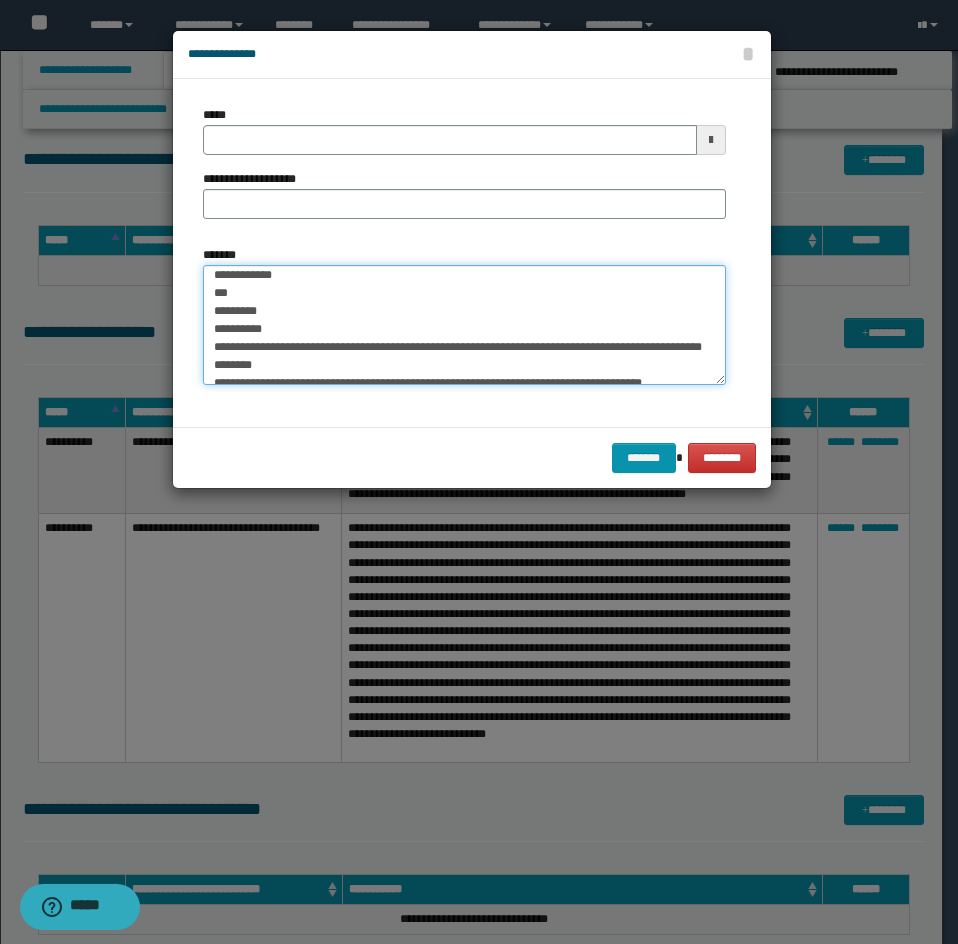 click on "*******" at bounding box center (464, 325) 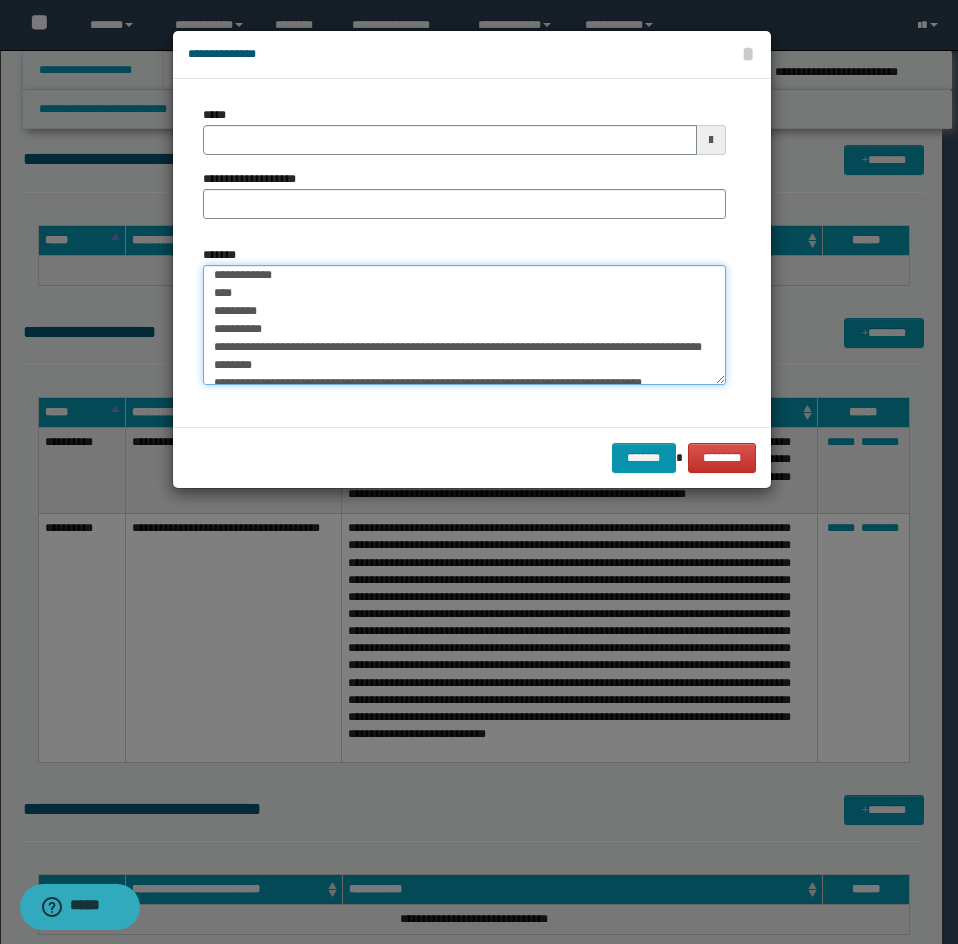 drag, startPoint x: 254, startPoint y: 311, endPoint x: 353, endPoint y: 309, distance: 99.0202 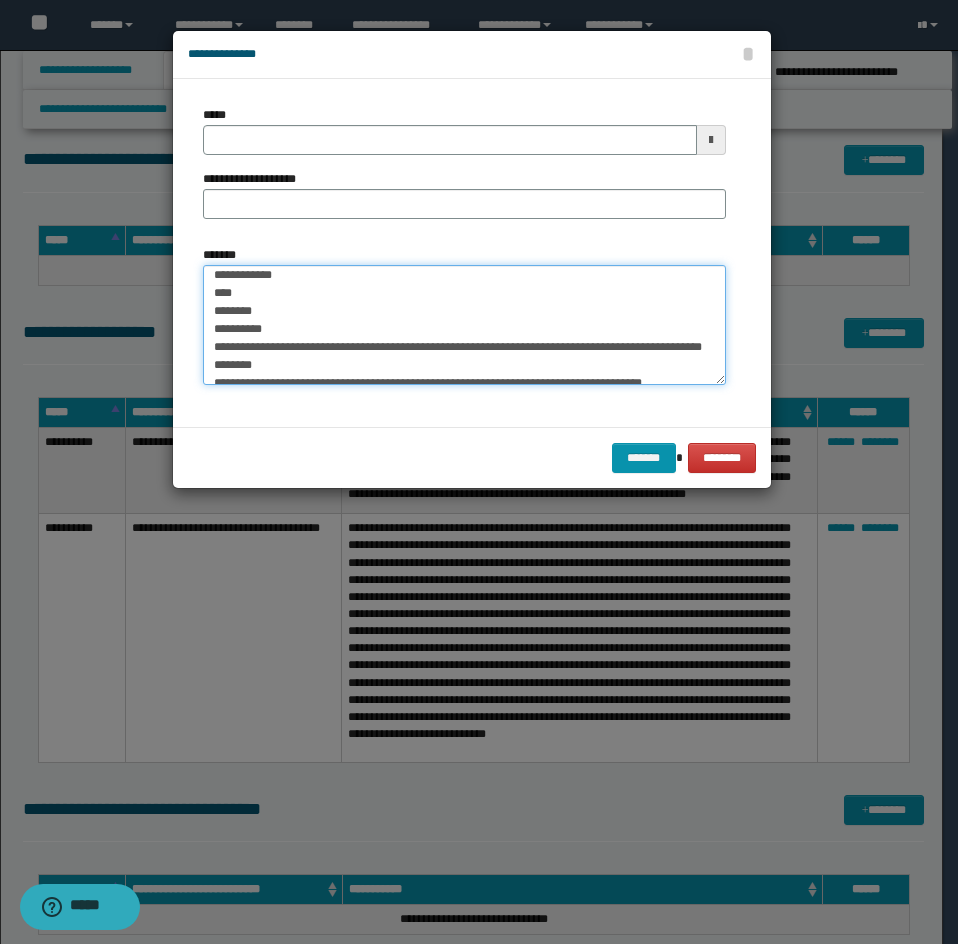 click on "*******" at bounding box center (464, 325) 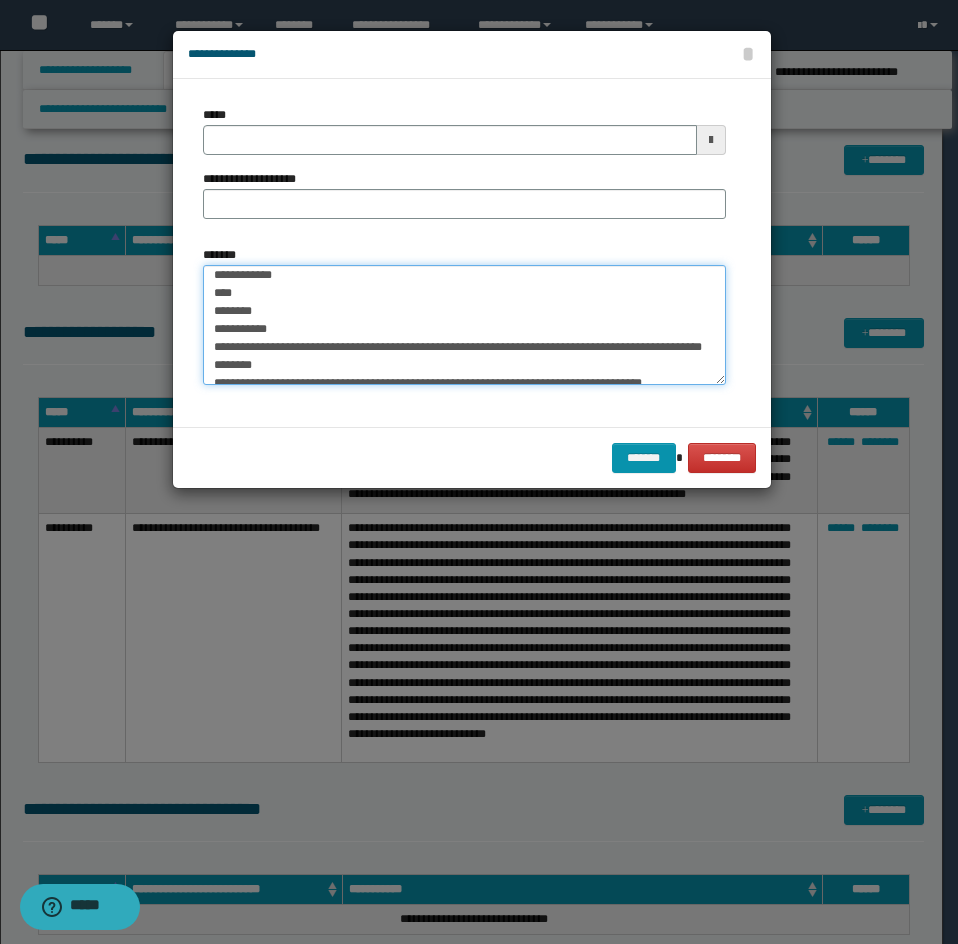 drag, startPoint x: 428, startPoint y: 342, endPoint x: 366, endPoint y: 368, distance: 67.23094 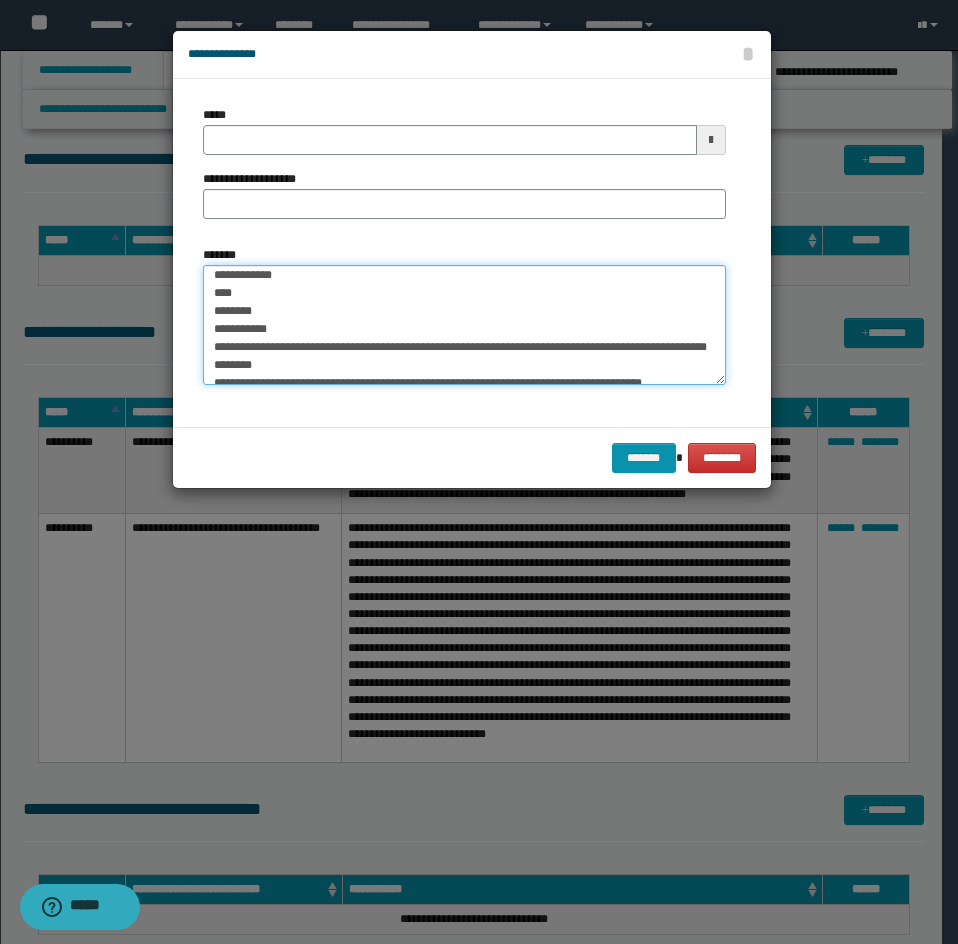 scroll, scrollTop: 195, scrollLeft: 0, axis: vertical 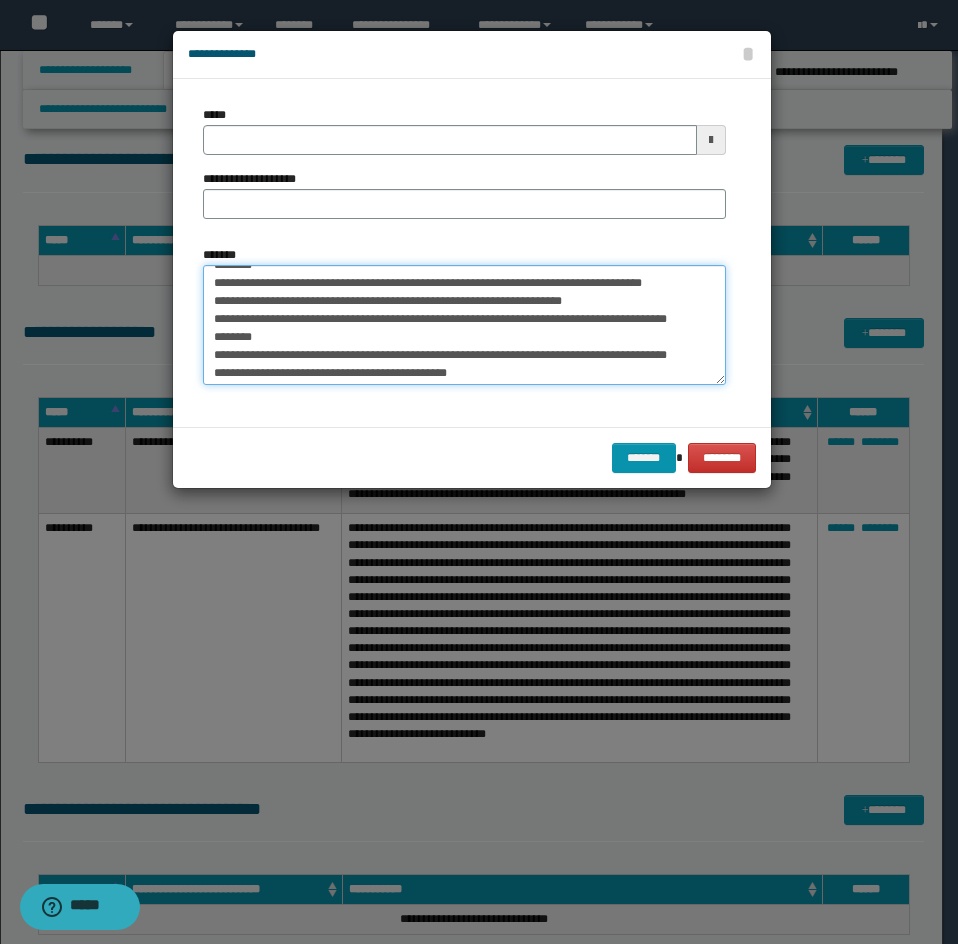 click on "*******" at bounding box center (464, 325) 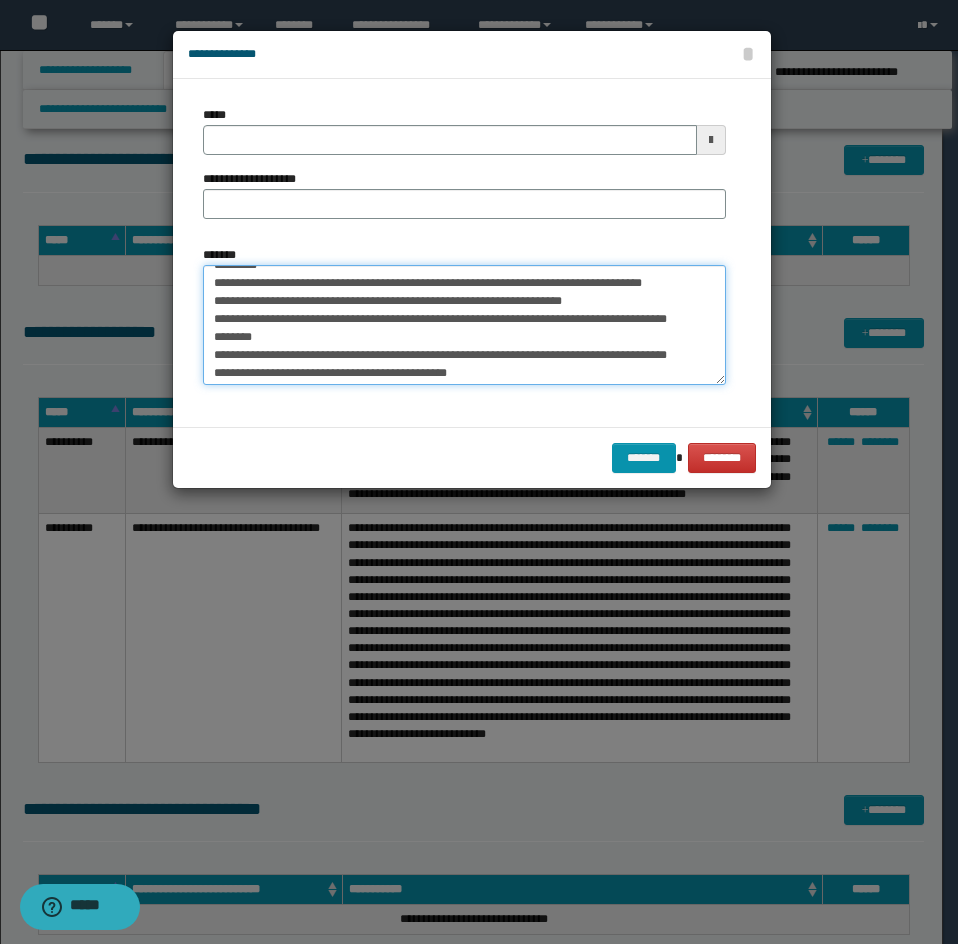 click on "*******" at bounding box center [464, 325] 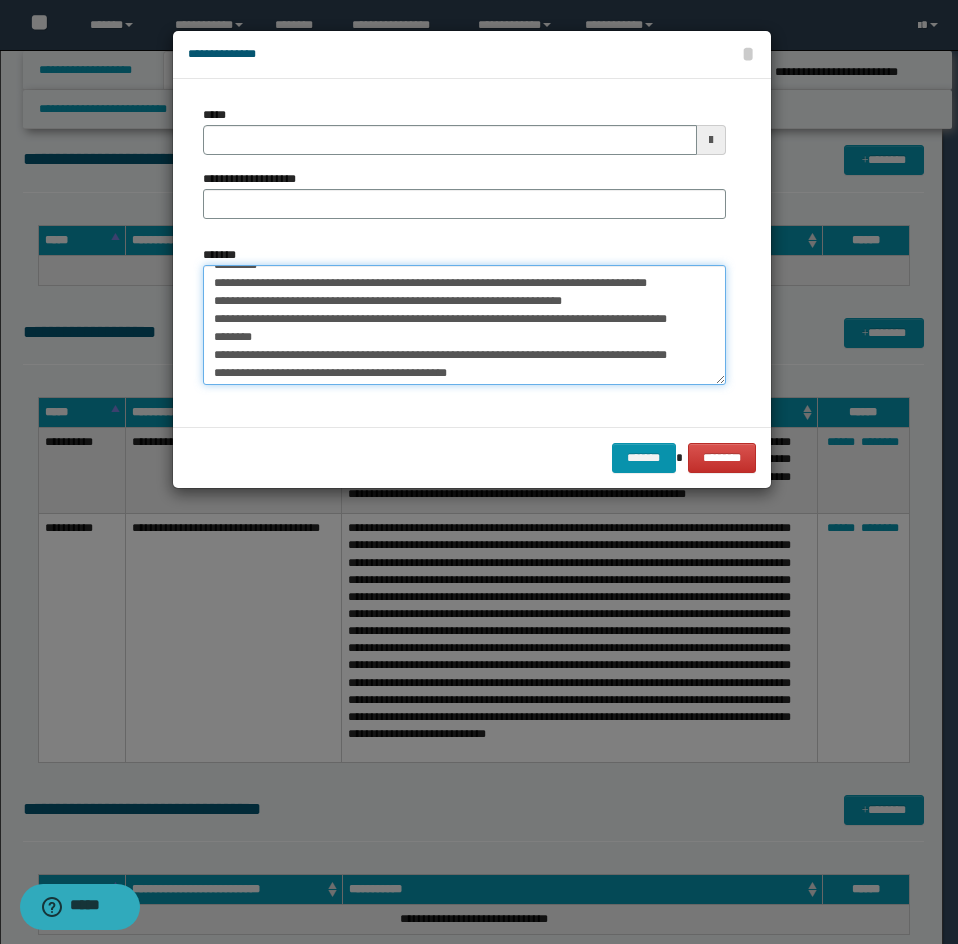 click on "*******" at bounding box center [464, 325] 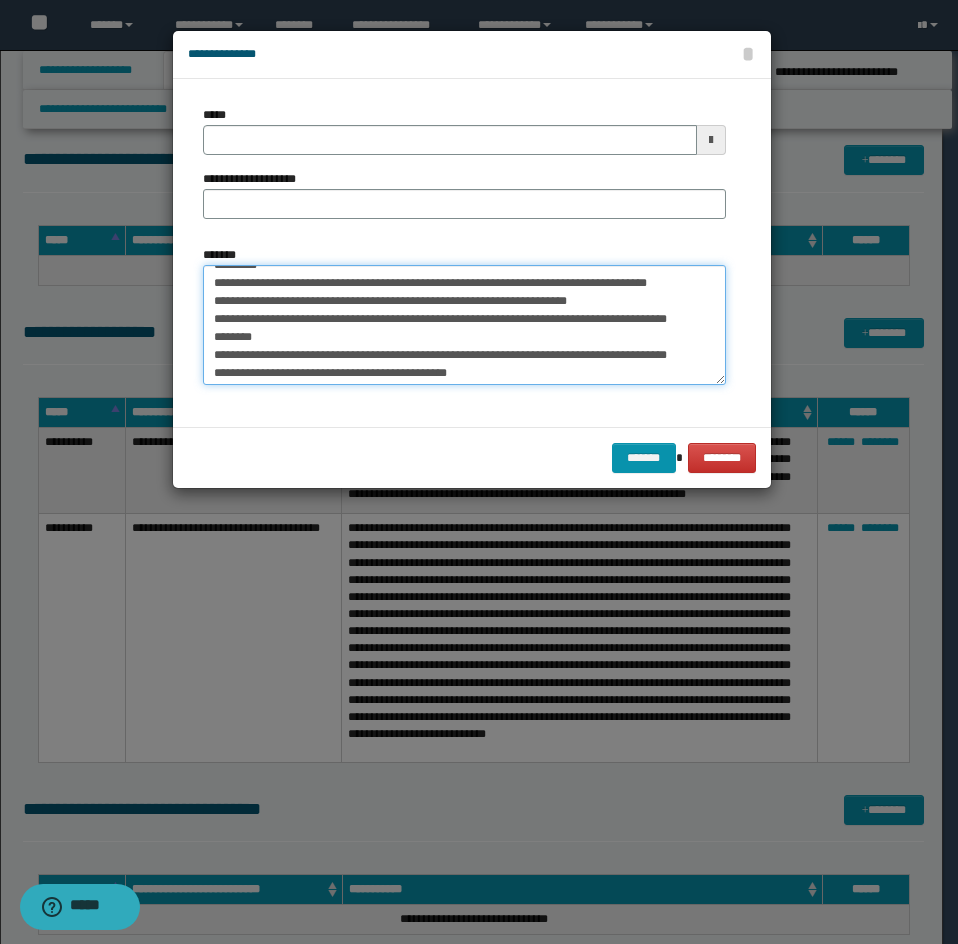 click on "*******" at bounding box center [464, 325] 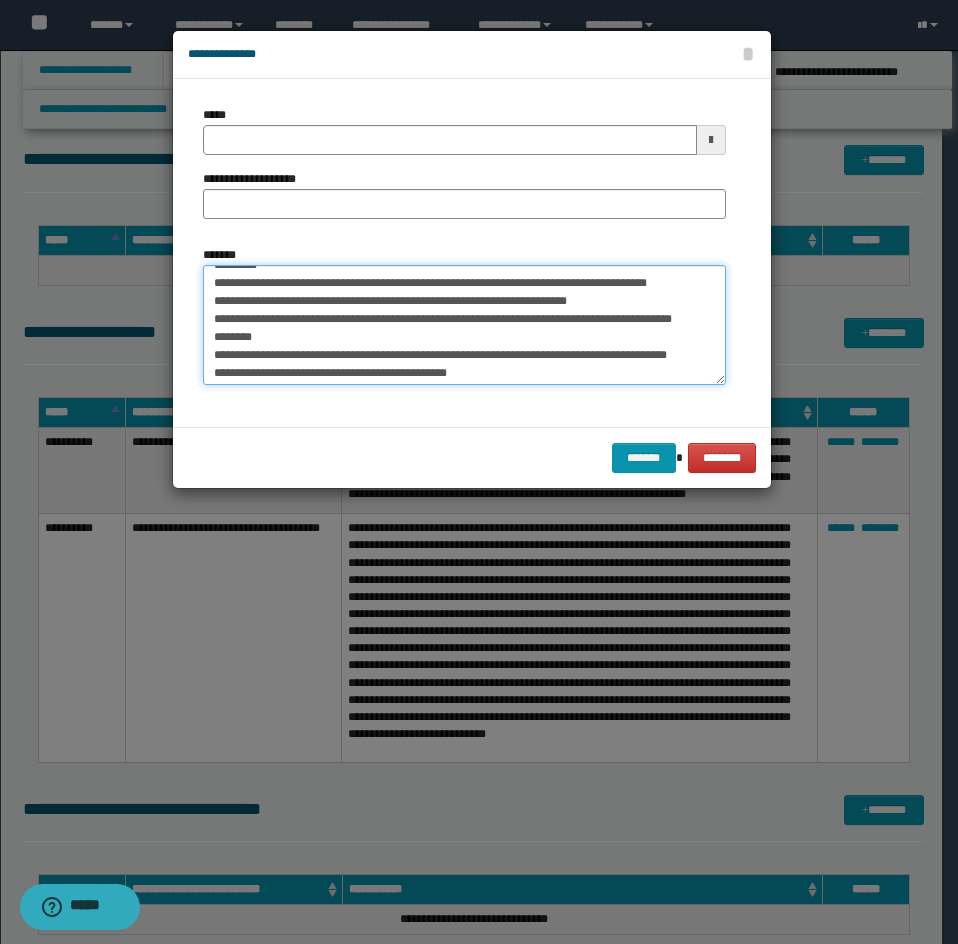 click on "*******" at bounding box center [464, 325] 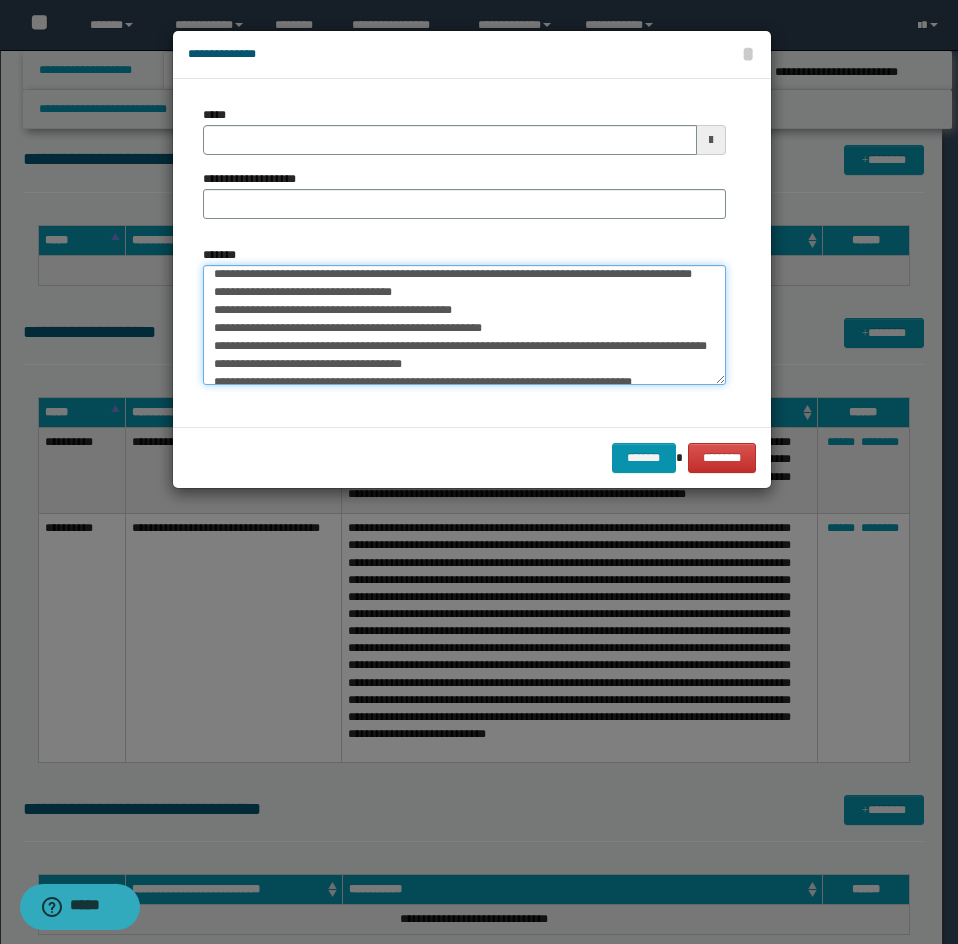 scroll, scrollTop: 295, scrollLeft: 0, axis: vertical 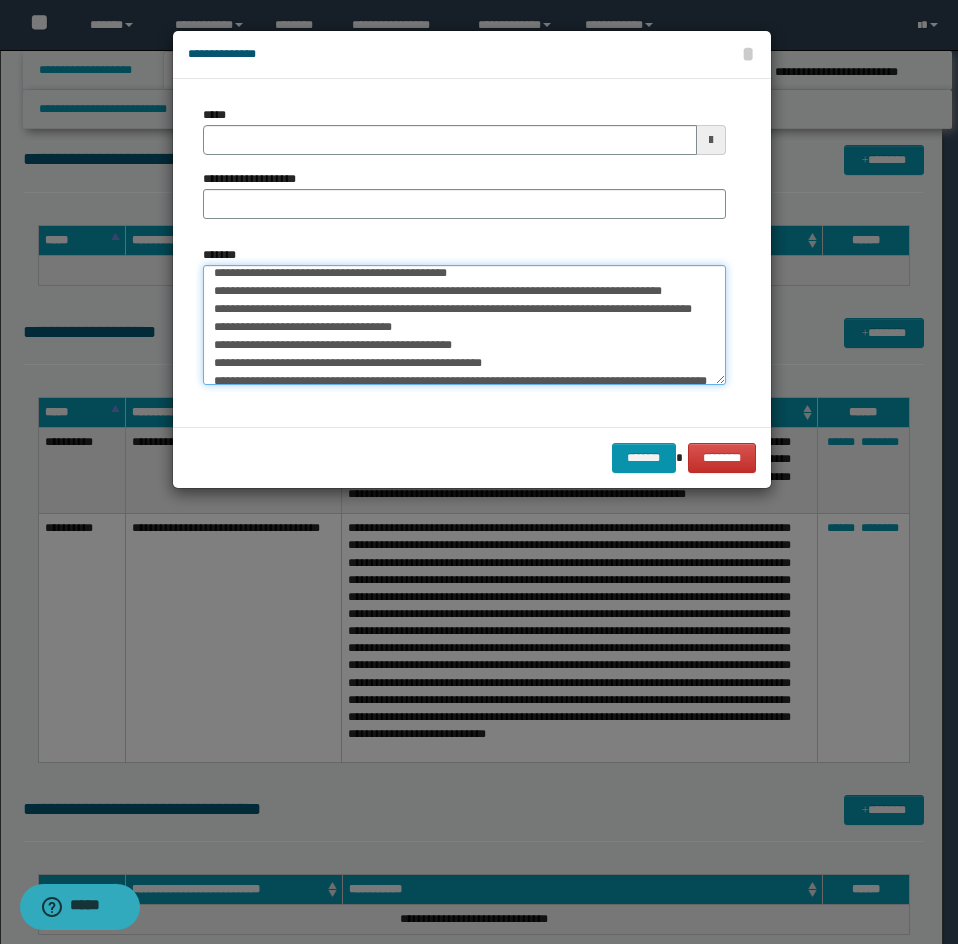 click on "*******" at bounding box center [464, 325] 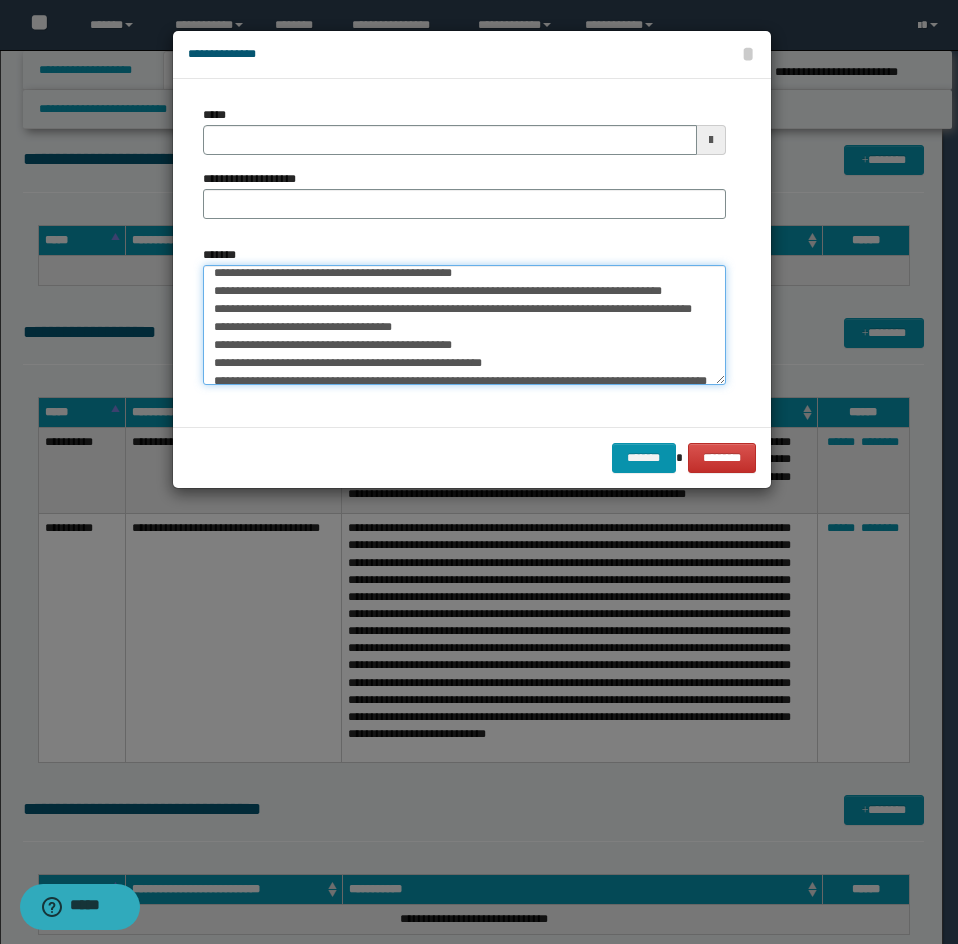 click on "*******" at bounding box center [464, 325] 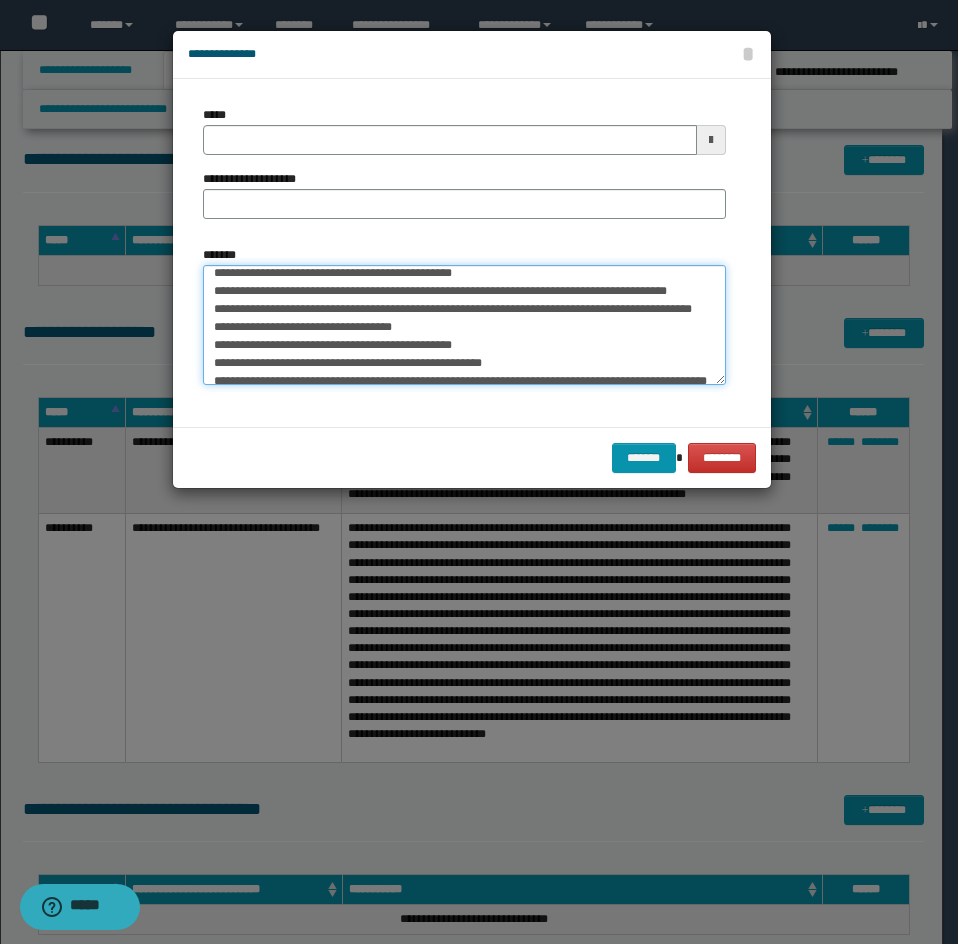 click on "*******" at bounding box center [464, 325] 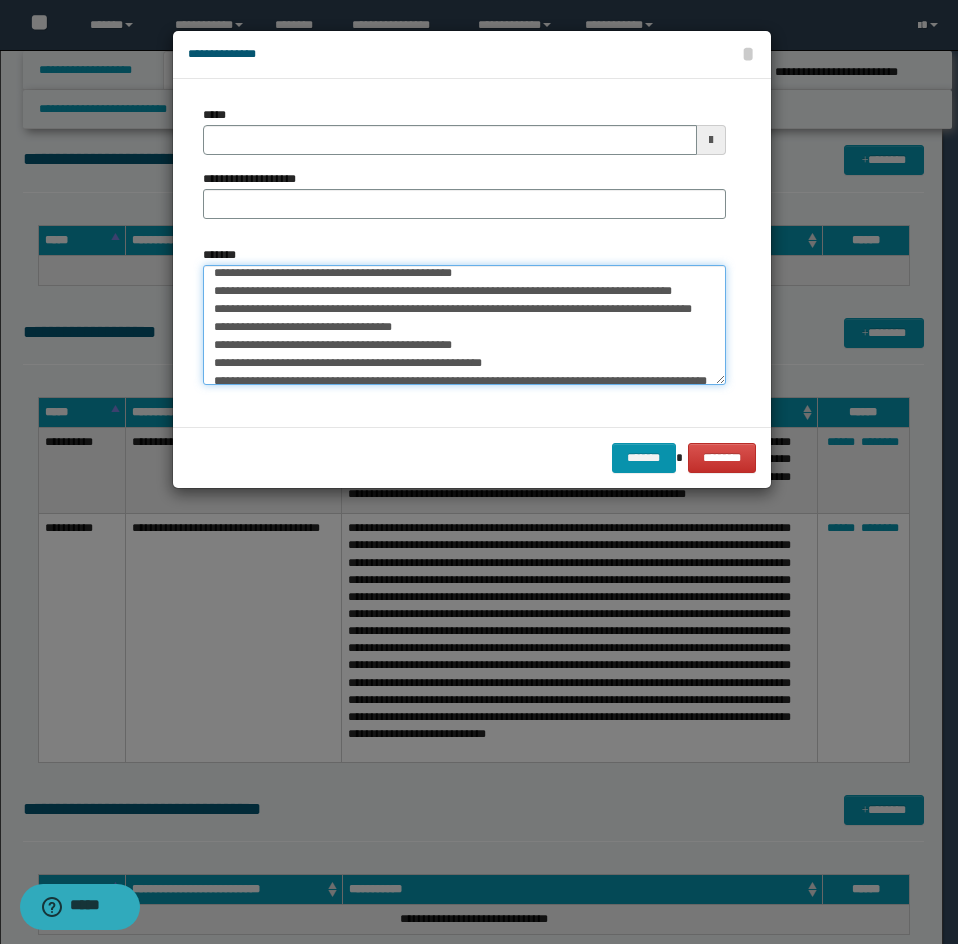 scroll, scrollTop: 395, scrollLeft: 0, axis: vertical 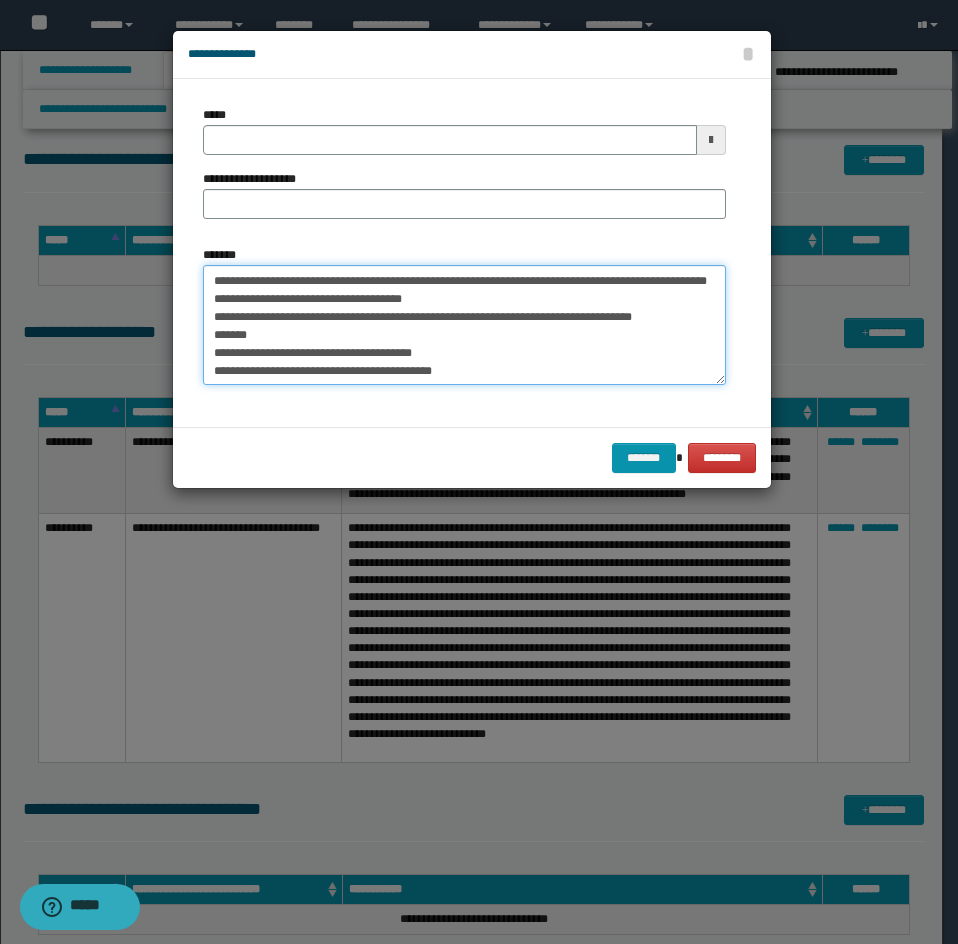 click on "*******" at bounding box center (464, 325) 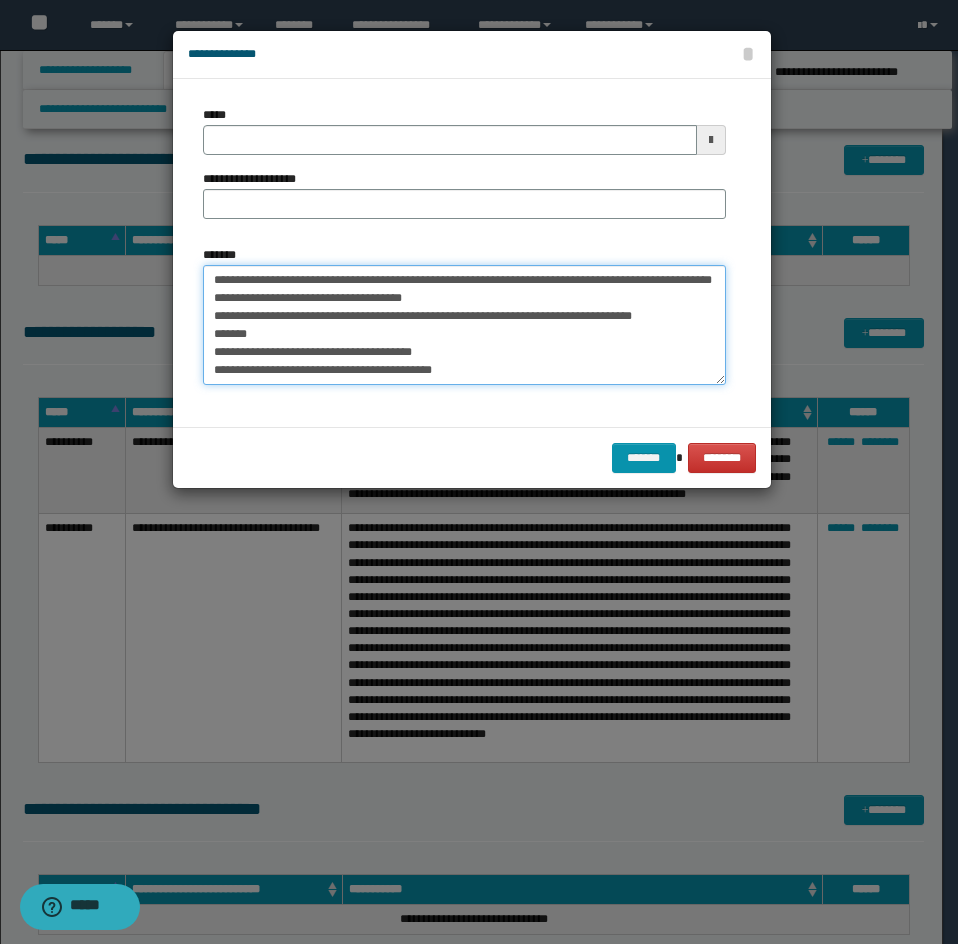 scroll, scrollTop: 504, scrollLeft: 0, axis: vertical 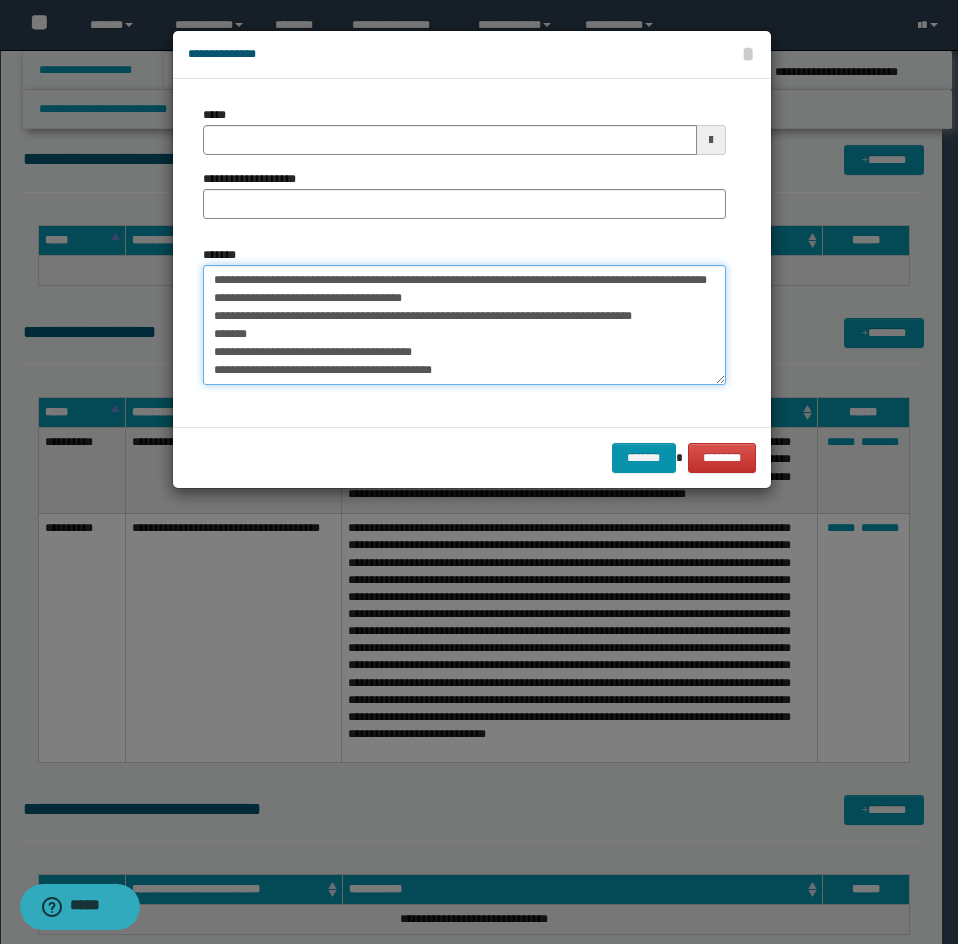 click on "*******" at bounding box center (464, 325) 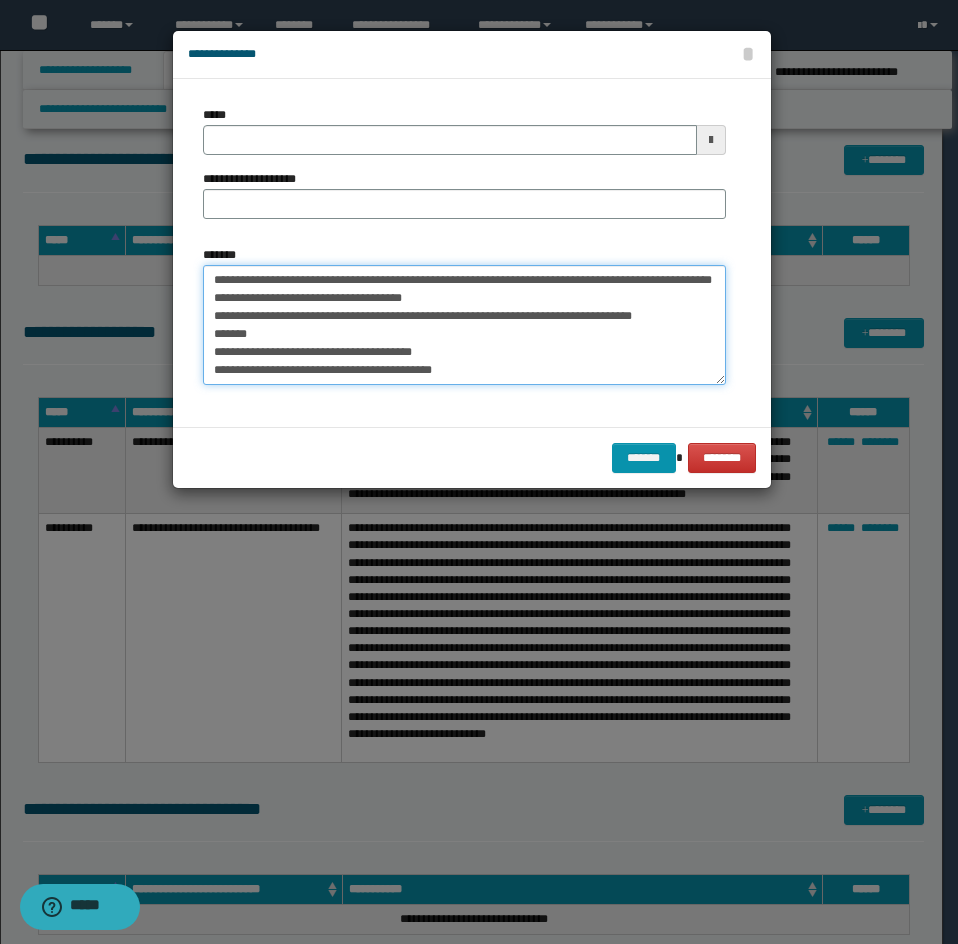 click on "*******" at bounding box center (464, 325) 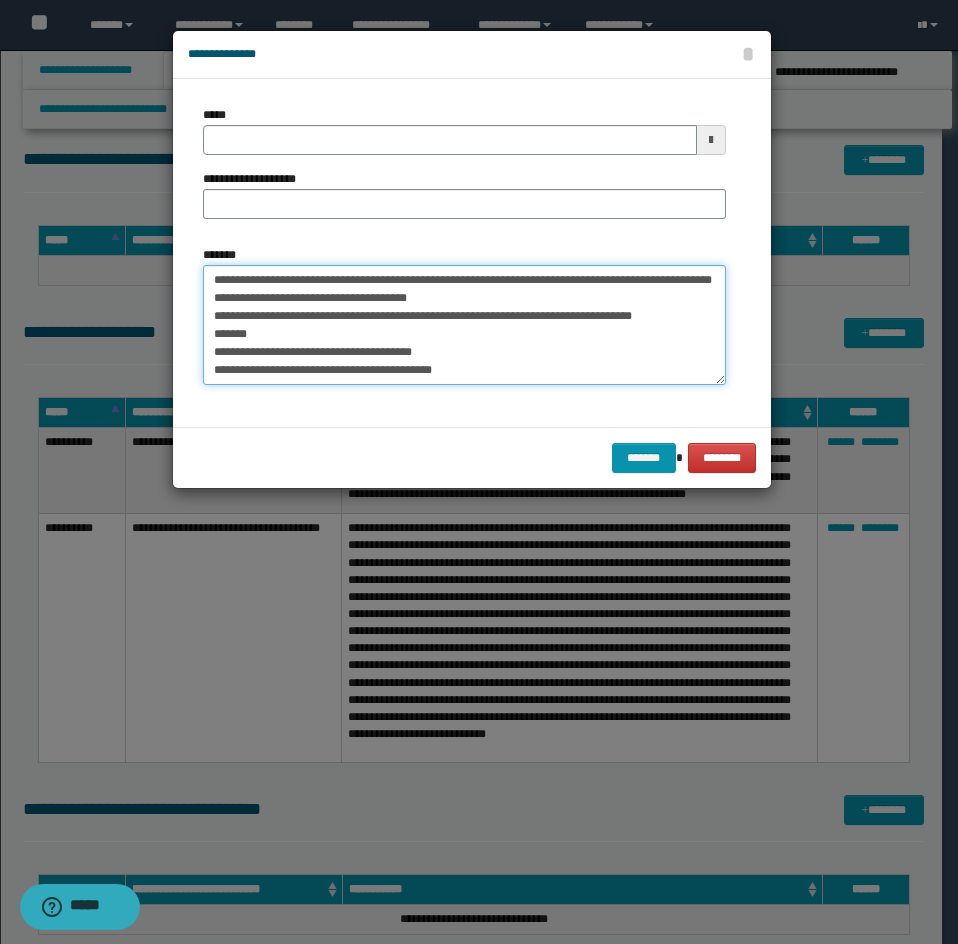 click on "*******" at bounding box center [464, 325] 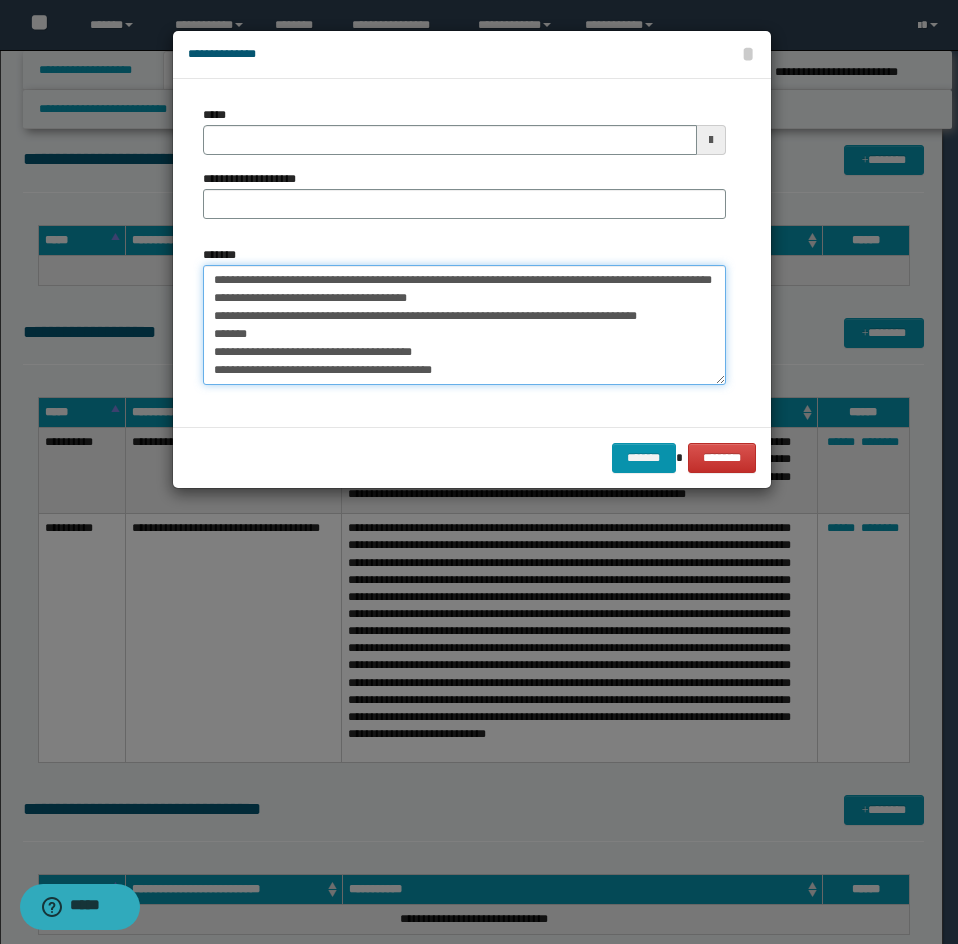click on "*******" at bounding box center (464, 325) 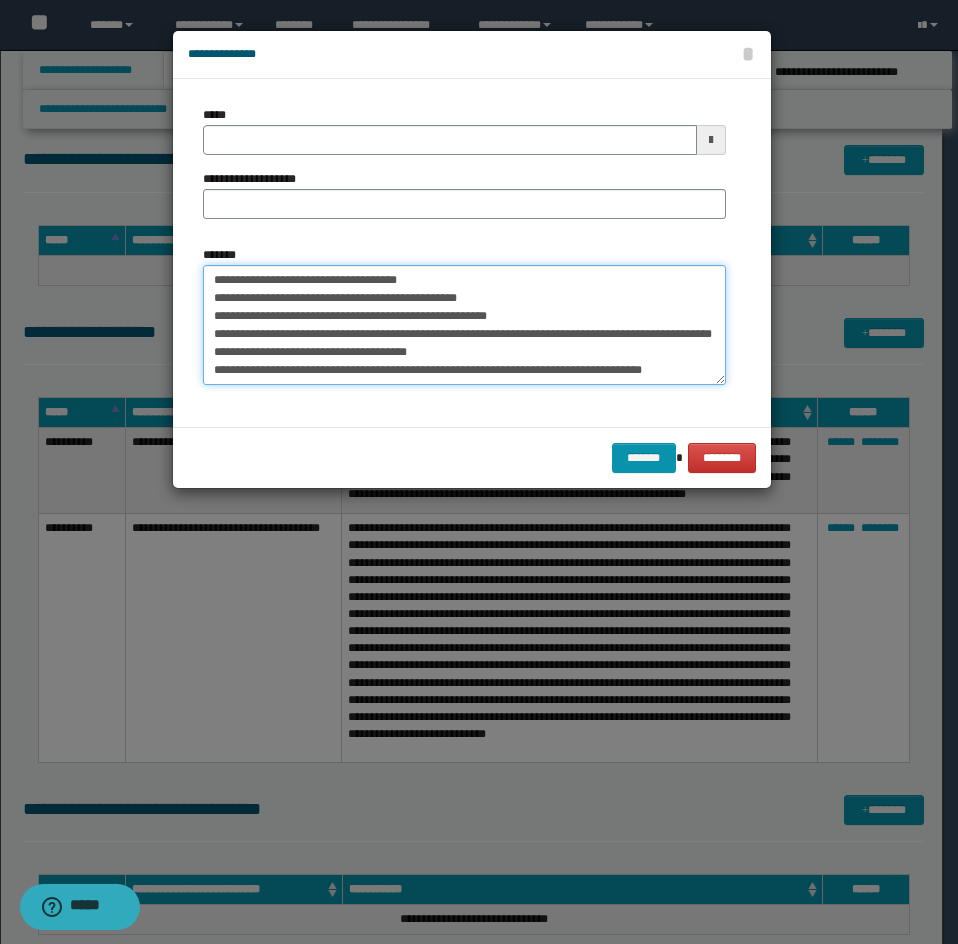 scroll, scrollTop: 468, scrollLeft: 0, axis: vertical 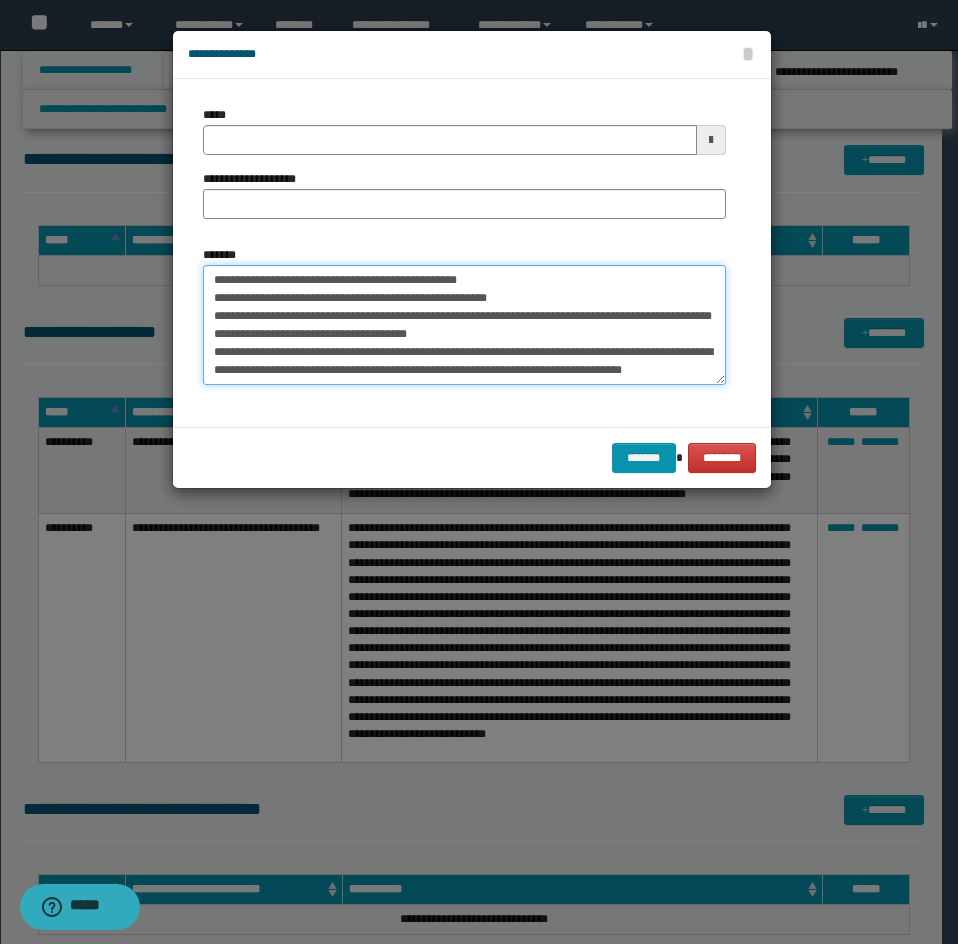click on "*******" at bounding box center (464, 325) 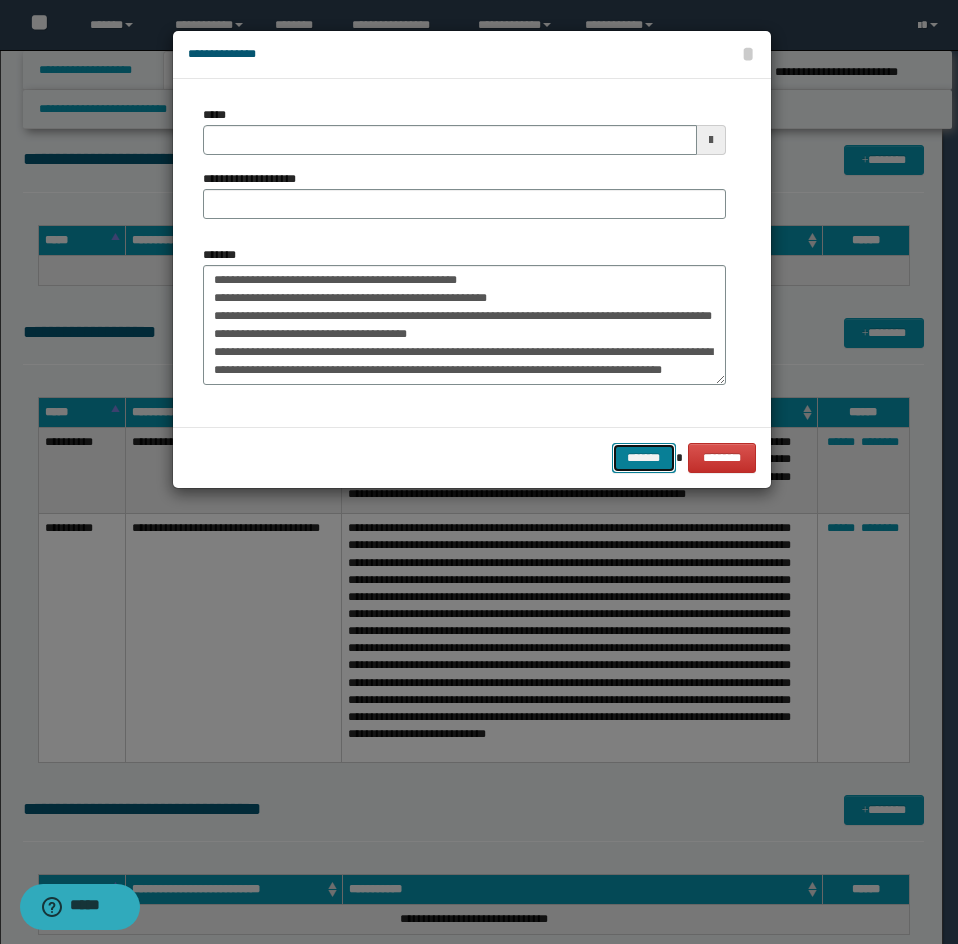 click on "*******" at bounding box center [644, 458] 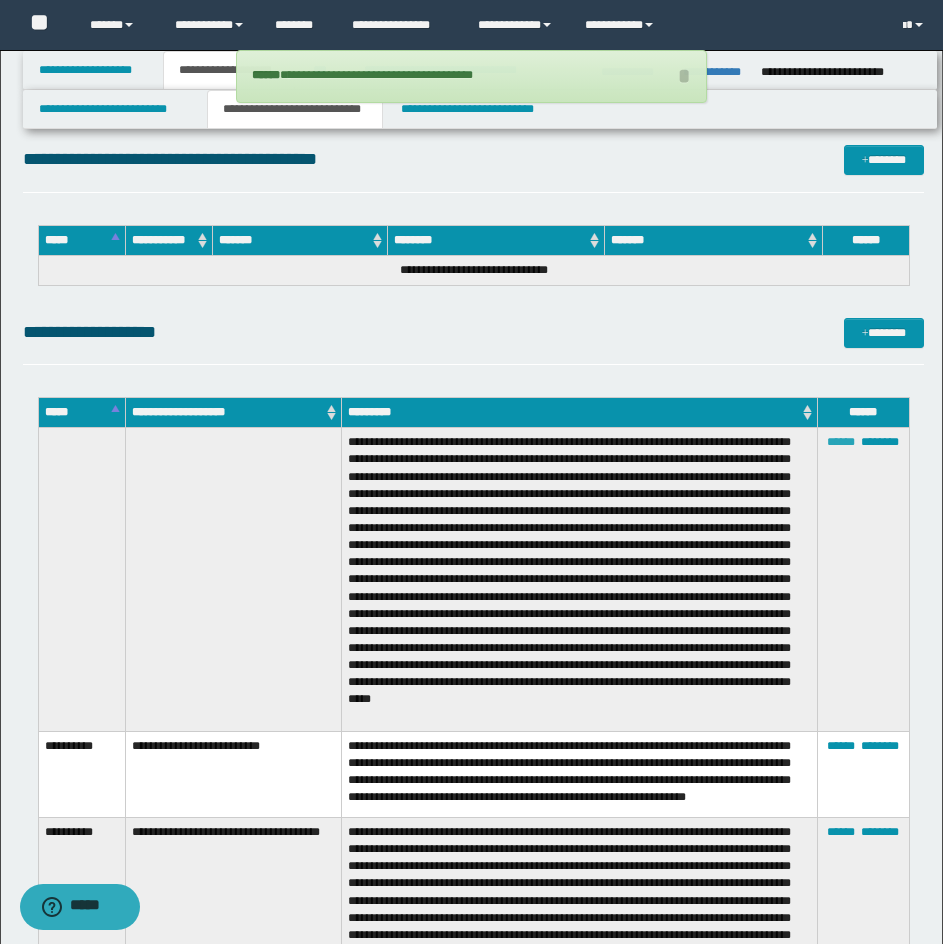 click on "******" at bounding box center (841, 442) 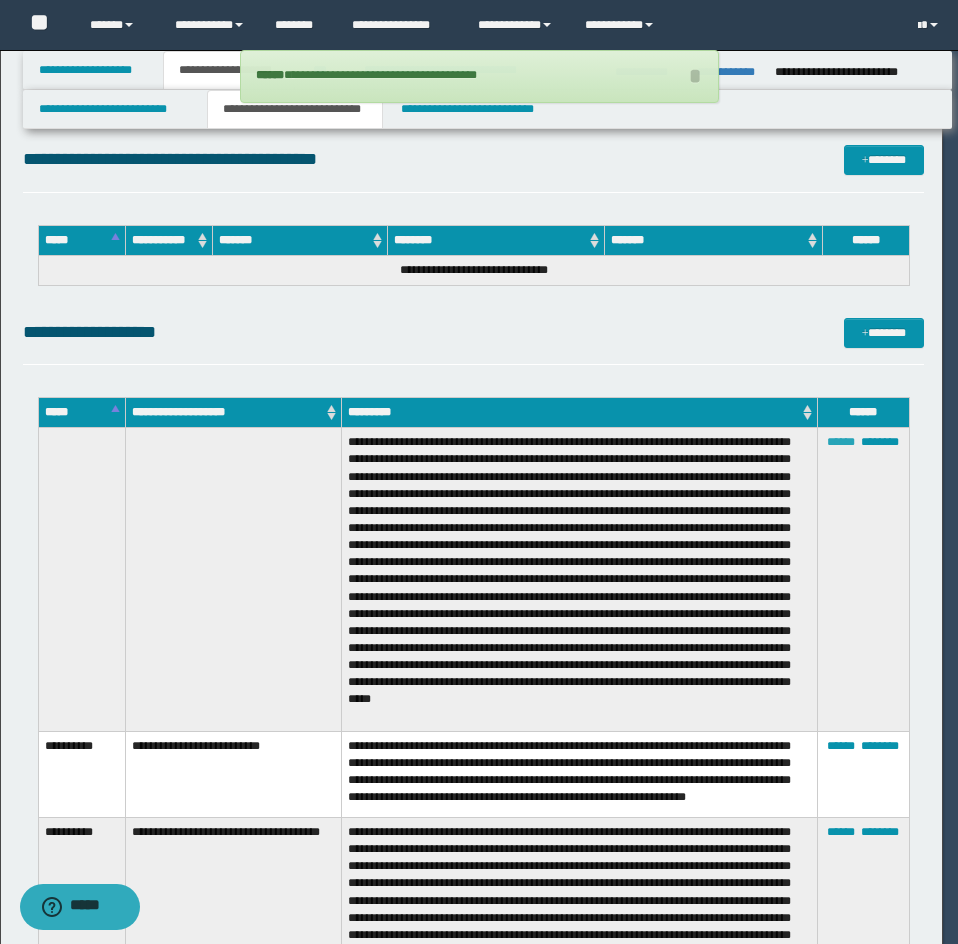 scroll, scrollTop: 180, scrollLeft: 0, axis: vertical 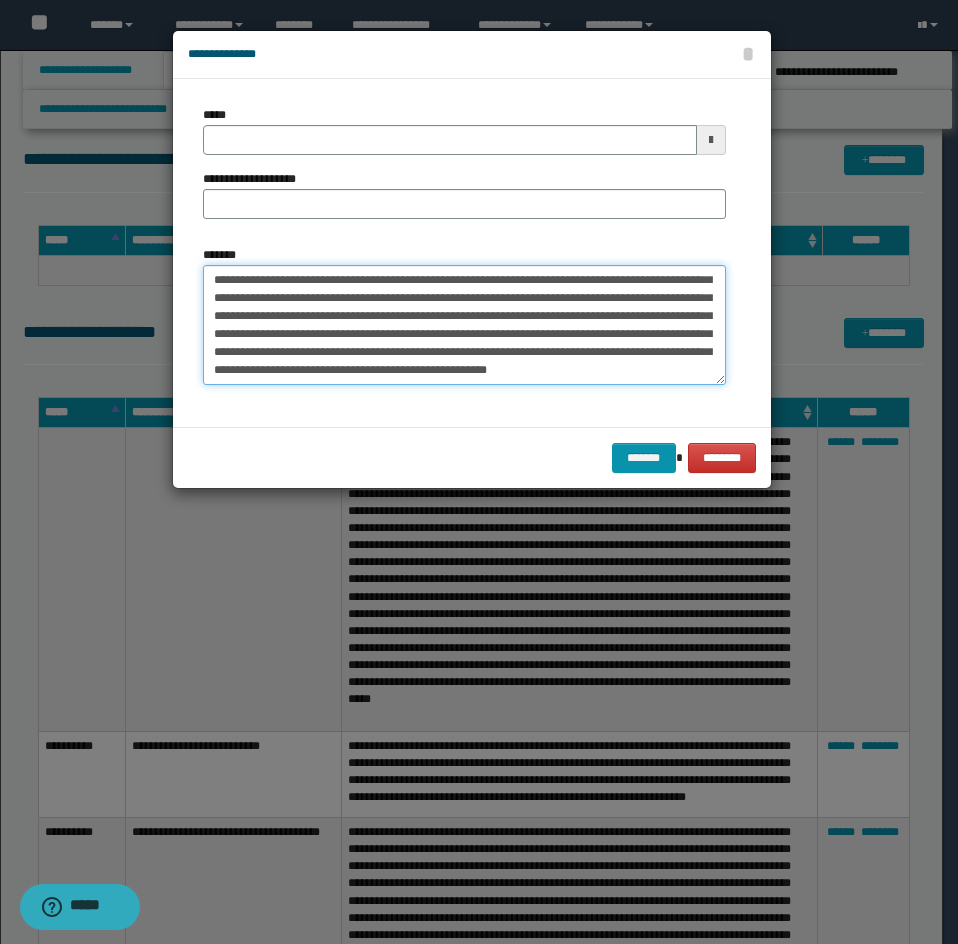 click on "*******" at bounding box center [464, 325] 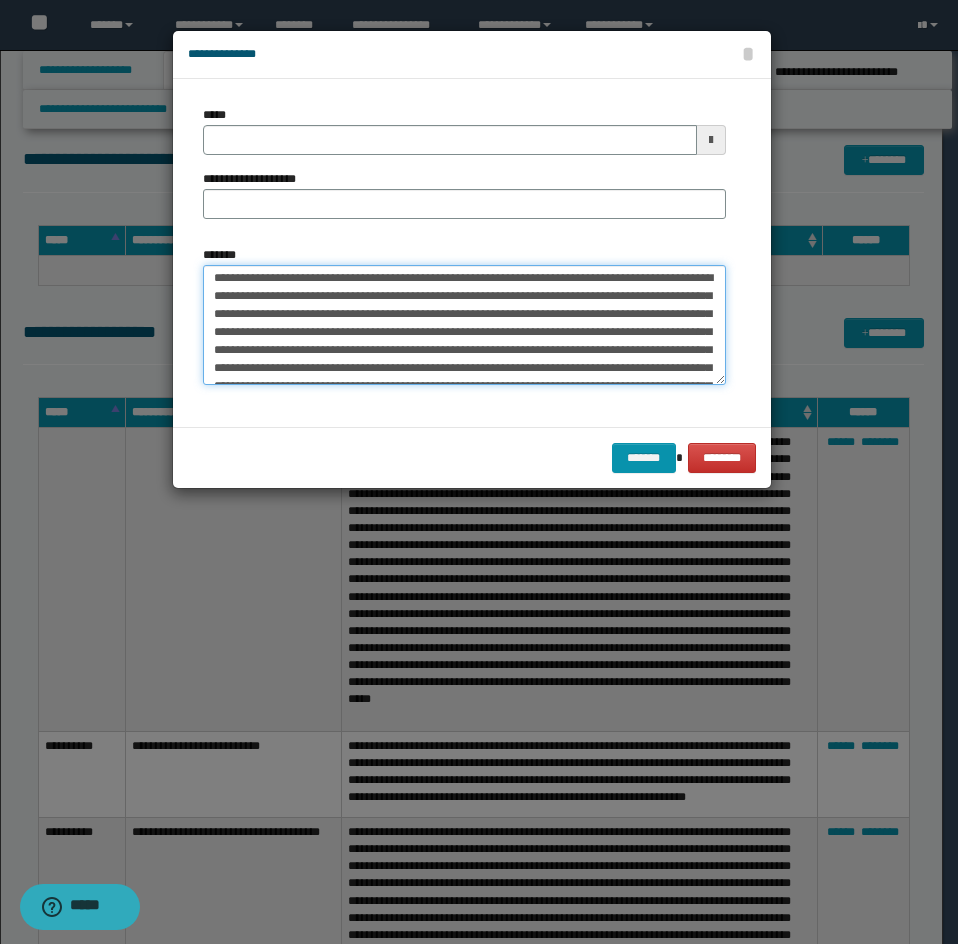 scroll, scrollTop: 0, scrollLeft: 0, axis: both 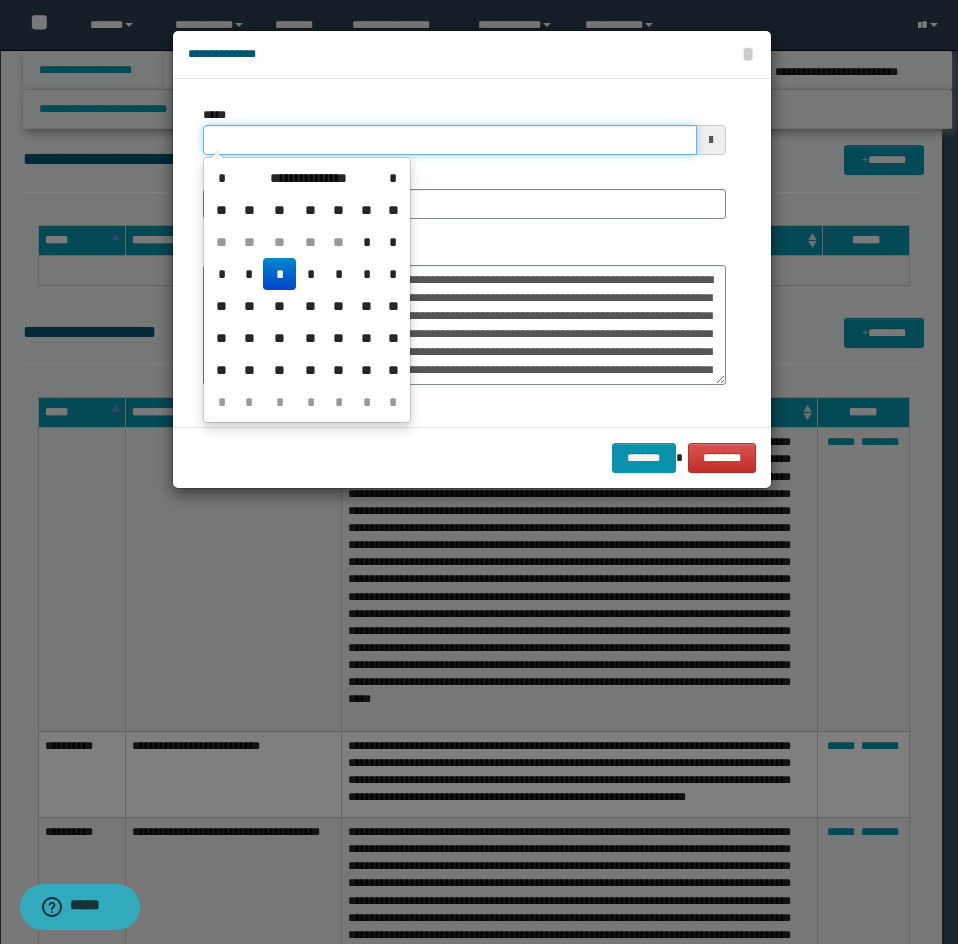 click on "*****" at bounding box center [450, 140] 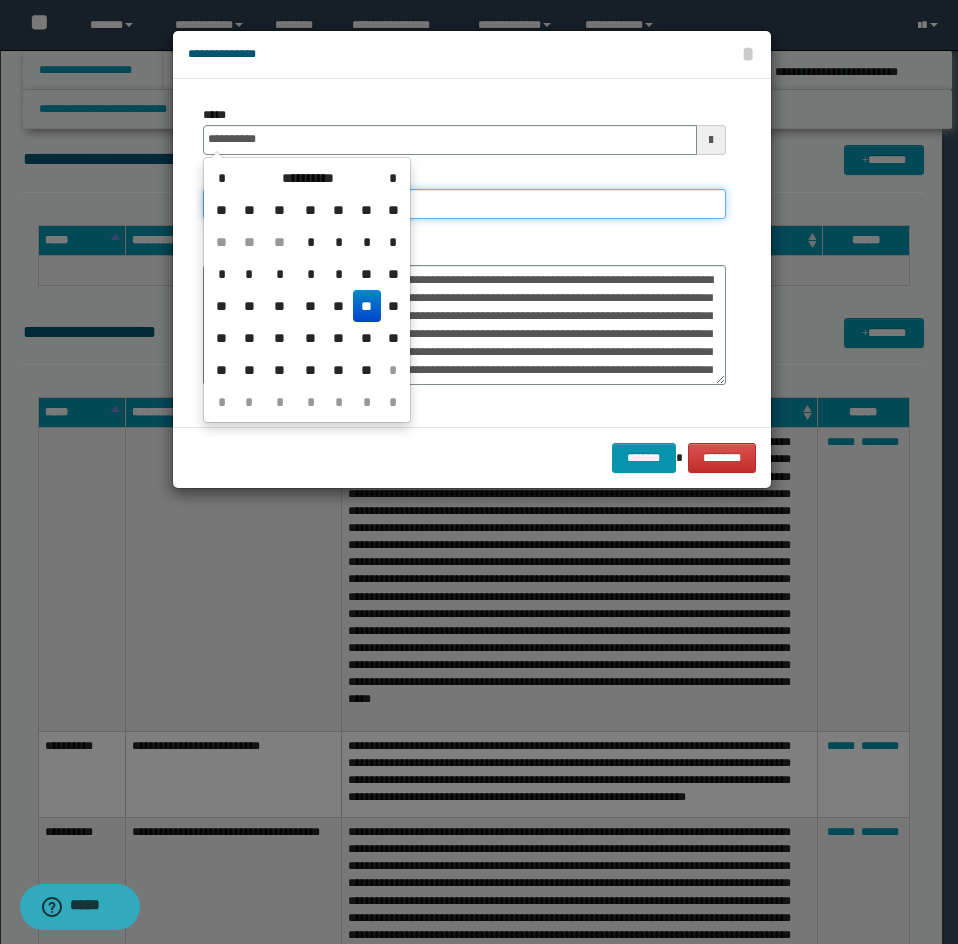 type on "**********" 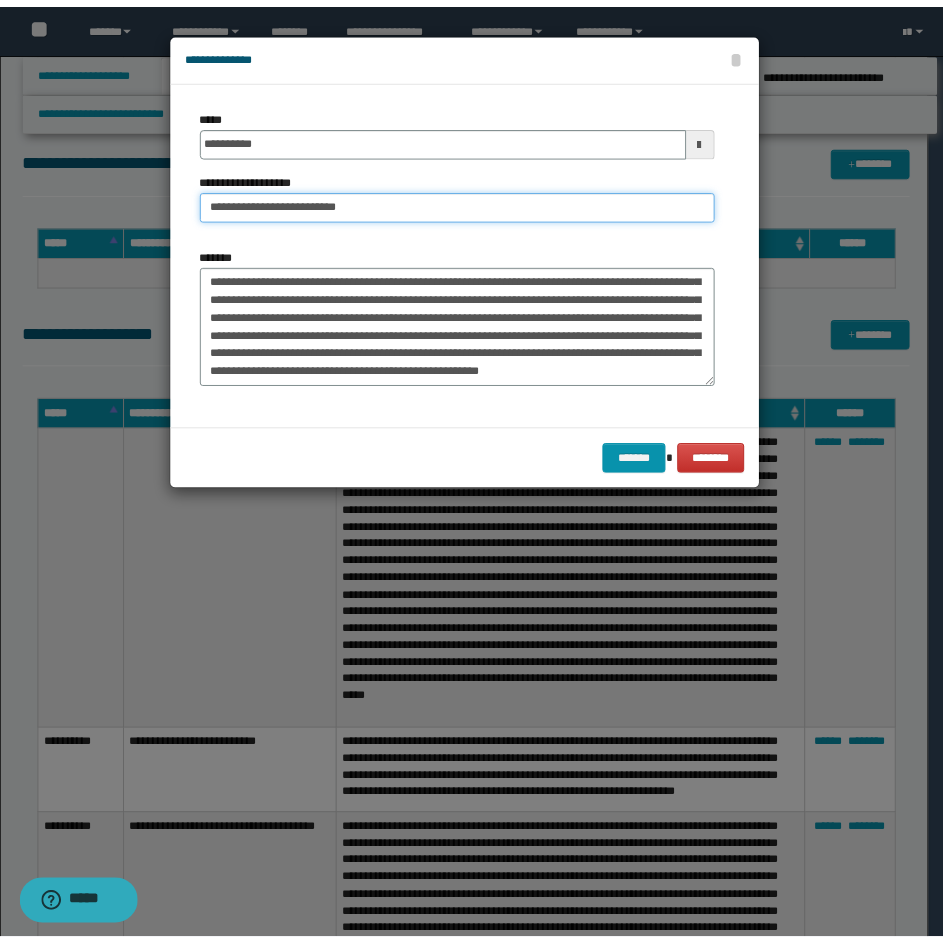 scroll, scrollTop: 180, scrollLeft: 0, axis: vertical 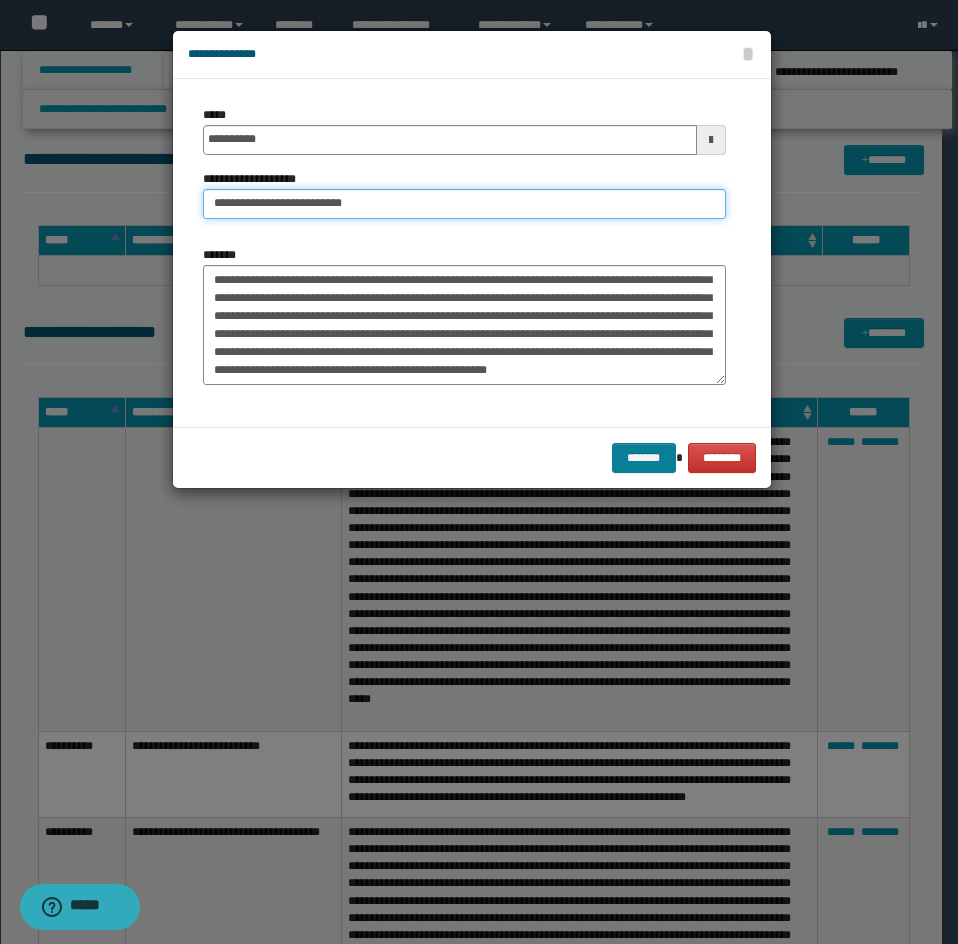 type on "**********" 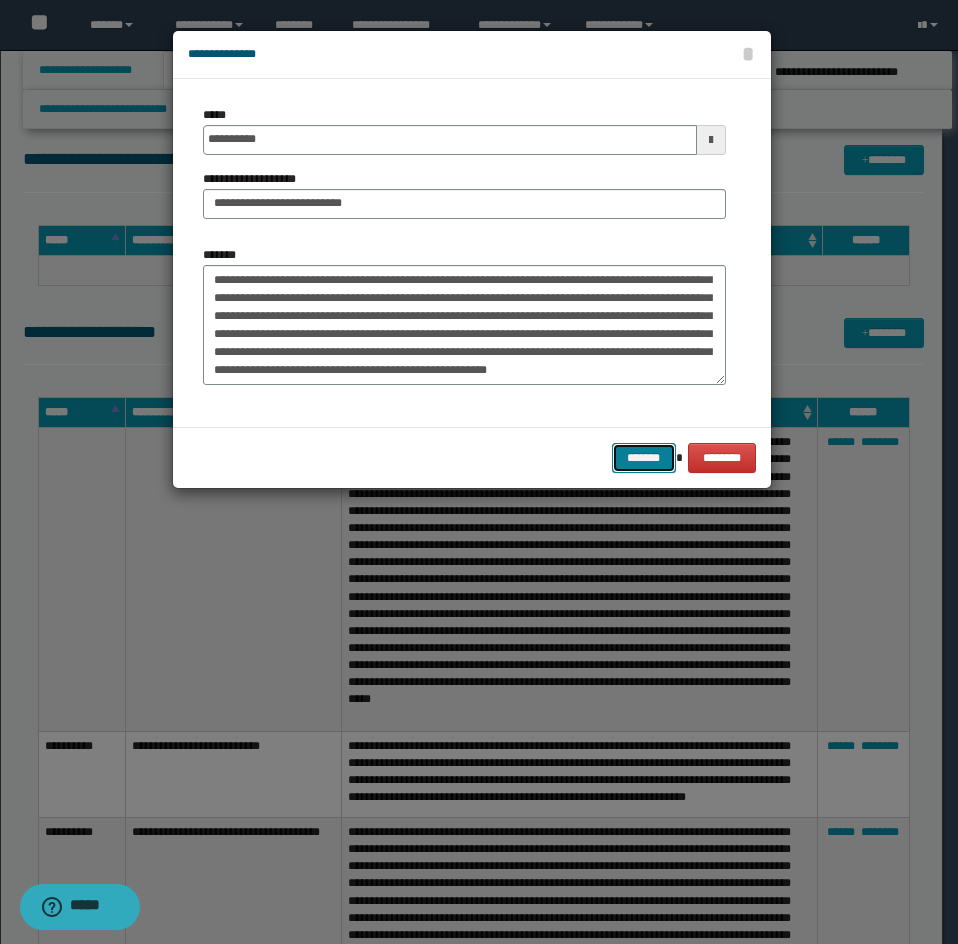 click on "*******" at bounding box center (644, 458) 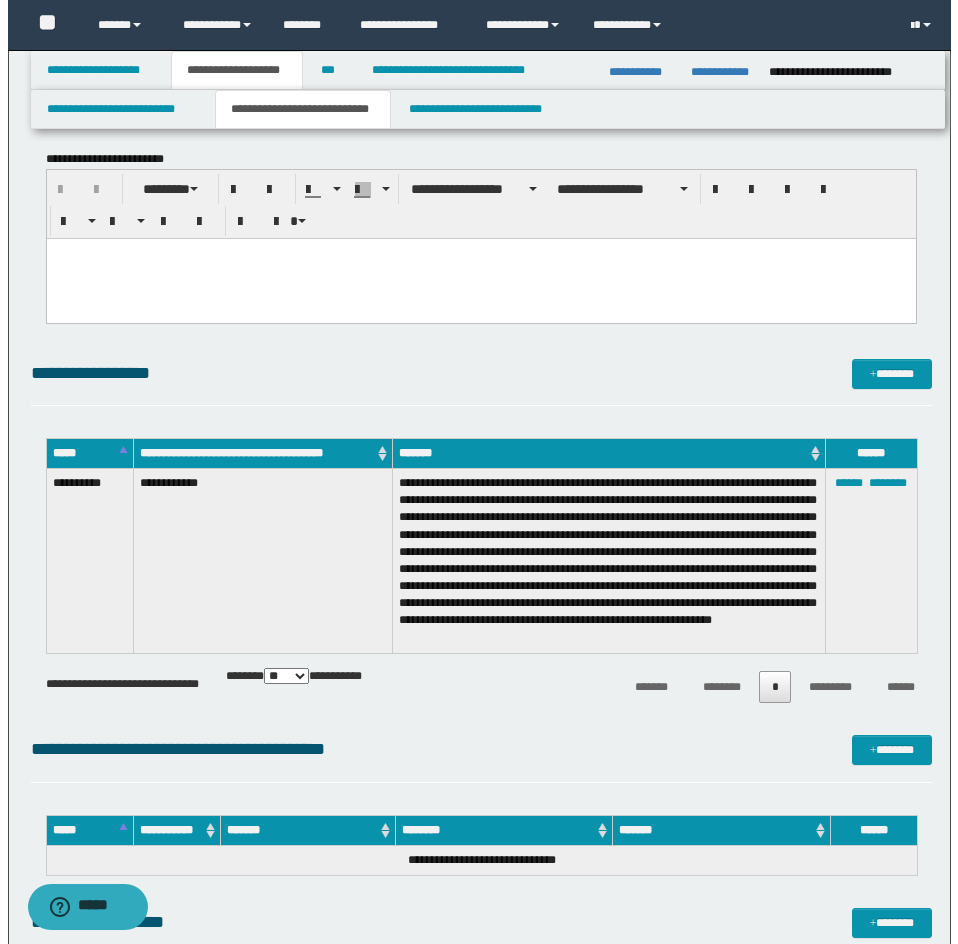 scroll, scrollTop: 200, scrollLeft: 0, axis: vertical 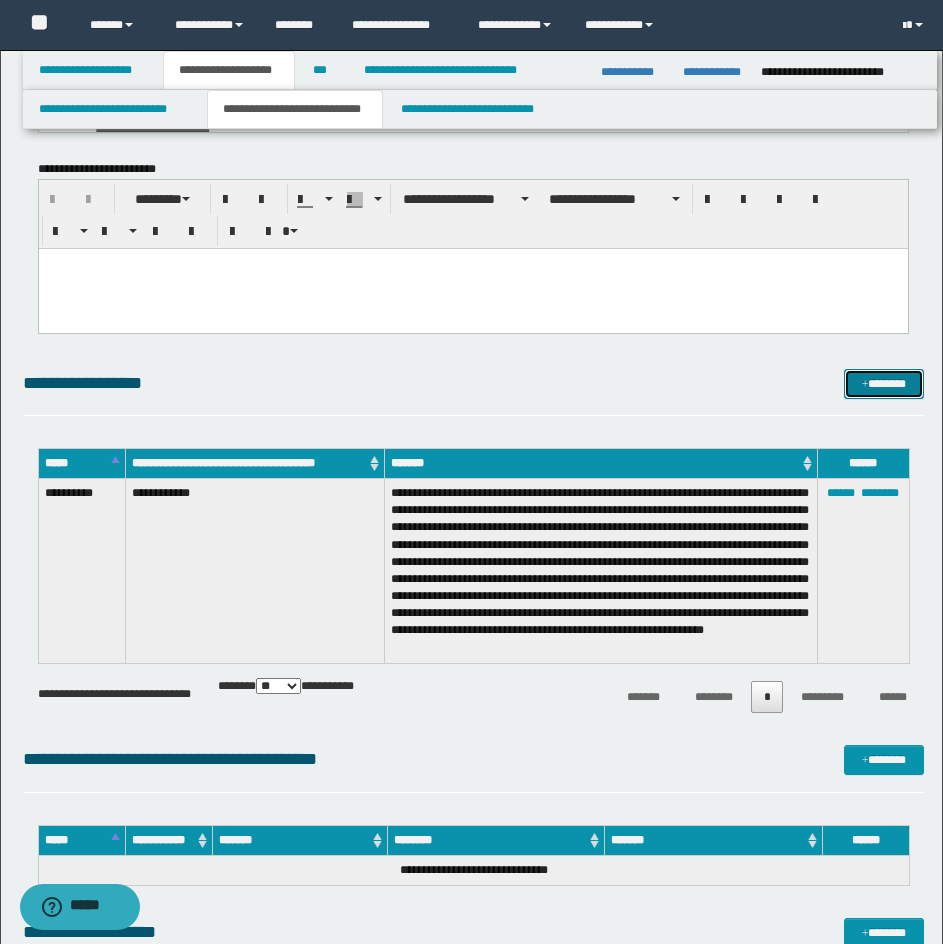 click on "*******" at bounding box center [884, 384] 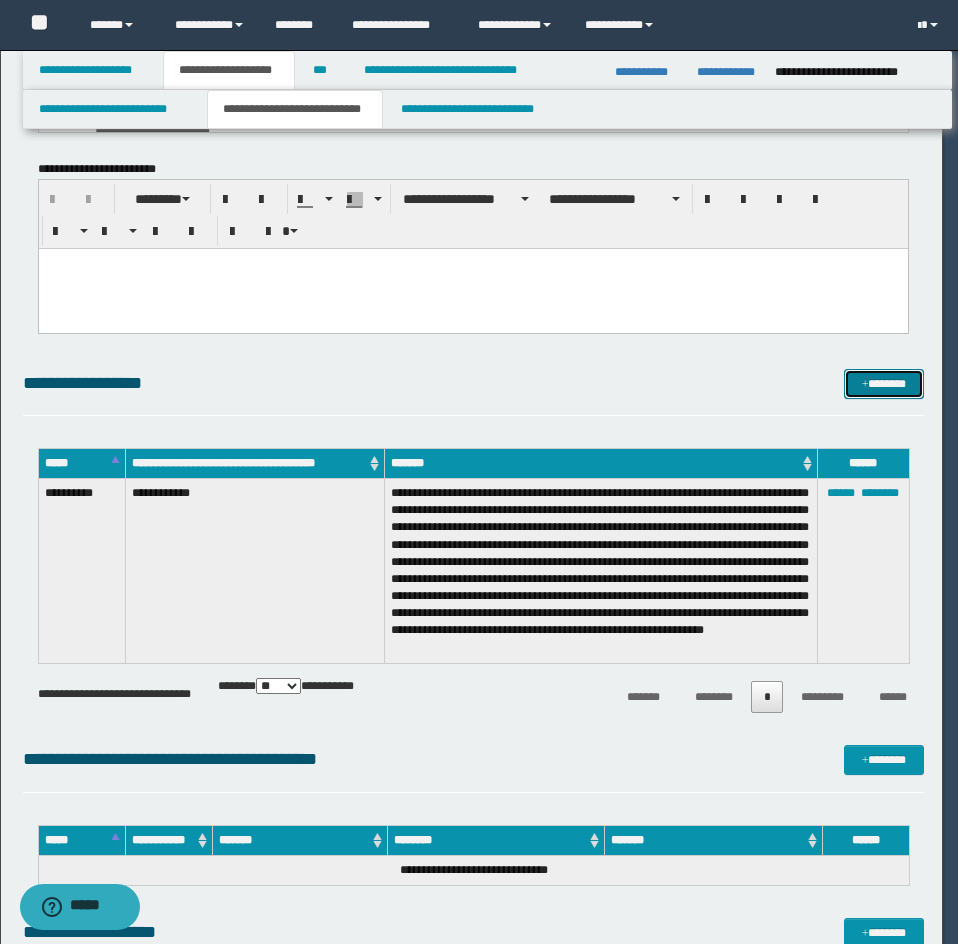 scroll, scrollTop: 0, scrollLeft: 0, axis: both 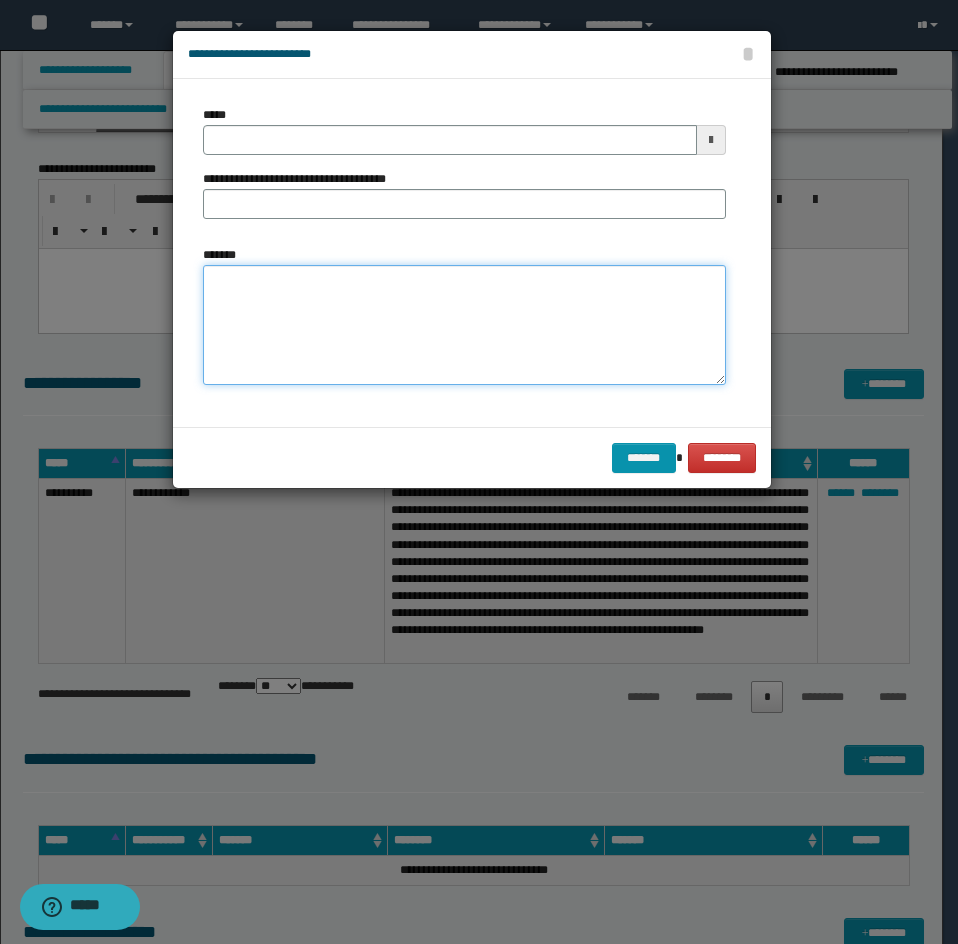 click on "*******" at bounding box center (464, 325) 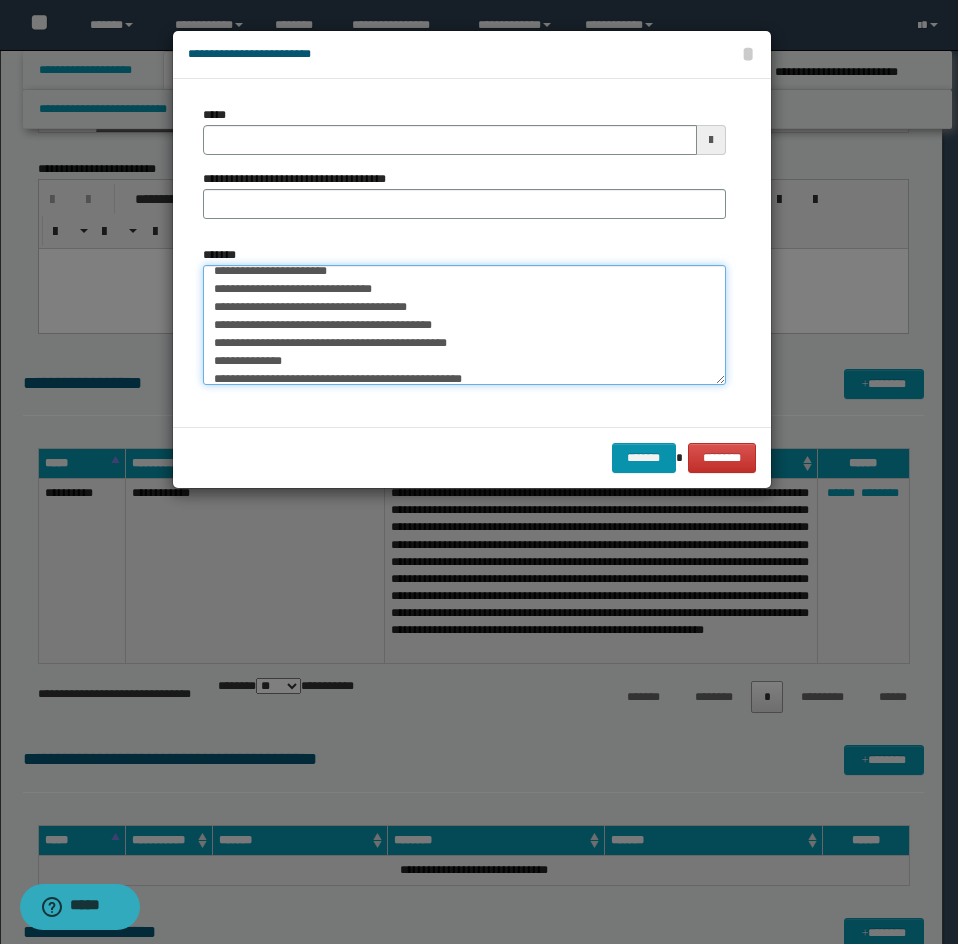 scroll, scrollTop: 162, scrollLeft: 0, axis: vertical 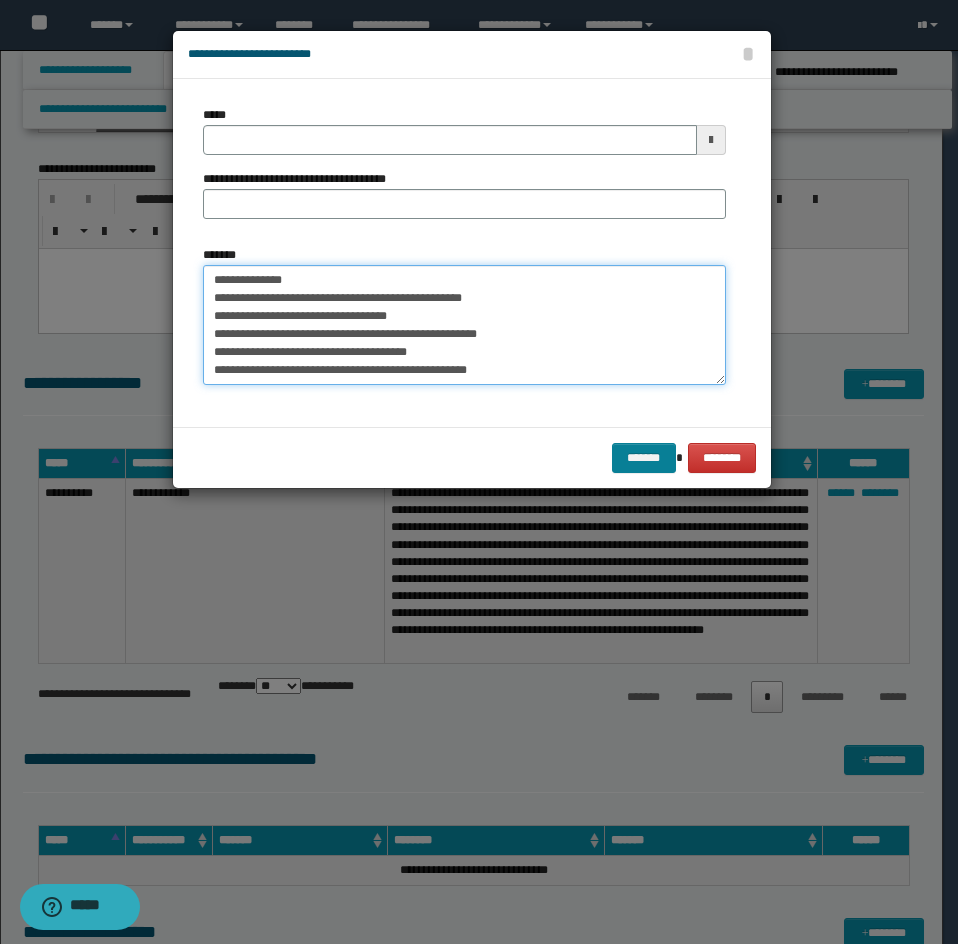 type on "**********" 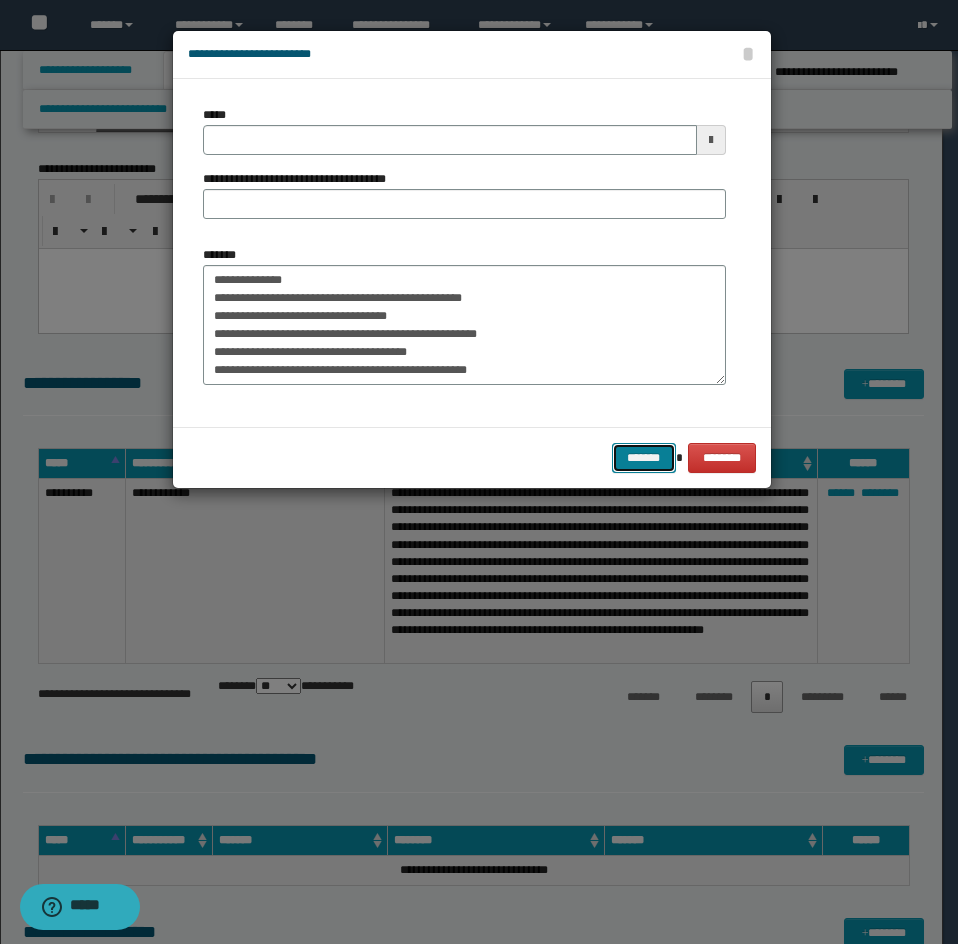 click on "*******" at bounding box center (644, 458) 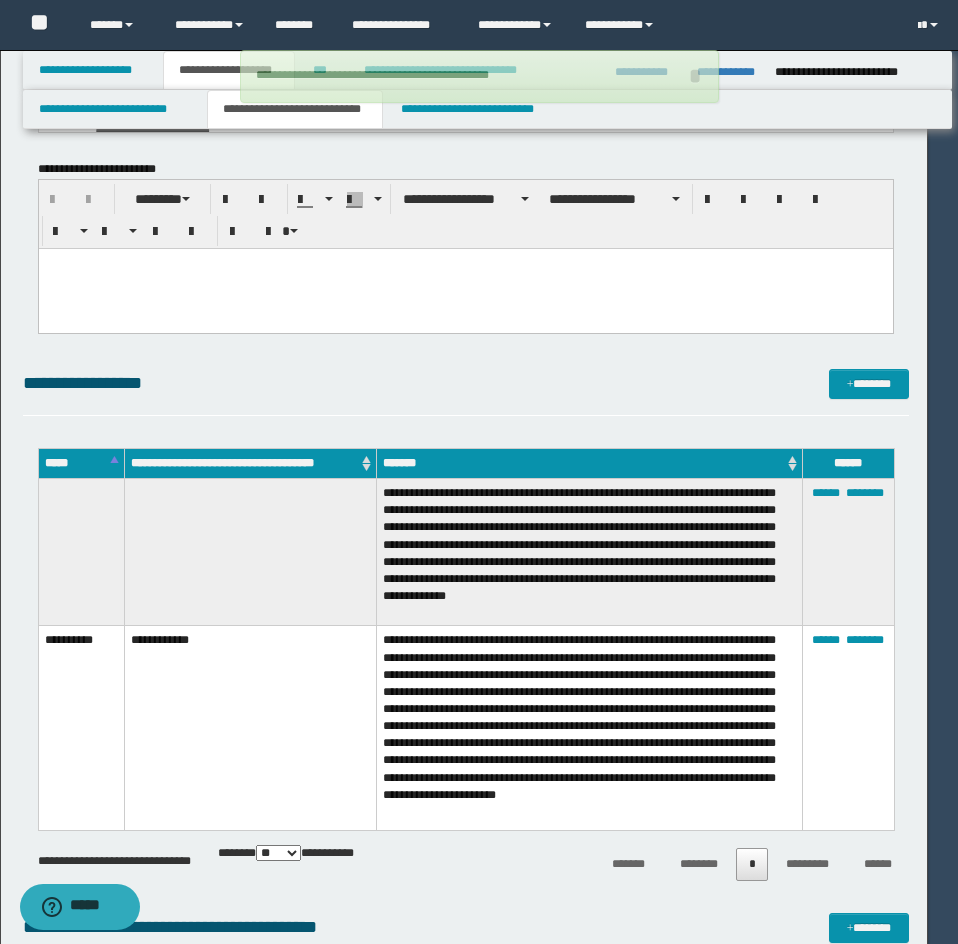 type 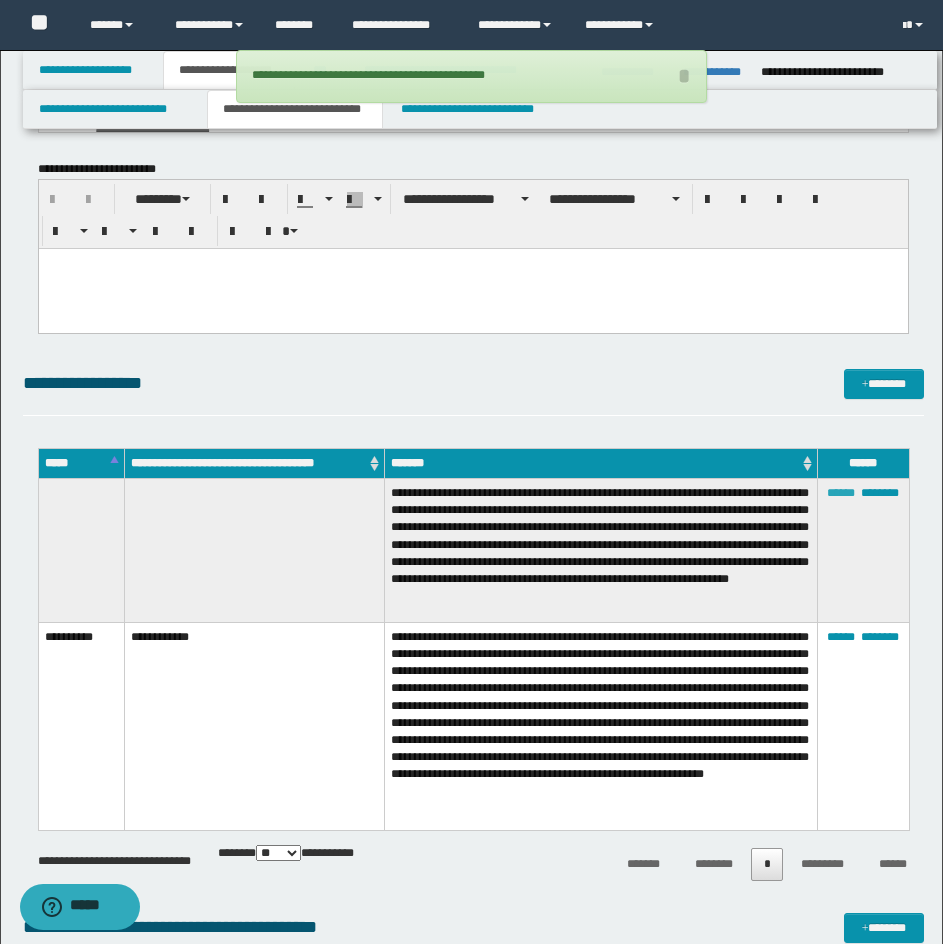 click on "******" at bounding box center [841, 493] 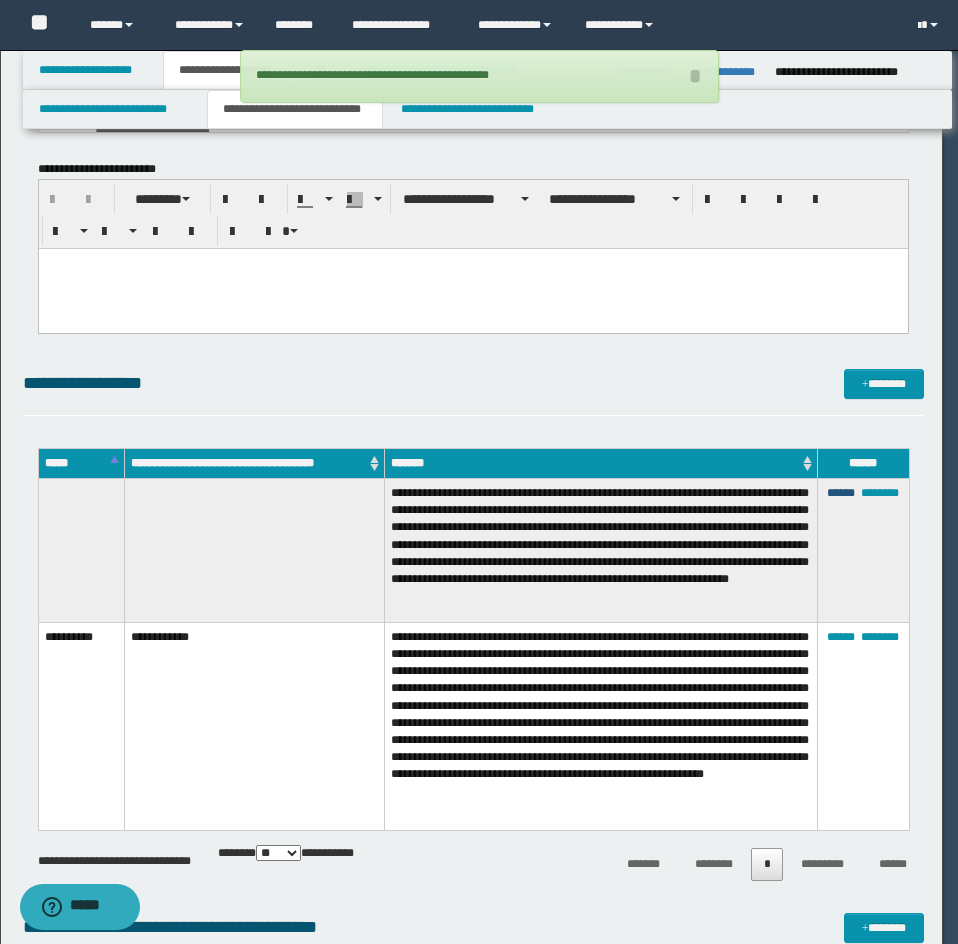scroll, scrollTop: 18, scrollLeft: 0, axis: vertical 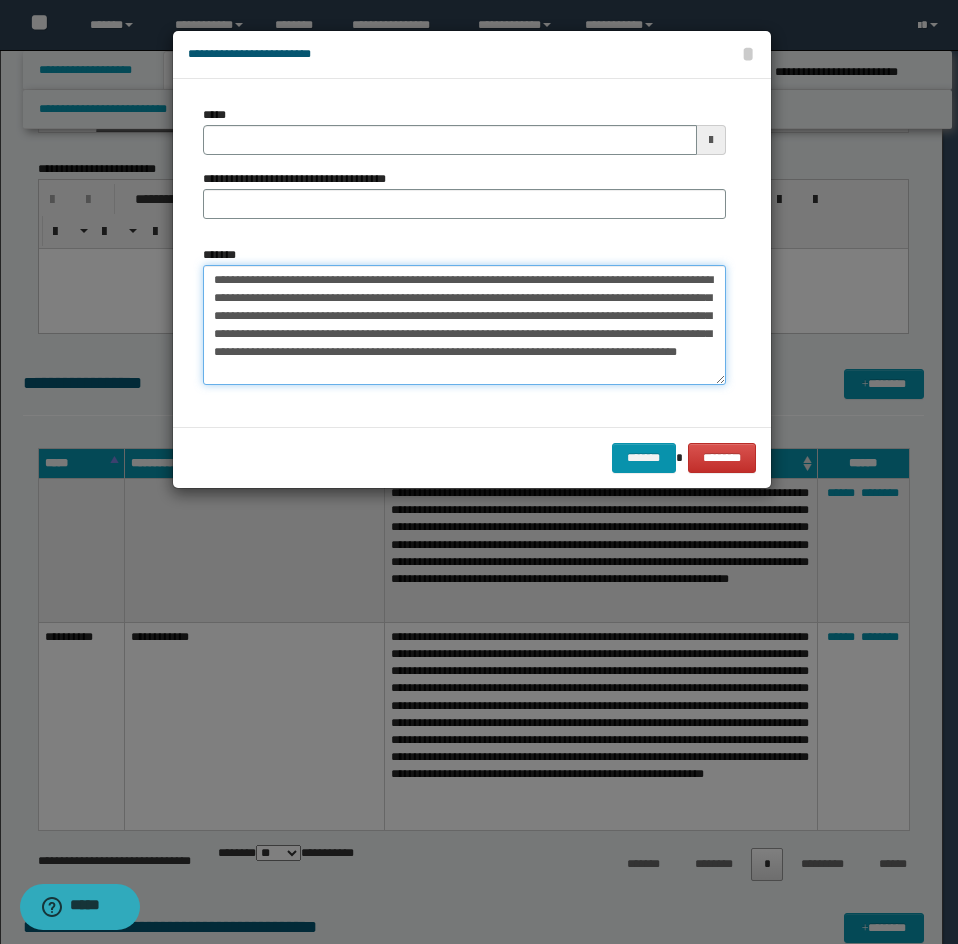 drag, startPoint x: 626, startPoint y: 372, endPoint x: 190, endPoint y: 263, distance: 449.41852 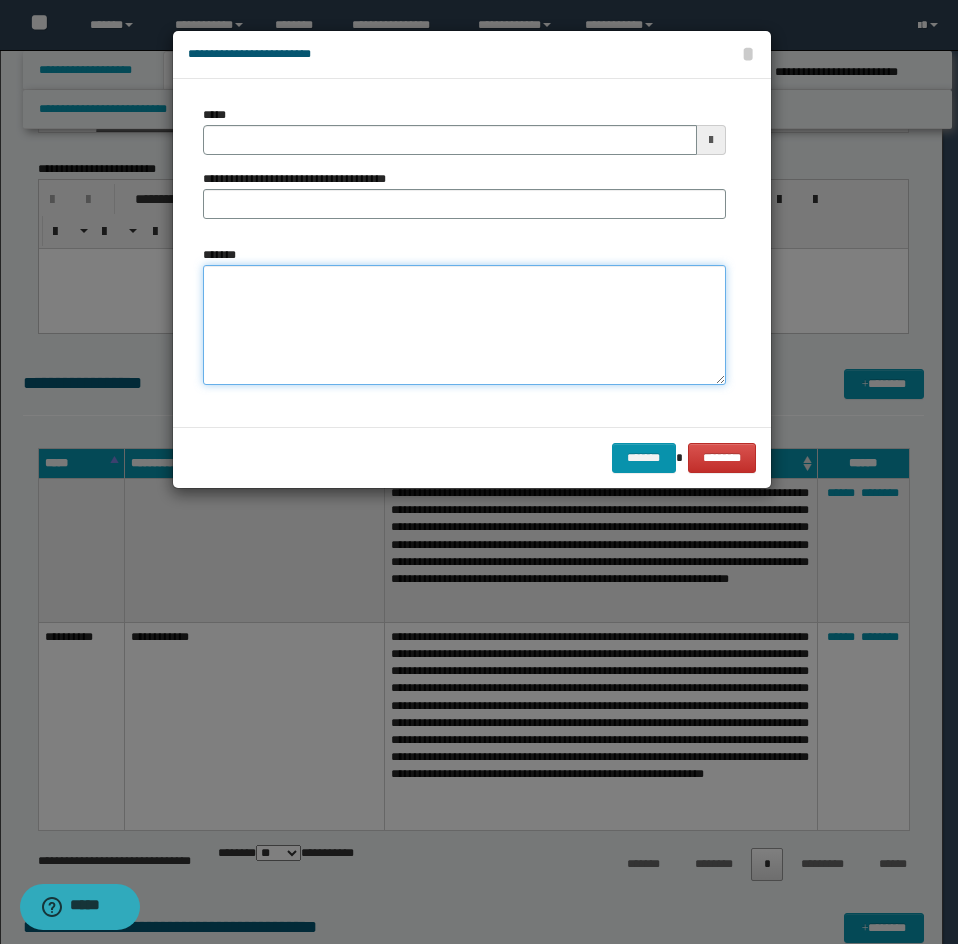 type 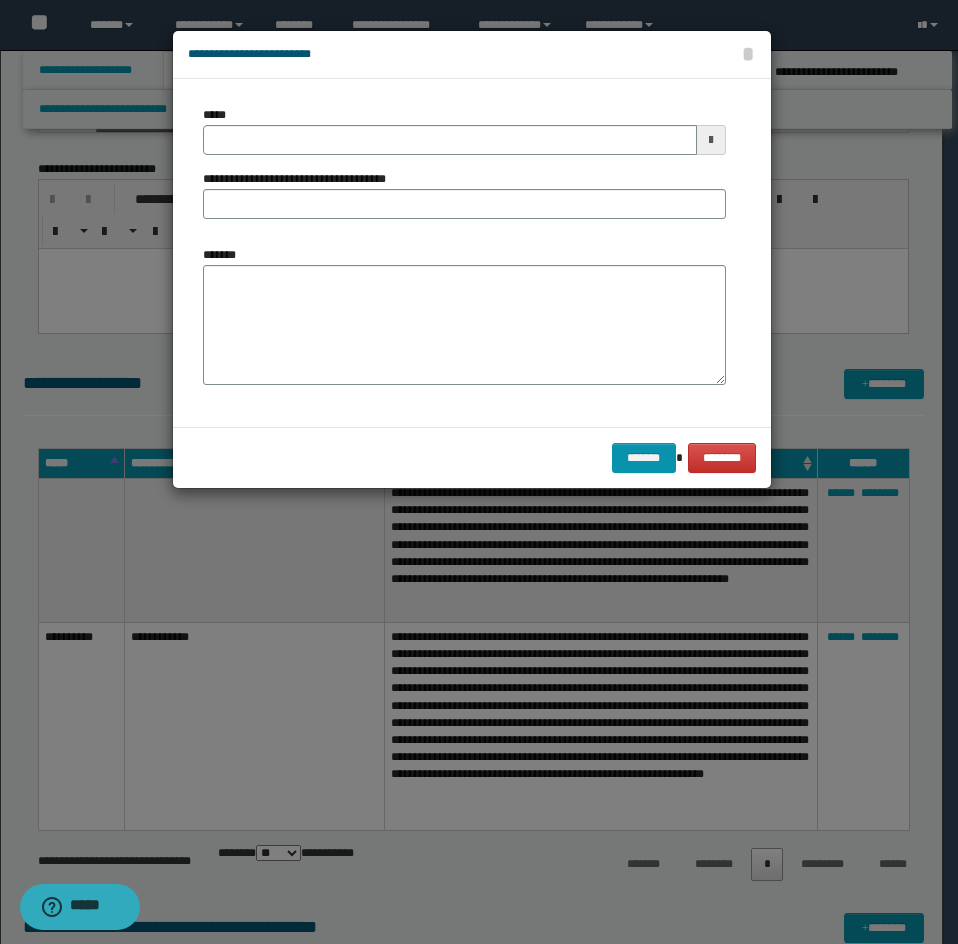 type 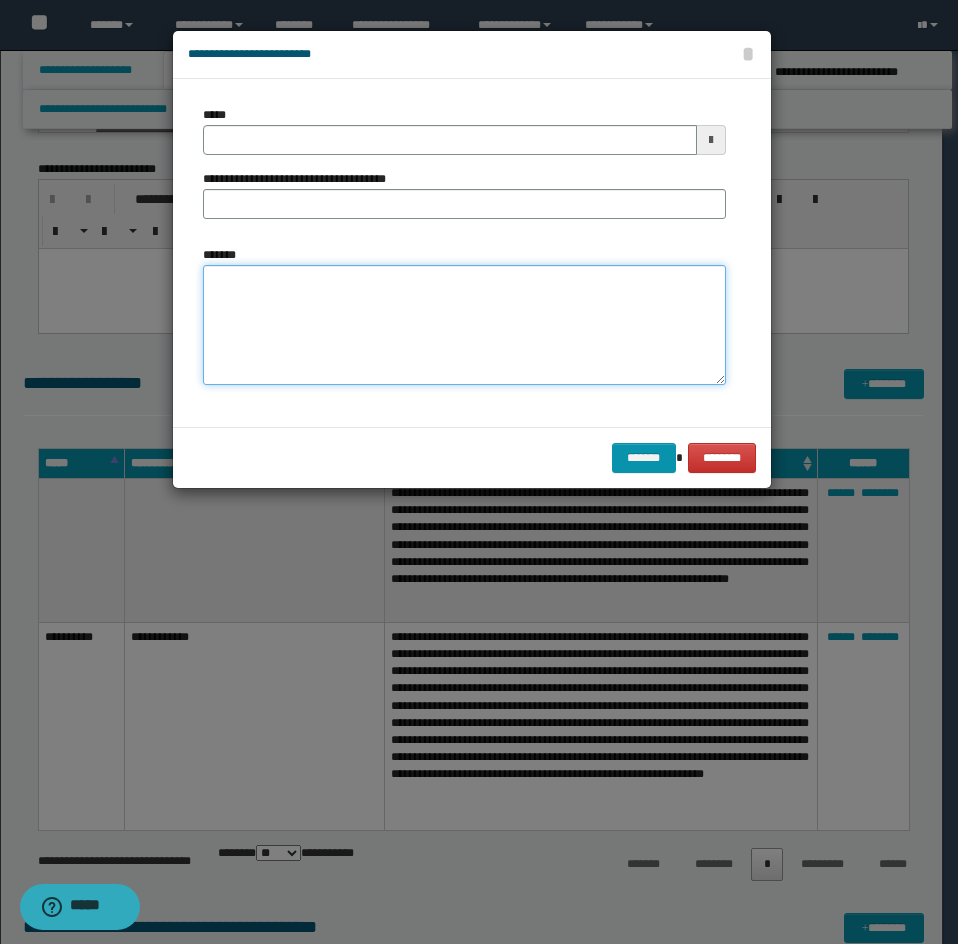 click on "*******" at bounding box center (464, 325) 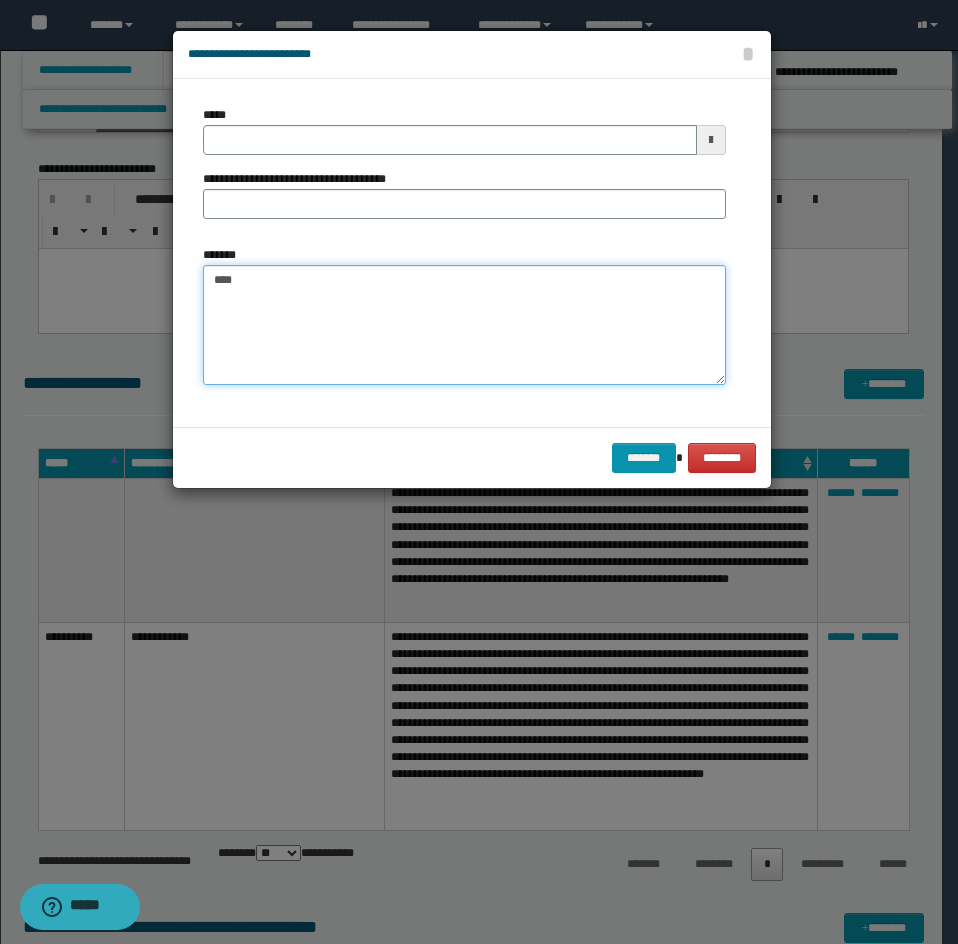 paste on "**********" 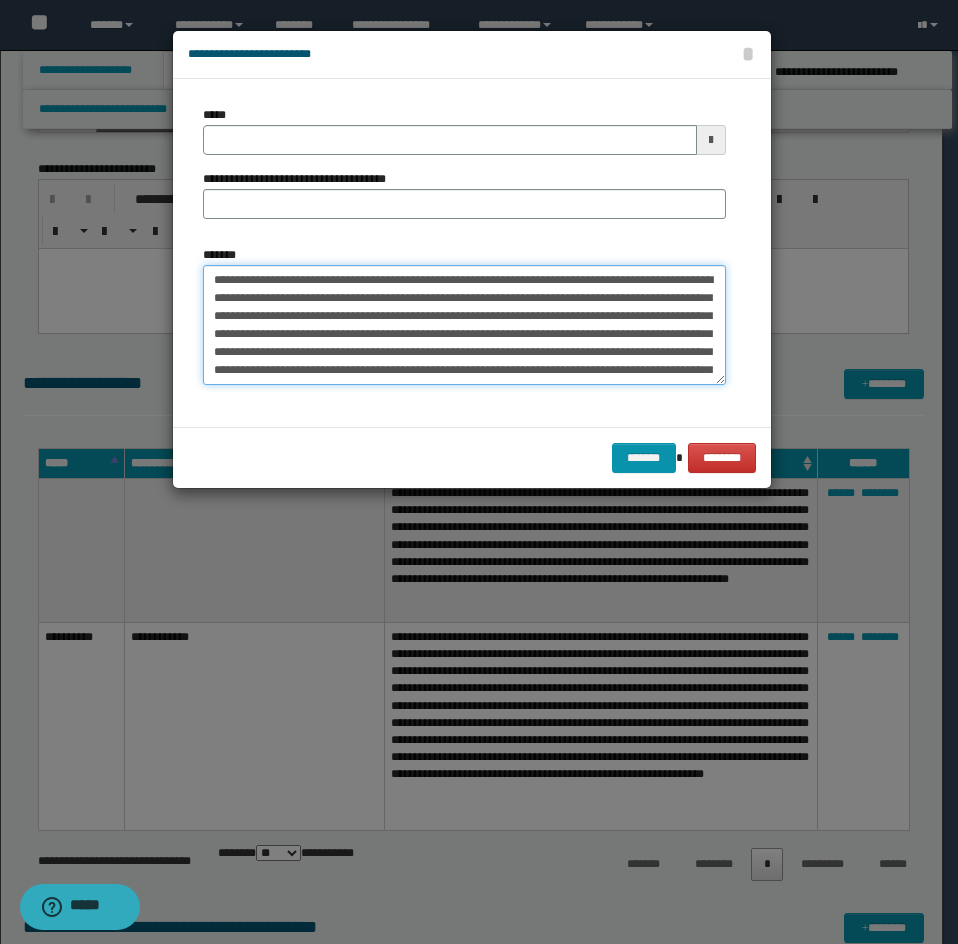scroll, scrollTop: 120, scrollLeft: 0, axis: vertical 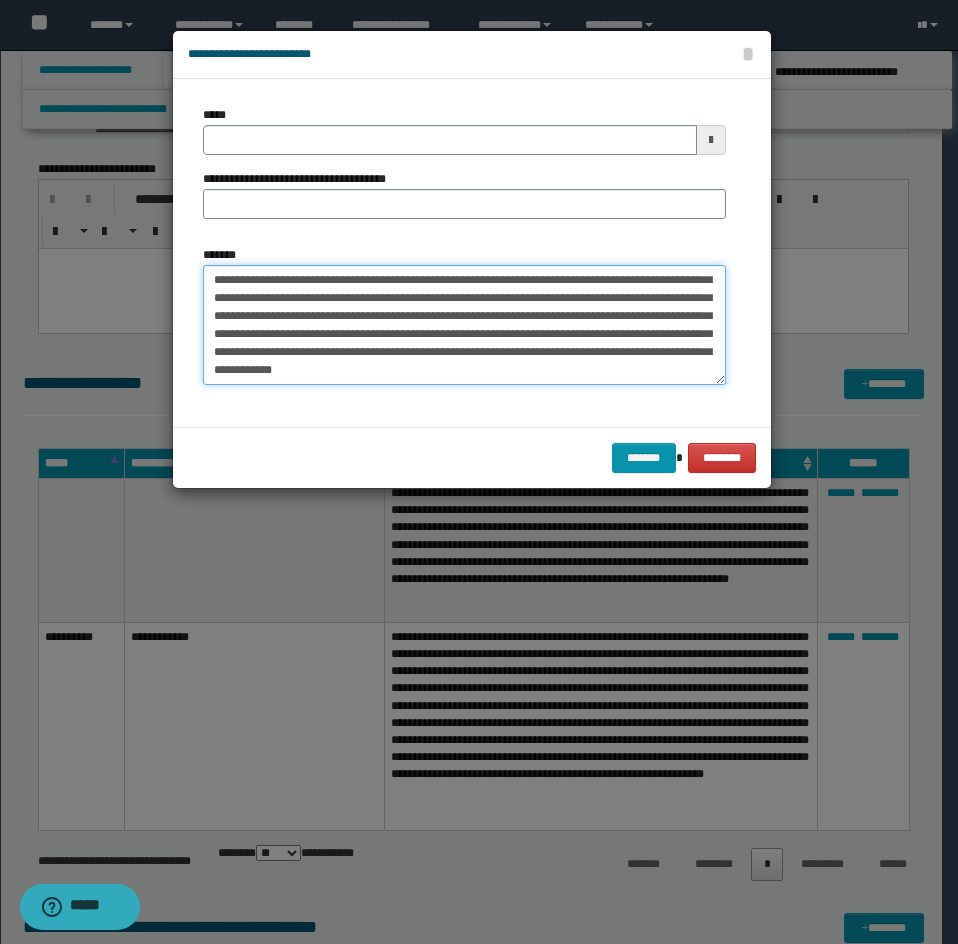 type on "**********" 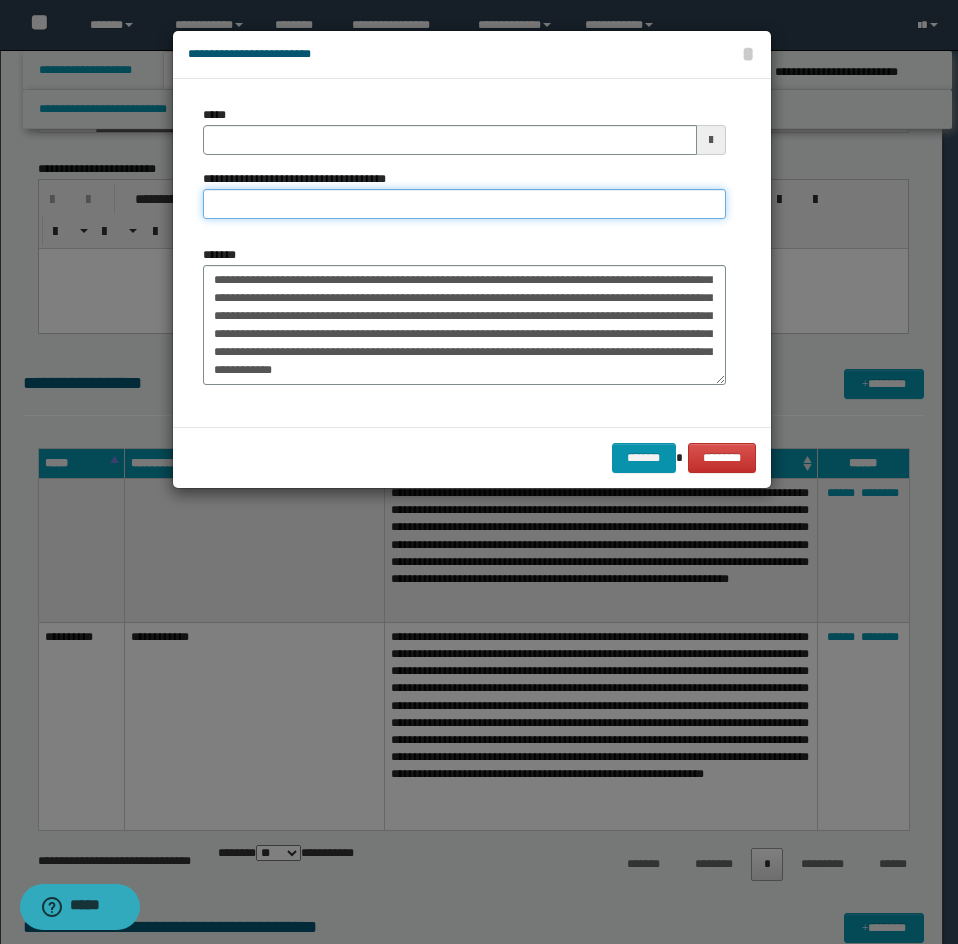 click on "**********" at bounding box center (464, 204) 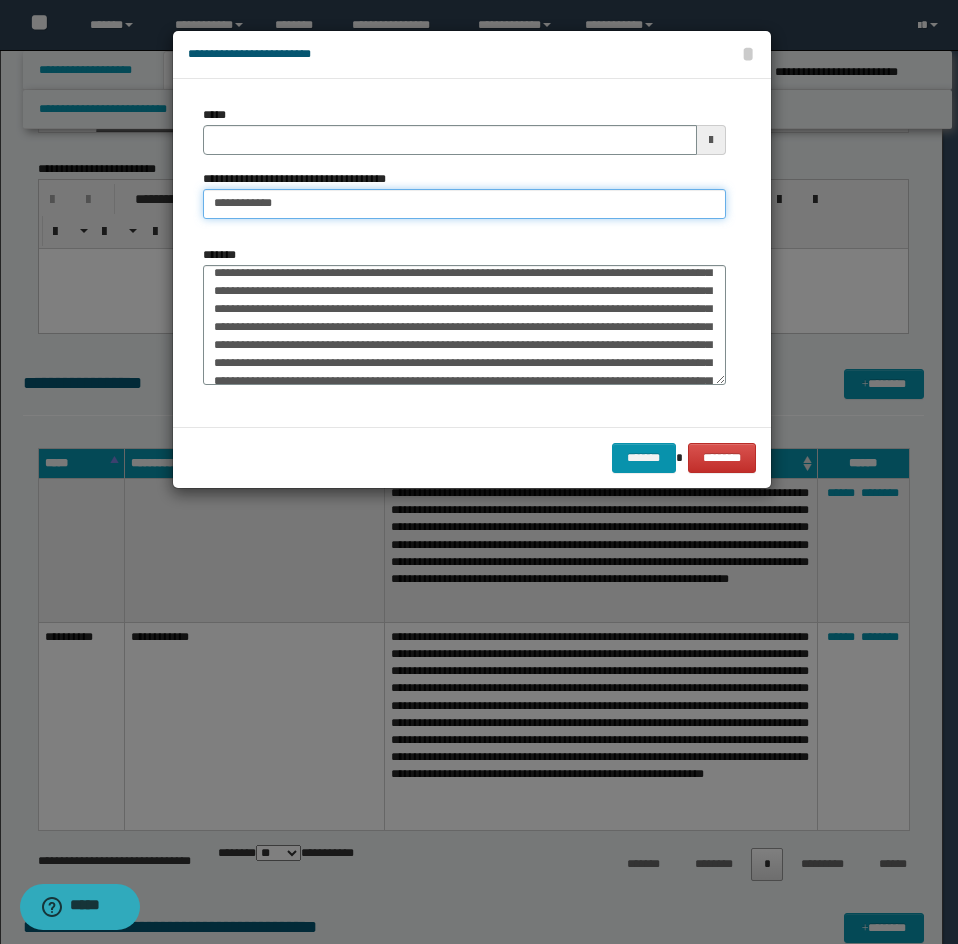 scroll, scrollTop: 0, scrollLeft: 0, axis: both 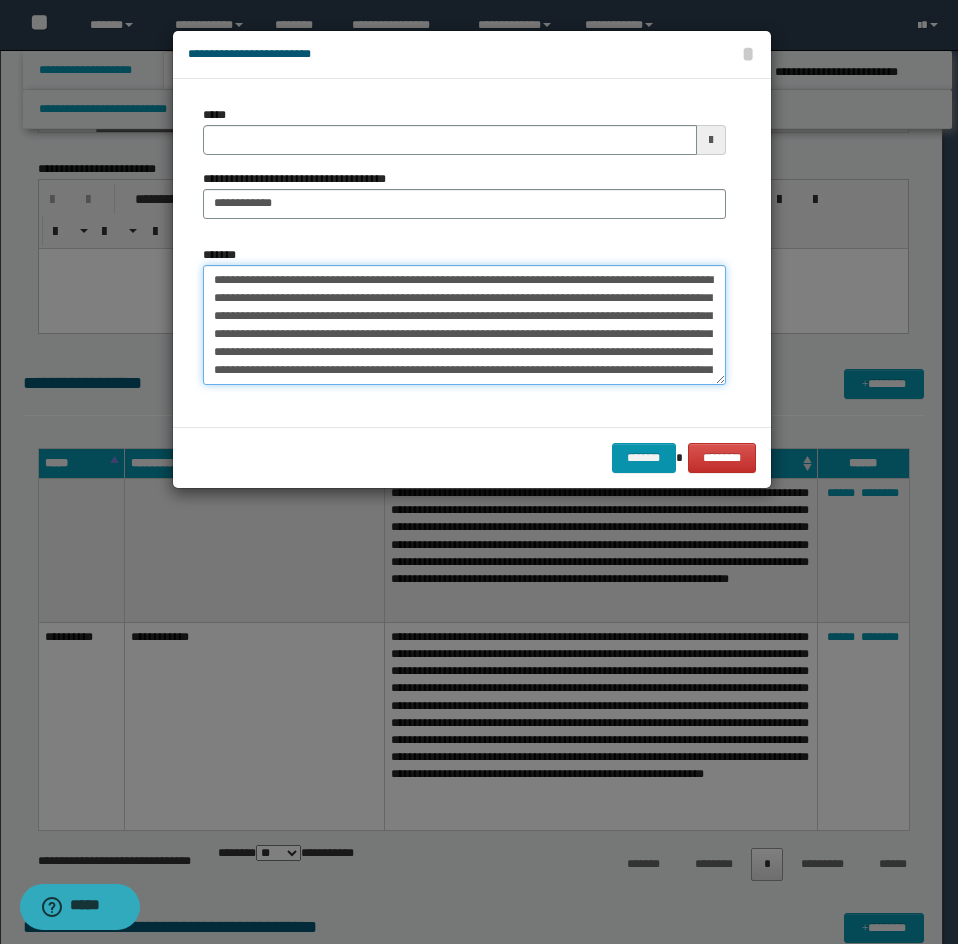 click on "*******" at bounding box center (464, 325) 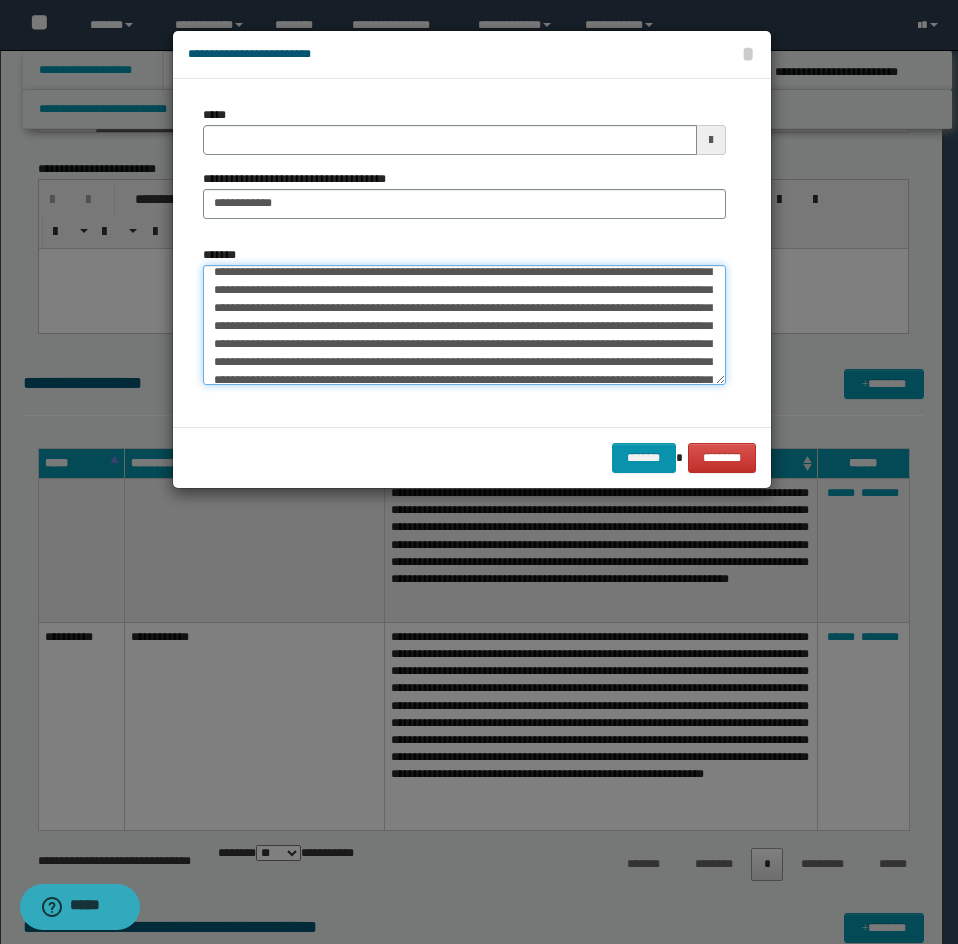 scroll, scrollTop: 126, scrollLeft: 0, axis: vertical 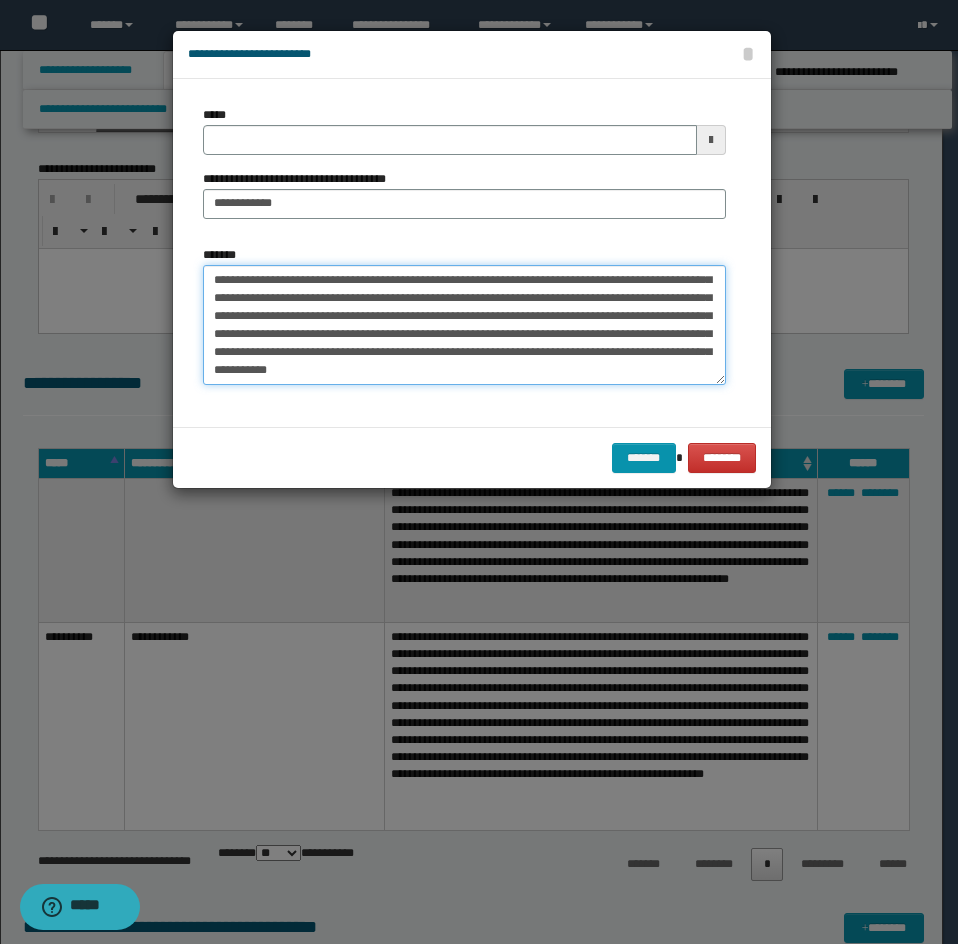 click on "*******" at bounding box center [464, 325] 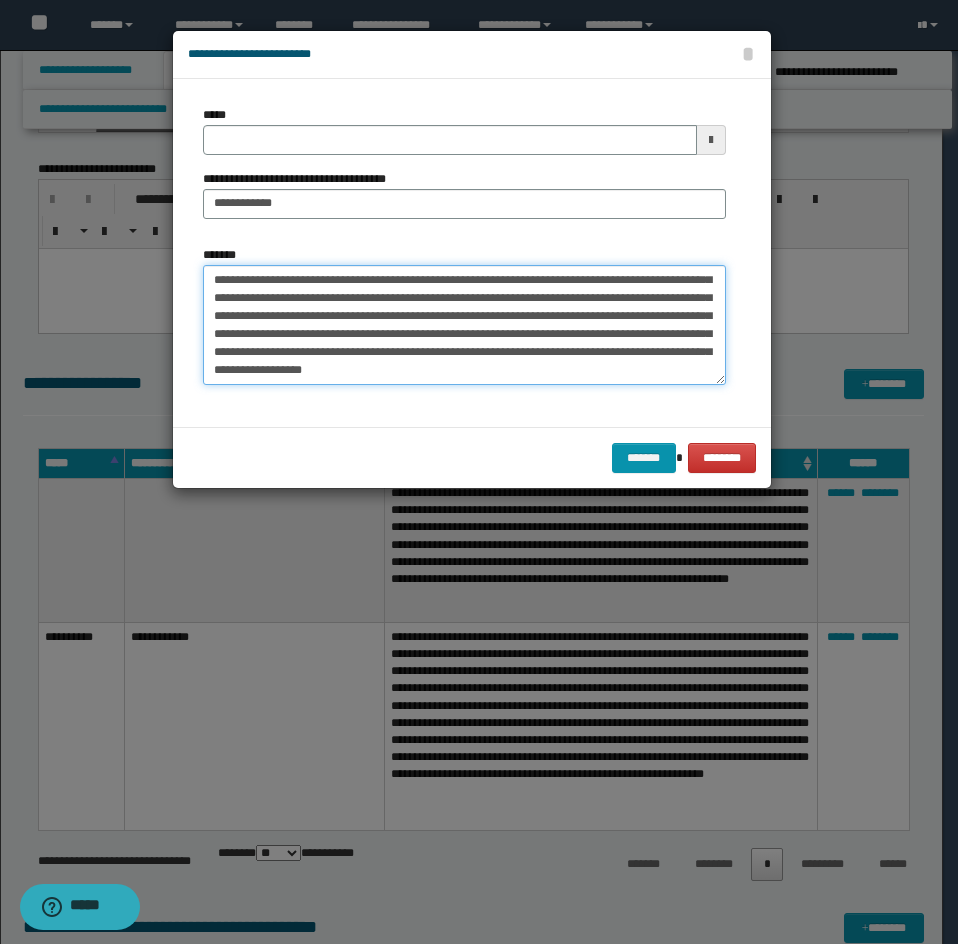 type on "**********" 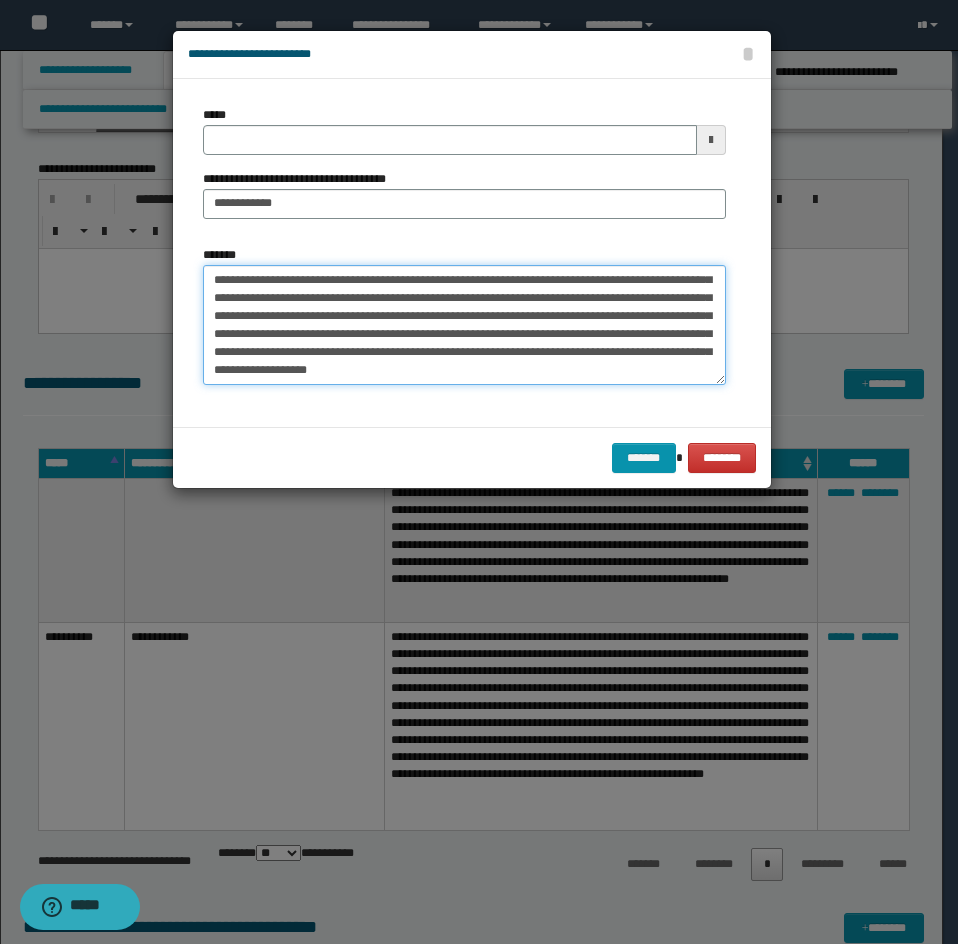 type 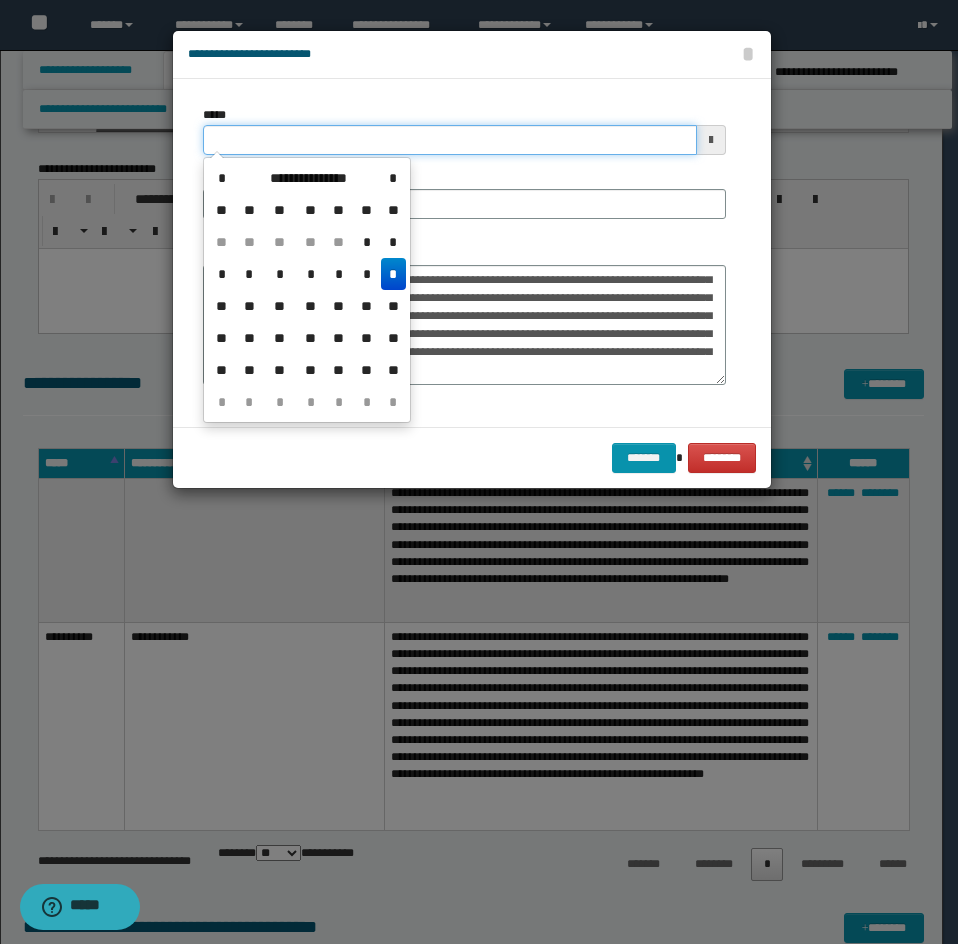click on "*****" at bounding box center [450, 140] 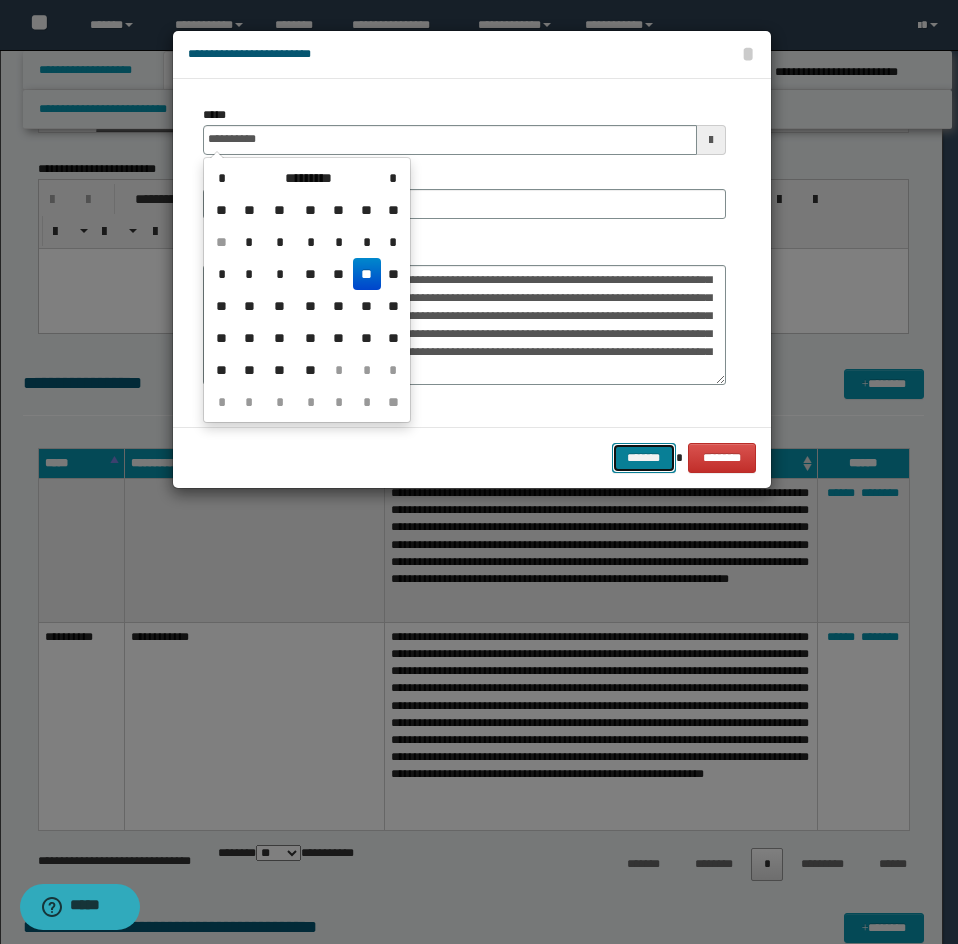 type on "**********" 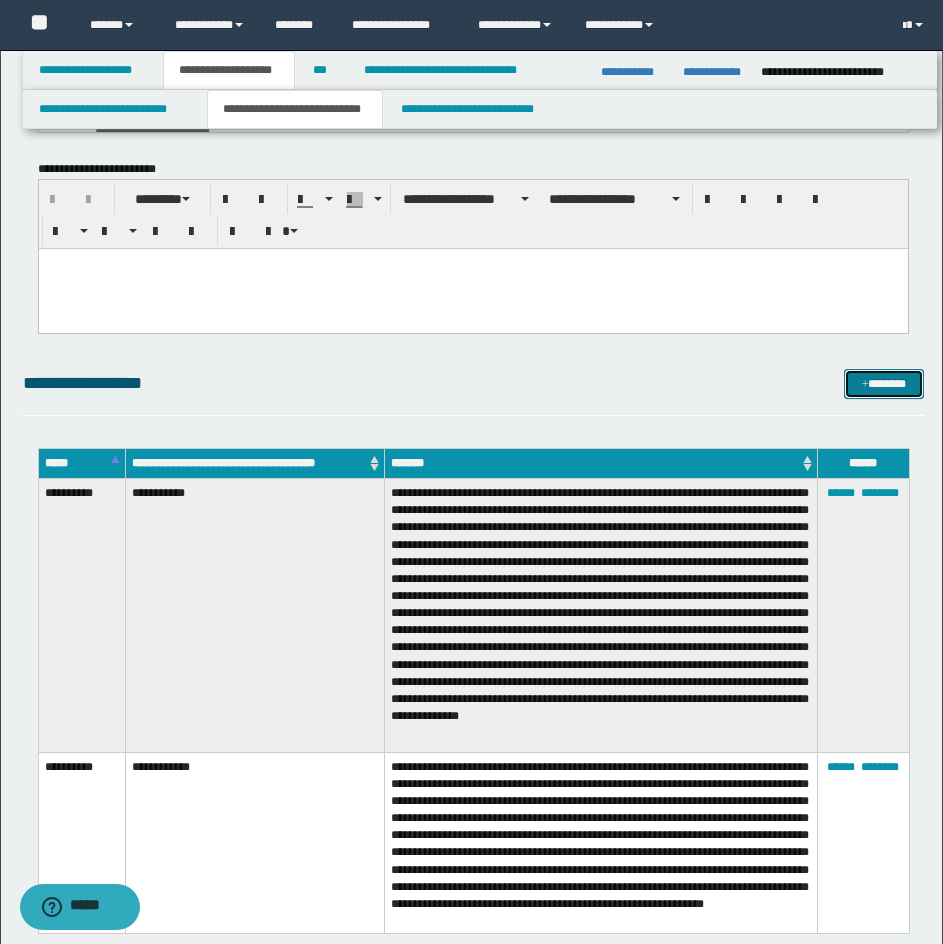click on "*******" at bounding box center [884, 384] 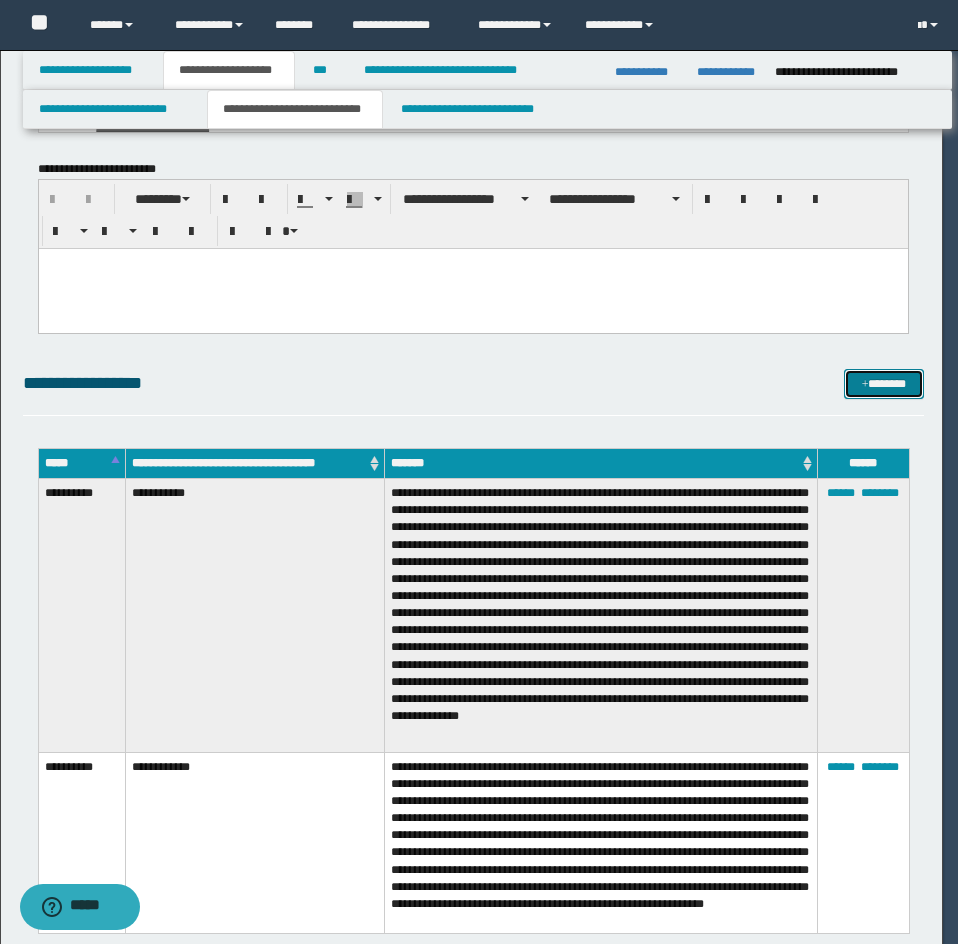 scroll, scrollTop: 0, scrollLeft: 0, axis: both 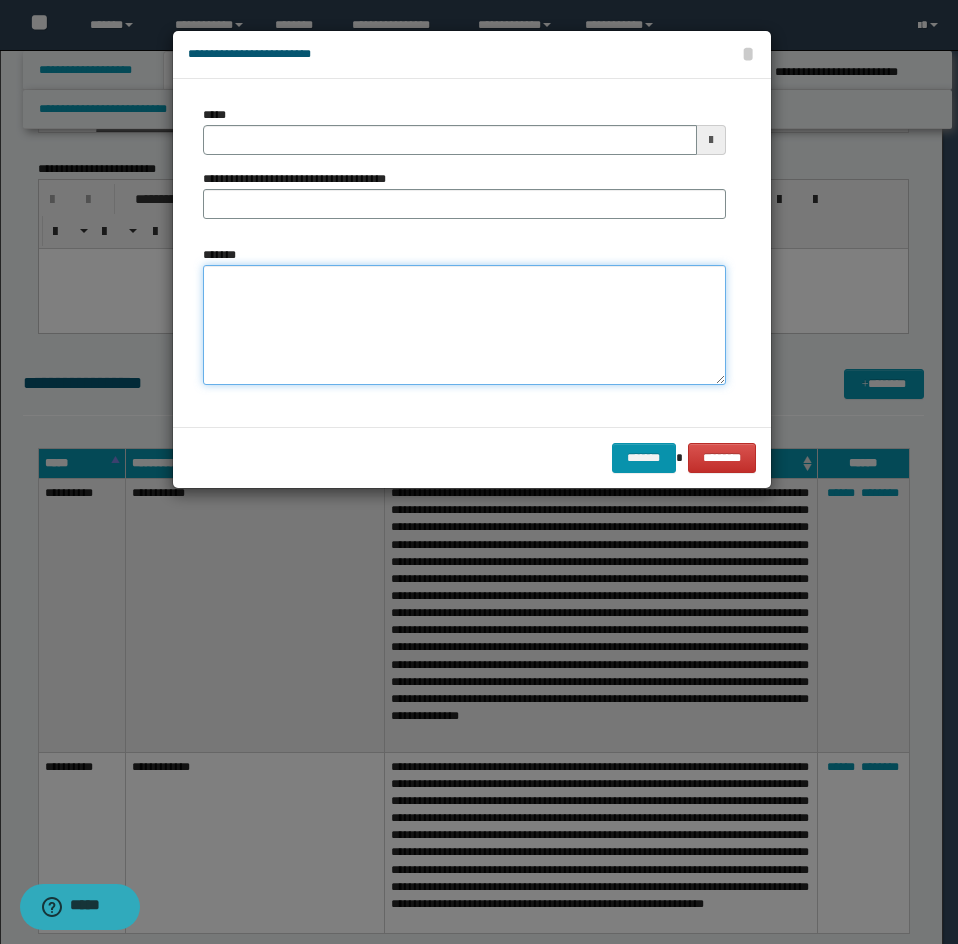click on "*******" at bounding box center (464, 325) 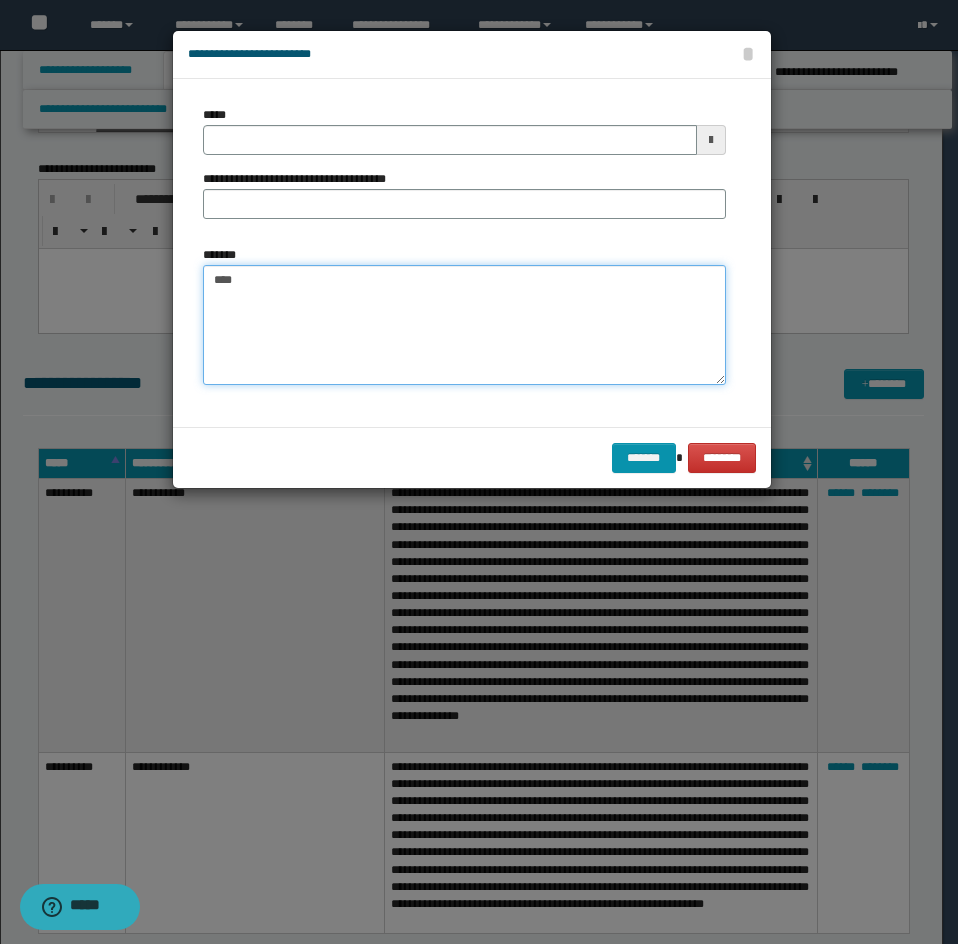 paste on "**********" 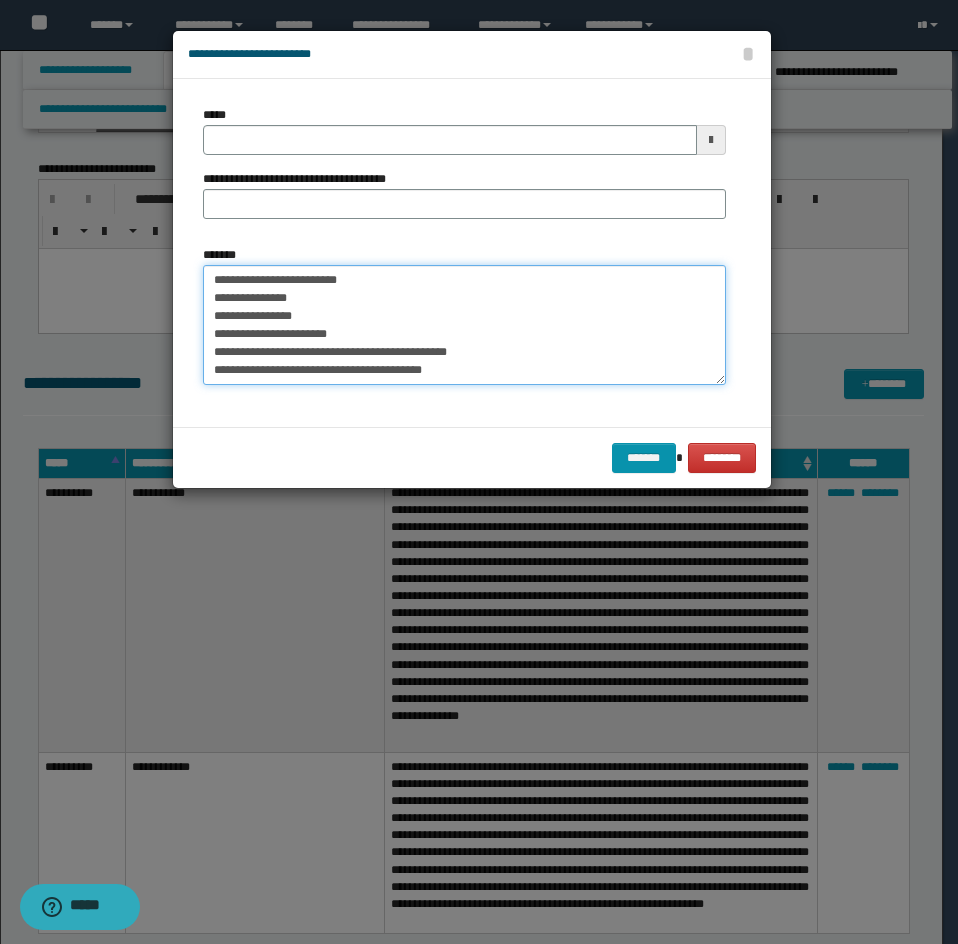 scroll, scrollTop: 192, scrollLeft: 0, axis: vertical 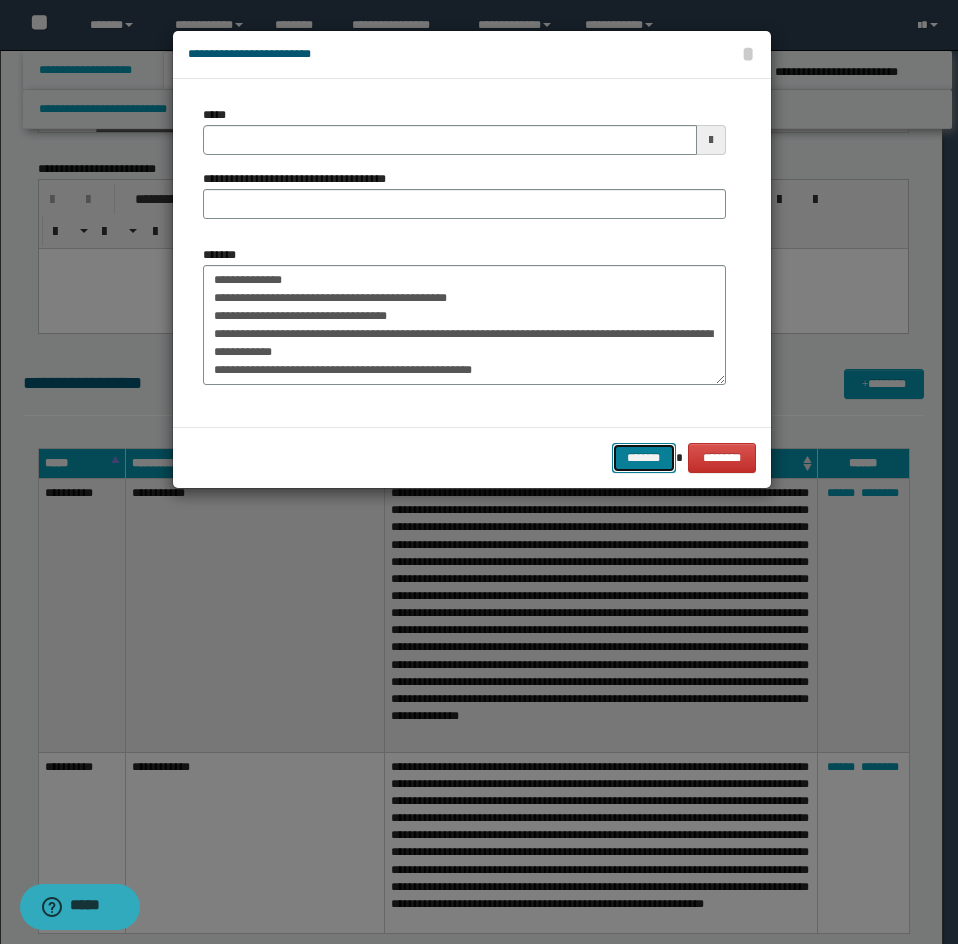 click on "*******" at bounding box center (644, 458) 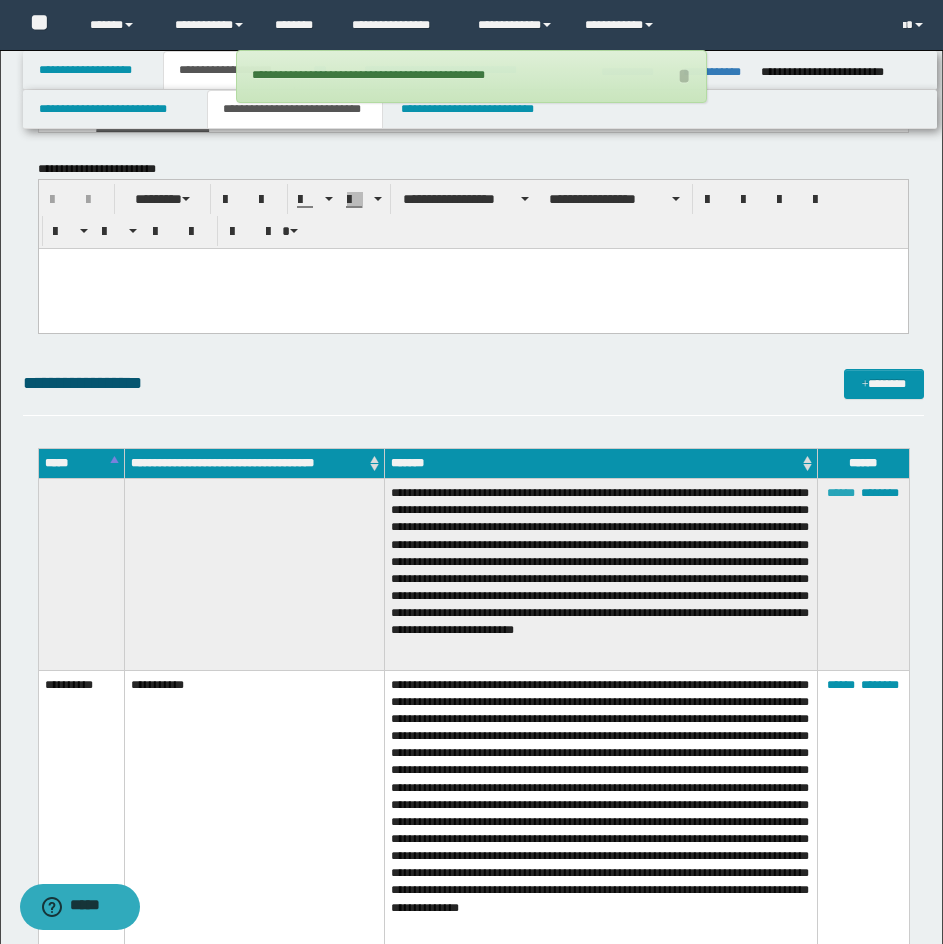 click on "******" at bounding box center [841, 493] 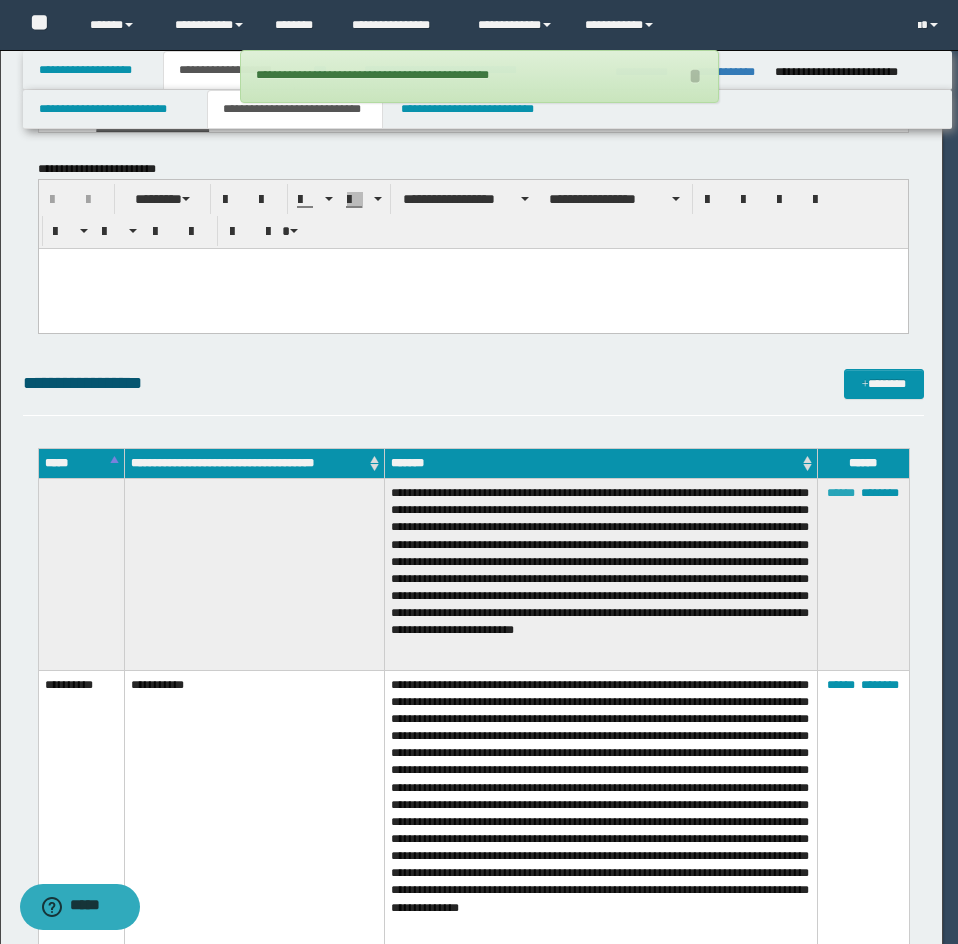 scroll, scrollTop: 72, scrollLeft: 0, axis: vertical 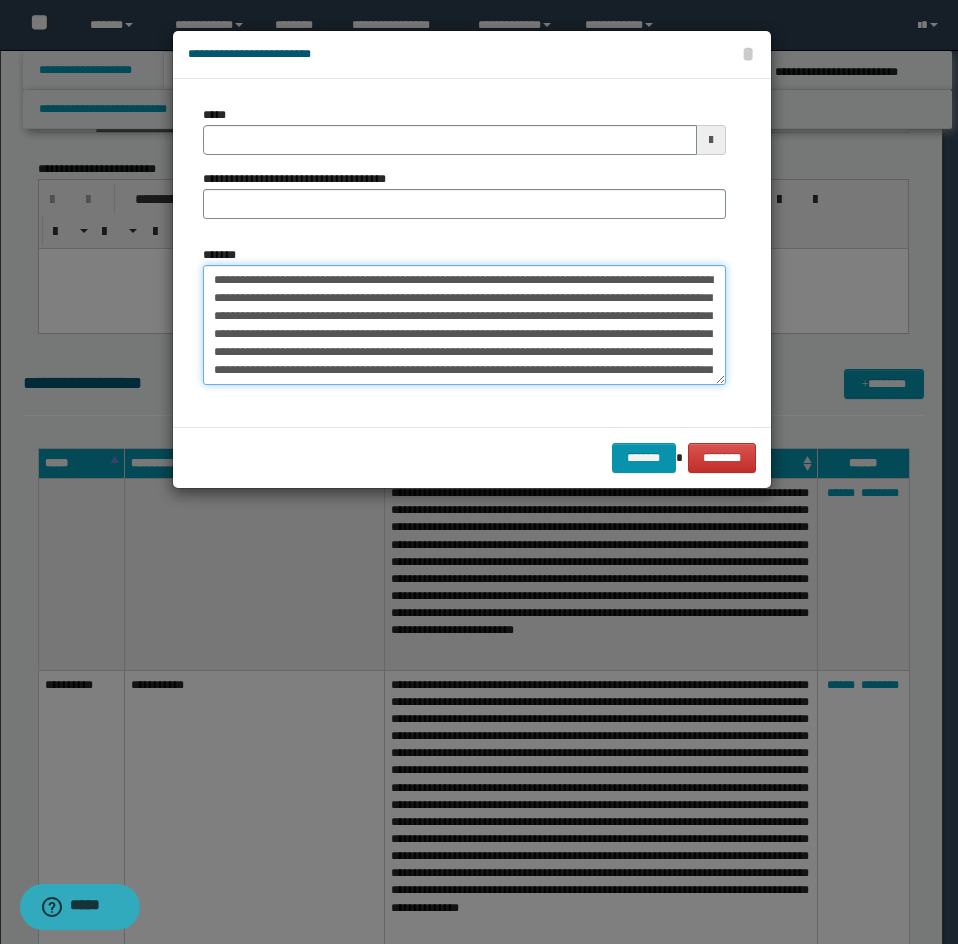 drag, startPoint x: 636, startPoint y: 372, endPoint x: 190, endPoint y: 246, distance: 463.45657 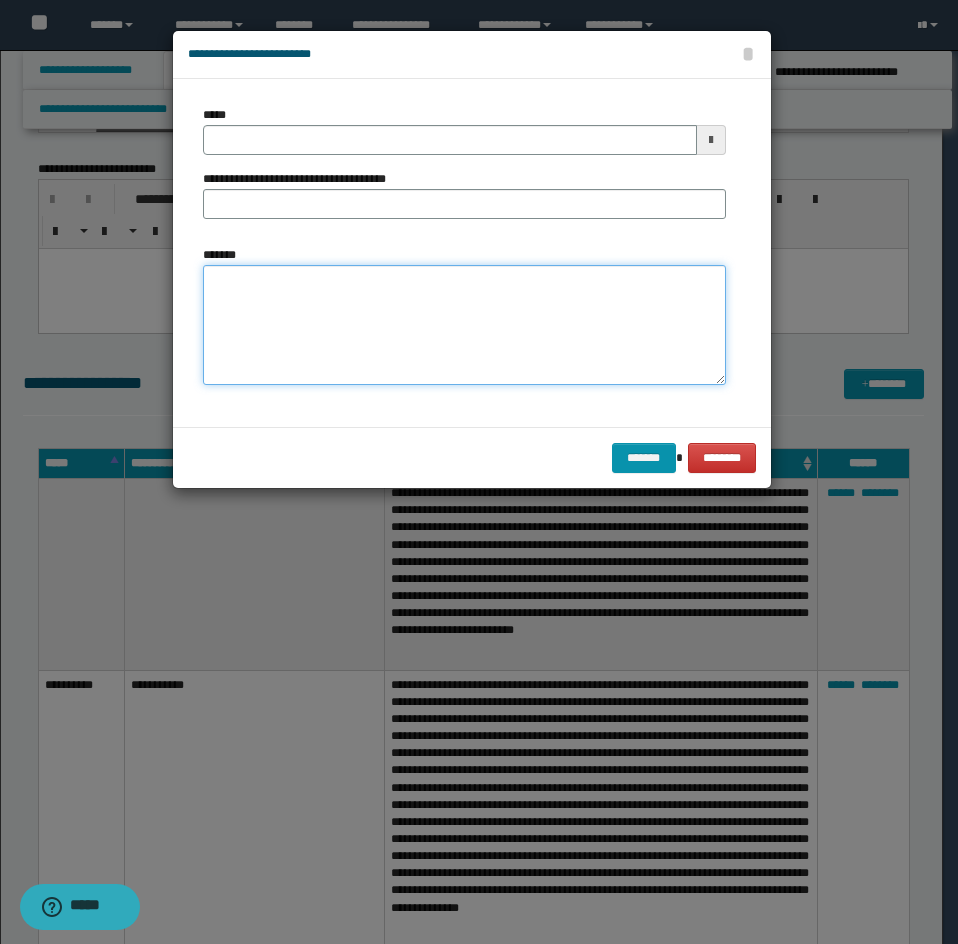 click on "*******" at bounding box center (464, 325) 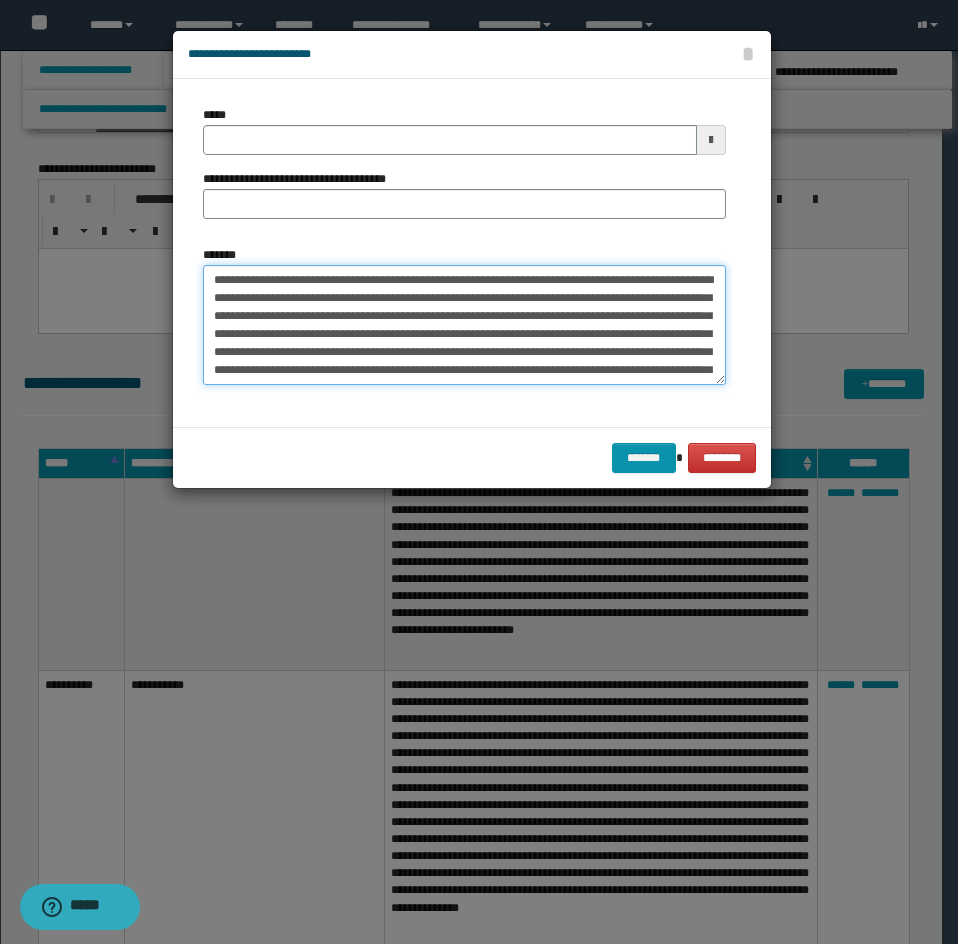 scroll, scrollTop: 246, scrollLeft: 0, axis: vertical 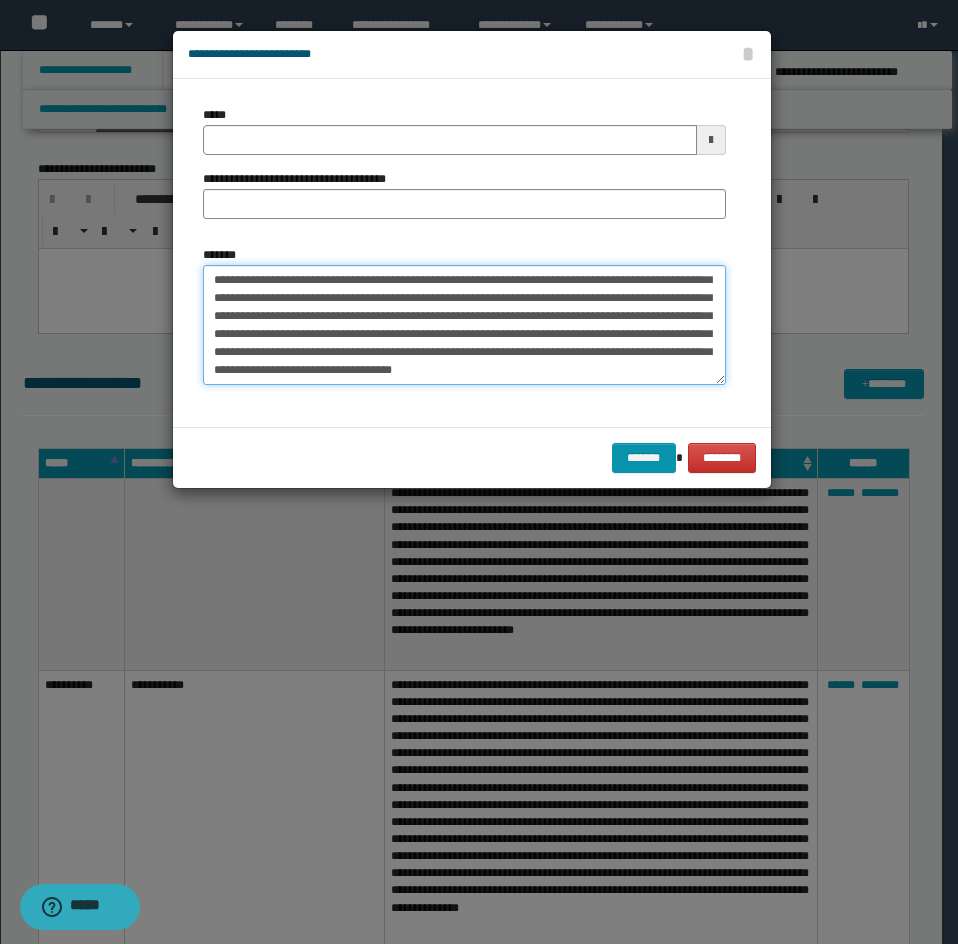 type on "**********" 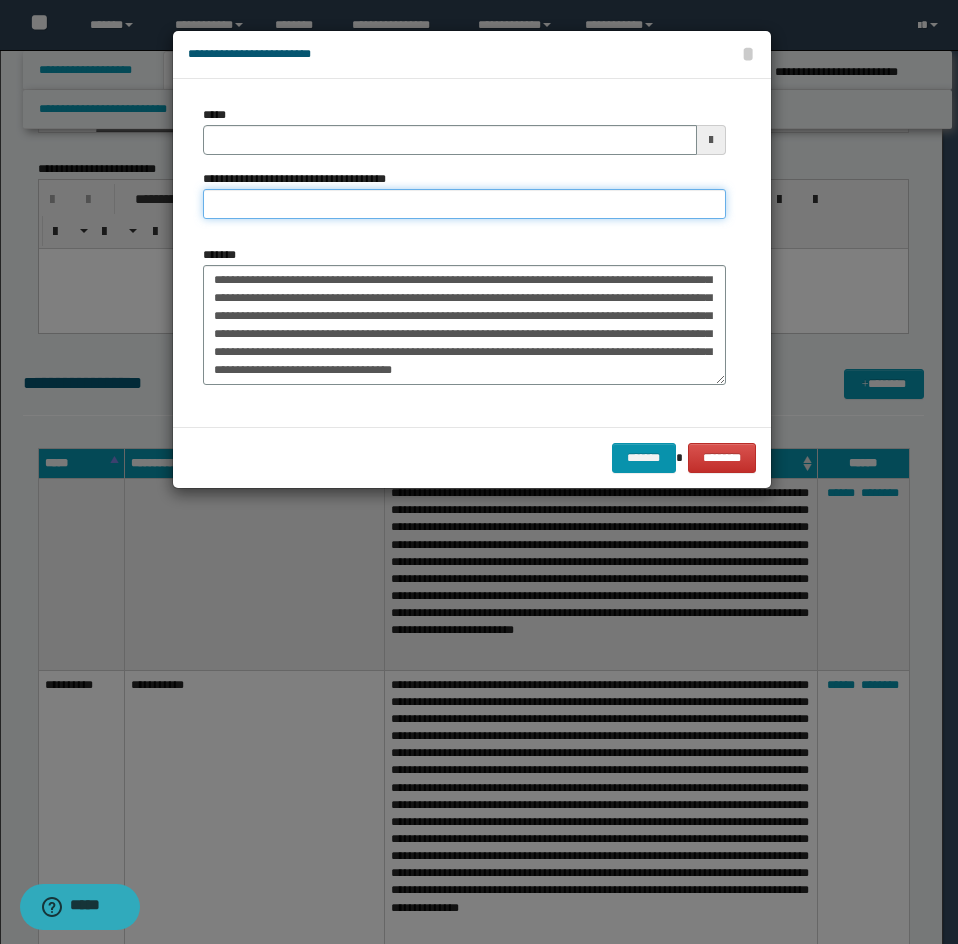 click on "**********" at bounding box center (464, 204) 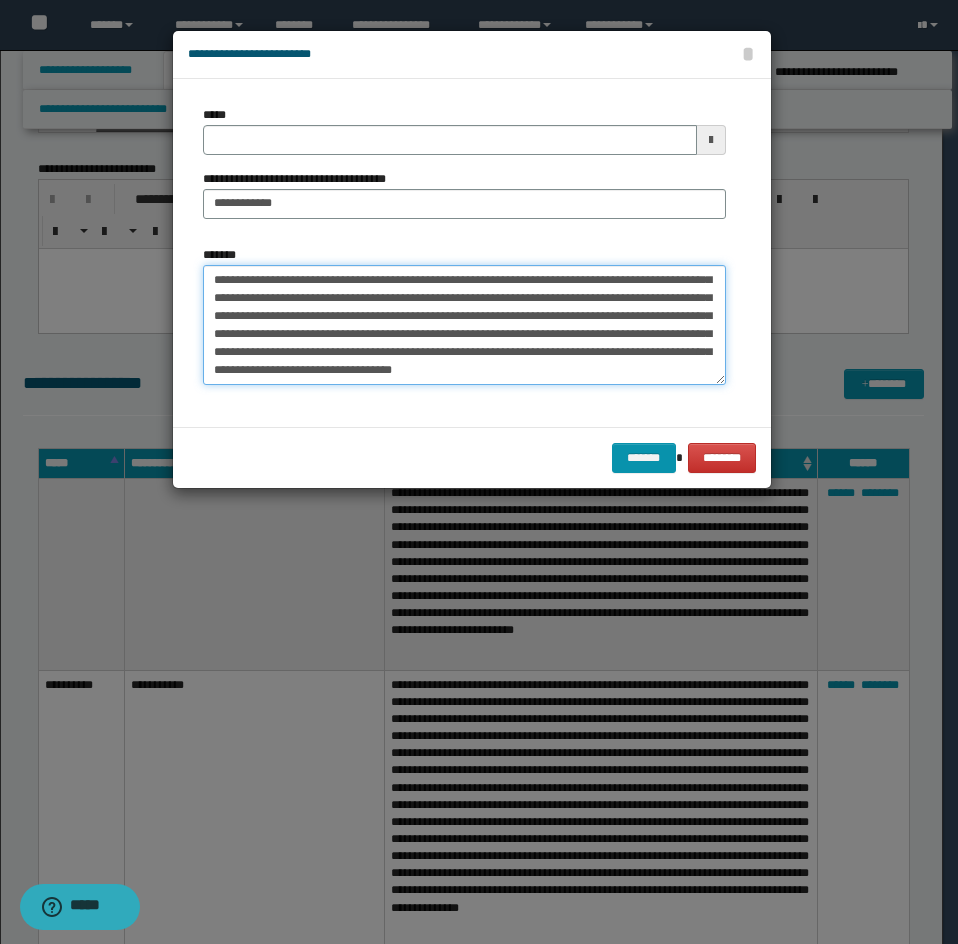 click on "*******" at bounding box center [464, 325] 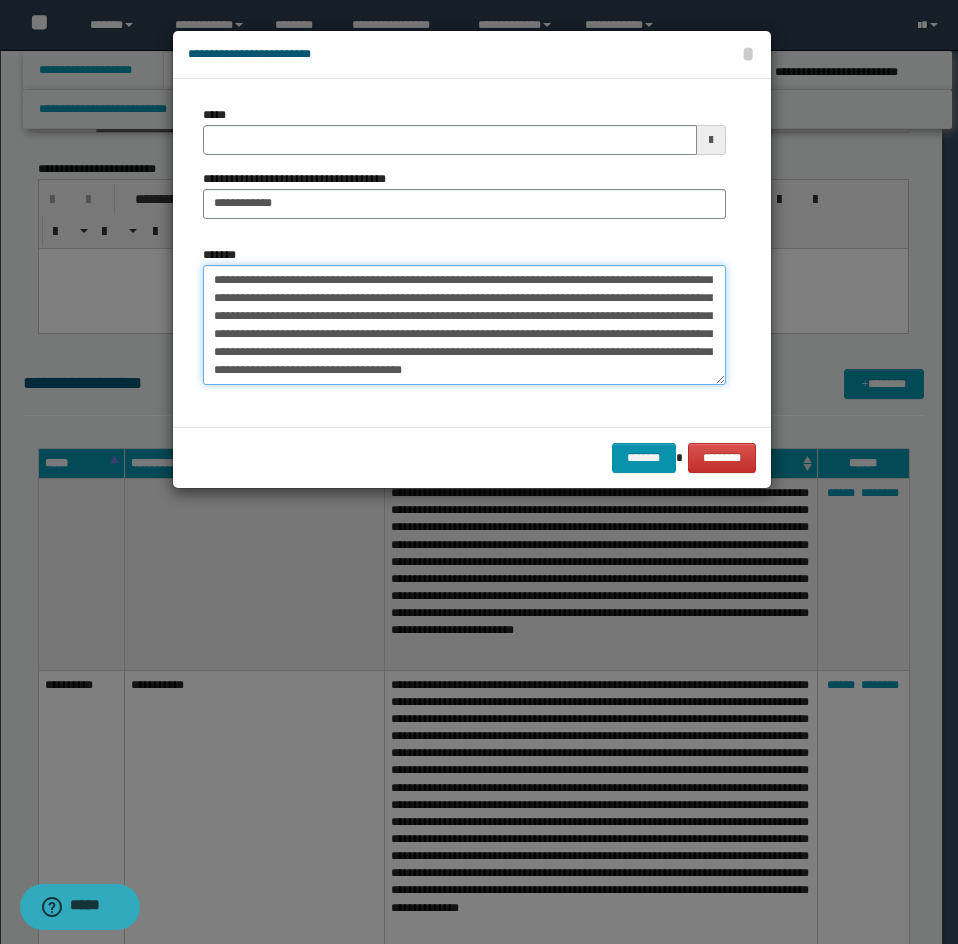 scroll, scrollTop: 264, scrollLeft: 0, axis: vertical 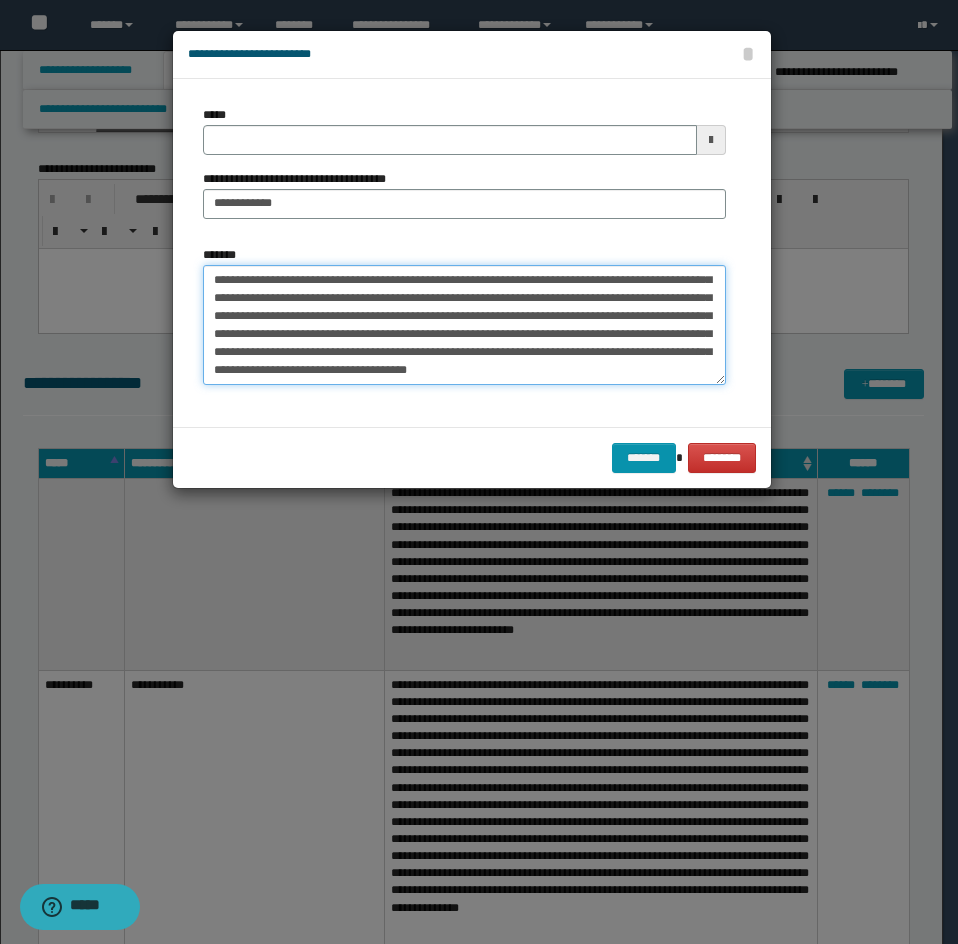 type 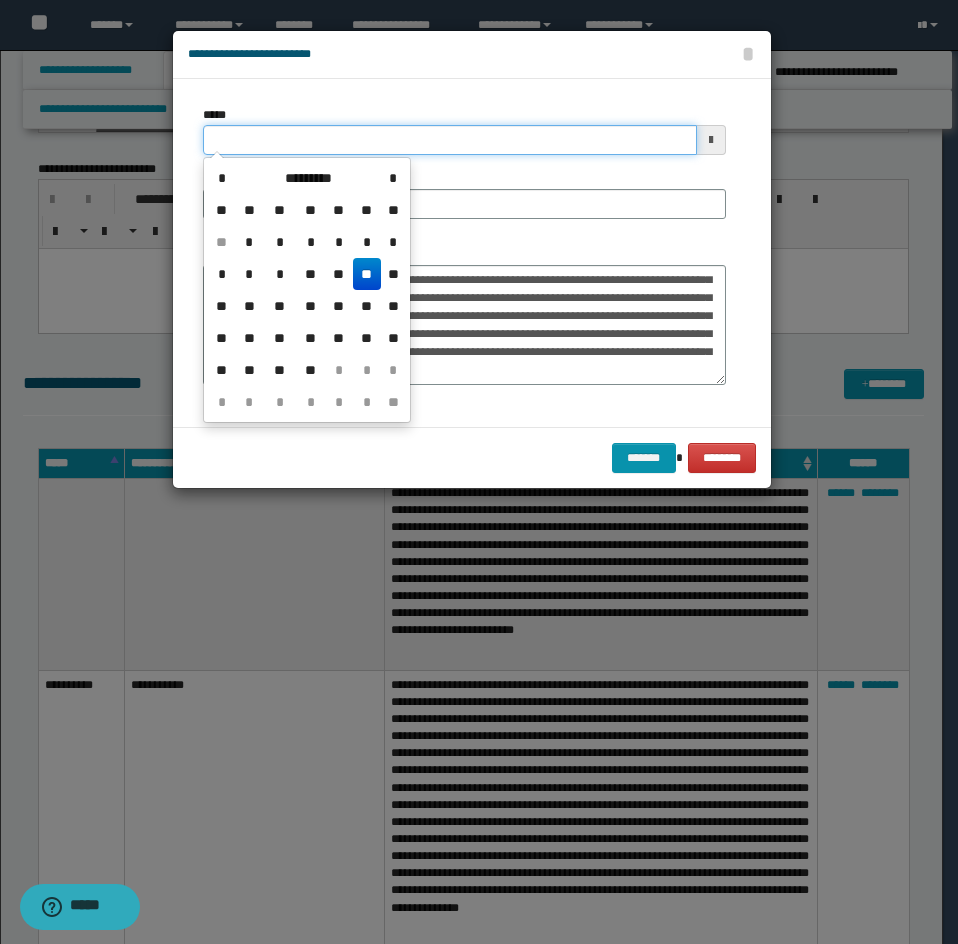click on "*****" at bounding box center [450, 140] 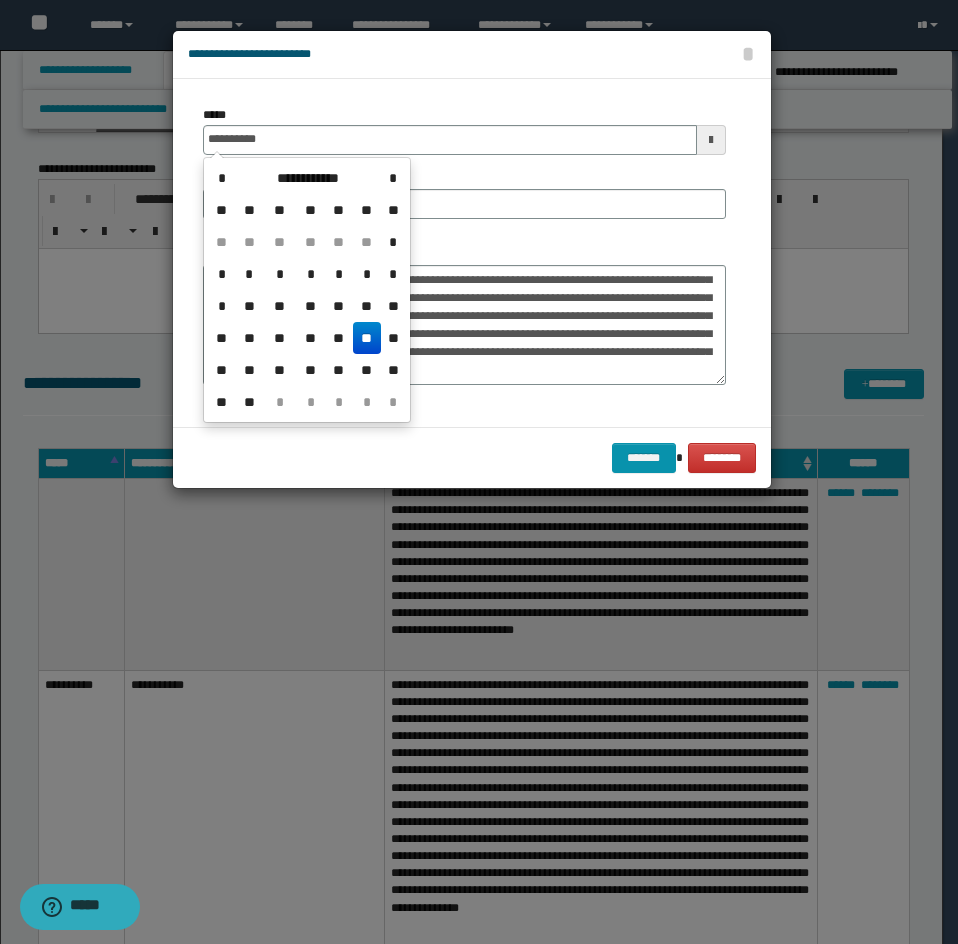 type on "**********" 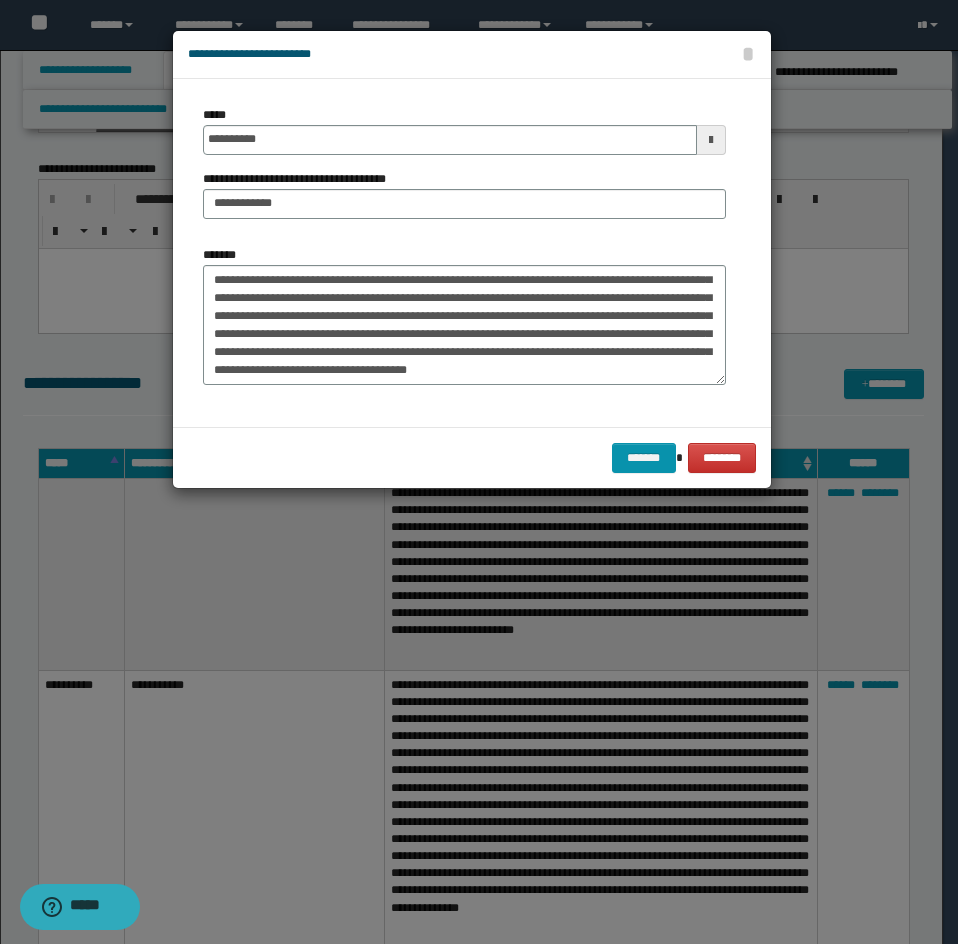 click on "*******" at bounding box center [464, 315] 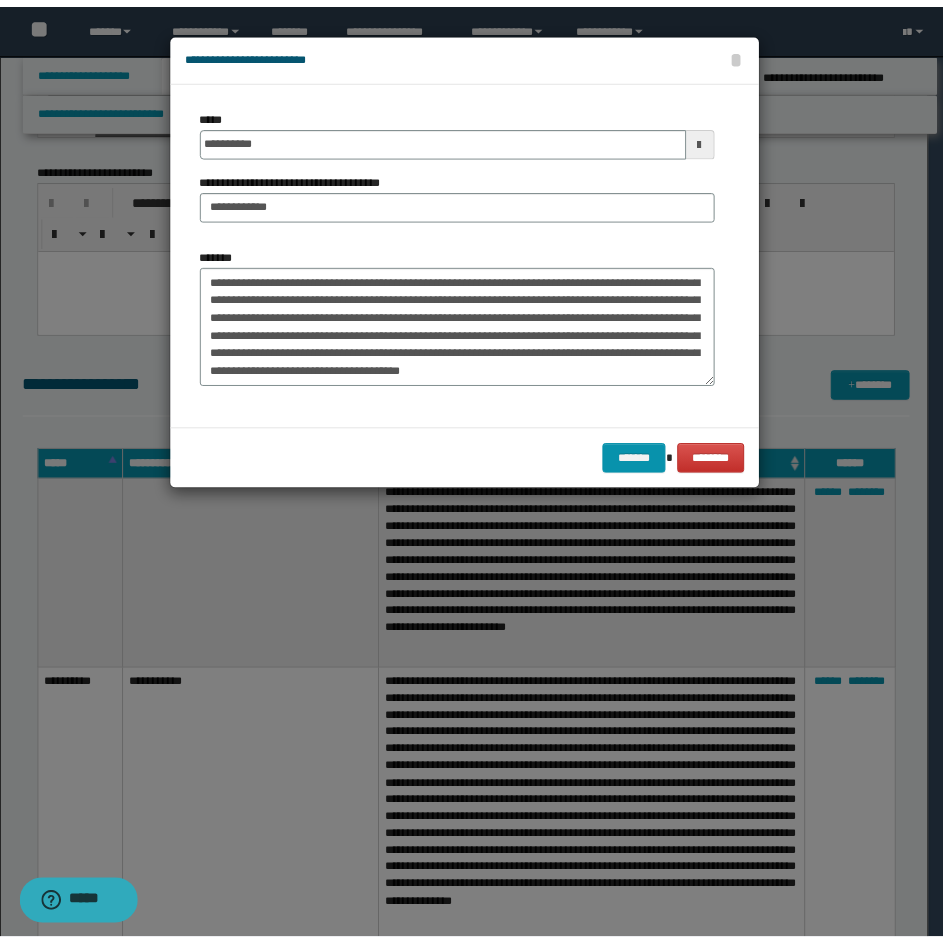 scroll, scrollTop: 270, scrollLeft: 0, axis: vertical 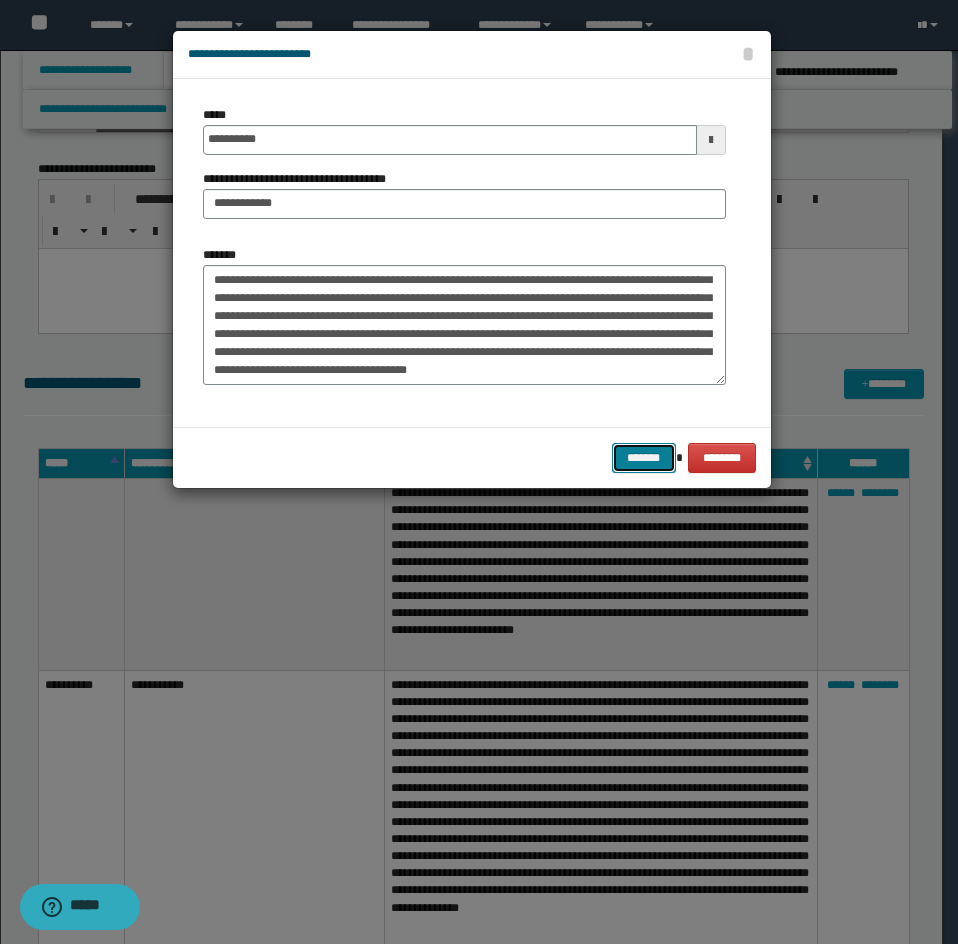 click on "*******" at bounding box center (644, 458) 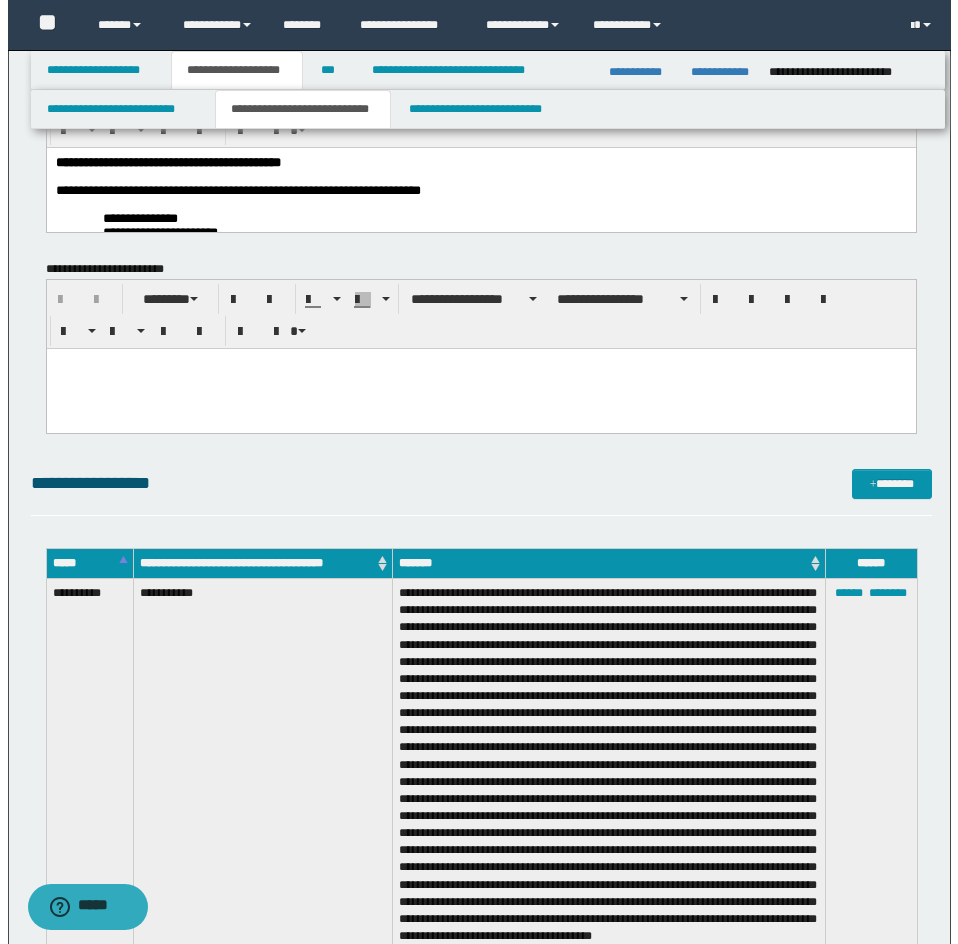 scroll, scrollTop: 0, scrollLeft: 0, axis: both 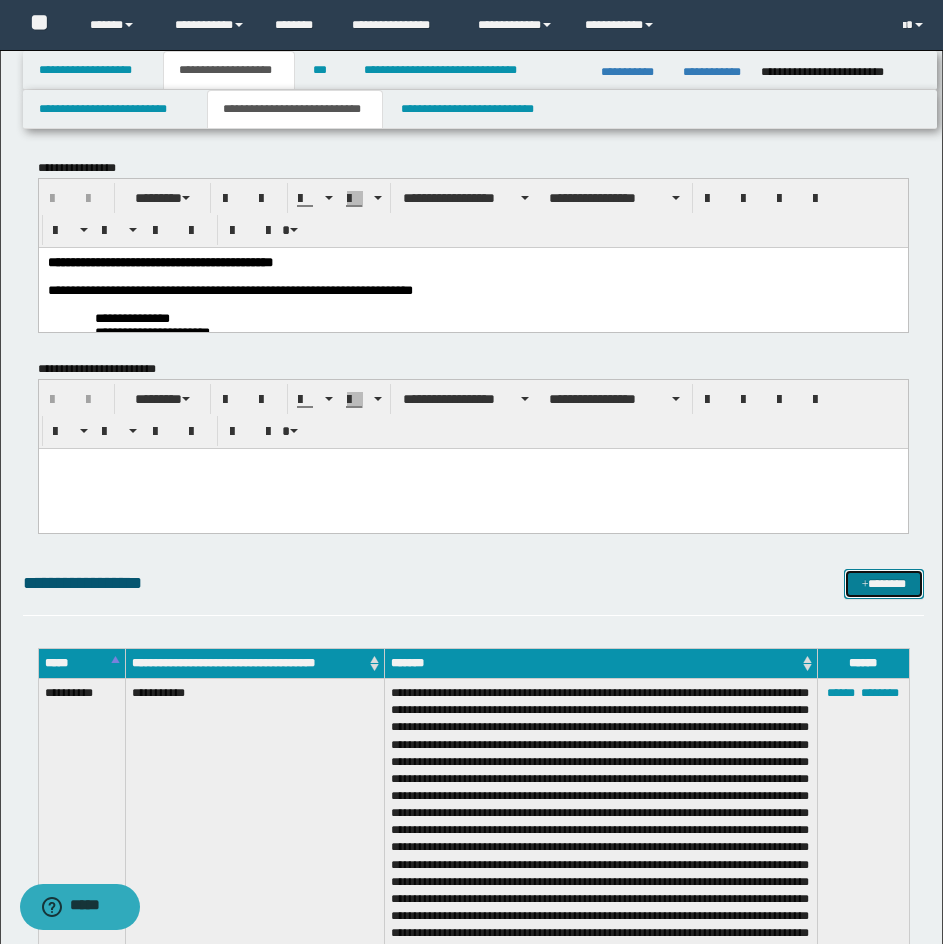 click on "*******" at bounding box center [884, 584] 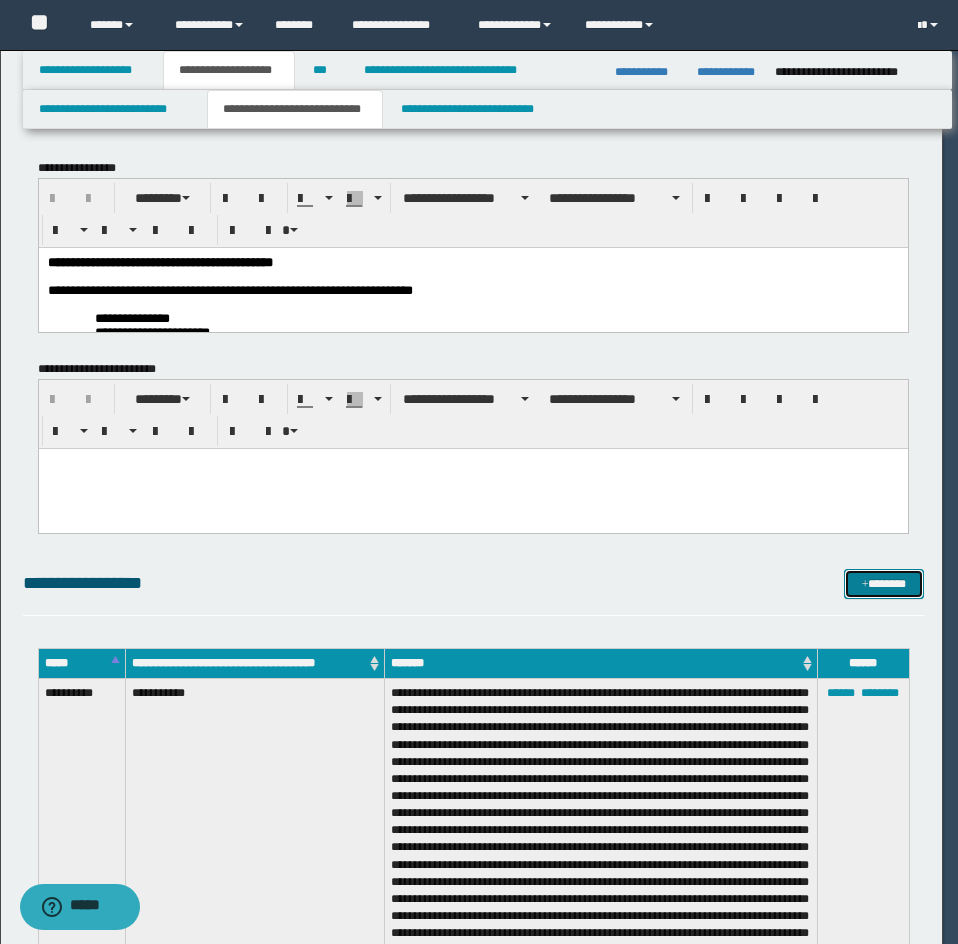 scroll, scrollTop: 0, scrollLeft: 0, axis: both 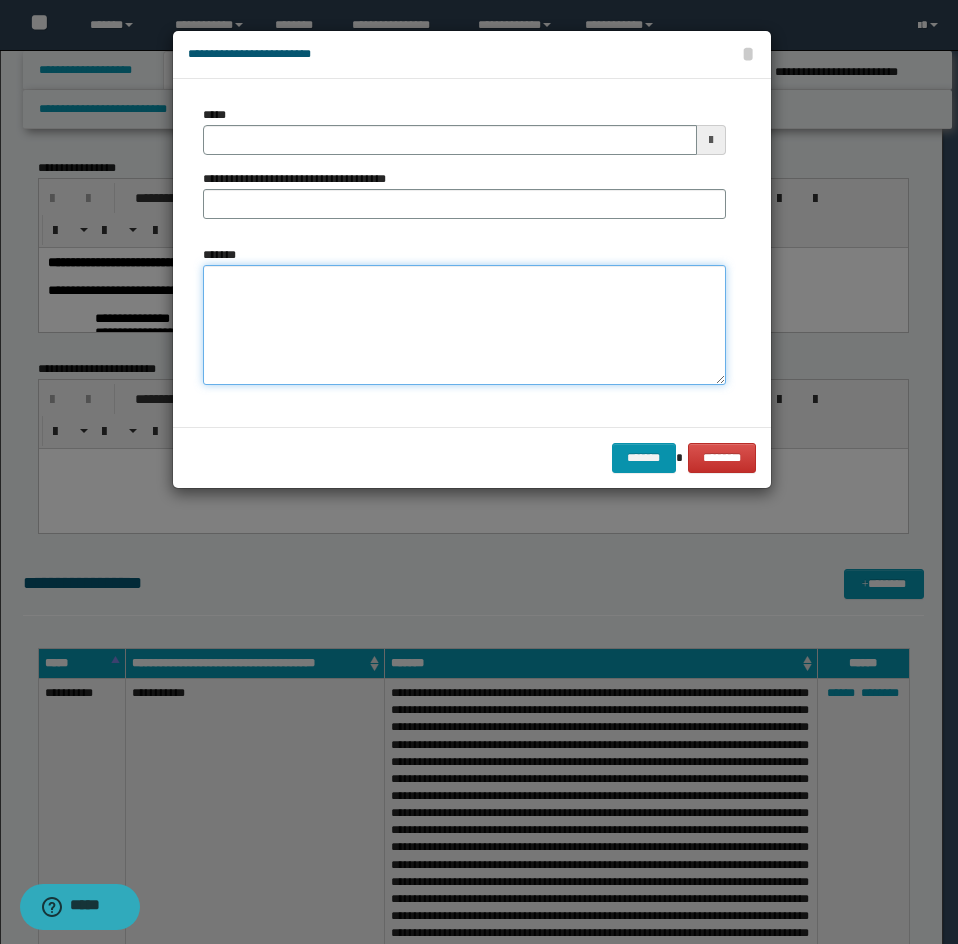 click on "*******" at bounding box center [464, 325] 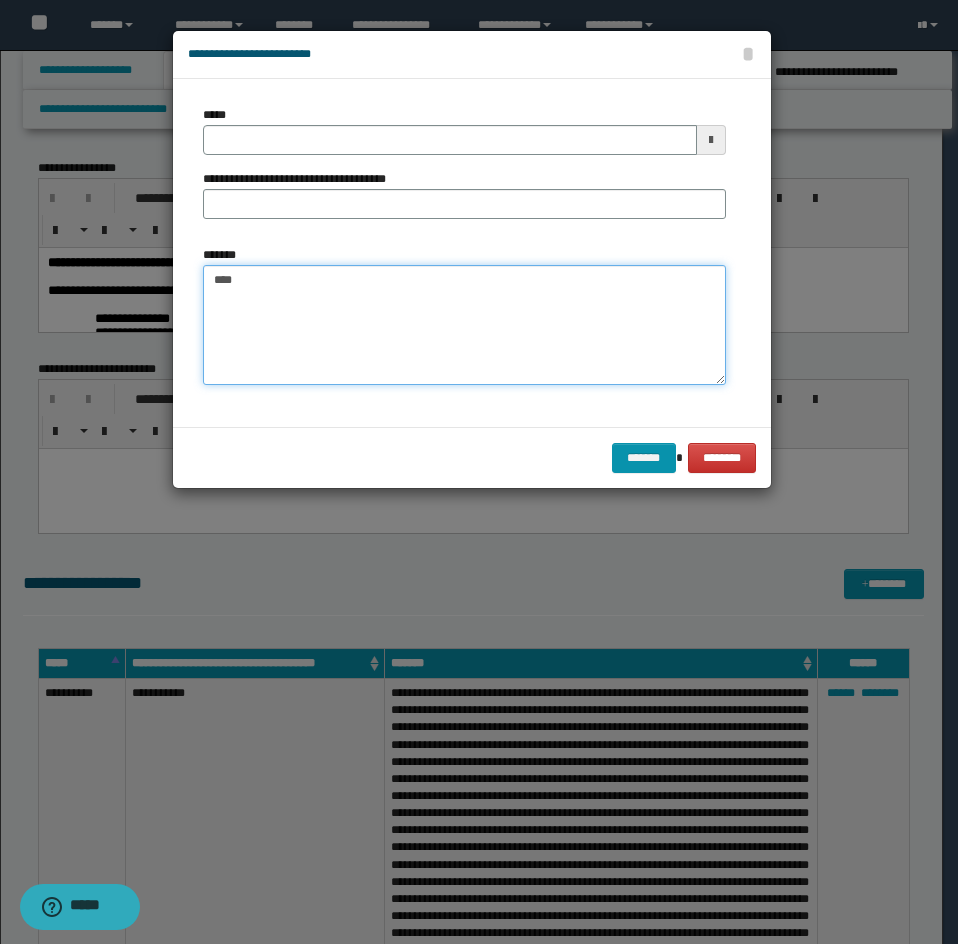 paste on "**********" 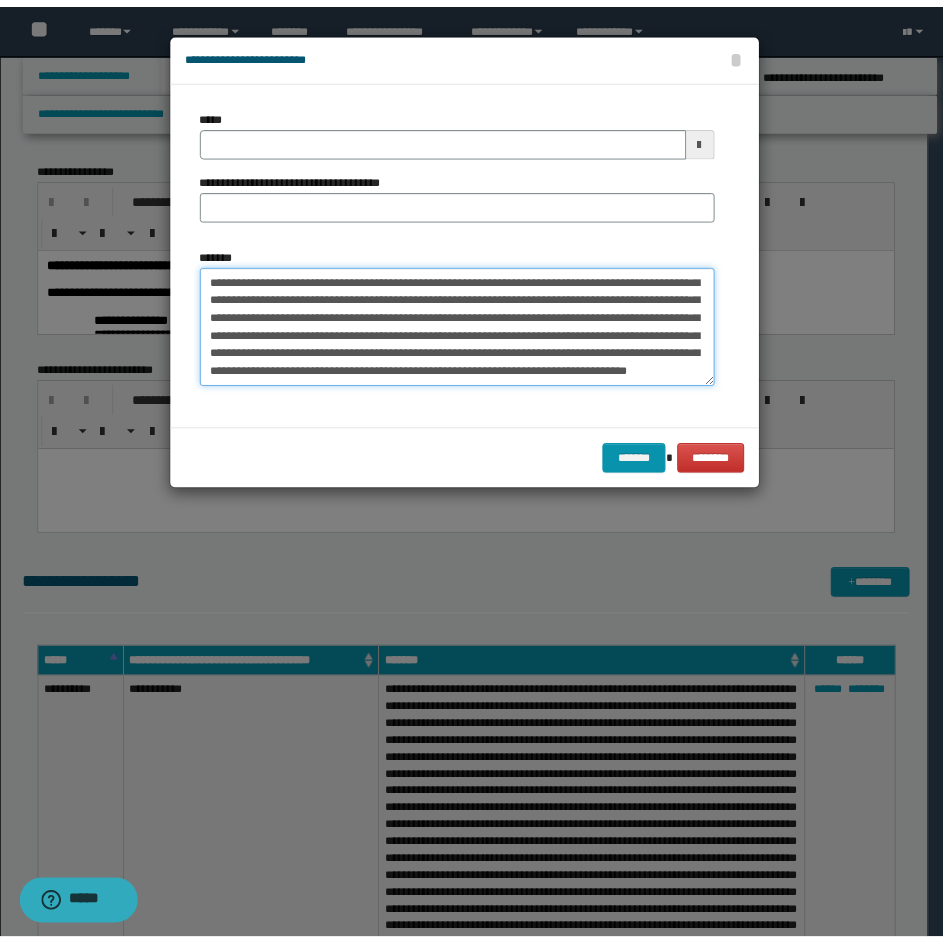 scroll, scrollTop: 66, scrollLeft: 0, axis: vertical 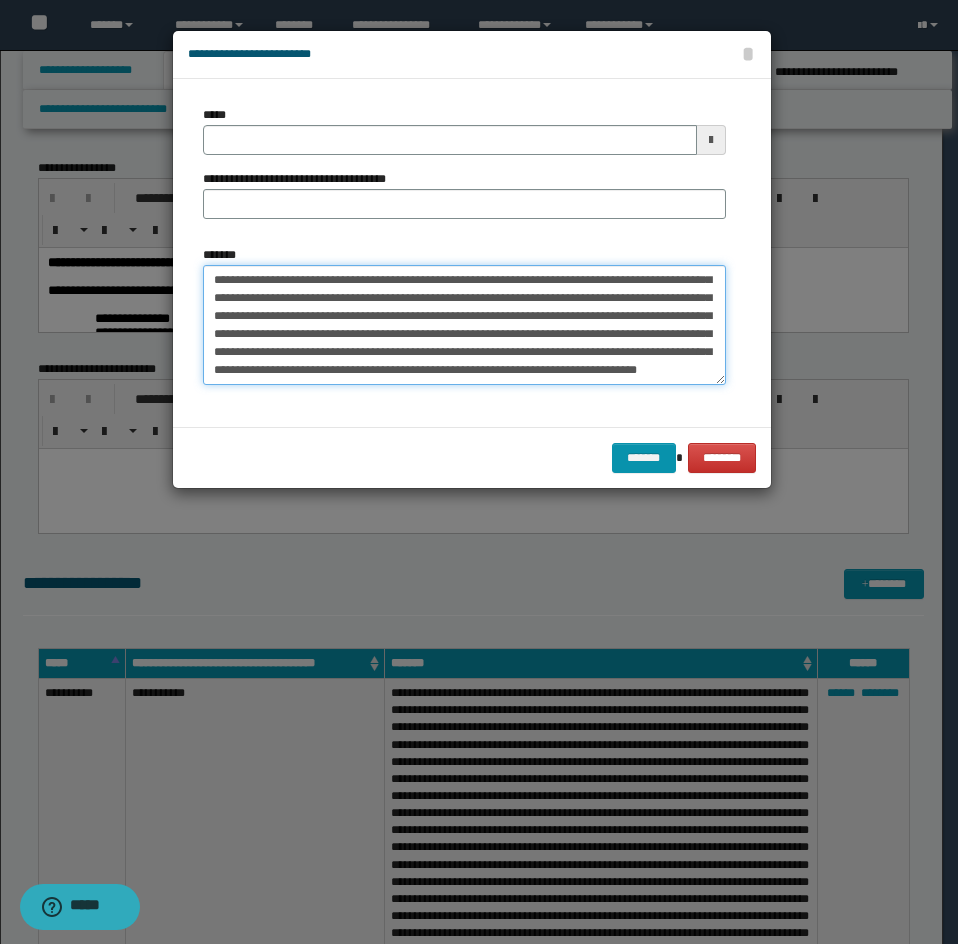 type on "**********" 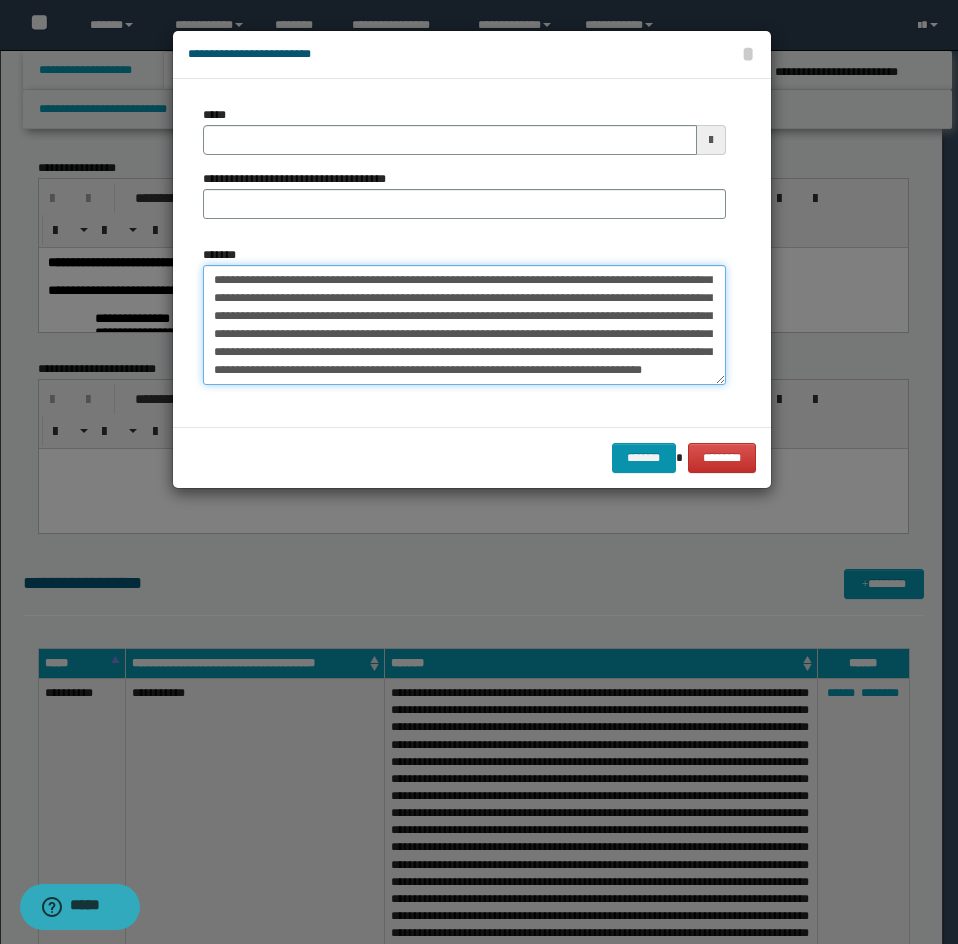 type 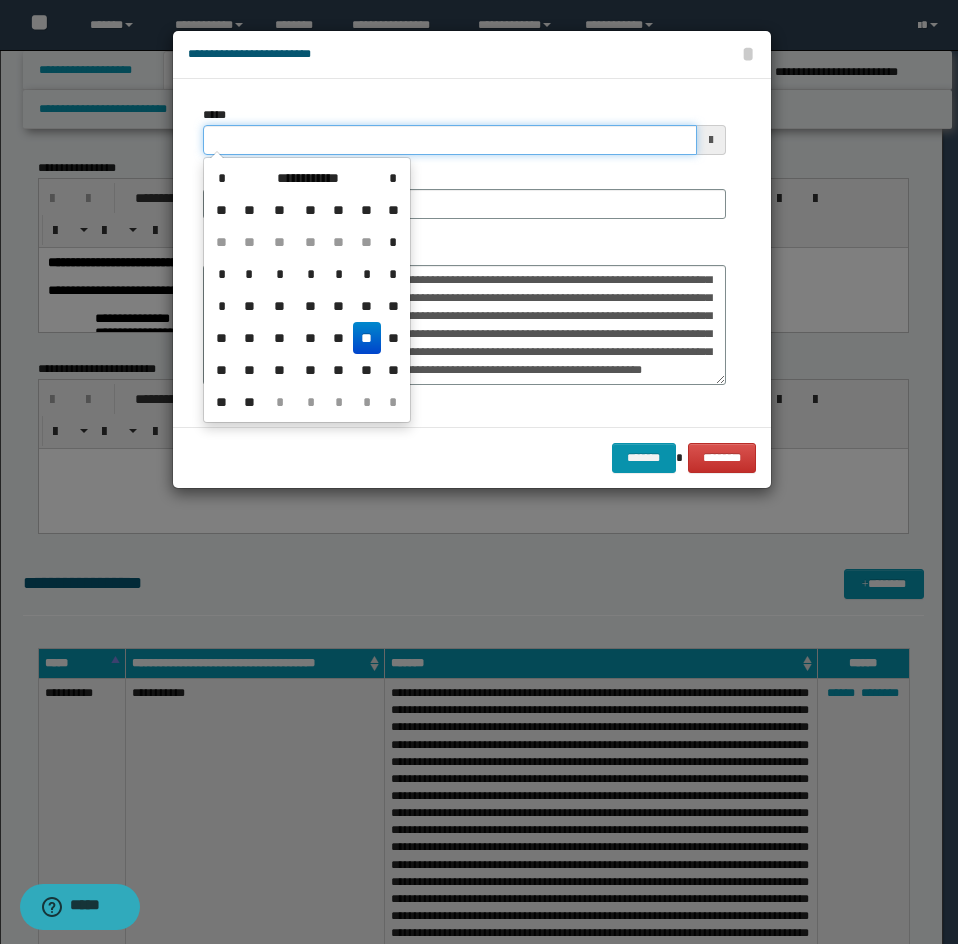 click on "*****" at bounding box center (450, 140) 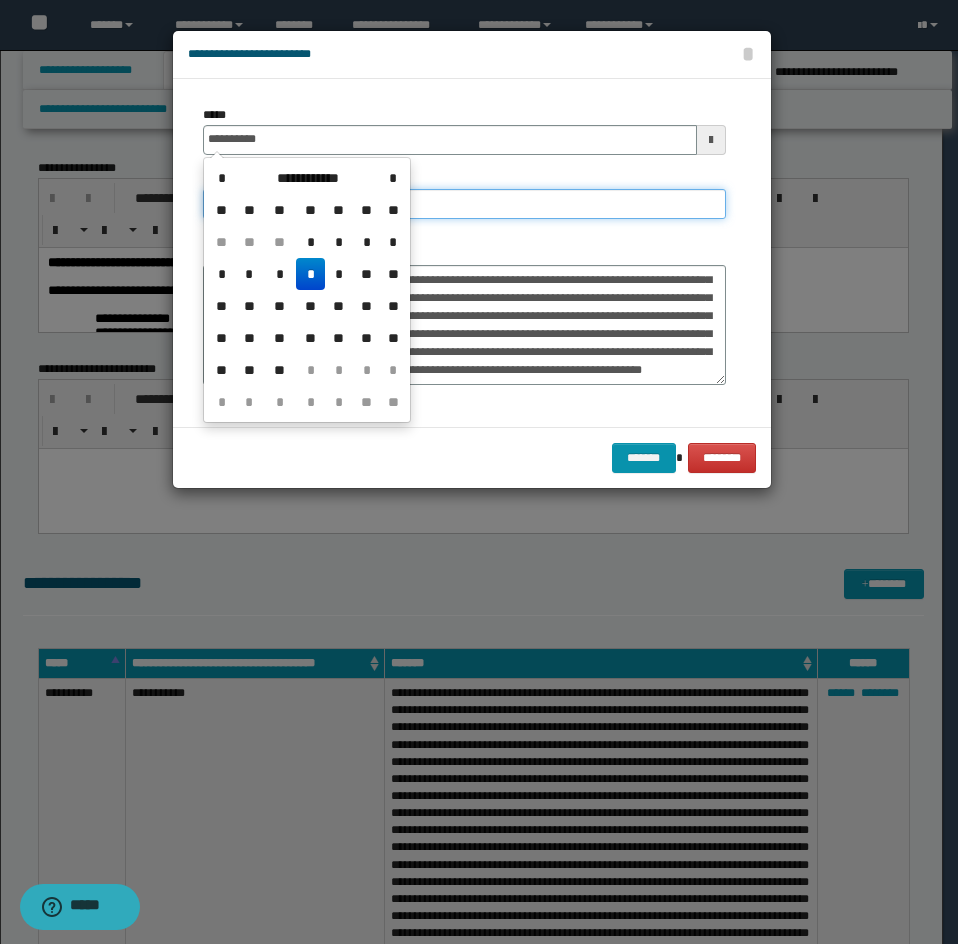 type on "**********" 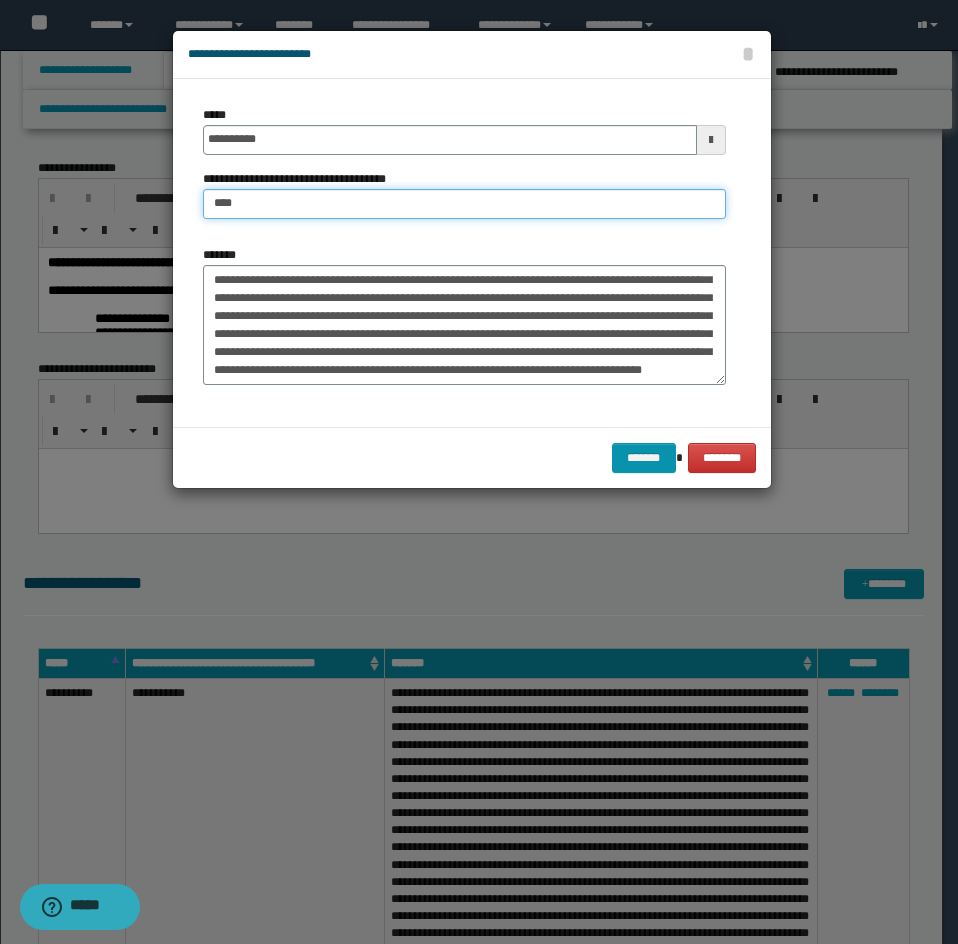 type on "**********" 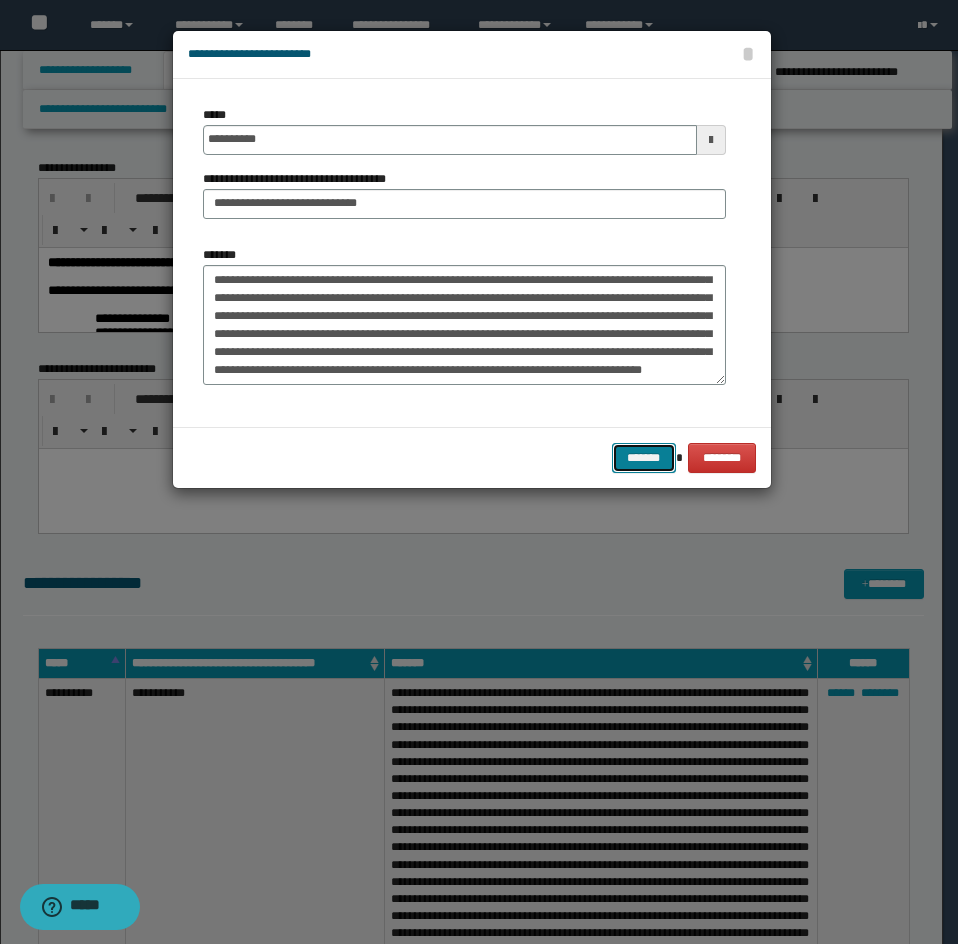 click on "*******" at bounding box center (644, 458) 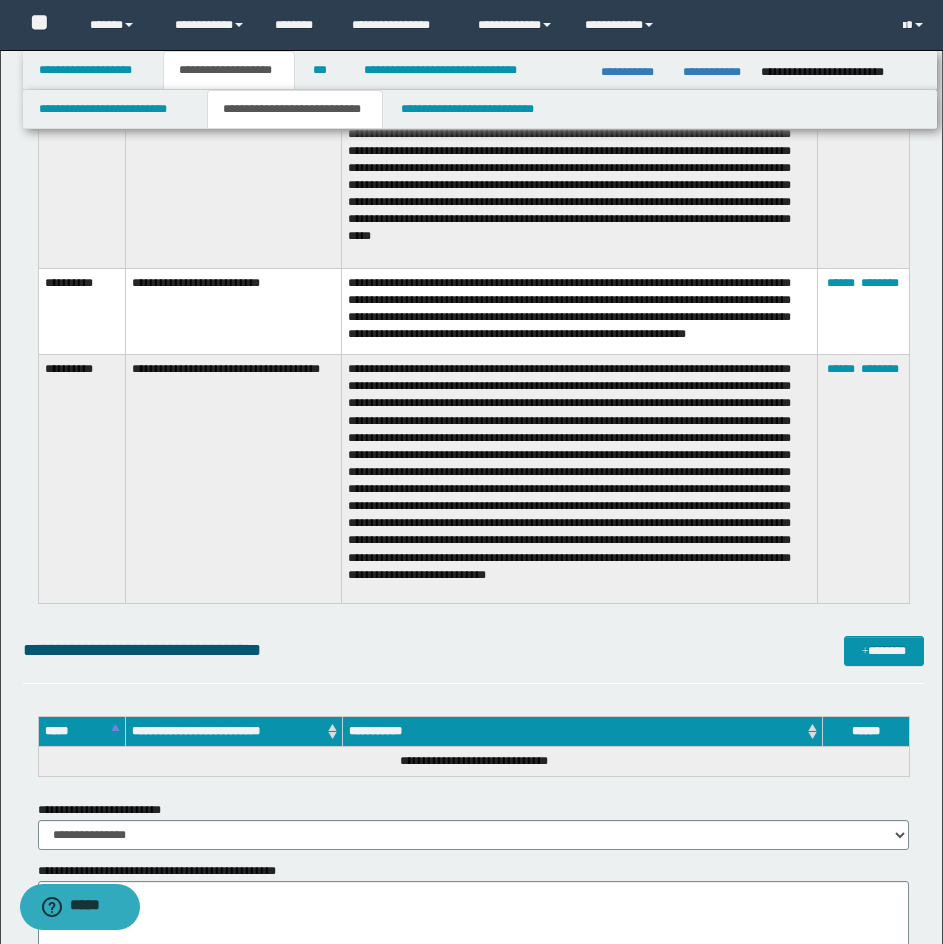 scroll, scrollTop: 2492, scrollLeft: 0, axis: vertical 